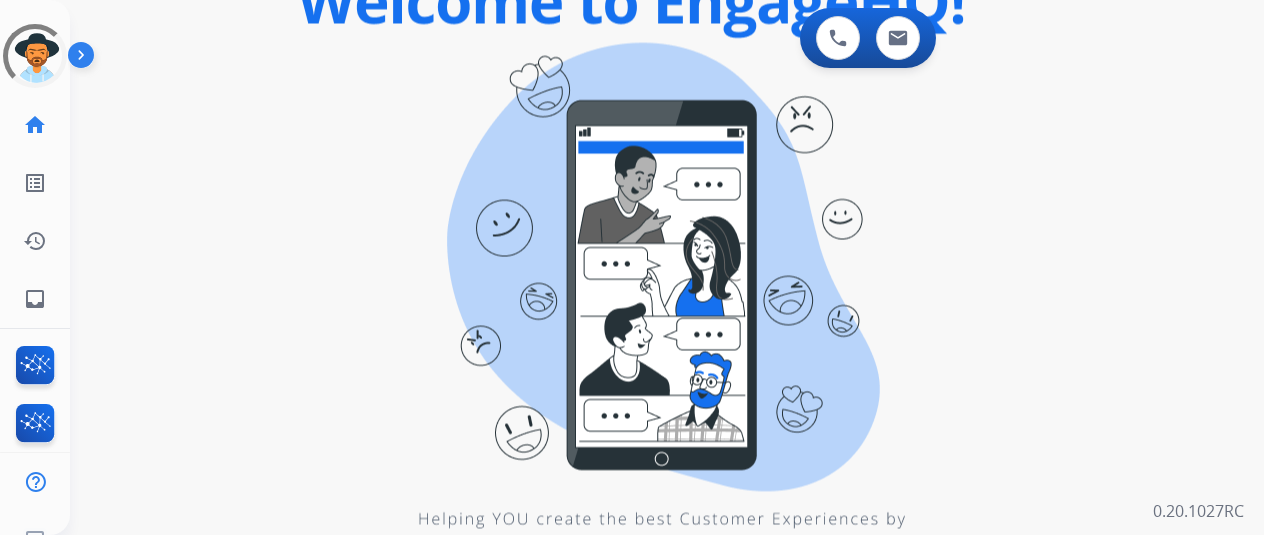 scroll, scrollTop: 0, scrollLeft: 0, axis: both 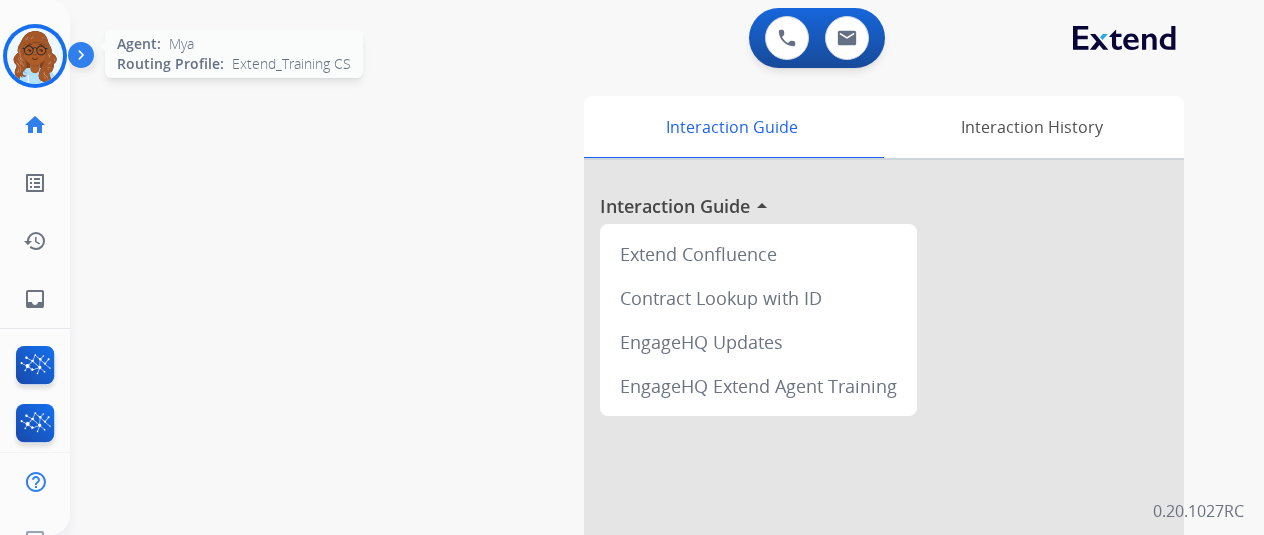 click at bounding box center (35, 56) 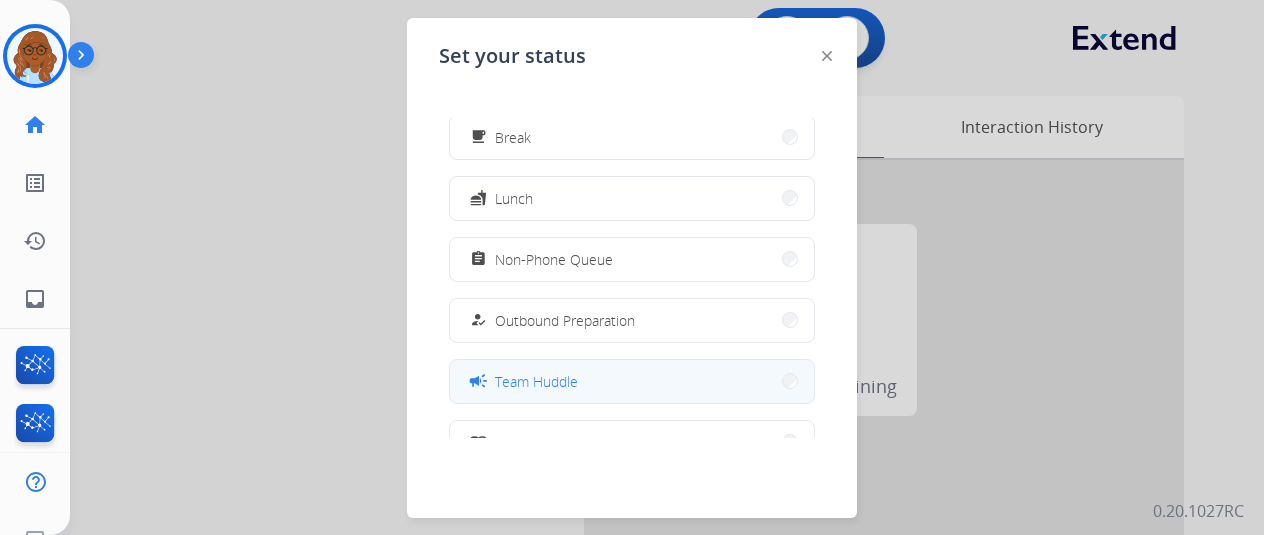 scroll, scrollTop: 200, scrollLeft: 0, axis: vertical 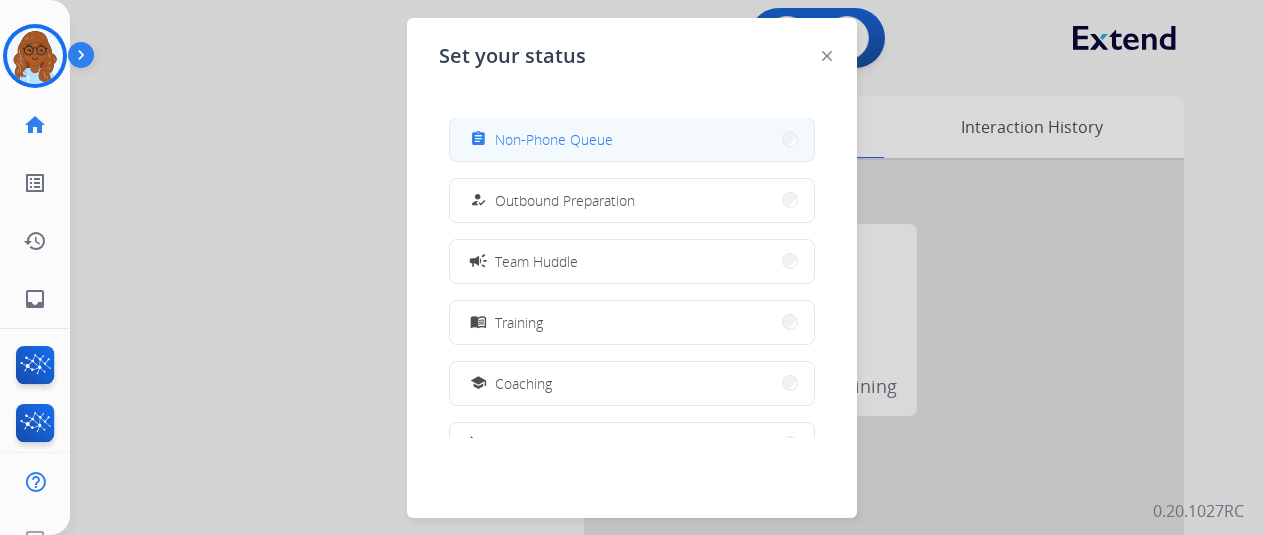 click on "Non-Phone Queue" at bounding box center (554, 139) 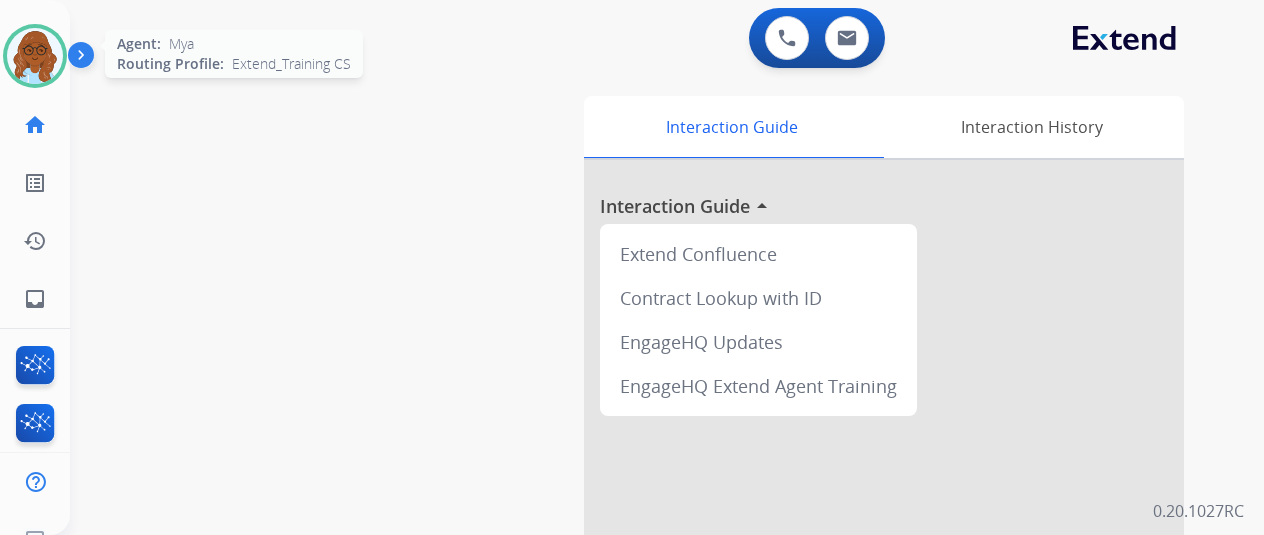 click at bounding box center (35, 56) 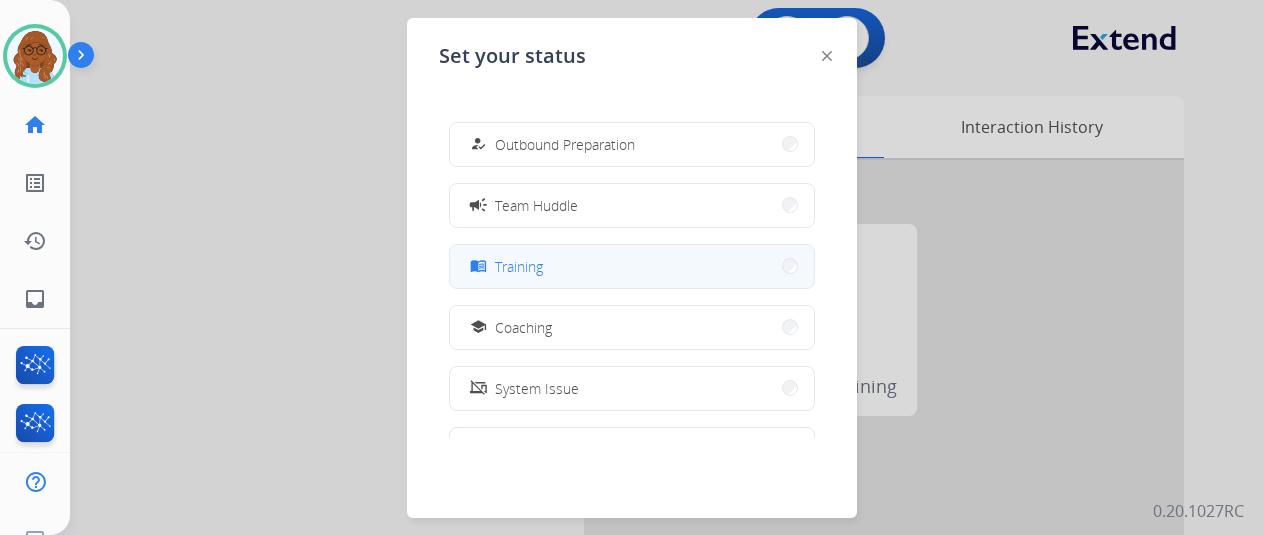 scroll, scrollTop: 300, scrollLeft: 0, axis: vertical 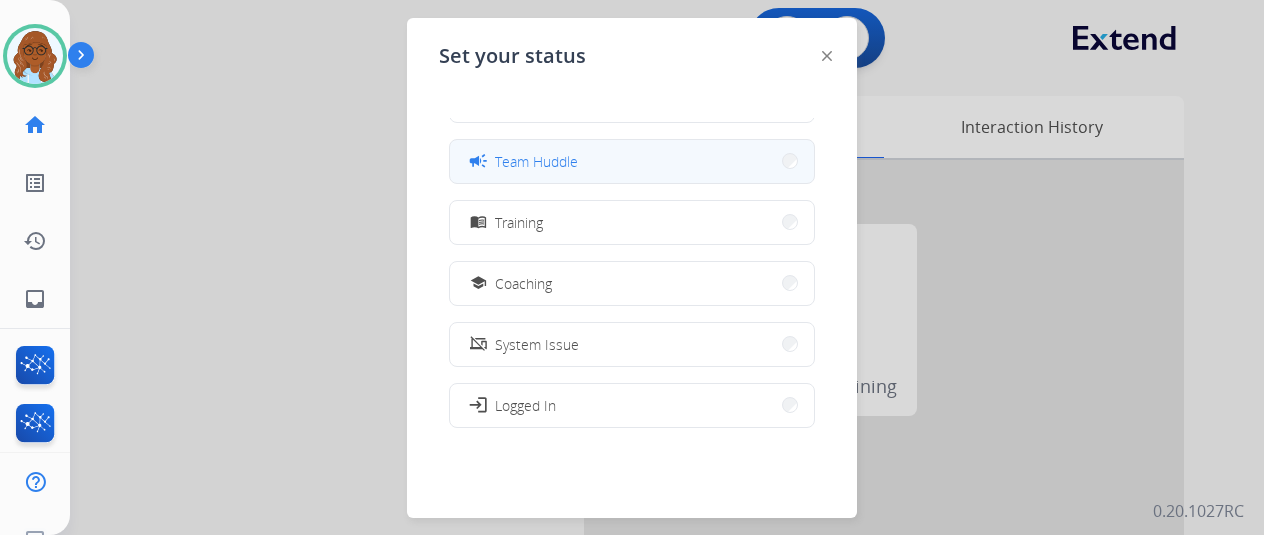 click on "campaign Team Huddle" at bounding box center (632, 161) 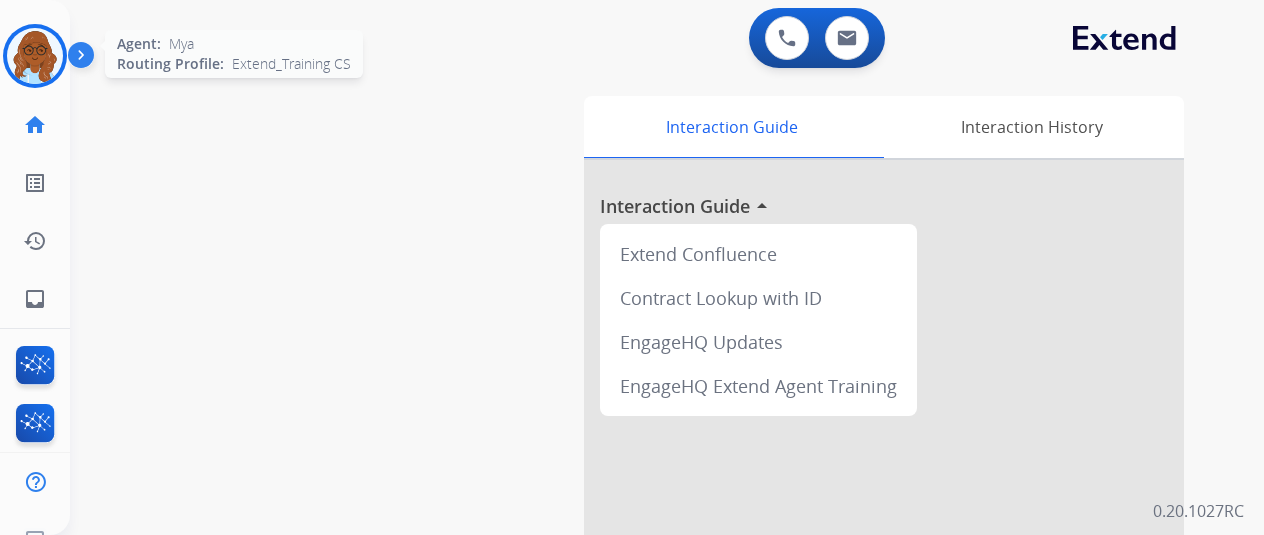 click at bounding box center (35, 56) 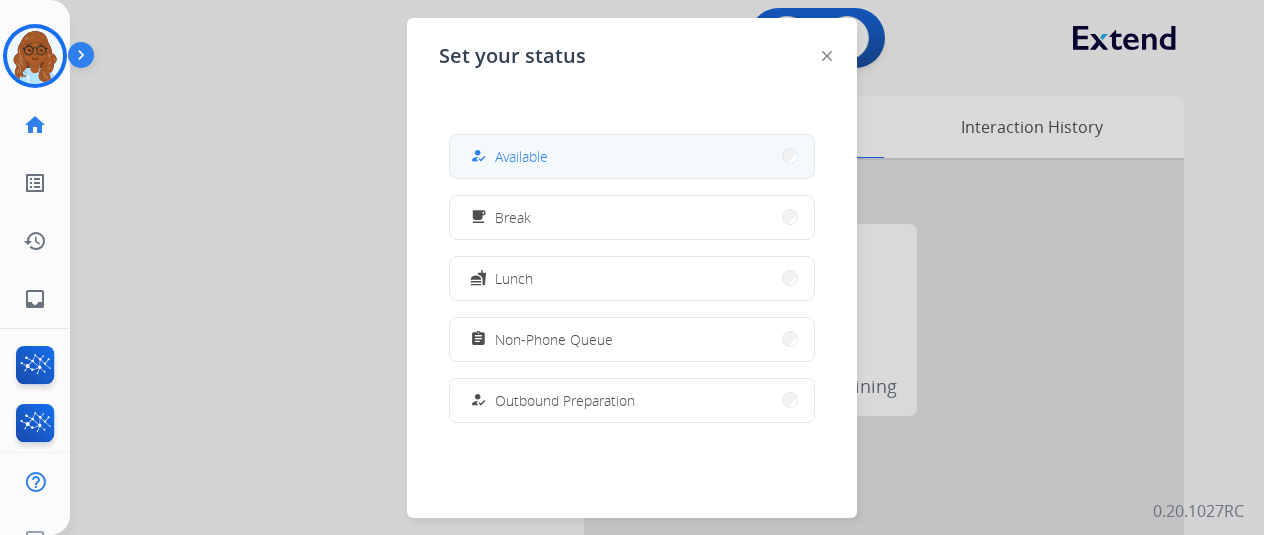 click on "how_to_reg Available" at bounding box center [632, 156] 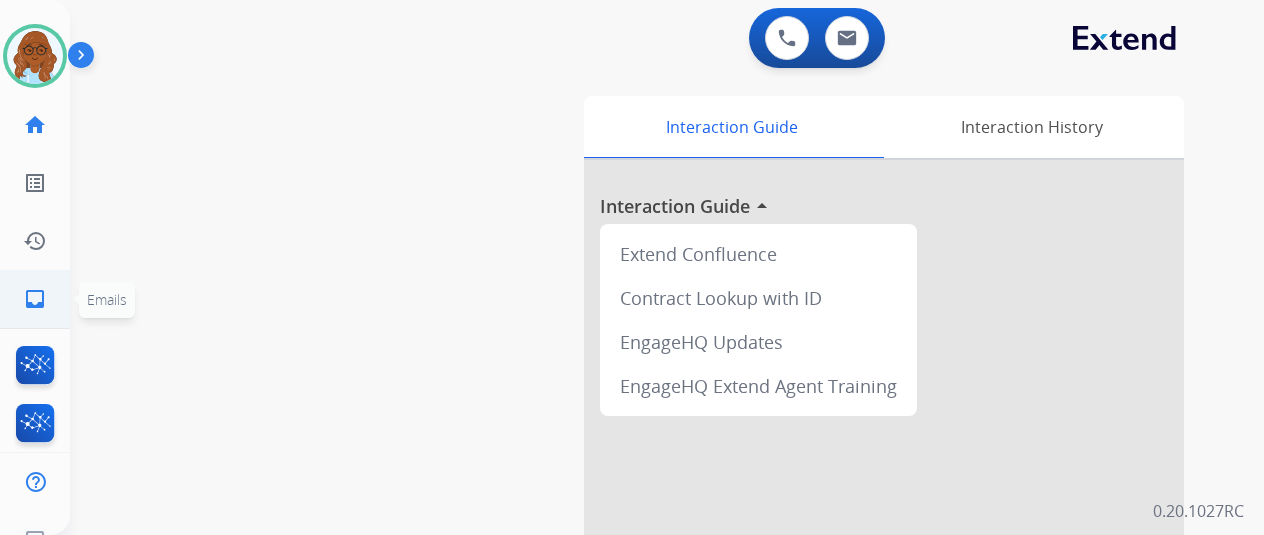 click on "inbox  Emails" 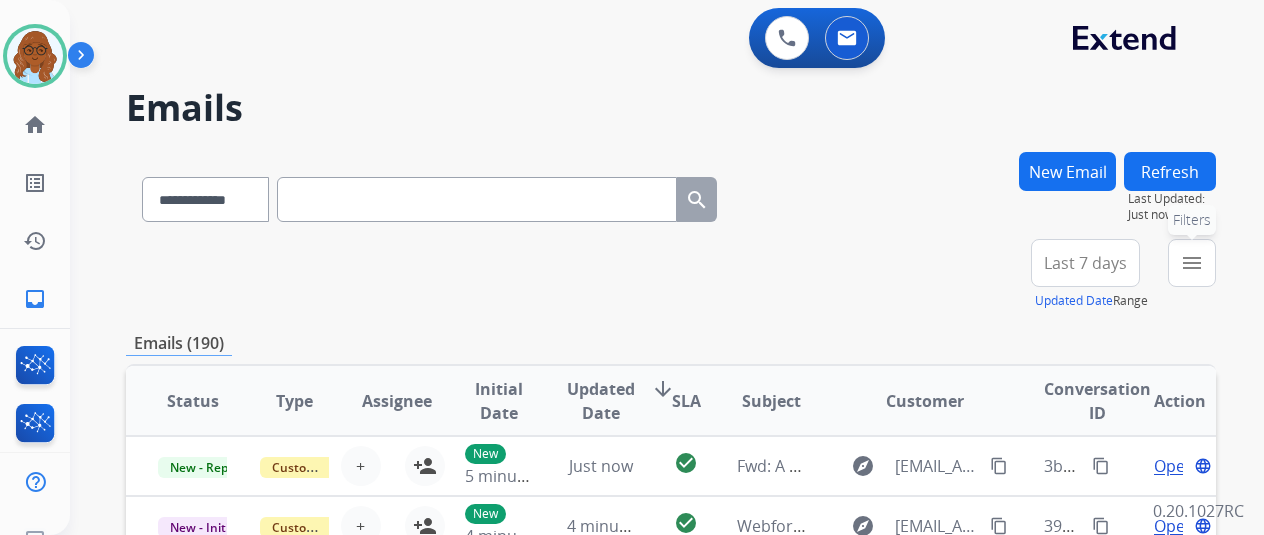 click on "menu" at bounding box center (1192, 263) 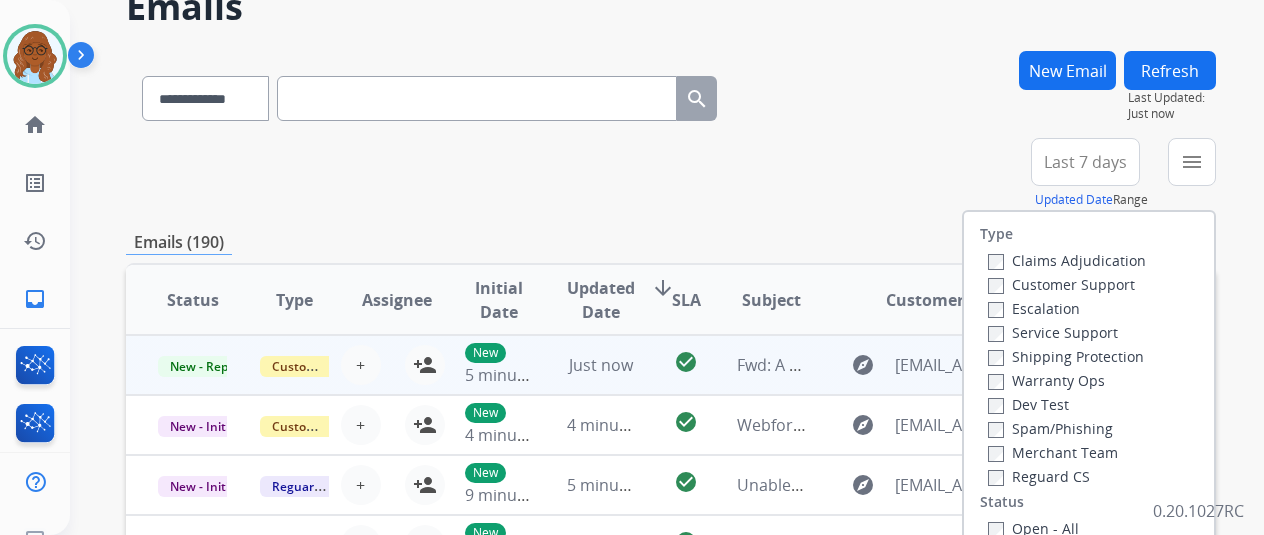 scroll, scrollTop: 200, scrollLeft: 0, axis: vertical 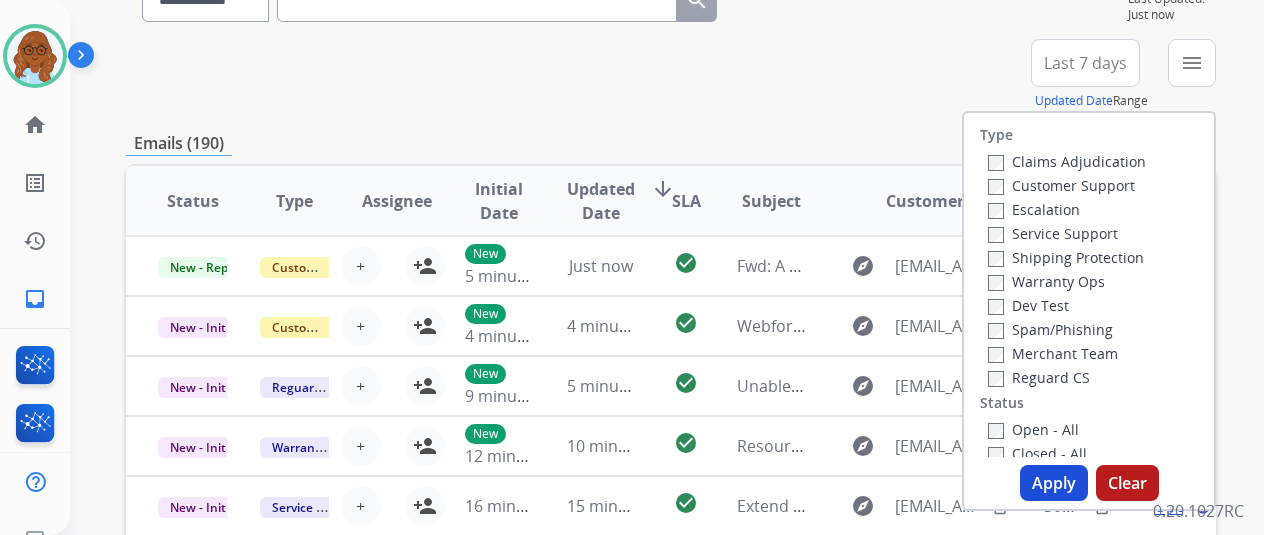 click on "Customer Support" at bounding box center (1061, 185) 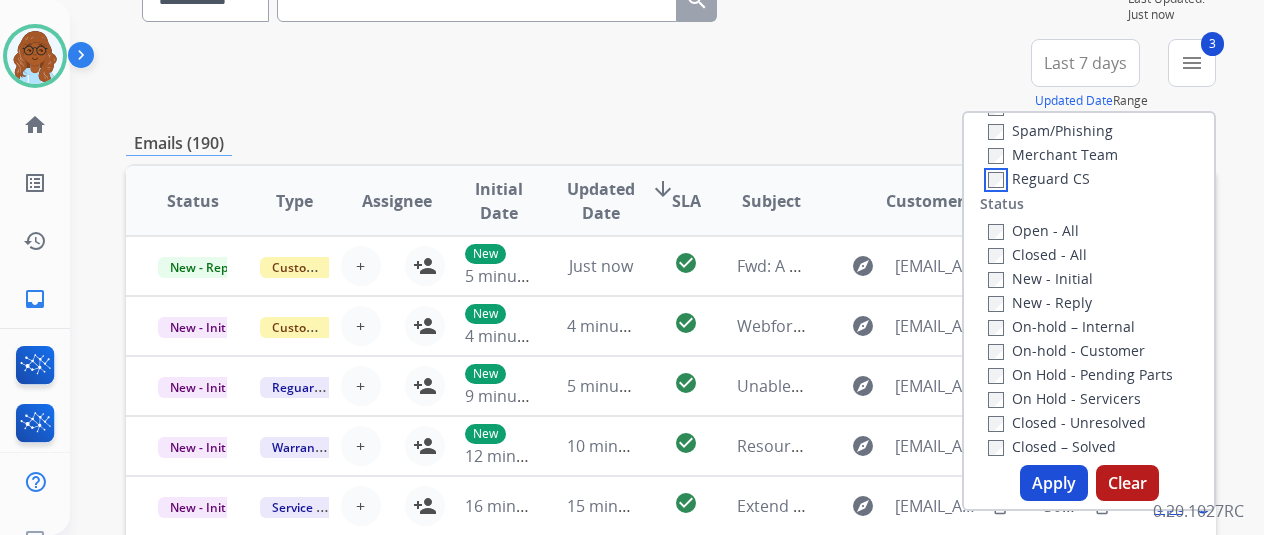 scroll, scrollTop: 200, scrollLeft: 0, axis: vertical 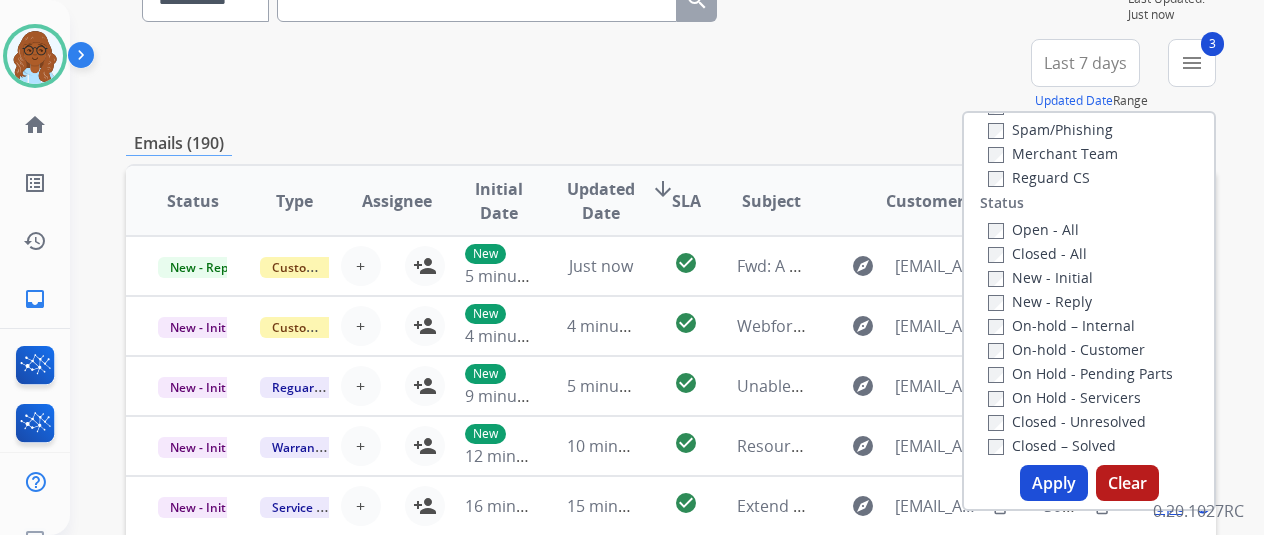 click on "Apply" at bounding box center (1054, 483) 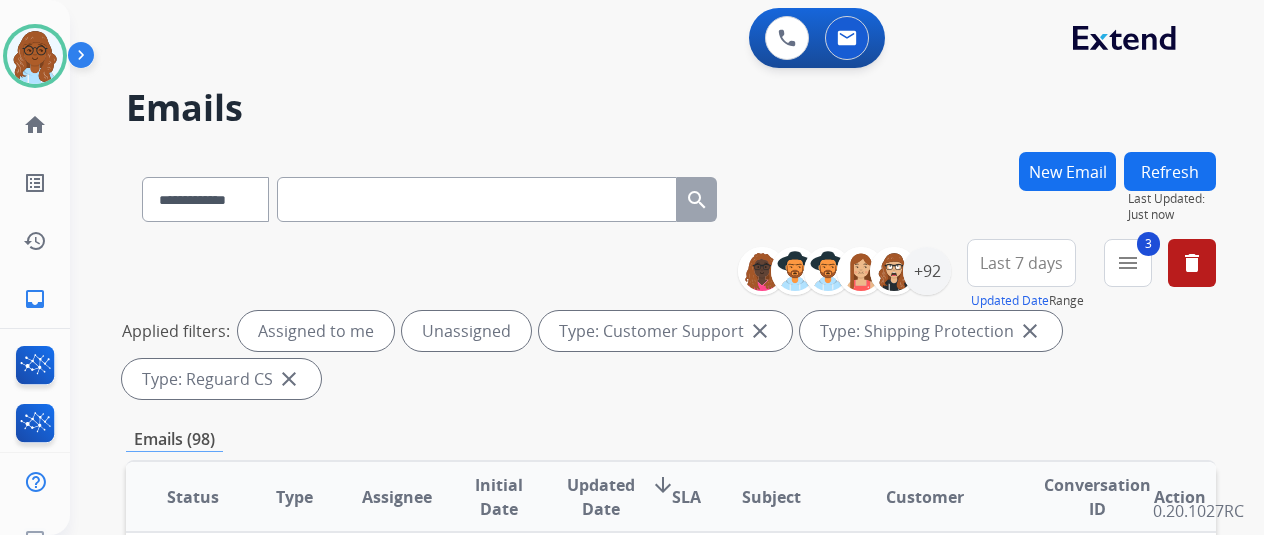 click on "Last 7 days" at bounding box center (1021, 263) 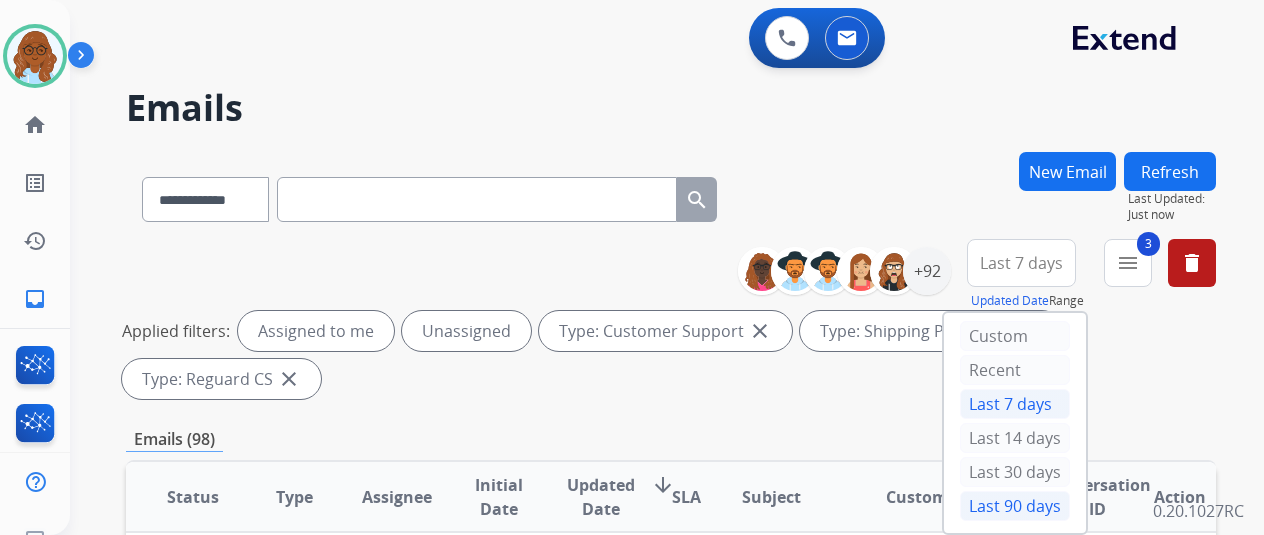 click on "Last 90 days" at bounding box center (1015, 506) 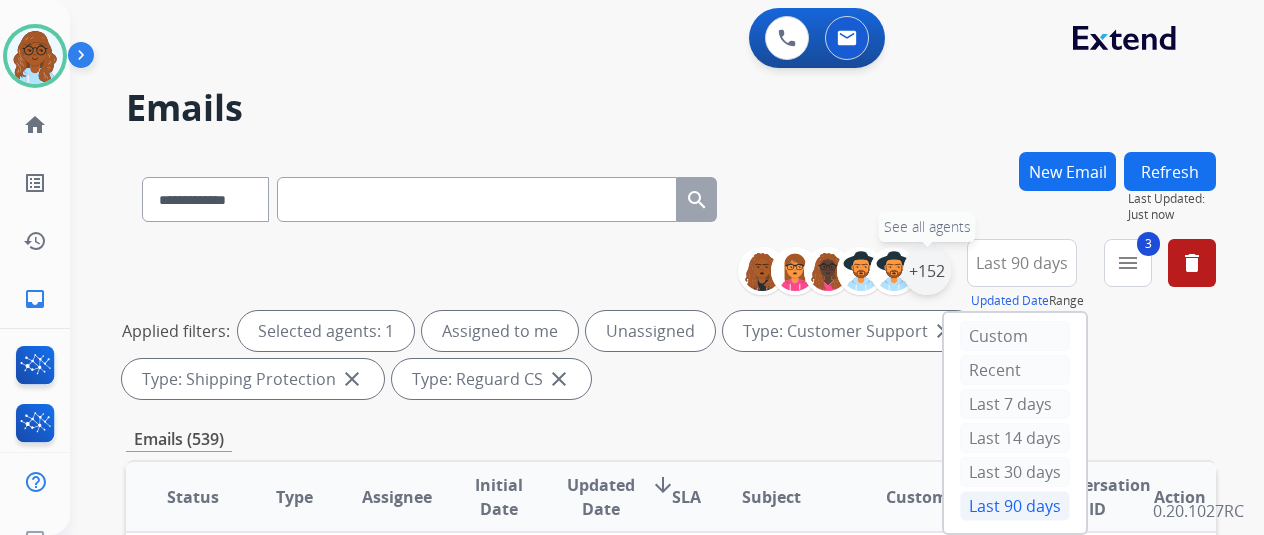 click on "+152" at bounding box center (927, 271) 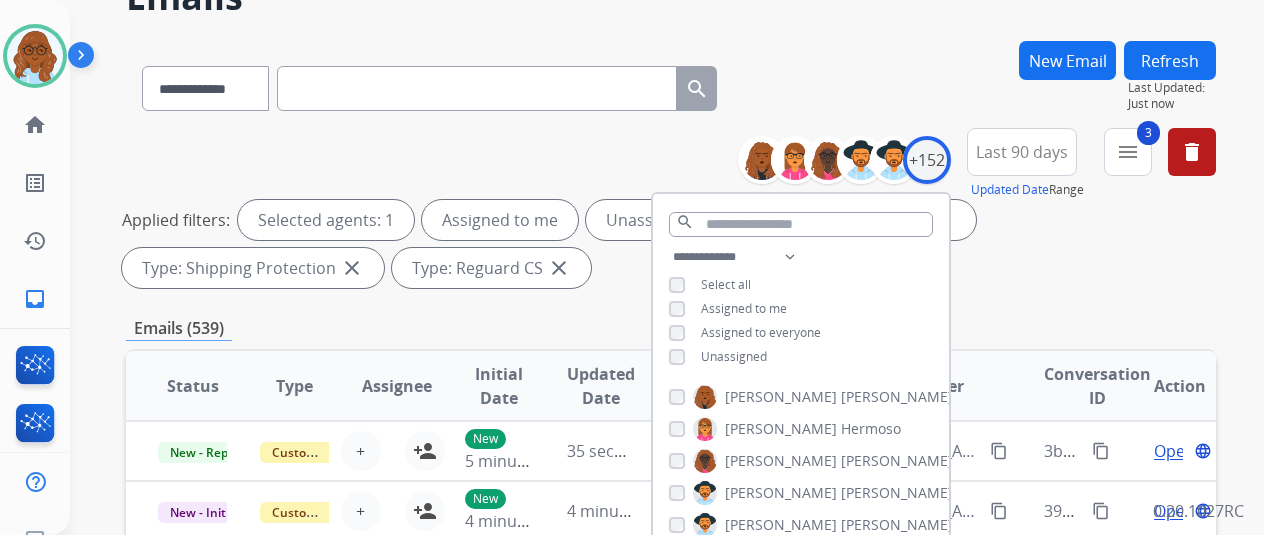 scroll, scrollTop: 200, scrollLeft: 0, axis: vertical 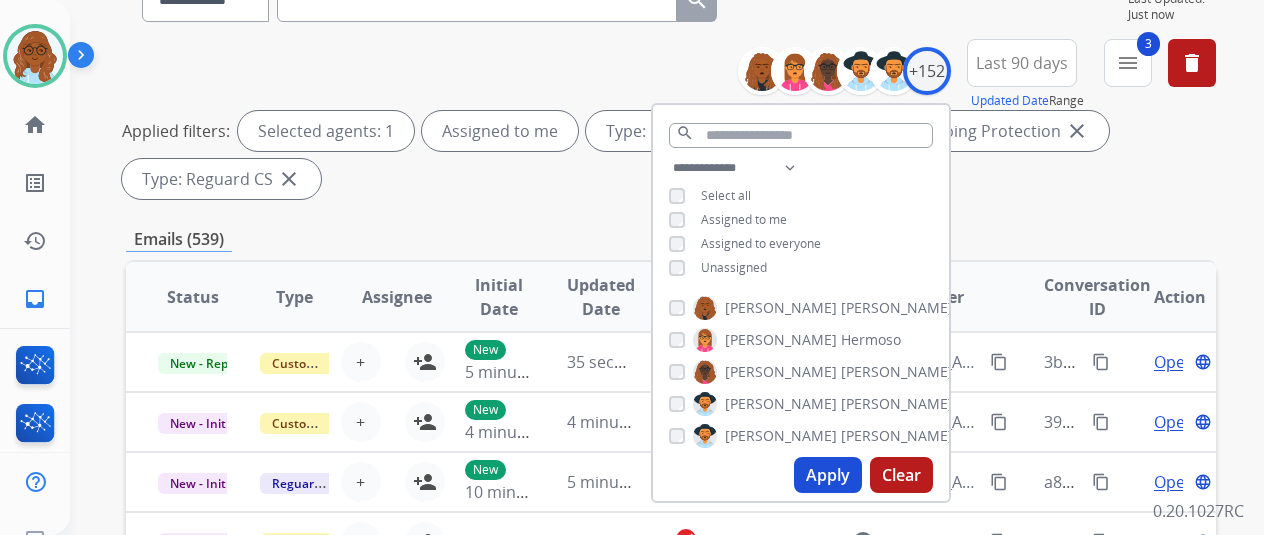 click on "Apply" at bounding box center (828, 475) 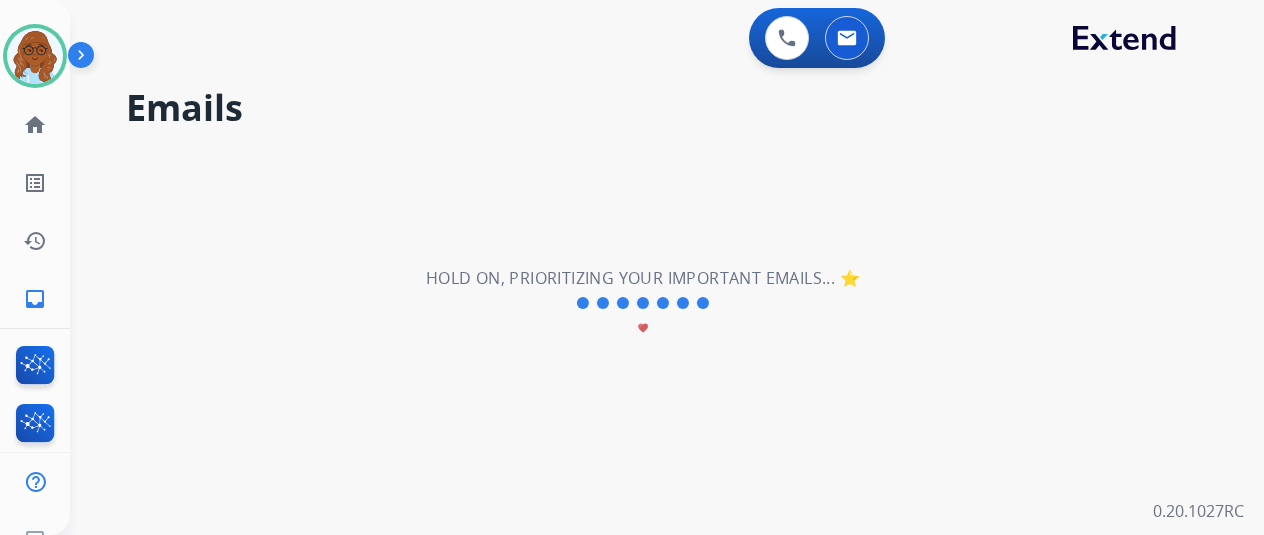 scroll, scrollTop: 0, scrollLeft: 0, axis: both 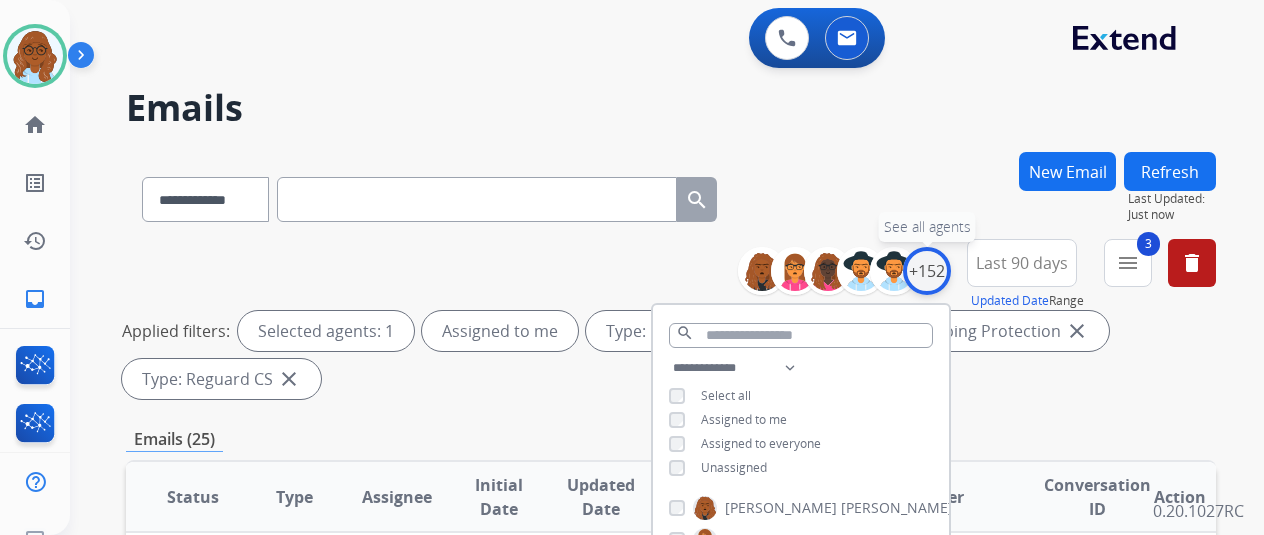 click on "+152" at bounding box center [927, 271] 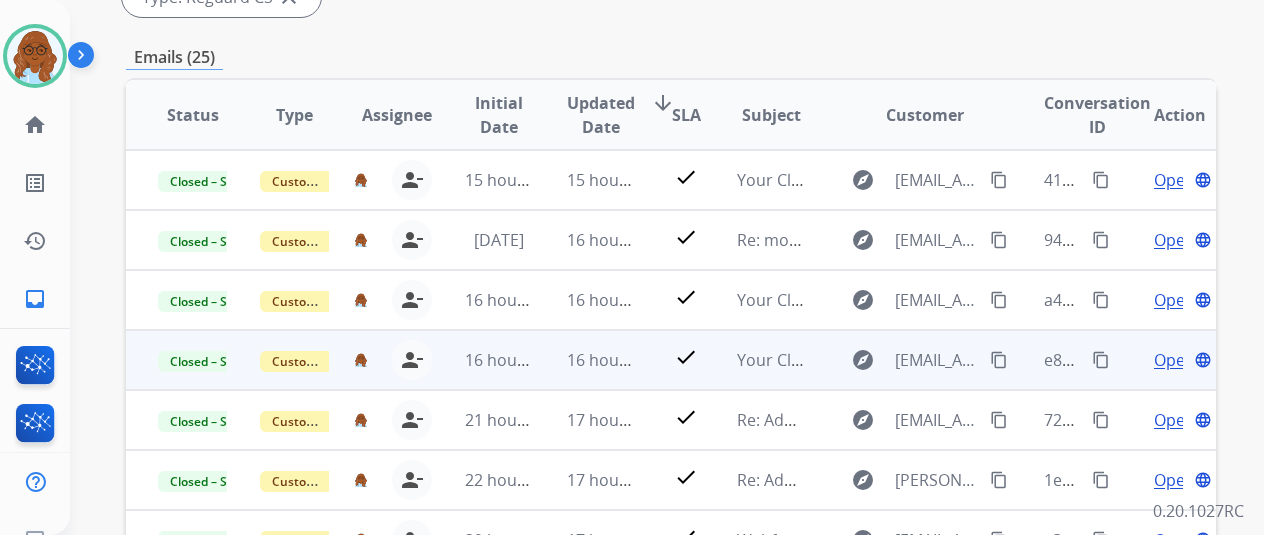 scroll, scrollTop: 400, scrollLeft: 0, axis: vertical 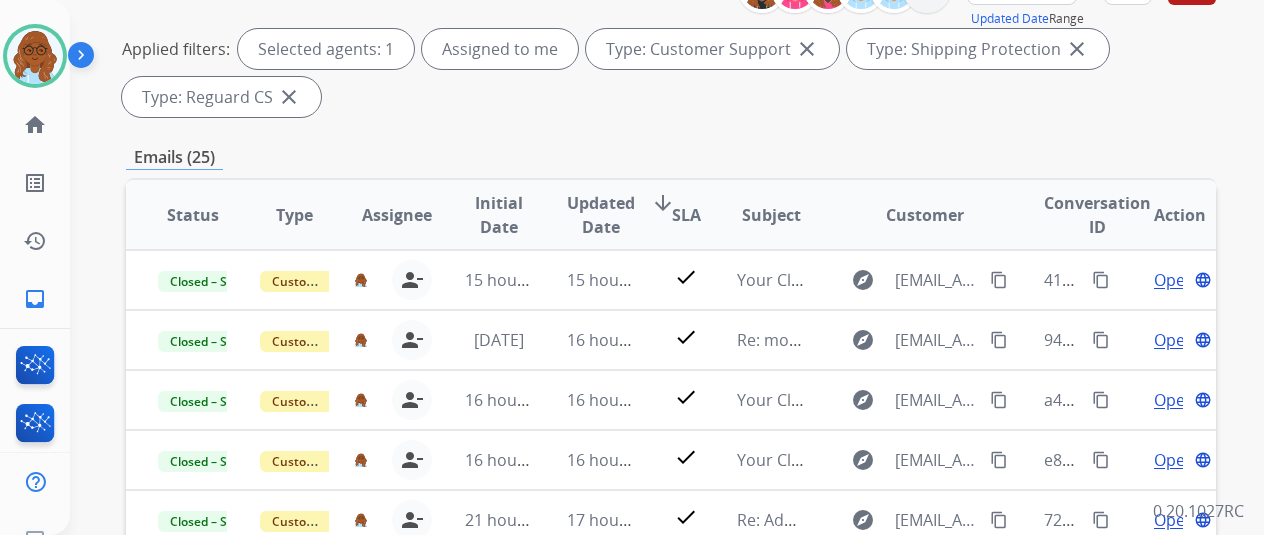 click on "SLA" at bounding box center (686, 215) 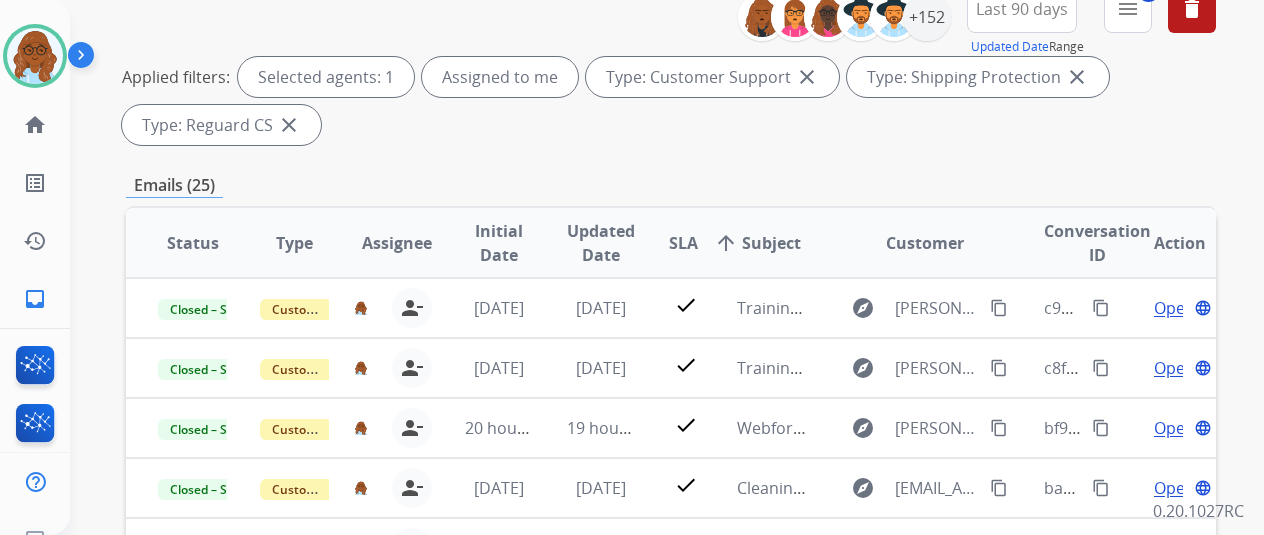 scroll, scrollTop: 300, scrollLeft: 0, axis: vertical 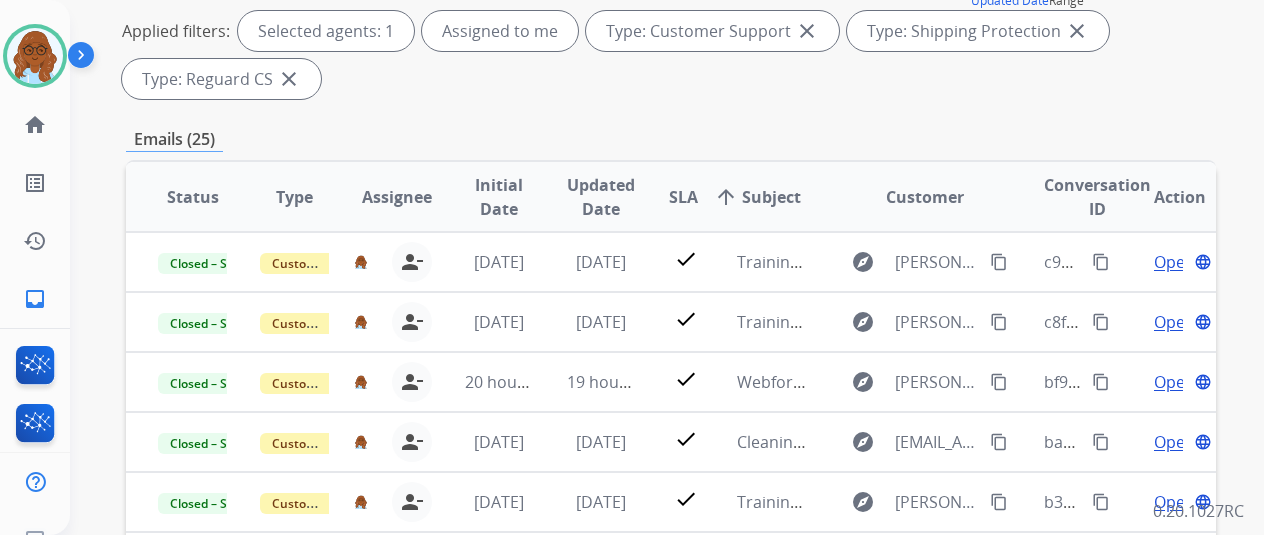 click on "Updated Date" at bounding box center [601, 197] 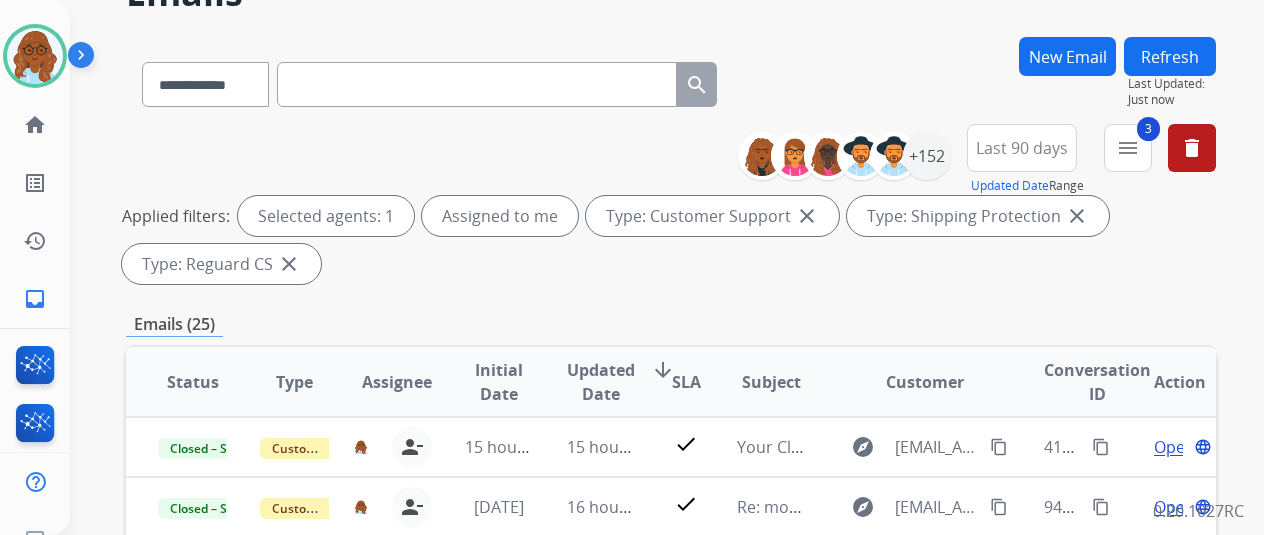 scroll, scrollTop: 300, scrollLeft: 0, axis: vertical 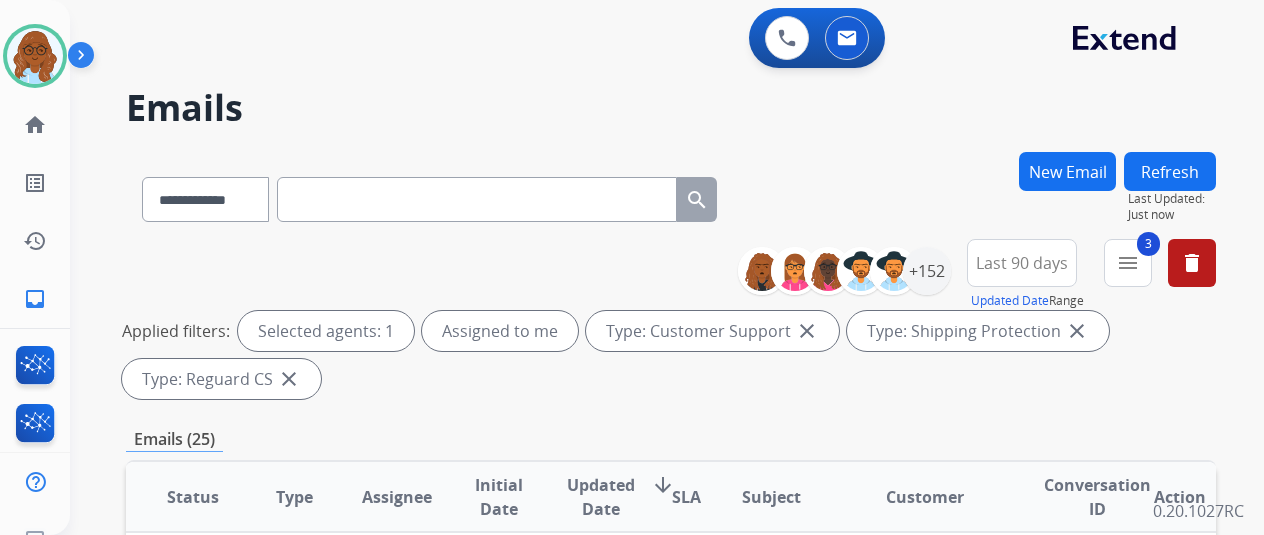 paste on "**********" 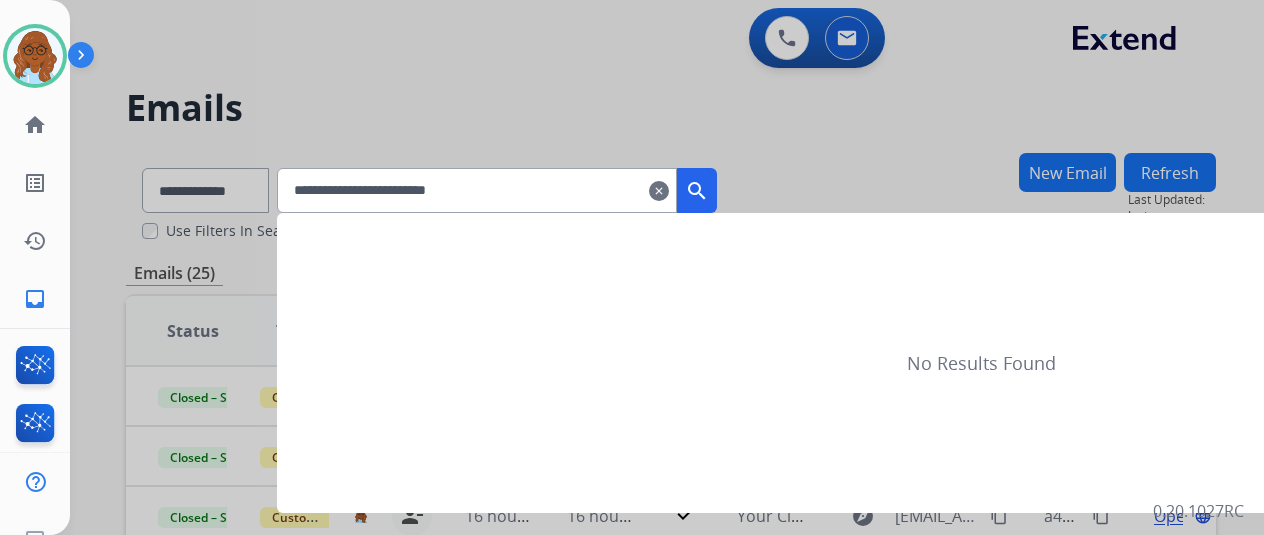 type on "**********" 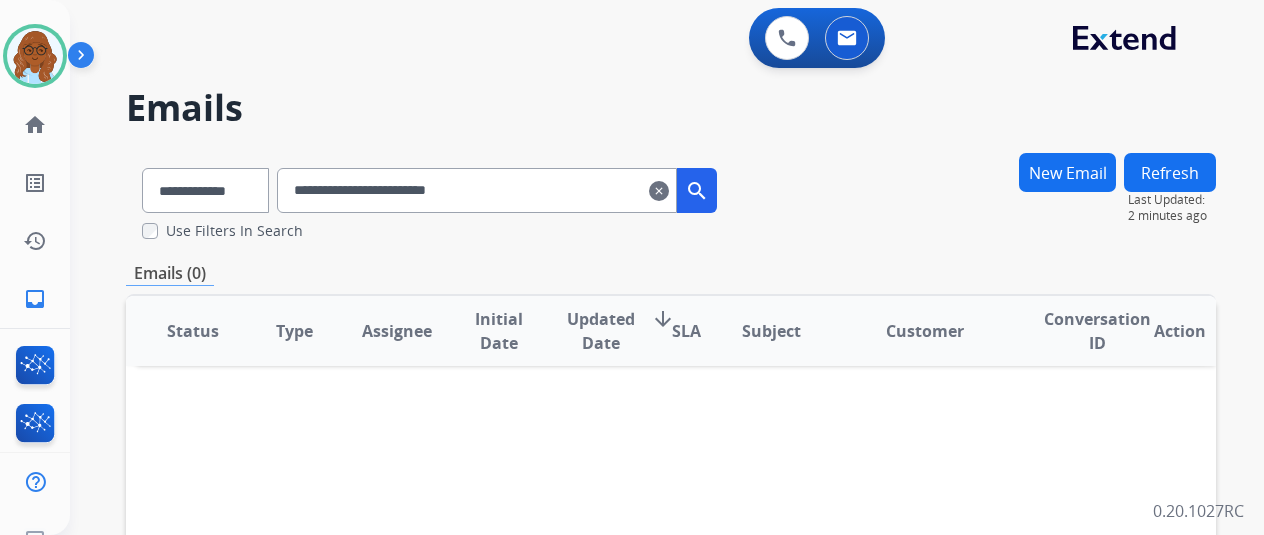 drag, startPoint x: 687, startPoint y: 196, endPoint x: 716, endPoint y: 193, distance: 29.15476 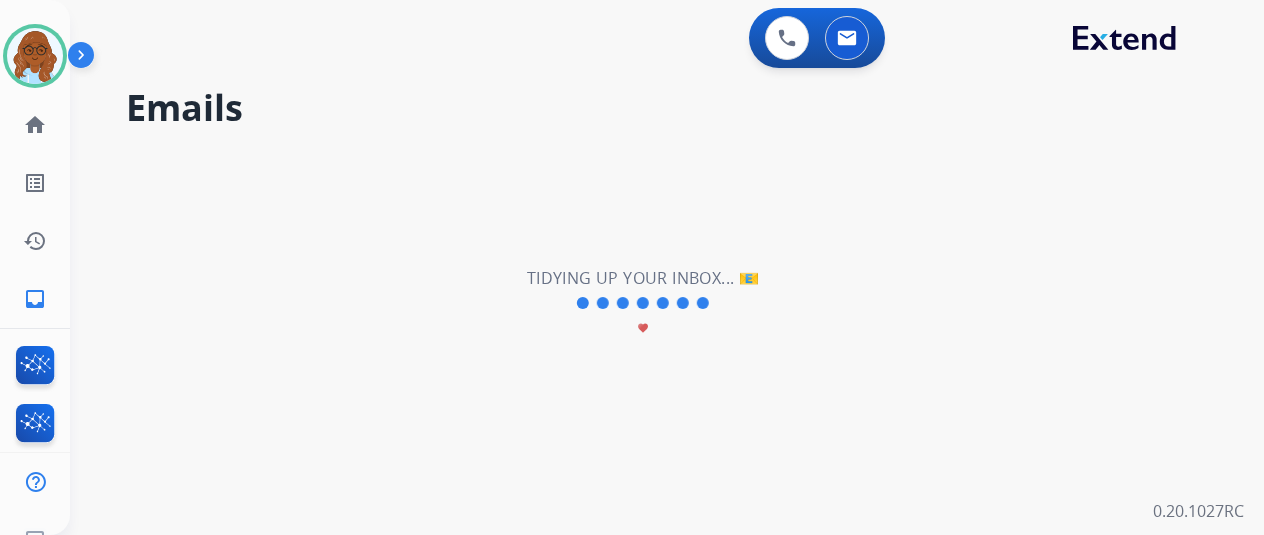 type 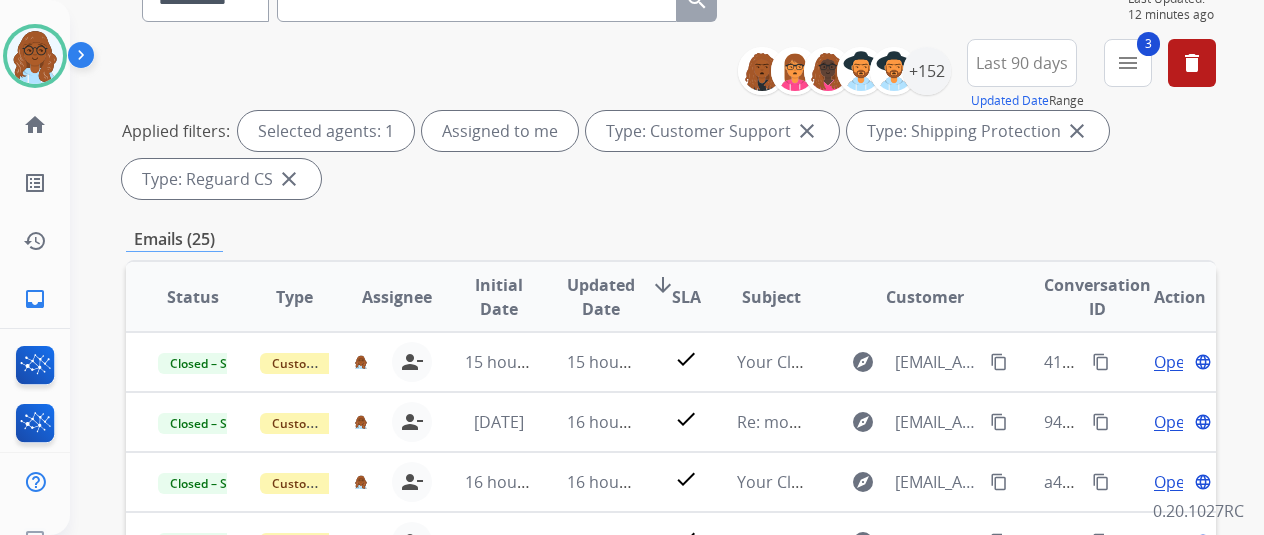 scroll, scrollTop: 0, scrollLeft: 0, axis: both 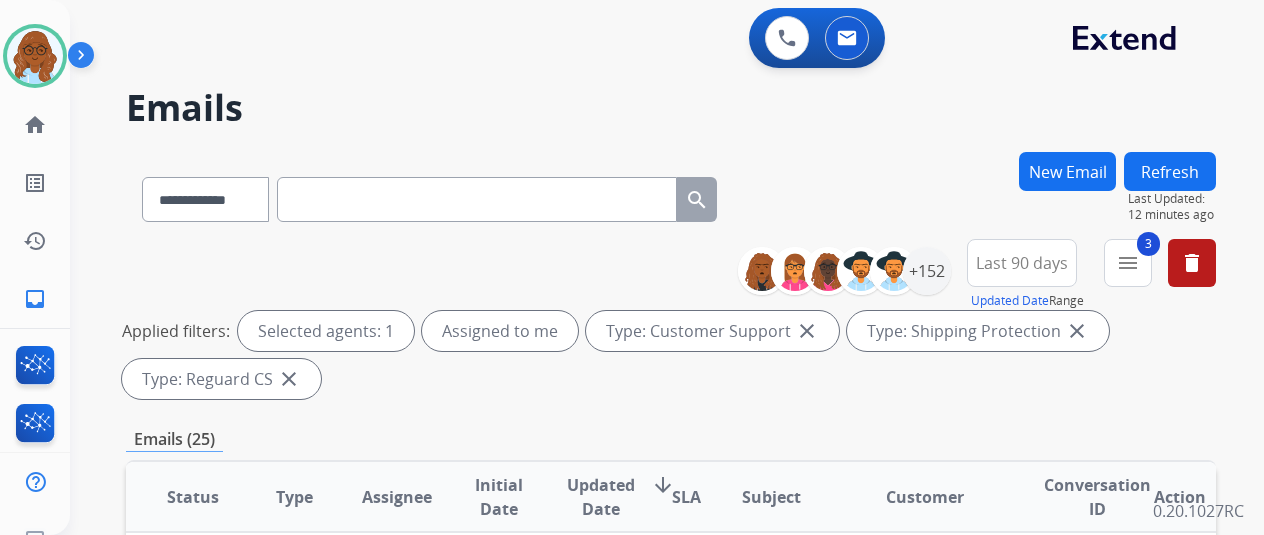 click on "New Email" at bounding box center [1067, 171] 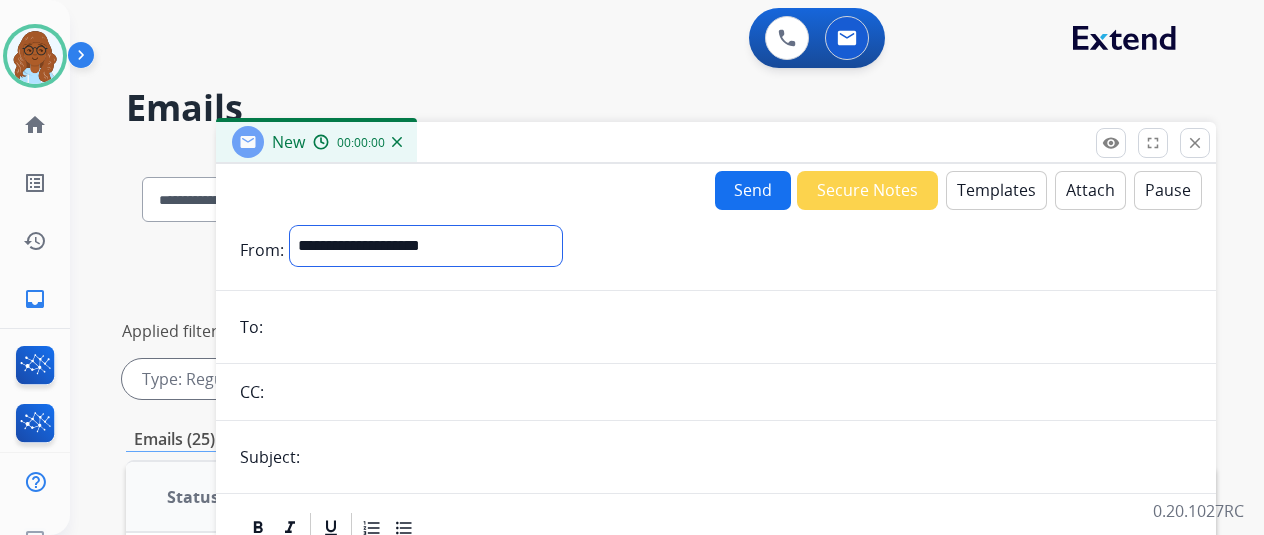 click on "**********" at bounding box center [426, 246] 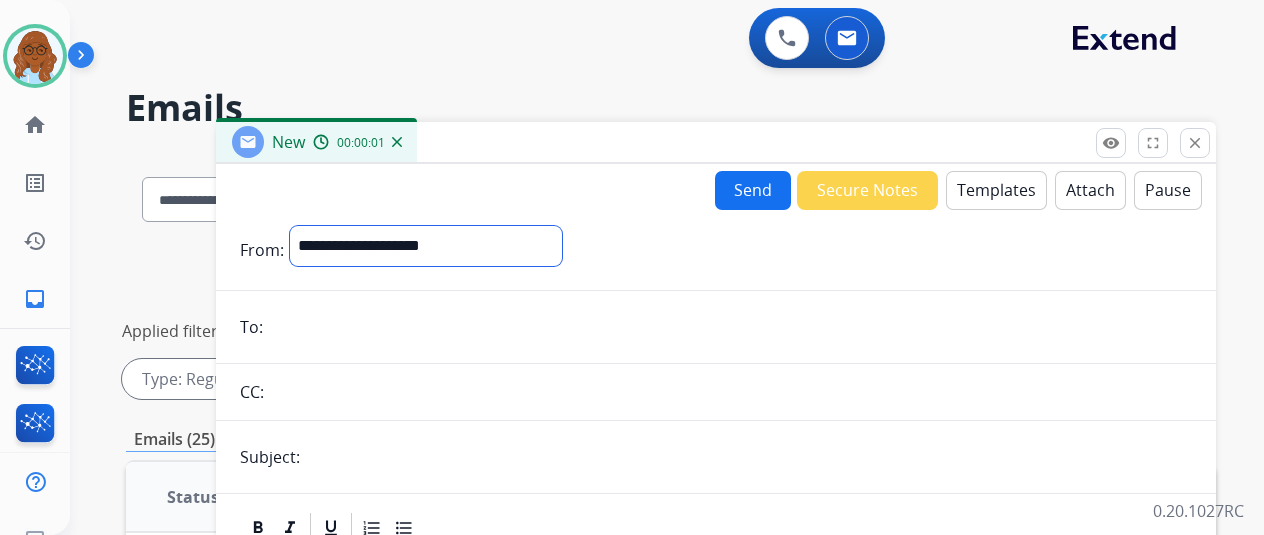 select on "**********" 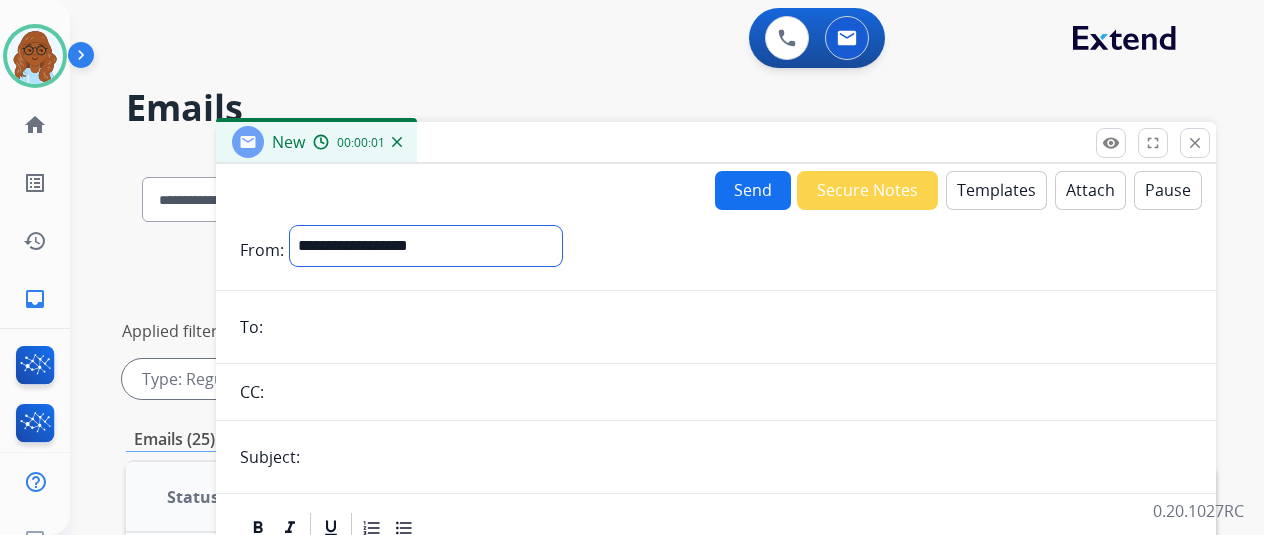 click on "**********" at bounding box center (426, 246) 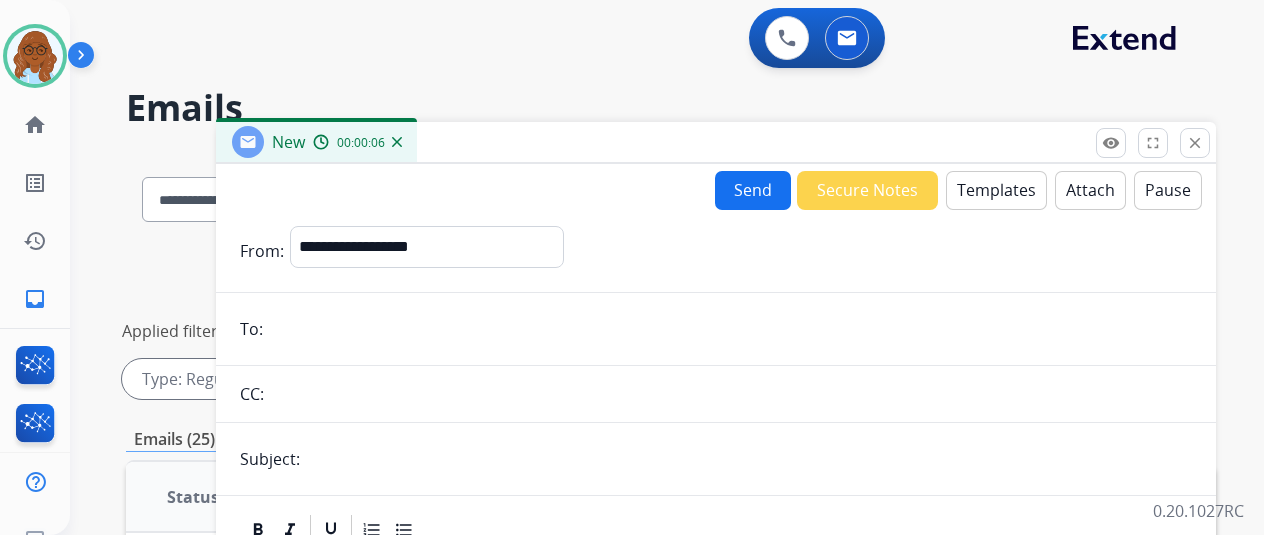 click at bounding box center (730, 329) 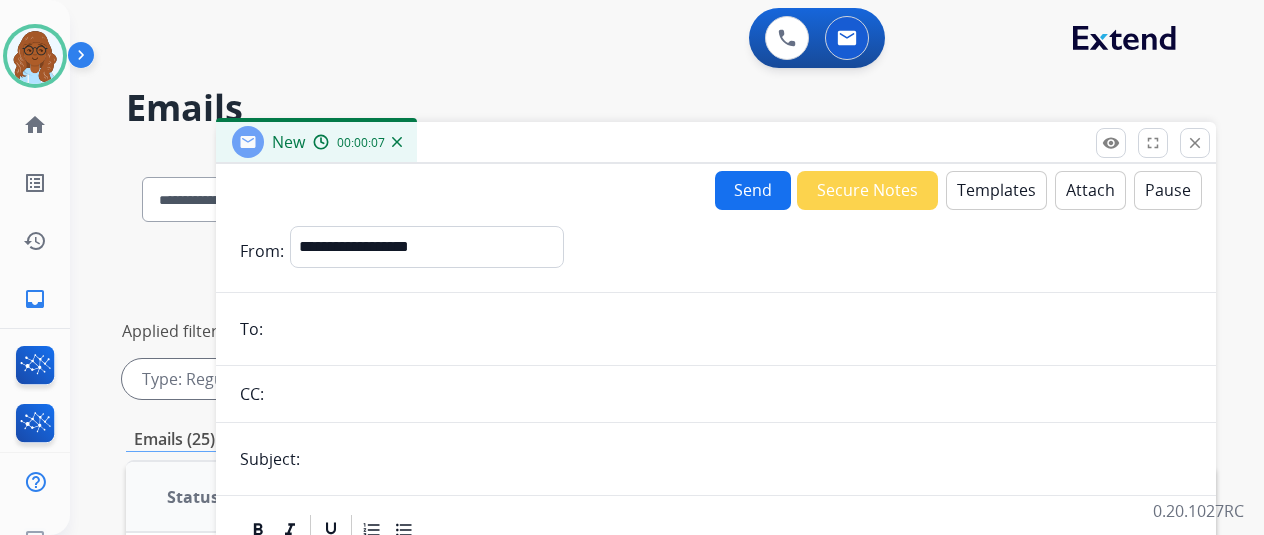 paste on "**********" 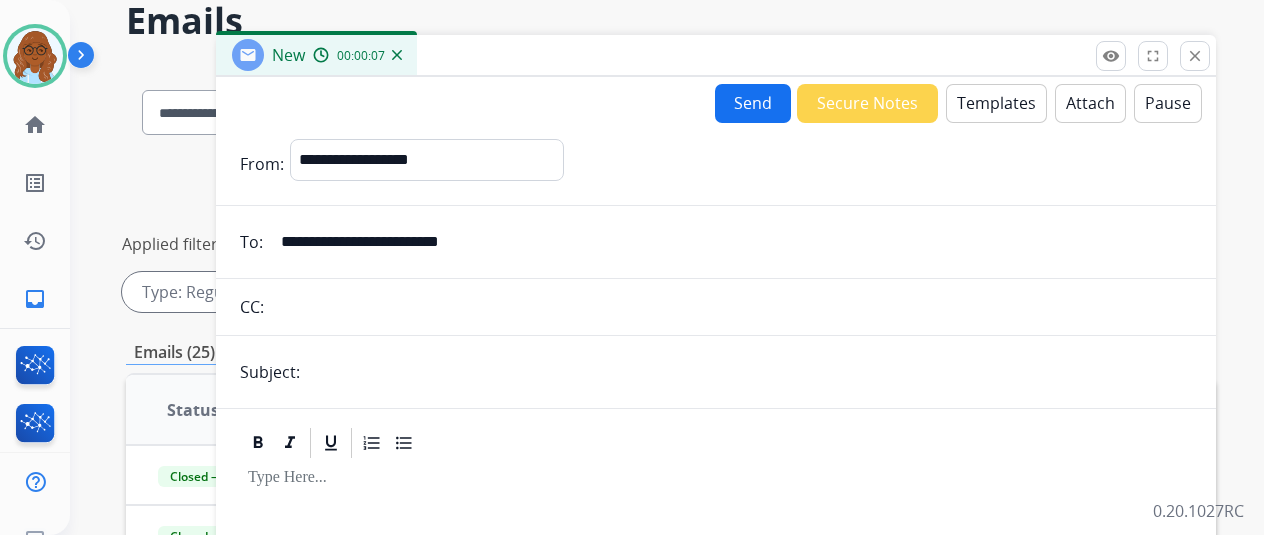 scroll, scrollTop: 200, scrollLeft: 0, axis: vertical 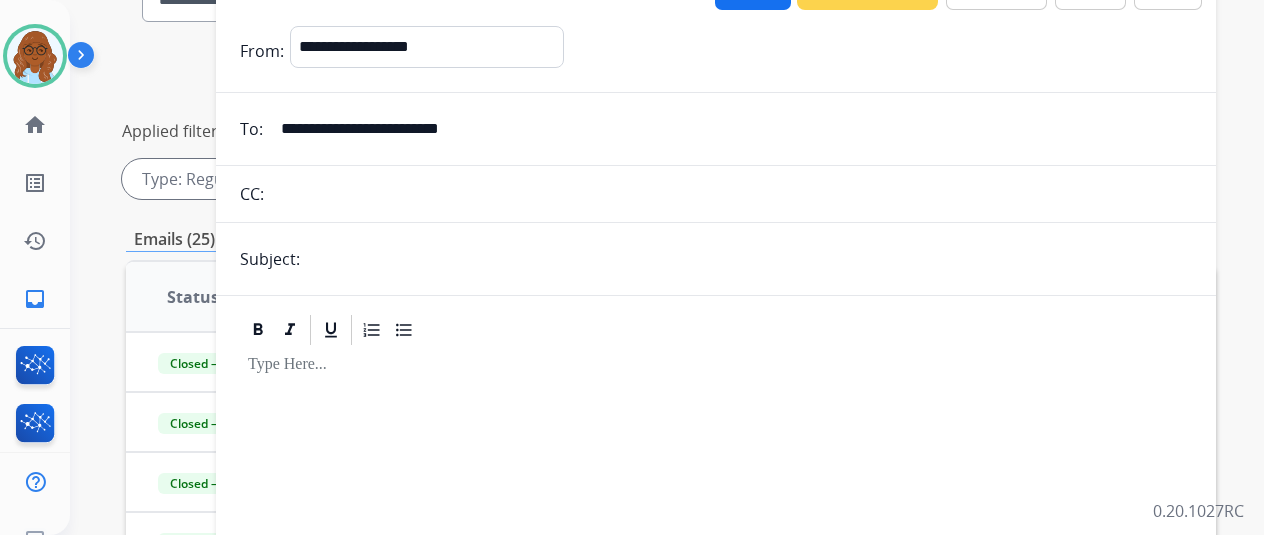 type on "**********" 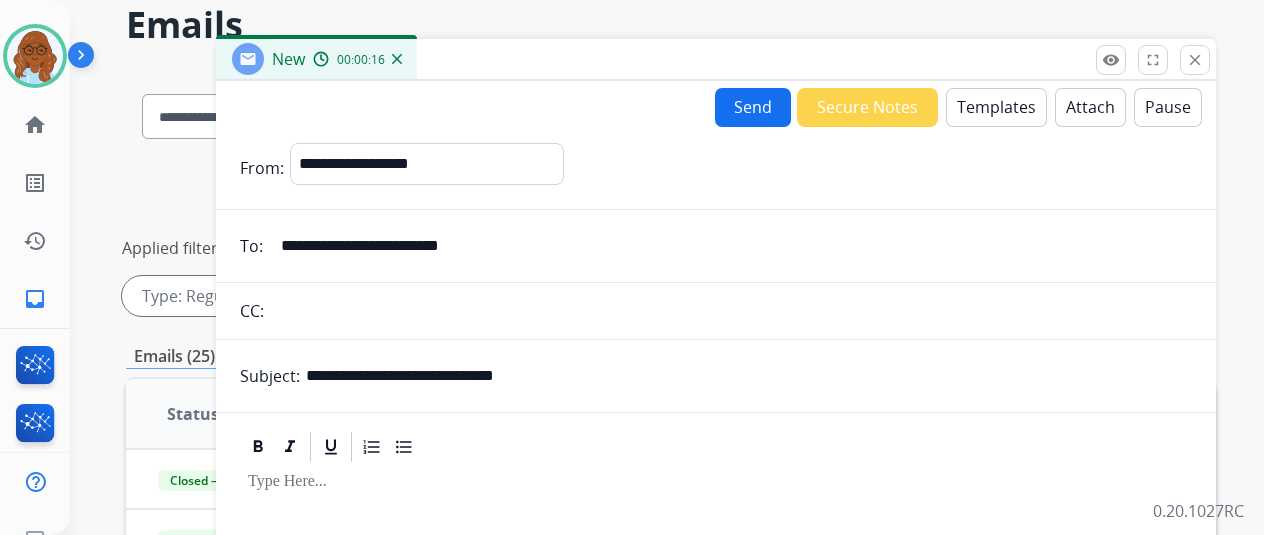 scroll, scrollTop: 0, scrollLeft: 0, axis: both 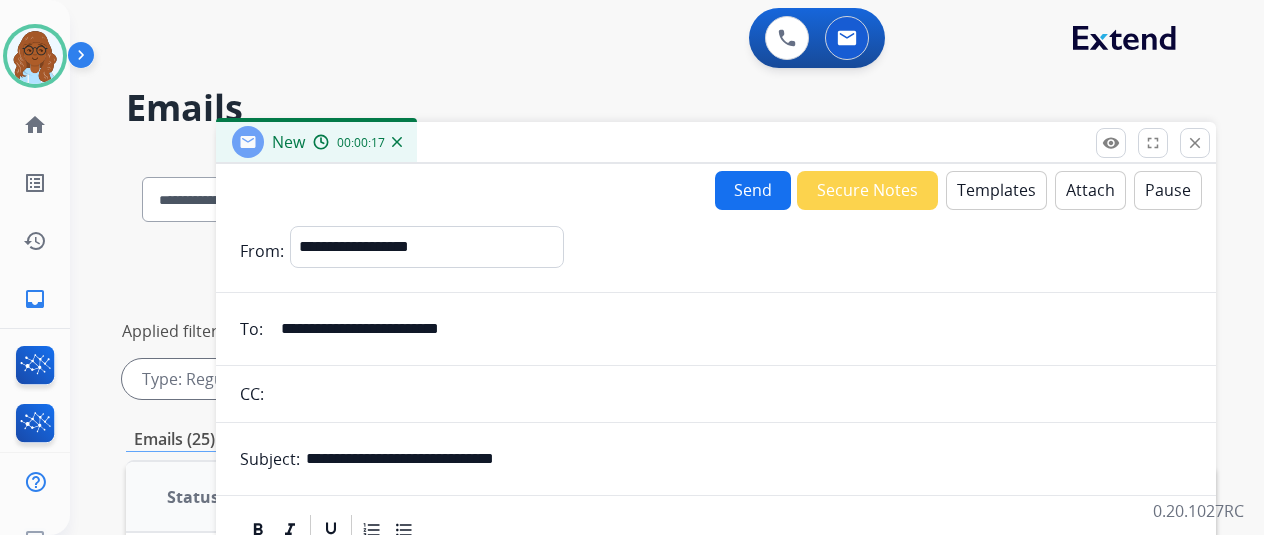 type on "**********" 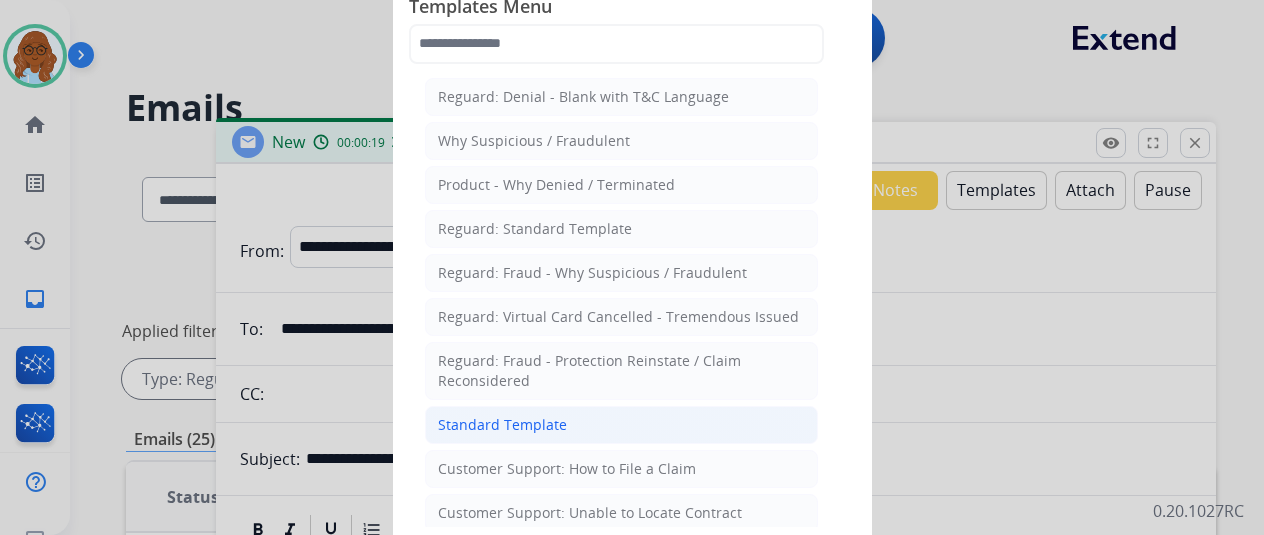 drag, startPoint x: 510, startPoint y: 409, endPoint x: 489, endPoint y: 397, distance: 24.186773 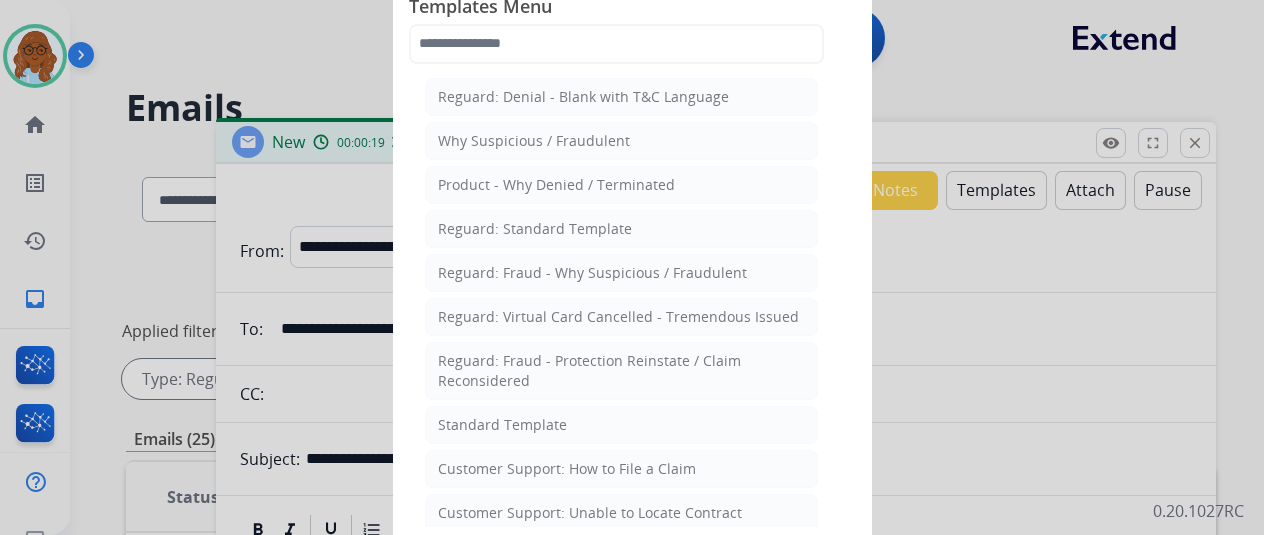 click on "Standard Template" 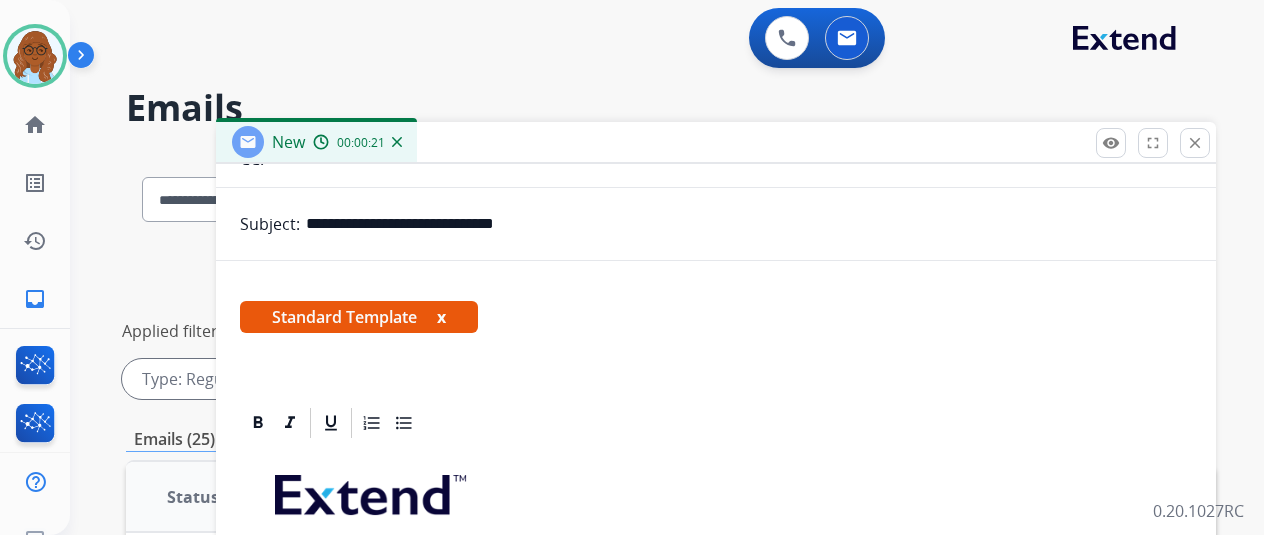 scroll, scrollTop: 383, scrollLeft: 0, axis: vertical 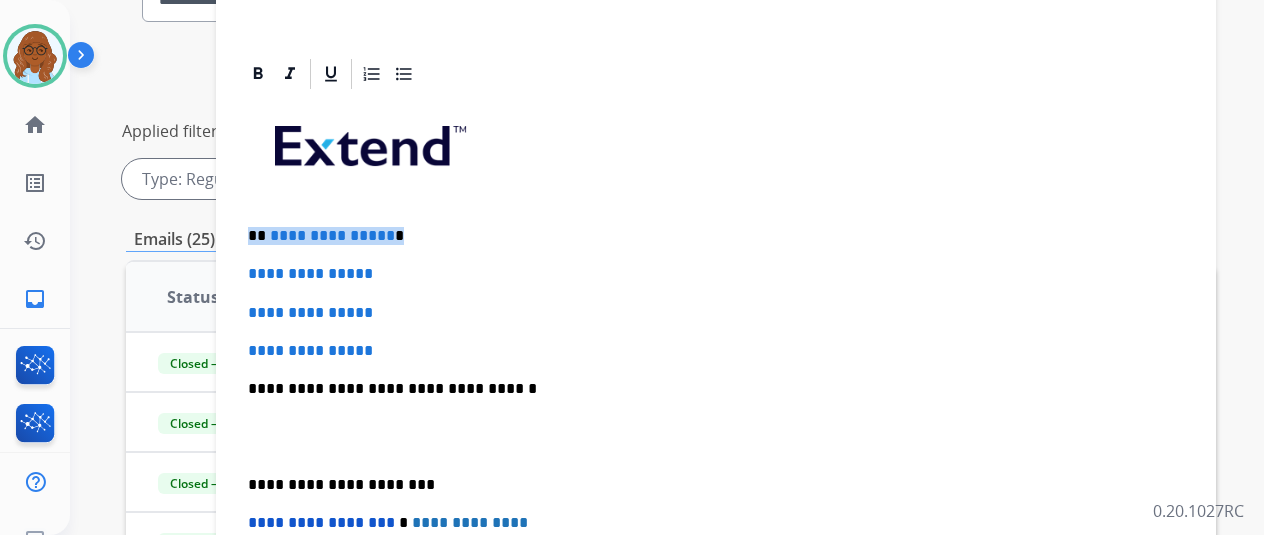 drag, startPoint x: 422, startPoint y: 225, endPoint x: 190, endPoint y: 231, distance: 232.07758 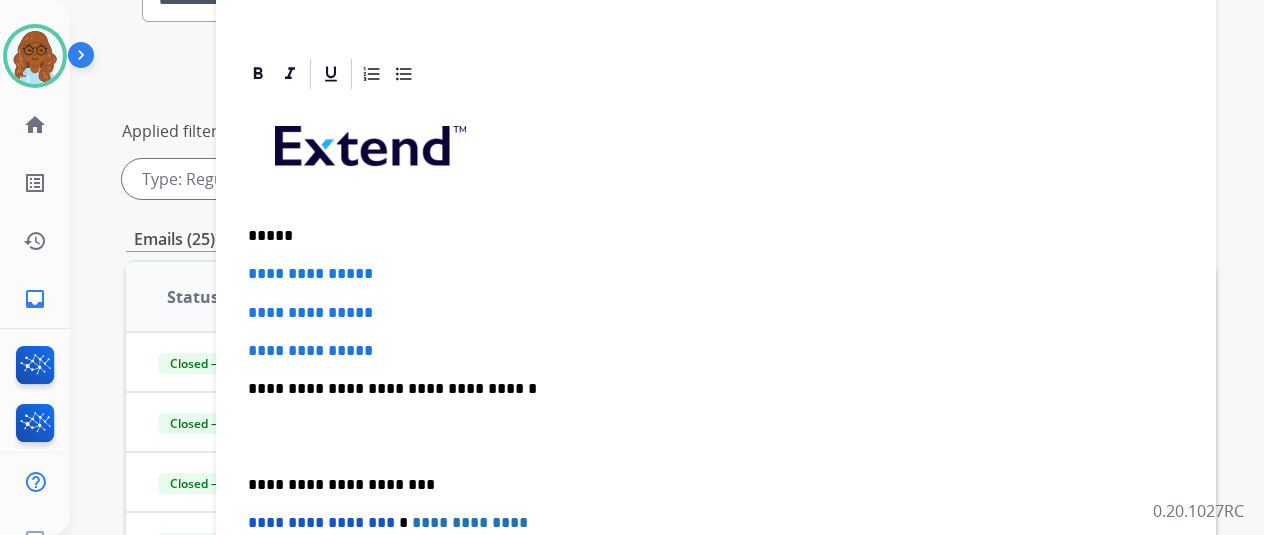 click on "**********" at bounding box center (716, 436) 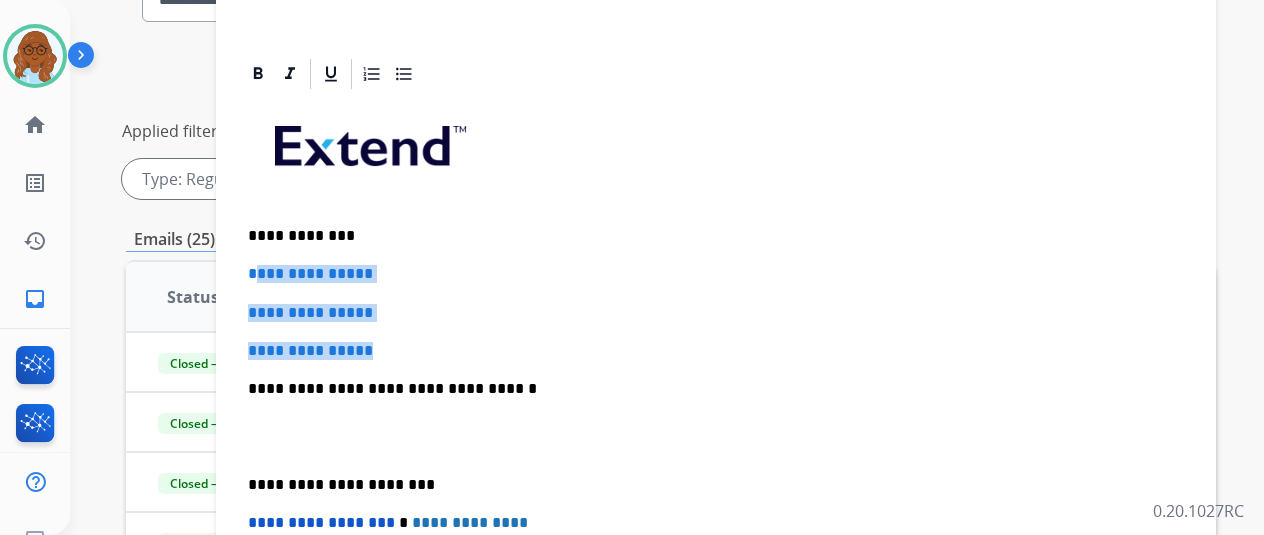 drag, startPoint x: 416, startPoint y: 344, endPoint x: 266, endPoint y: 271, distance: 166.82027 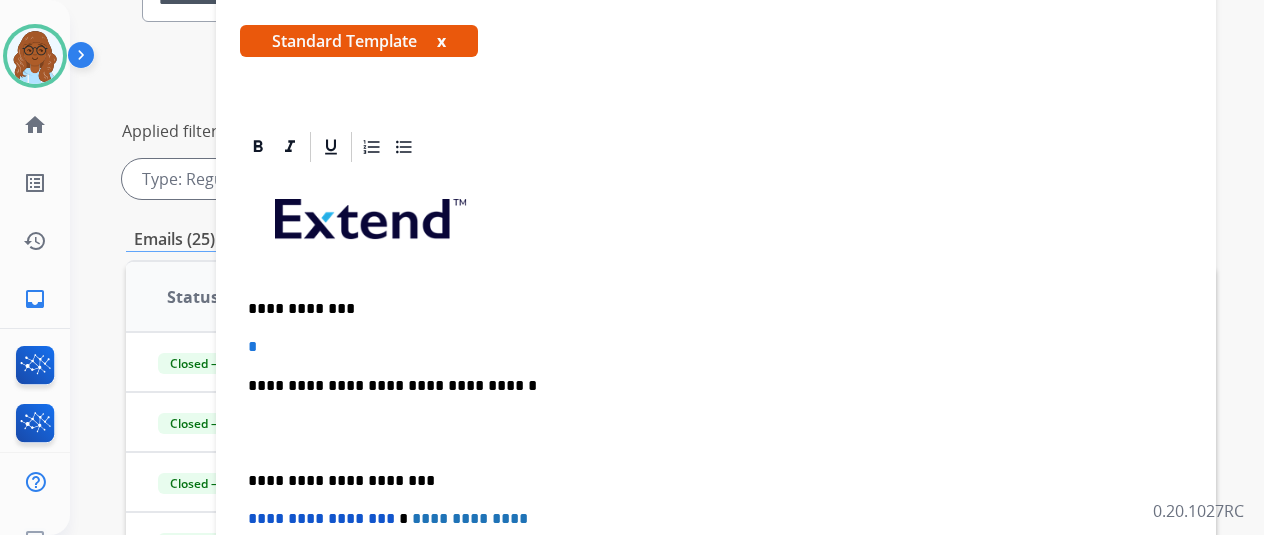 scroll, scrollTop: 306, scrollLeft: 0, axis: vertical 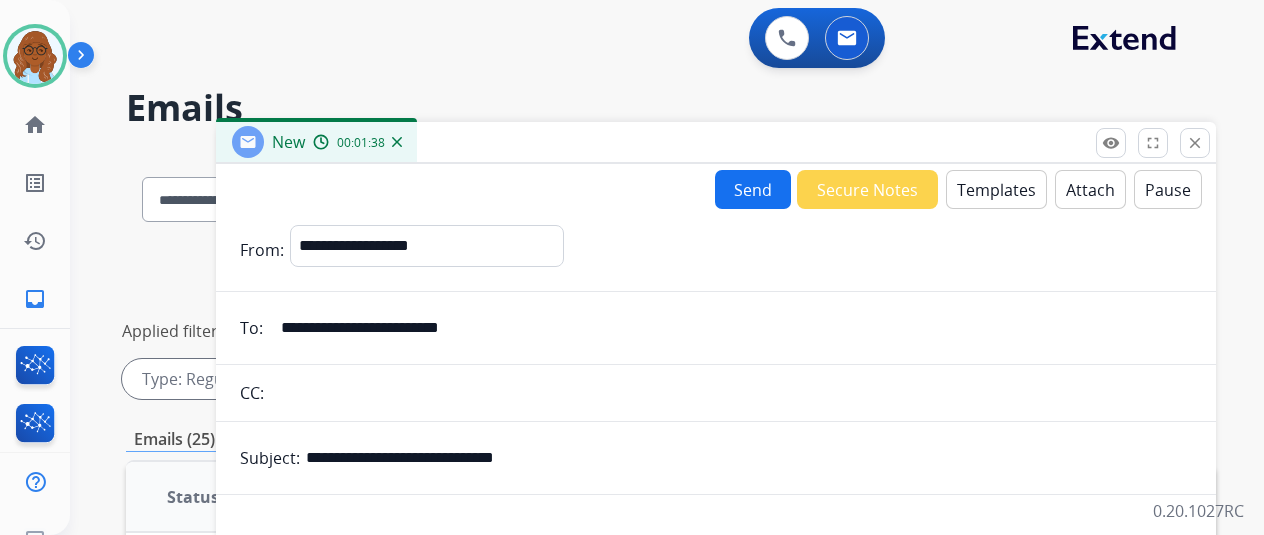 click on "Templates" at bounding box center (996, 189) 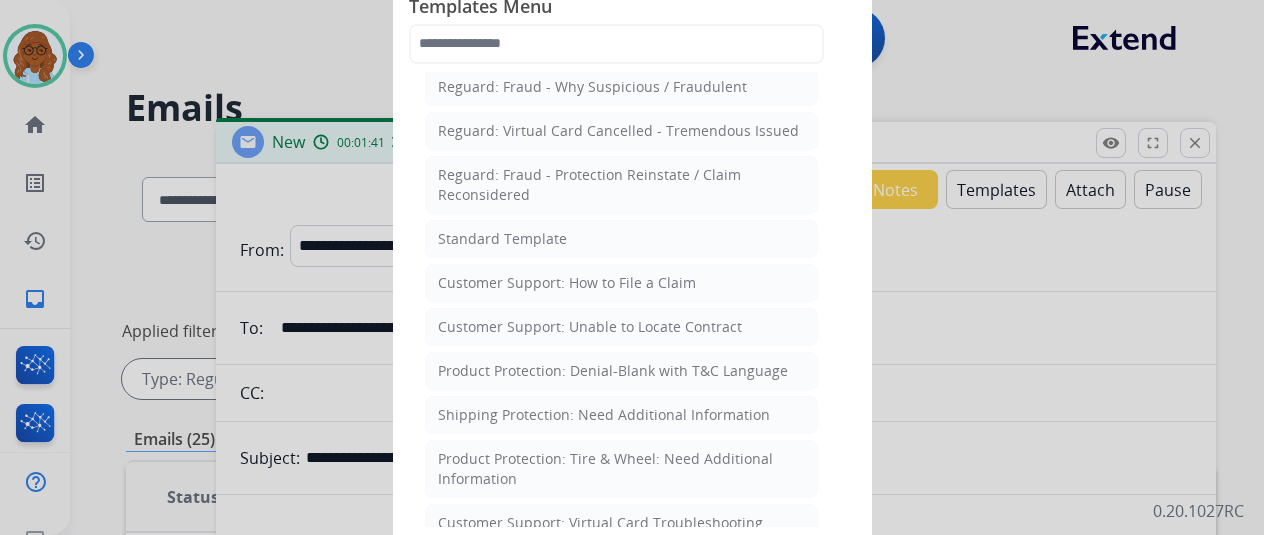 scroll, scrollTop: 200, scrollLeft: 0, axis: vertical 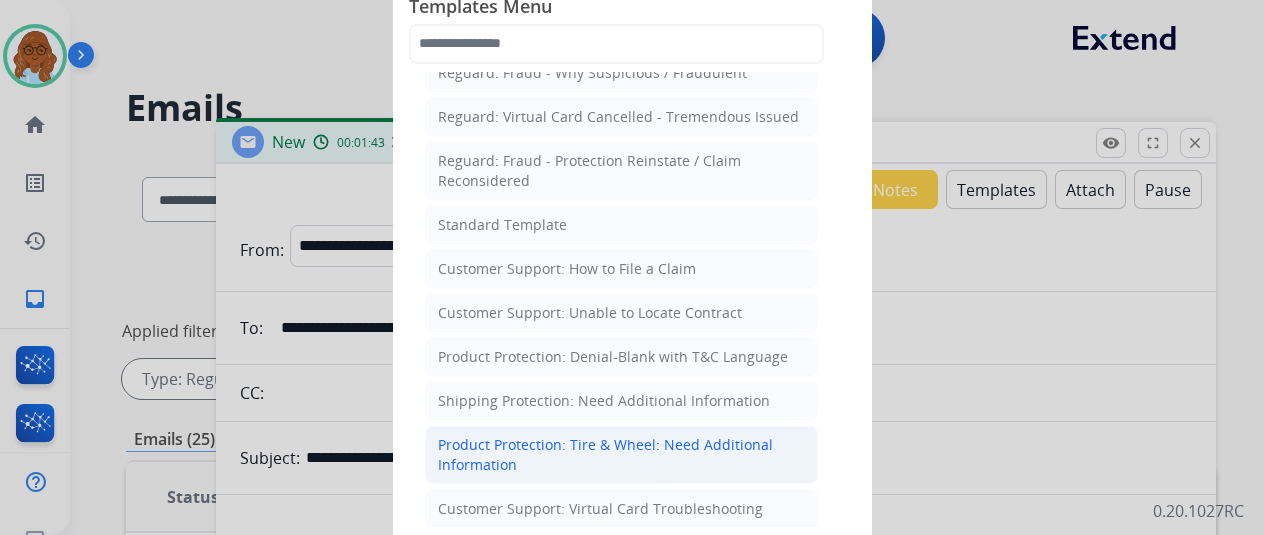 click on "Product Protection: Tire & Wheel: Need Additional Information" 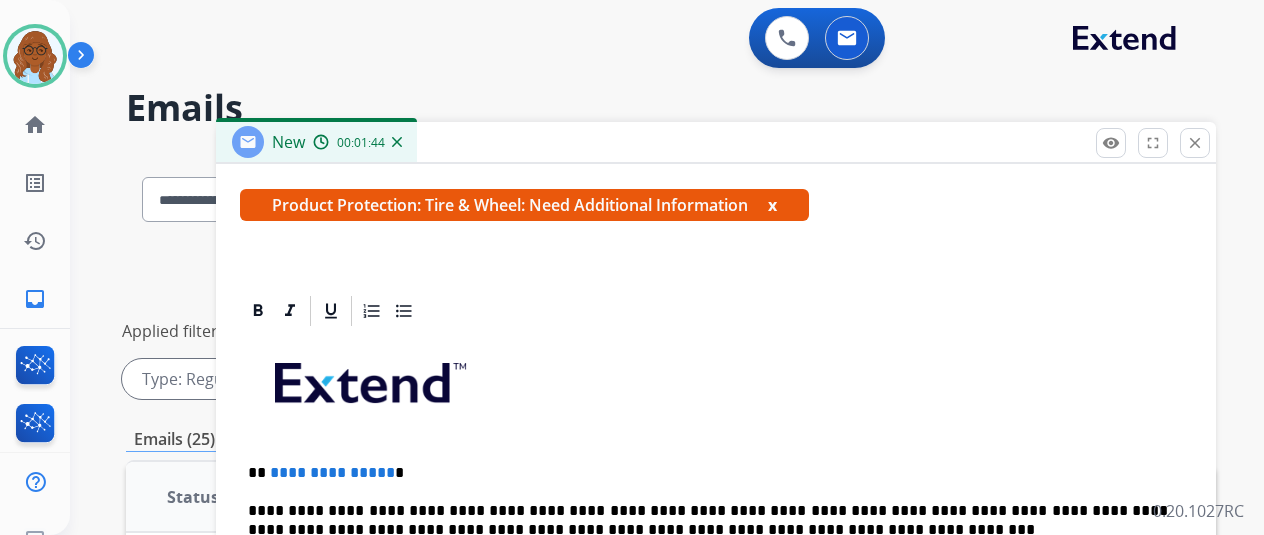 scroll, scrollTop: 352, scrollLeft: 0, axis: vertical 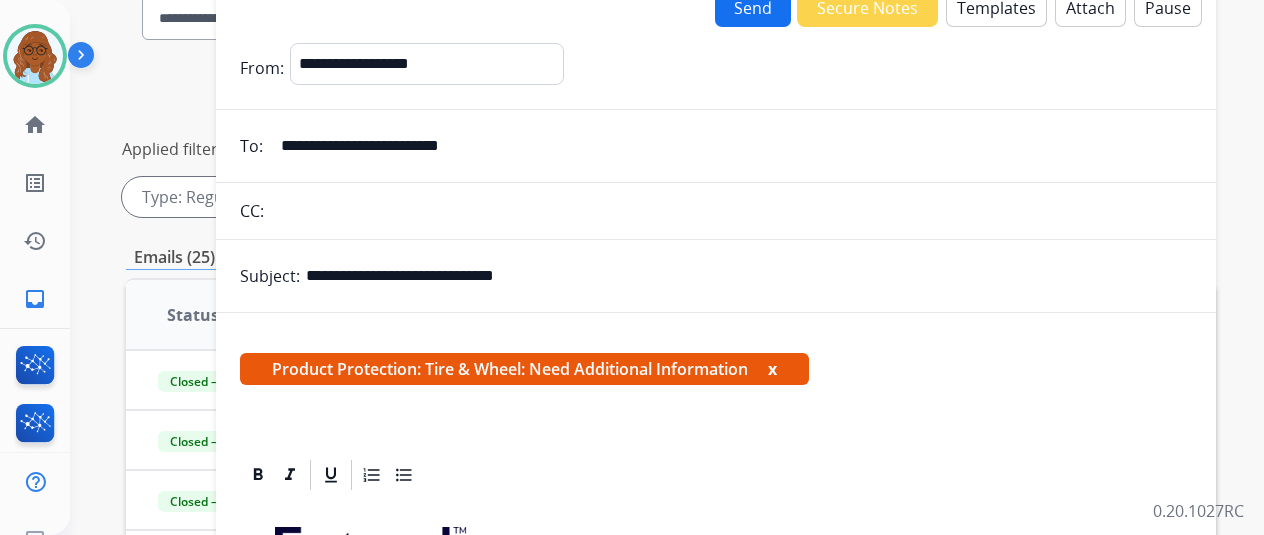 drag, startPoint x: 673, startPoint y: 236, endPoint x: 241, endPoint y: 285, distance: 434.77005 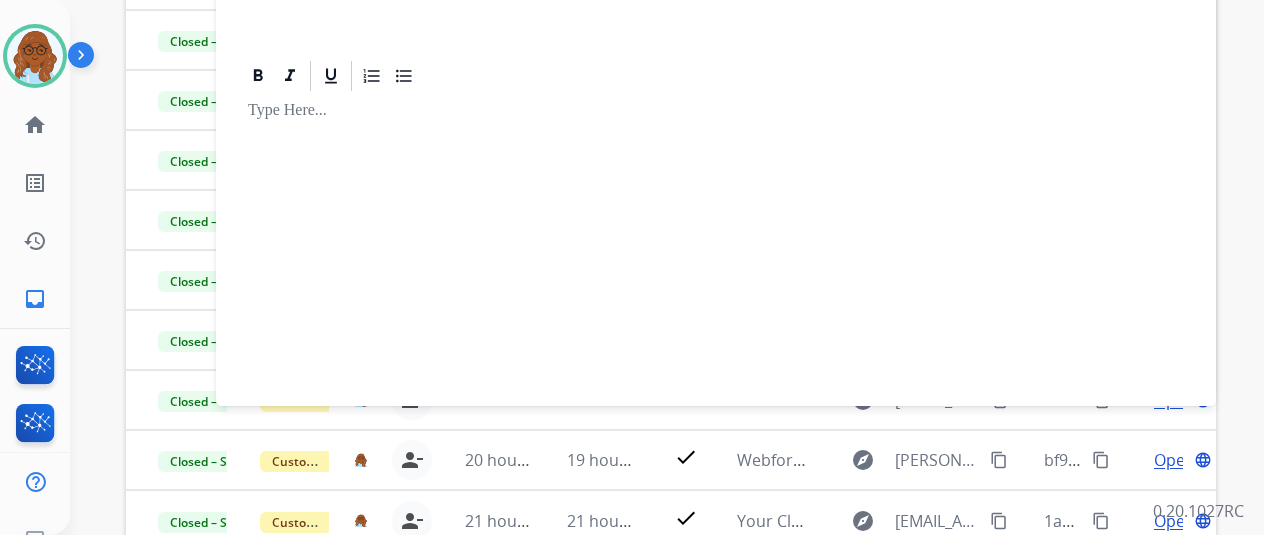 scroll, scrollTop: 583, scrollLeft: 0, axis: vertical 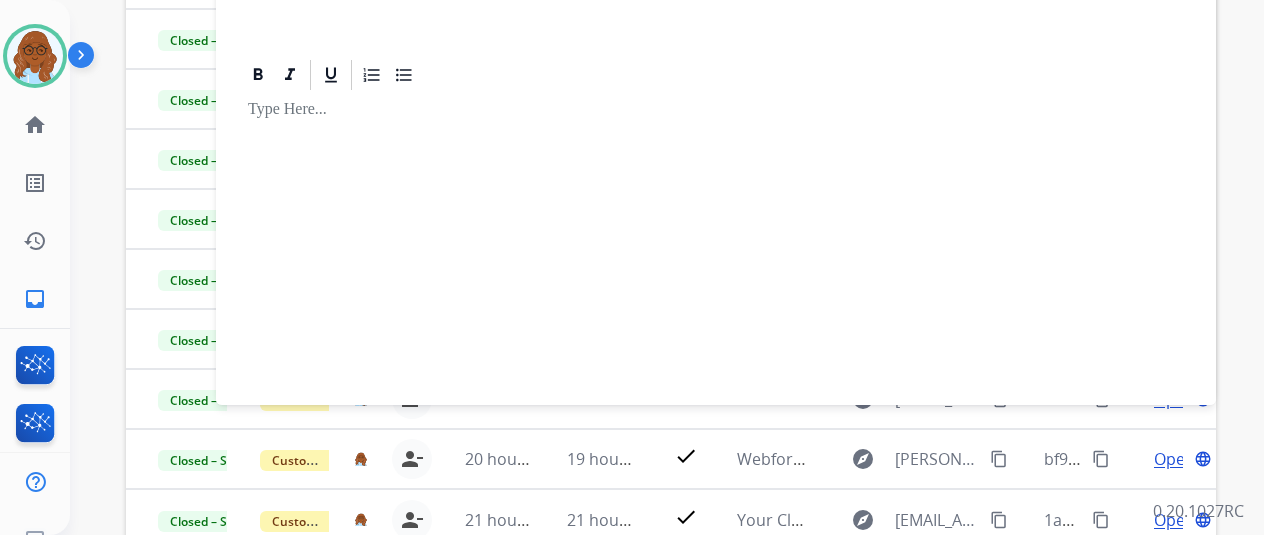 click at bounding box center [716, 239] 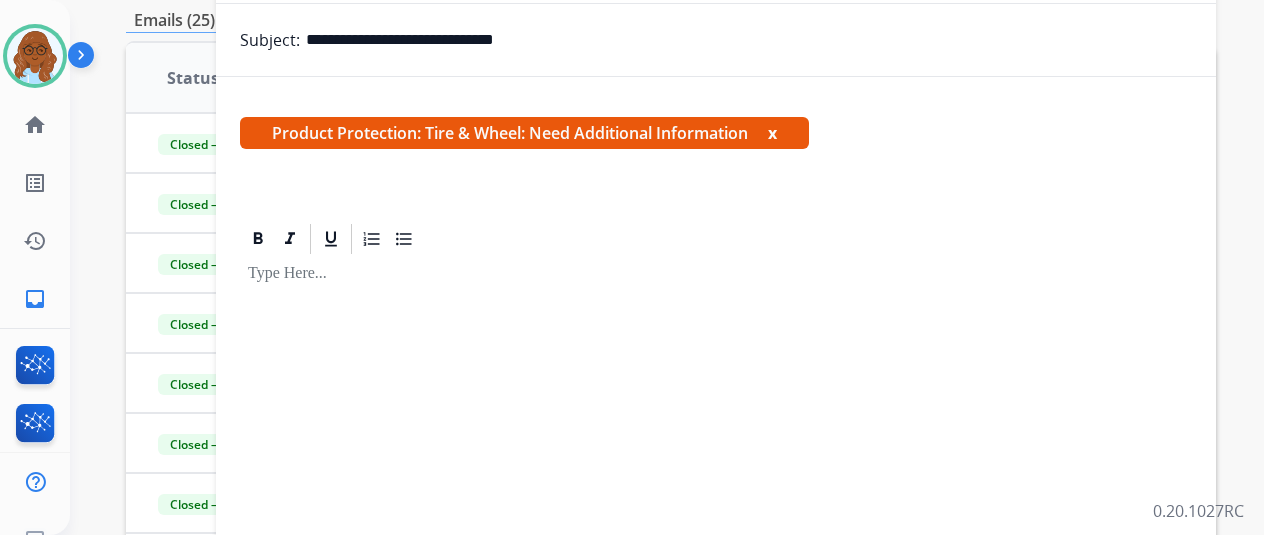 scroll, scrollTop: 183, scrollLeft: 0, axis: vertical 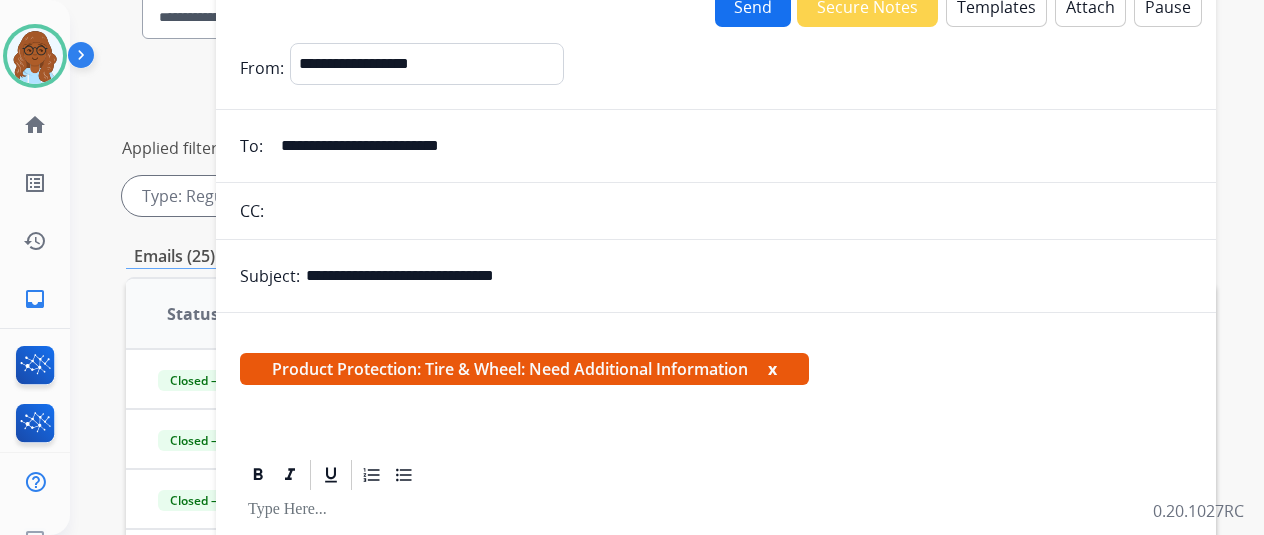click on "x" at bounding box center (772, 369) 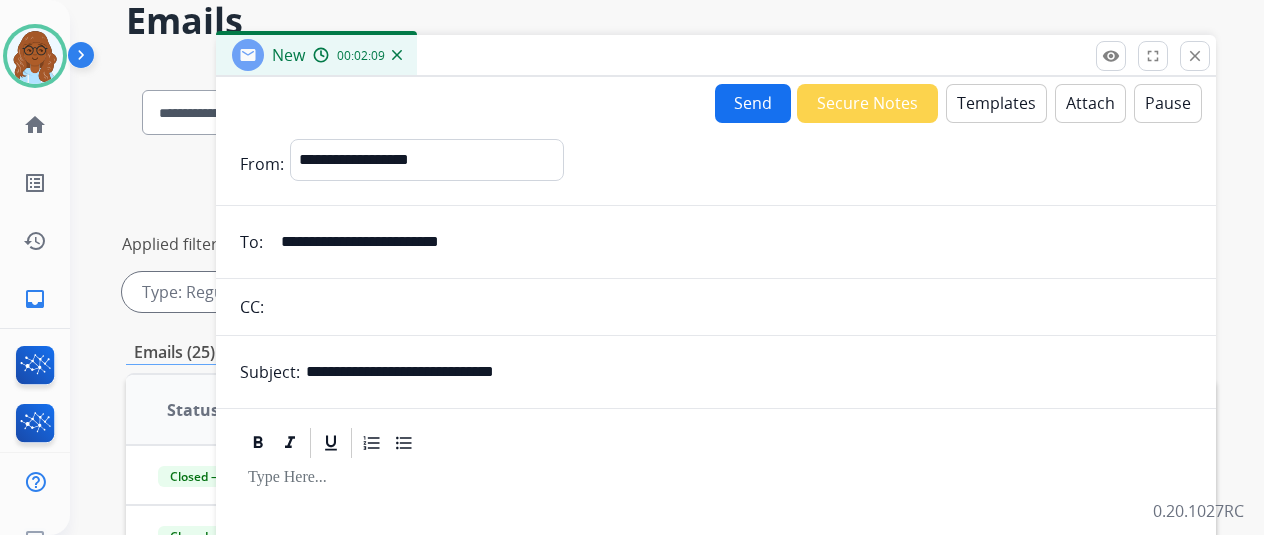 scroll, scrollTop: 0, scrollLeft: 0, axis: both 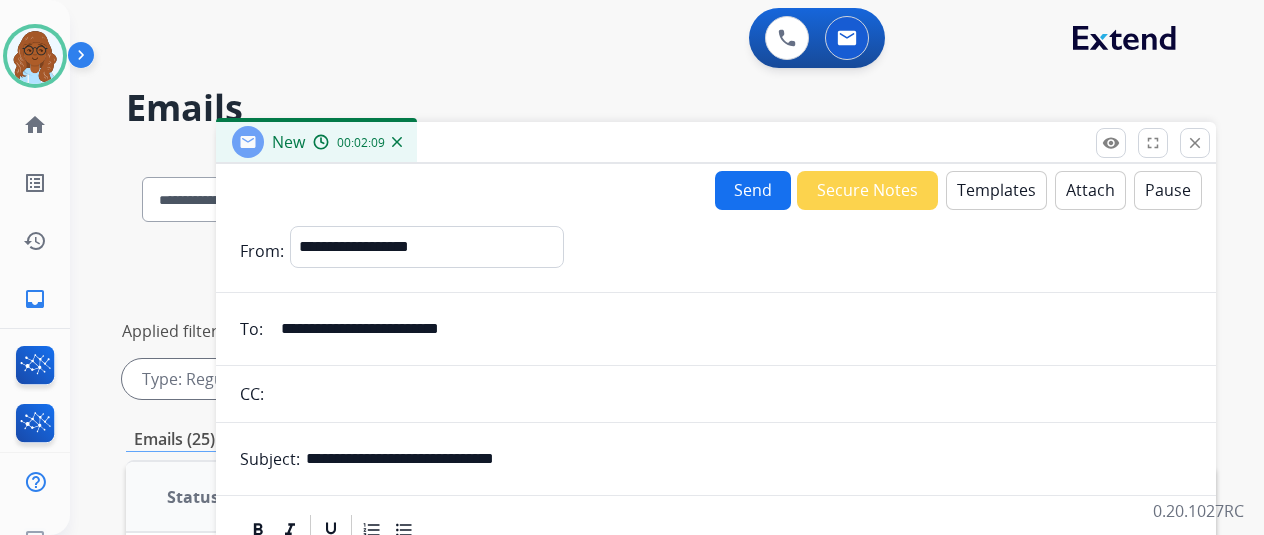 click on "Templates" at bounding box center [996, 190] 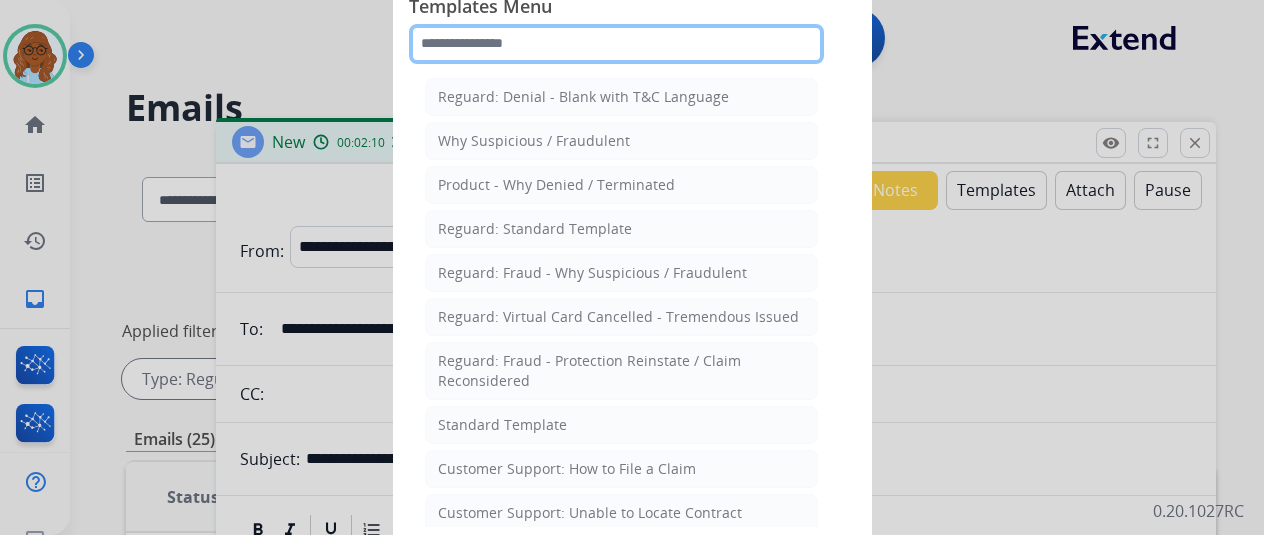 click 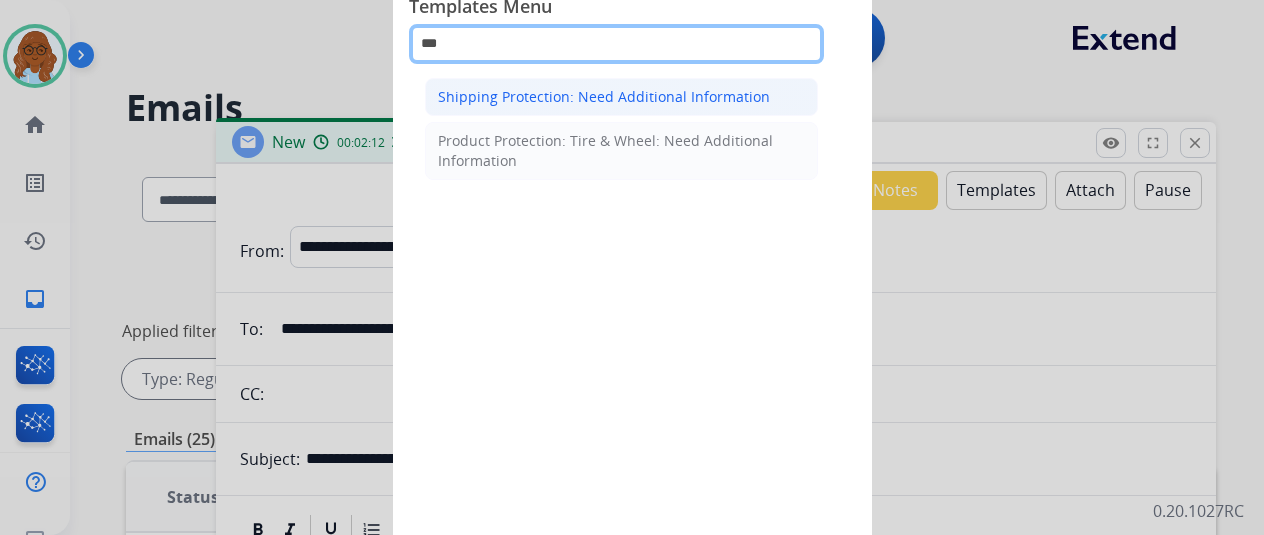 type on "***" 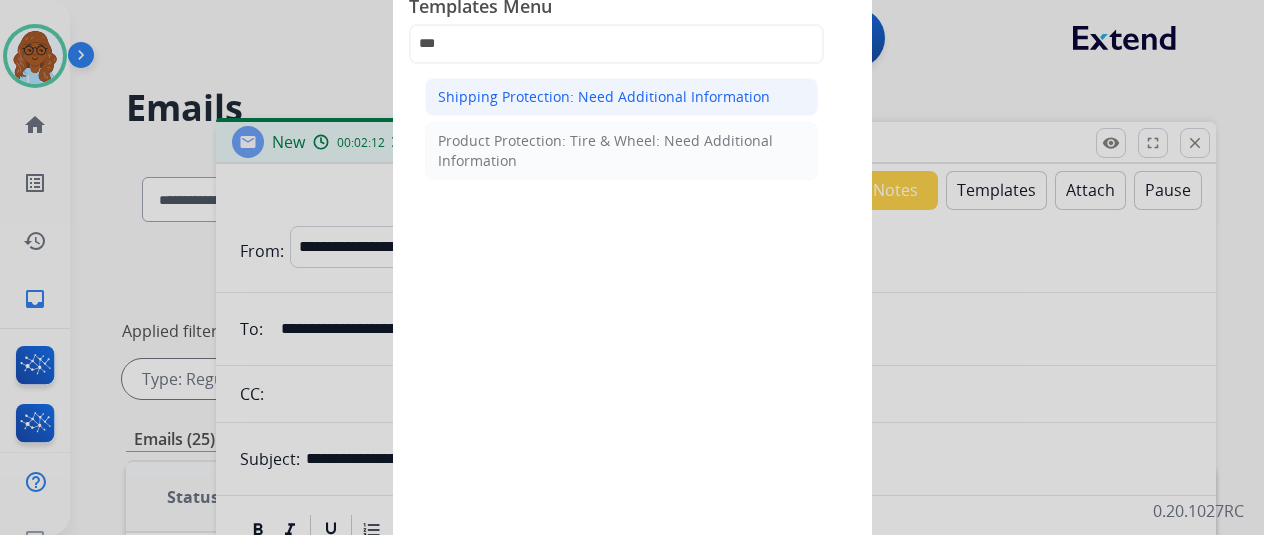 click on "Shipping Protection: Need Additional Information" 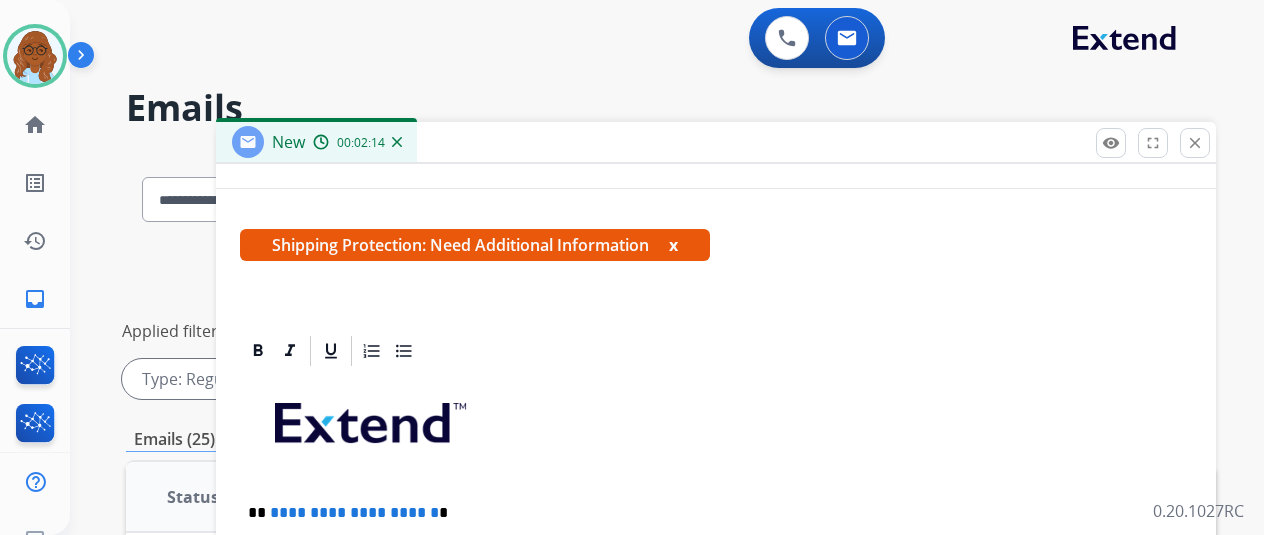 scroll, scrollTop: 306, scrollLeft: 0, axis: vertical 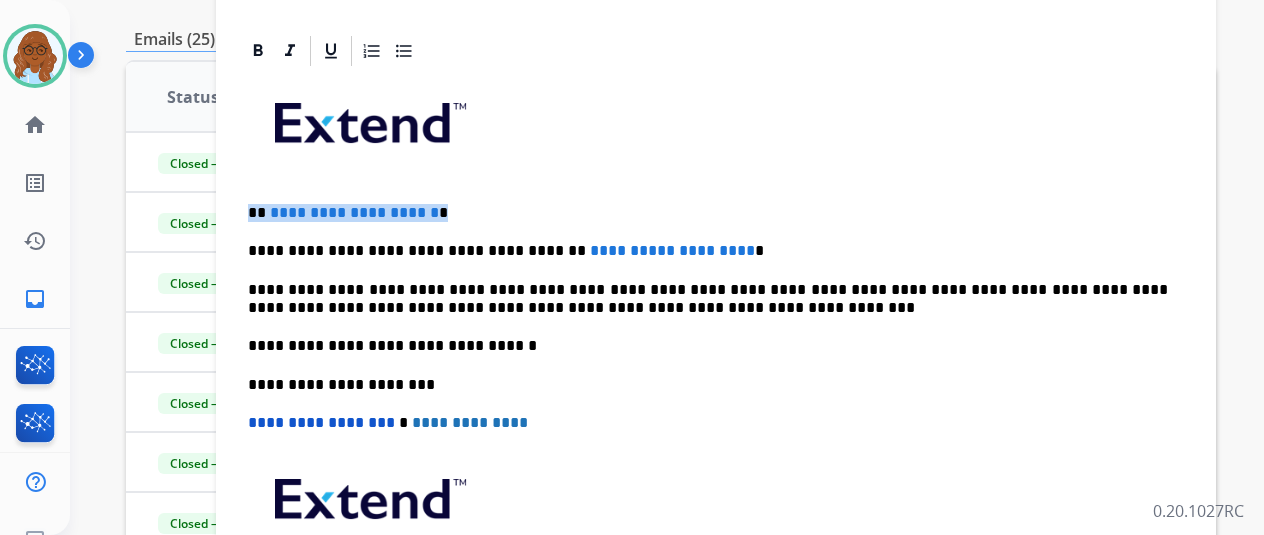 drag, startPoint x: 510, startPoint y: 199, endPoint x: 265, endPoint y: 203, distance: 245.03265 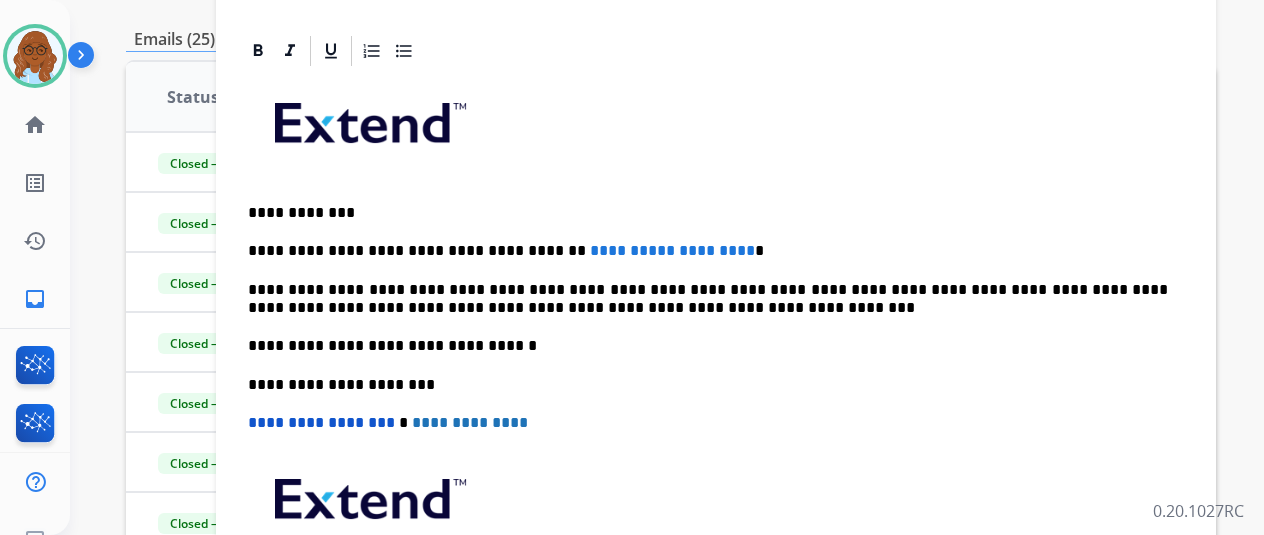 click on "**********" at bounding box center (708, 251) 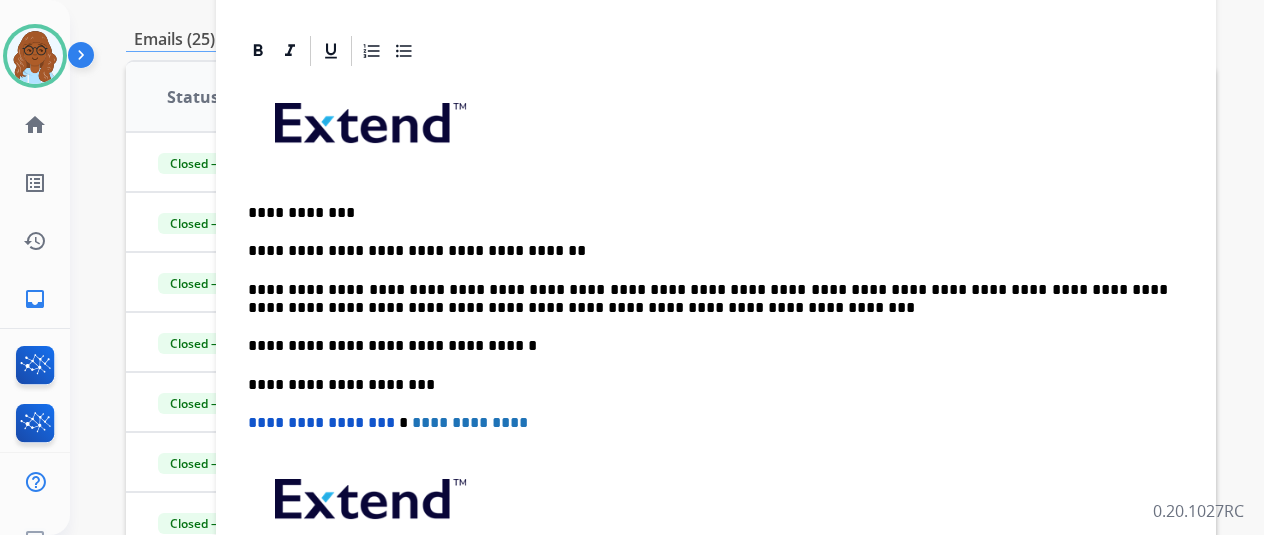 click on "**********" at bounding box center (708, 251) 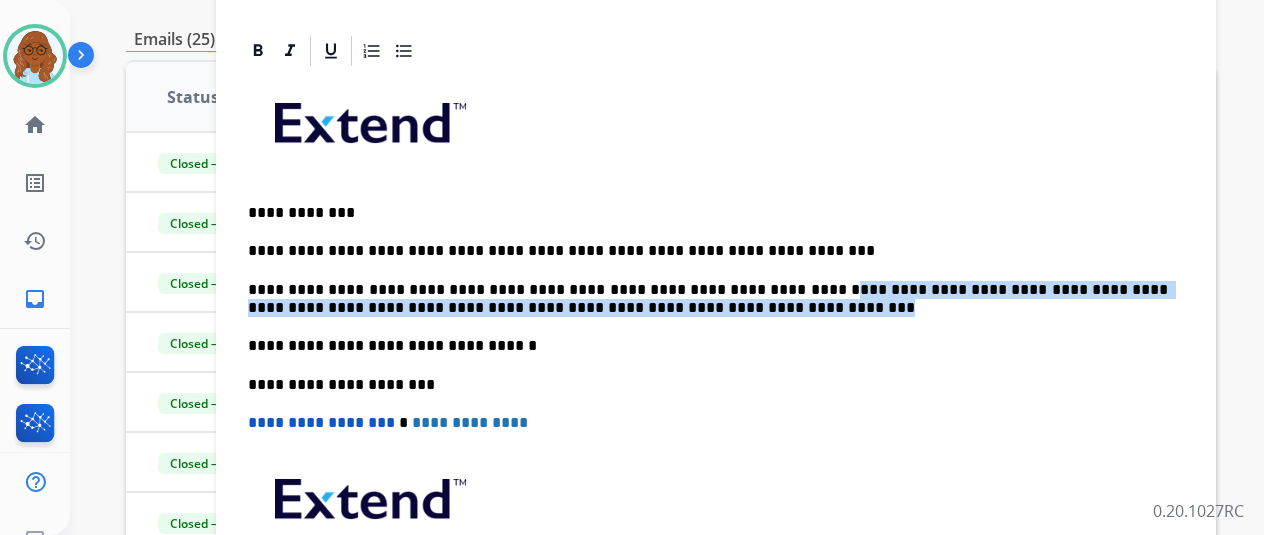 drag, startPoint x: 692, startPoint y: 302, endPoint x: 779, endPoint y: 288, distance: 88.11924 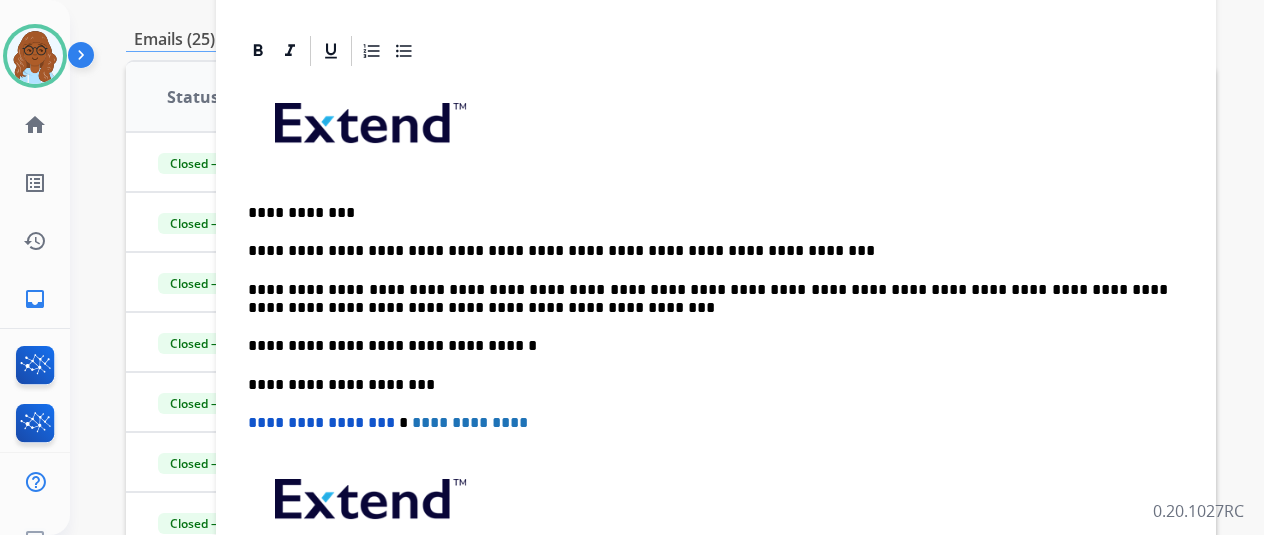 click on "**********" at bounding box center [716, 374] 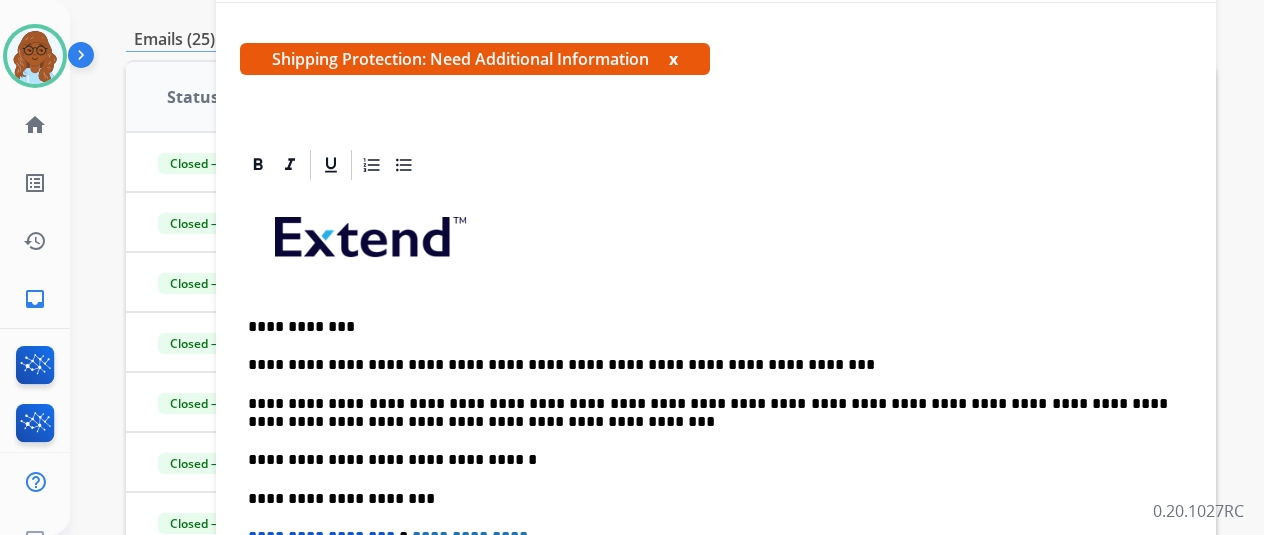 scroll, scrollTop: 0, scrollLeft: 0, axis: both 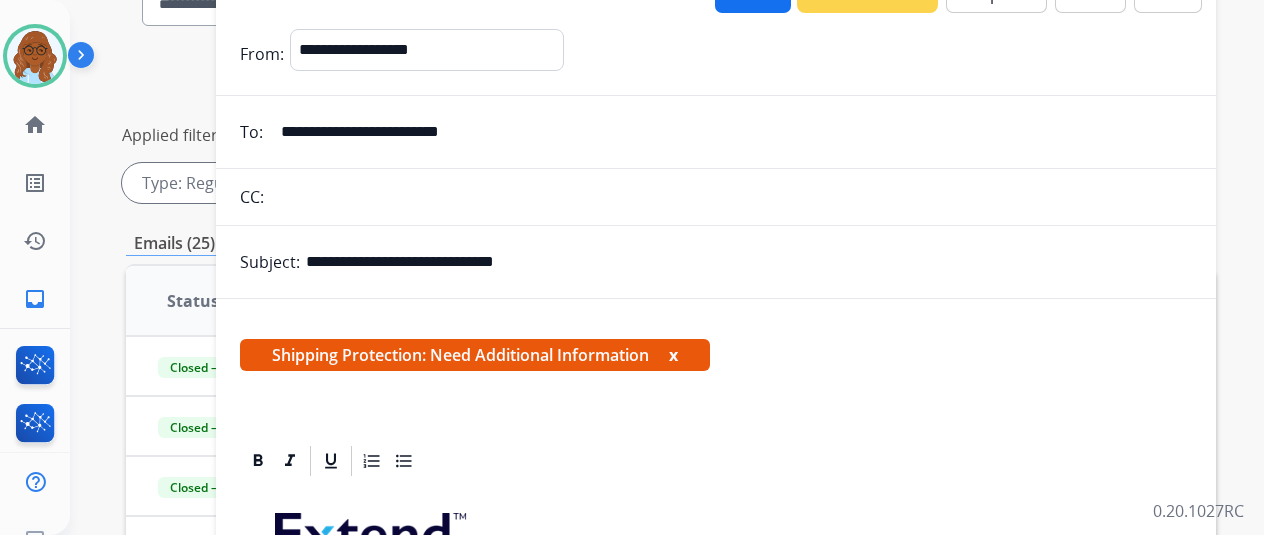 click on "Shipping Protection: Need Additional Information   x" at bounding box center (475, 355) 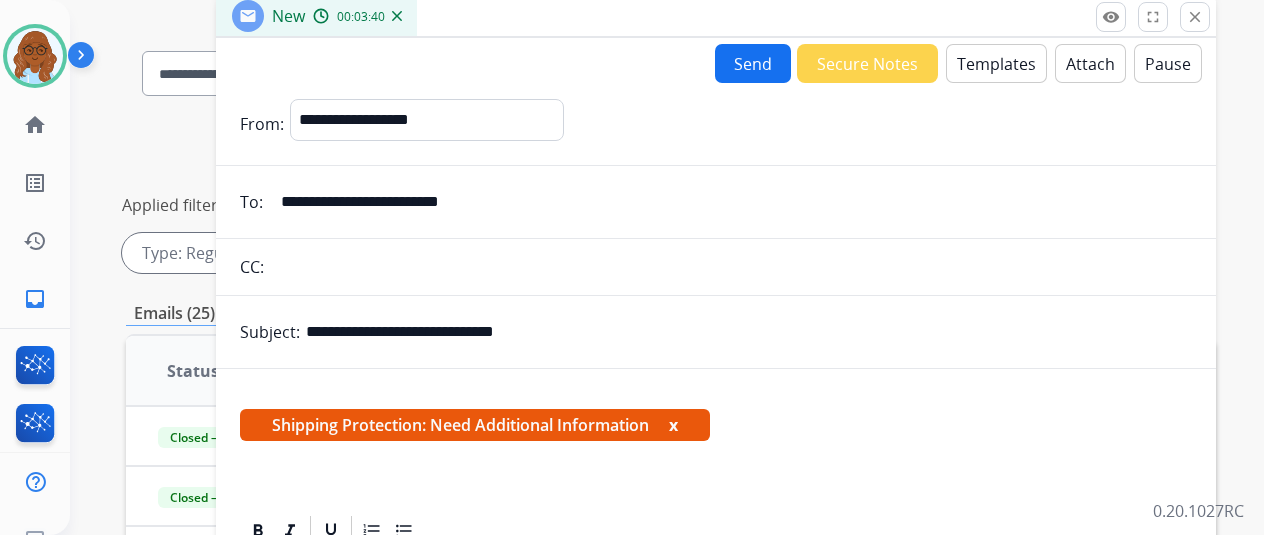 scroll, scrollTop: 119, scrollLeft: 0, axis: vertical 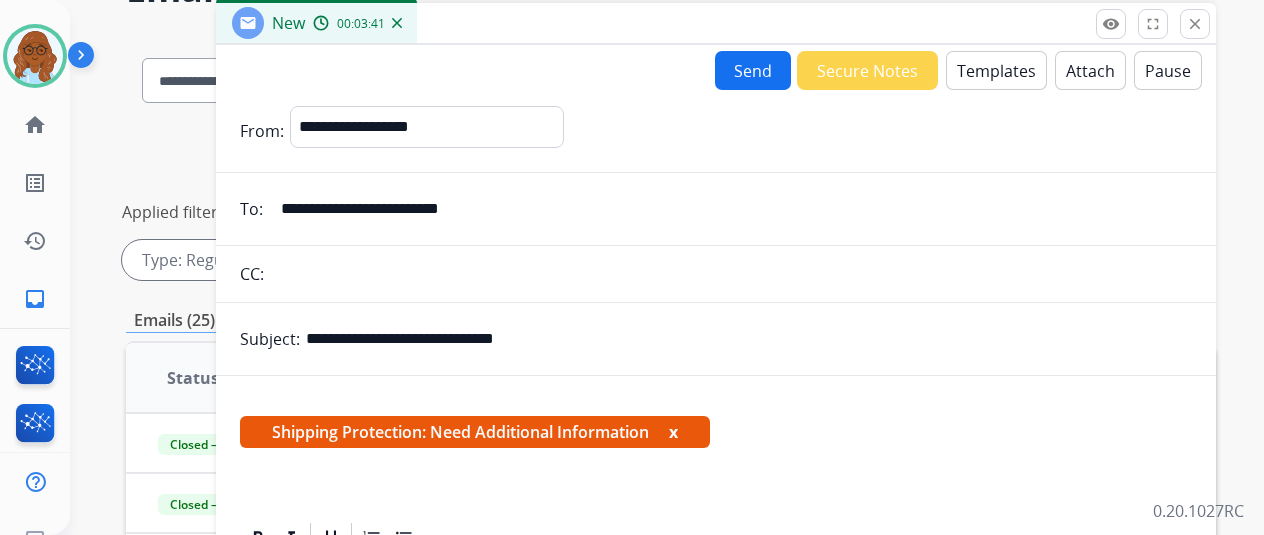 click on "x" at bounding box center (673, 432) 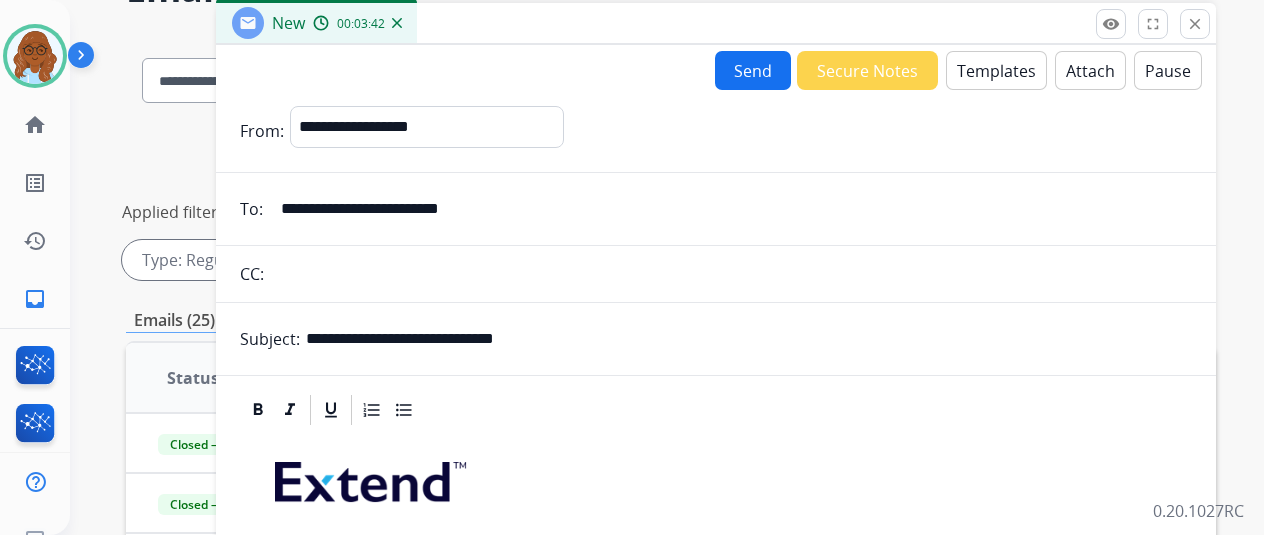 scroll, scrollTop: 0, scrollLeft: 0, axis: both 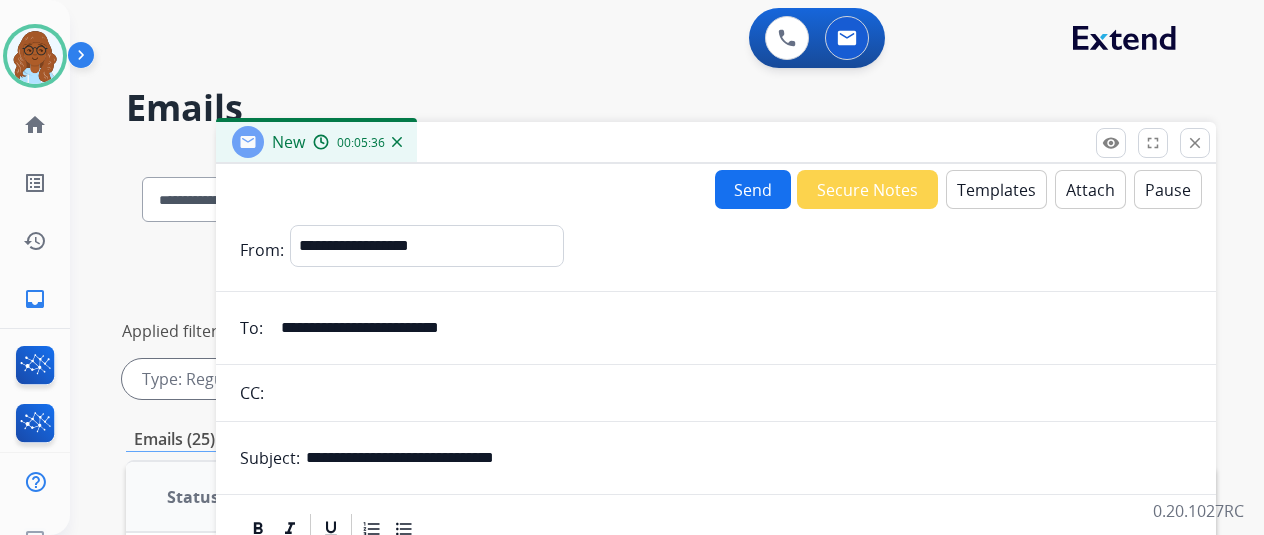 click on "Send" at bounding box center [753, 189] 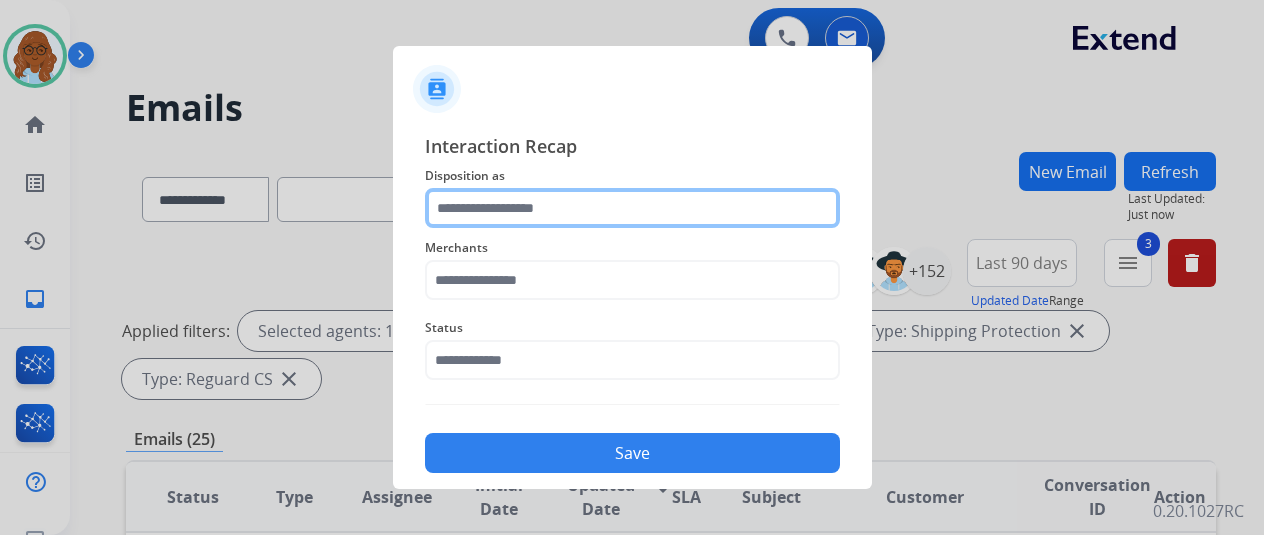 drag, startPoint x: 495, startPoint y: 221, endPoint x: 579, endPoint y: 221, distance: 84 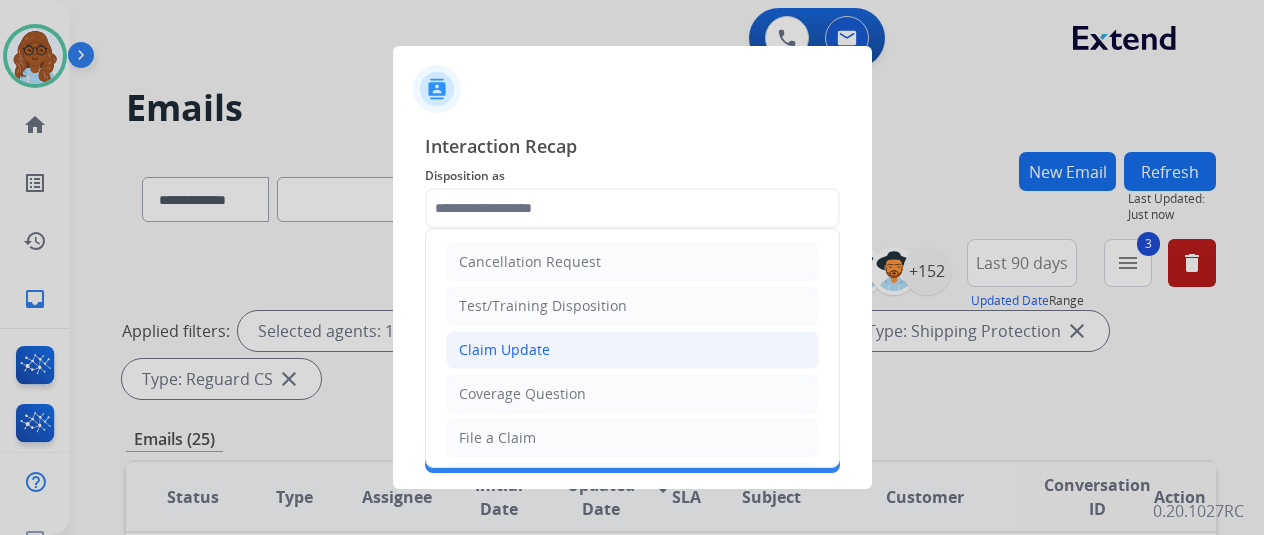 click on "Claim Update" 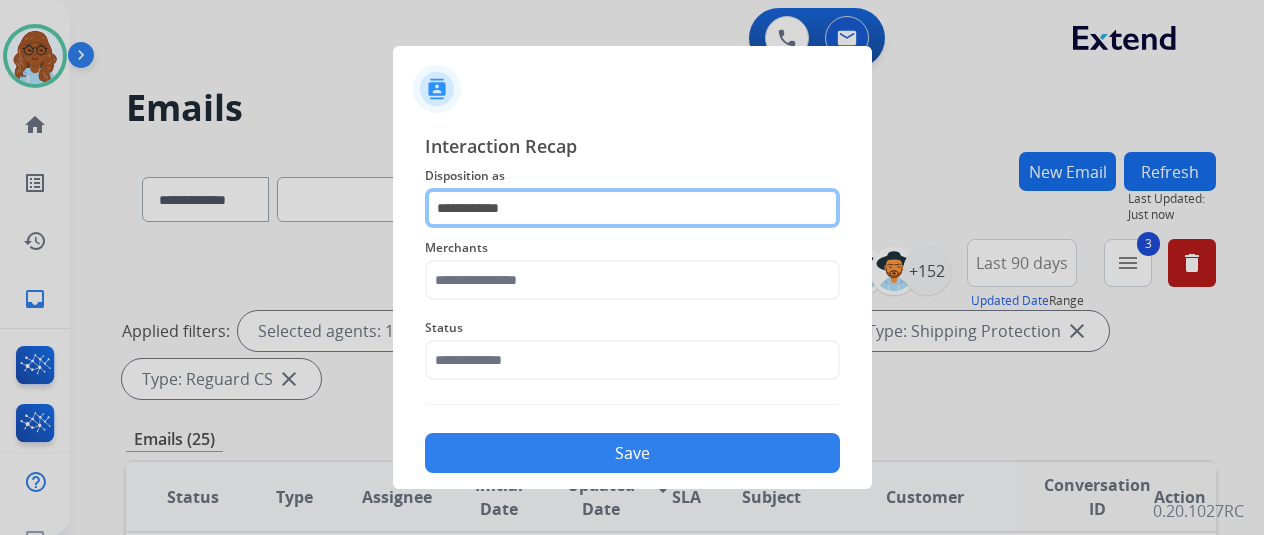 click on "**********" 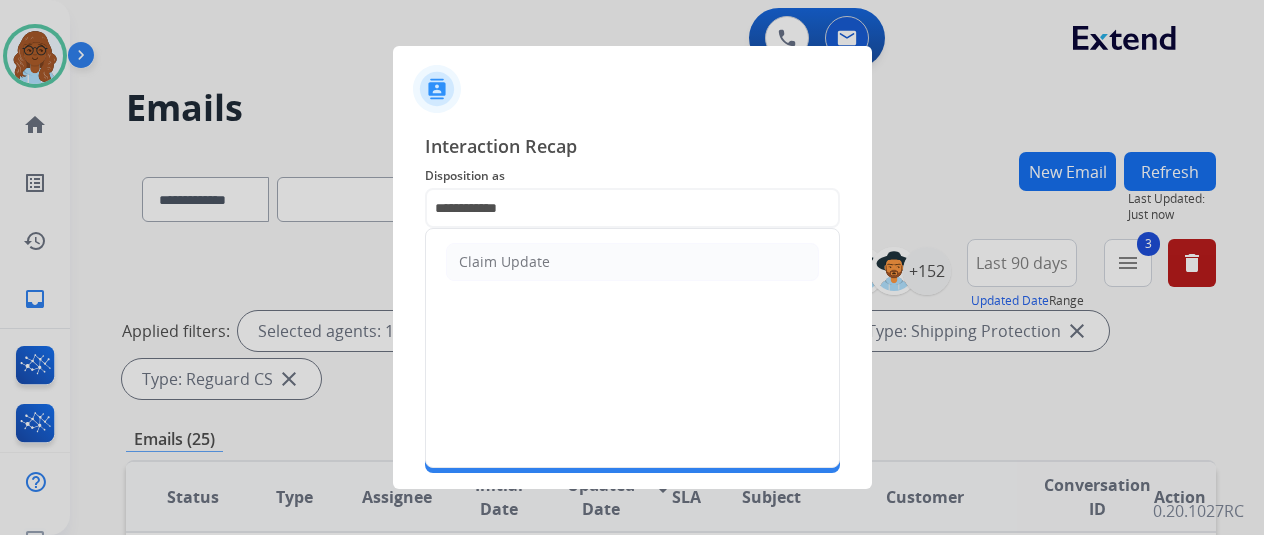 click on "Interaction Recap" 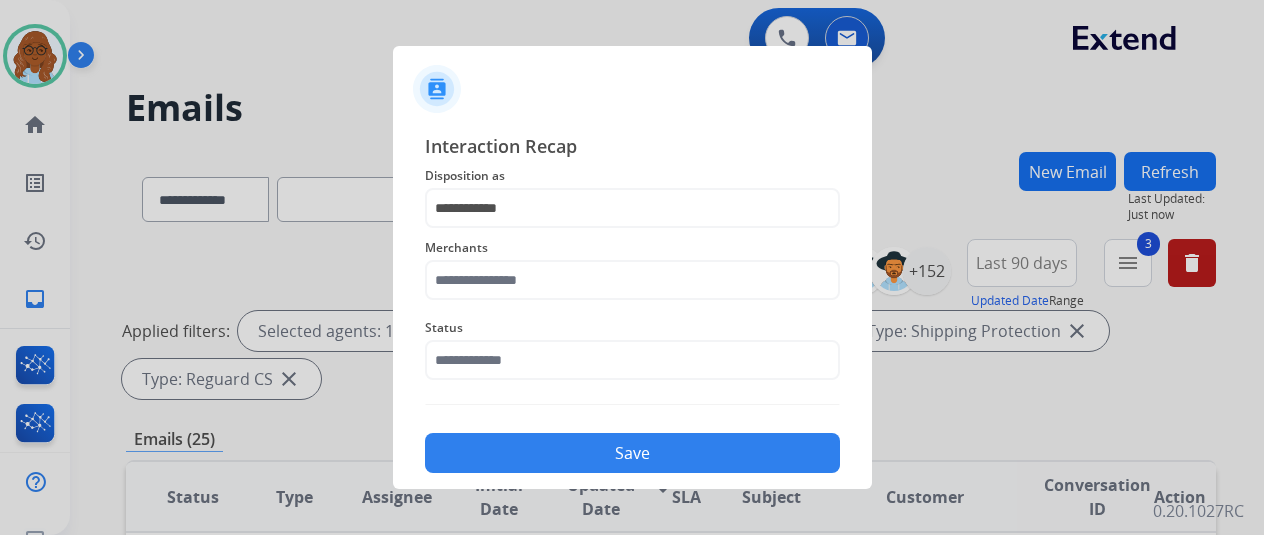 click on "**********" 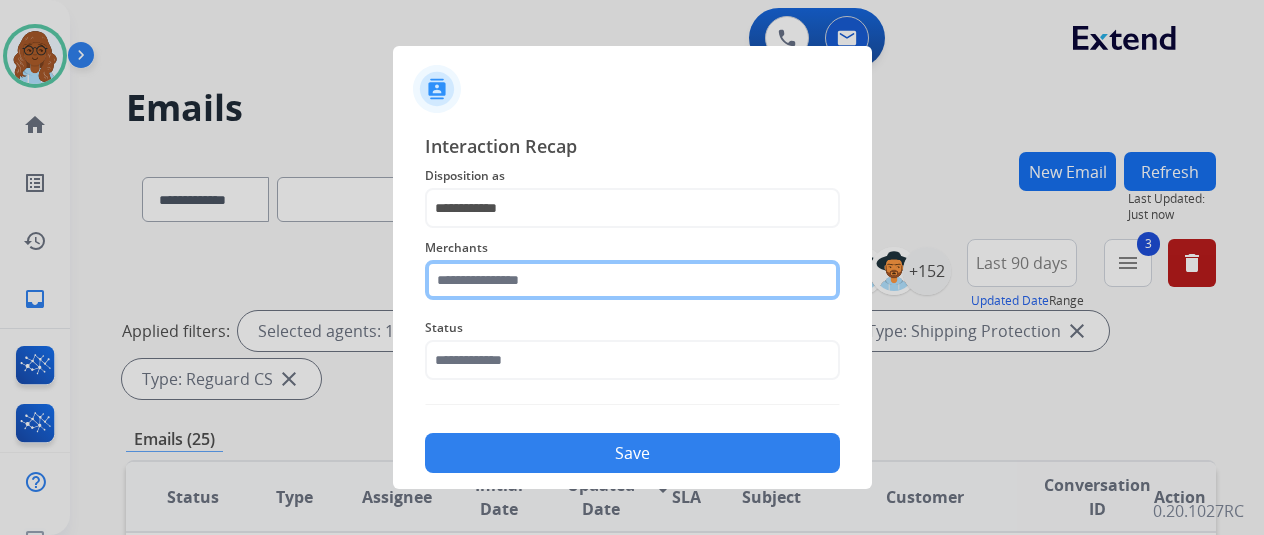 click 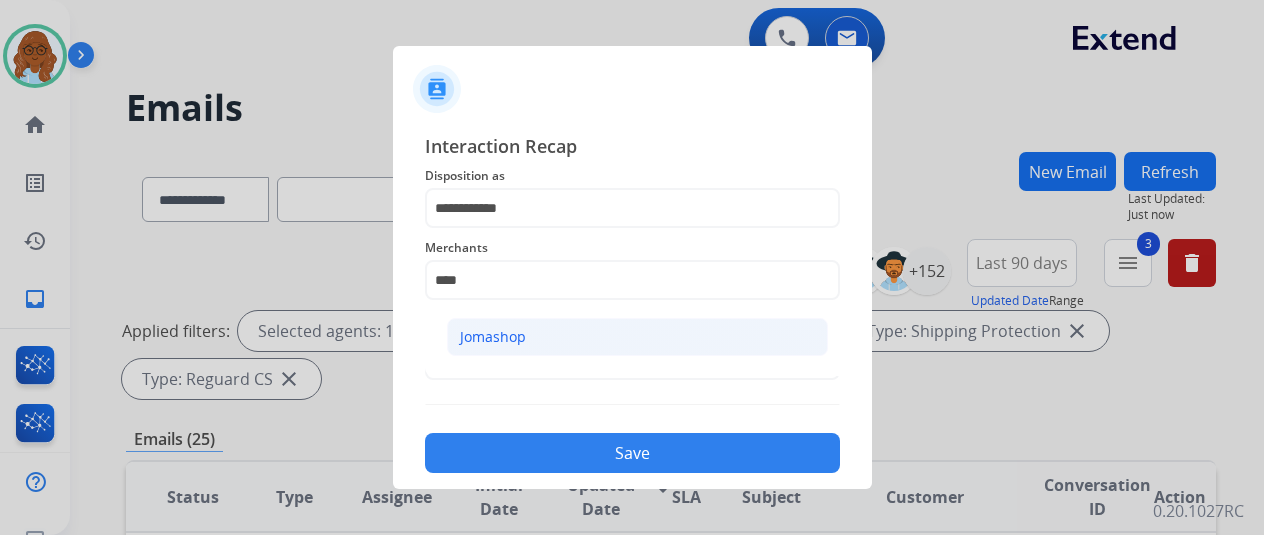 click on "Jomashop" 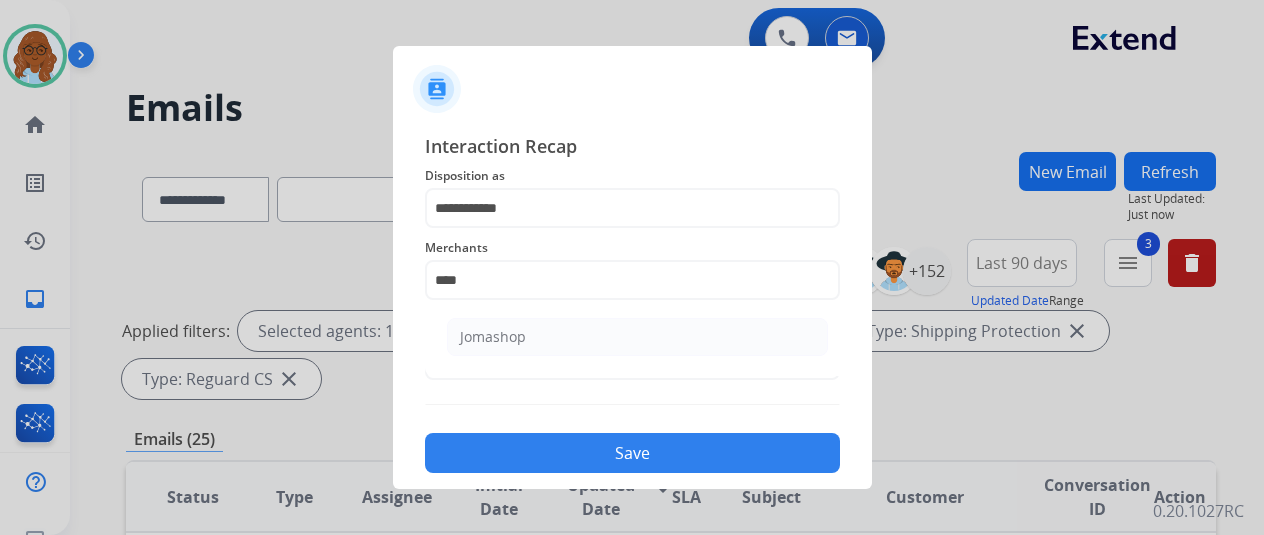 type on "********" 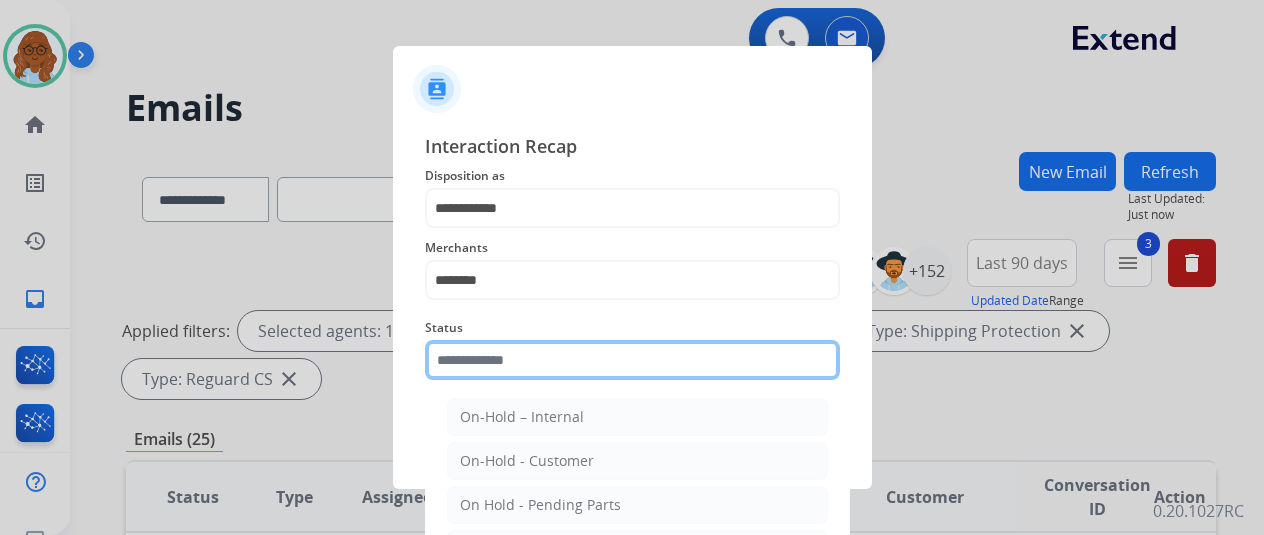 drag, startPoint x: 504, startPoint y: 355, endPoint x: 560, endPoint y: 367, distance: 57.271286 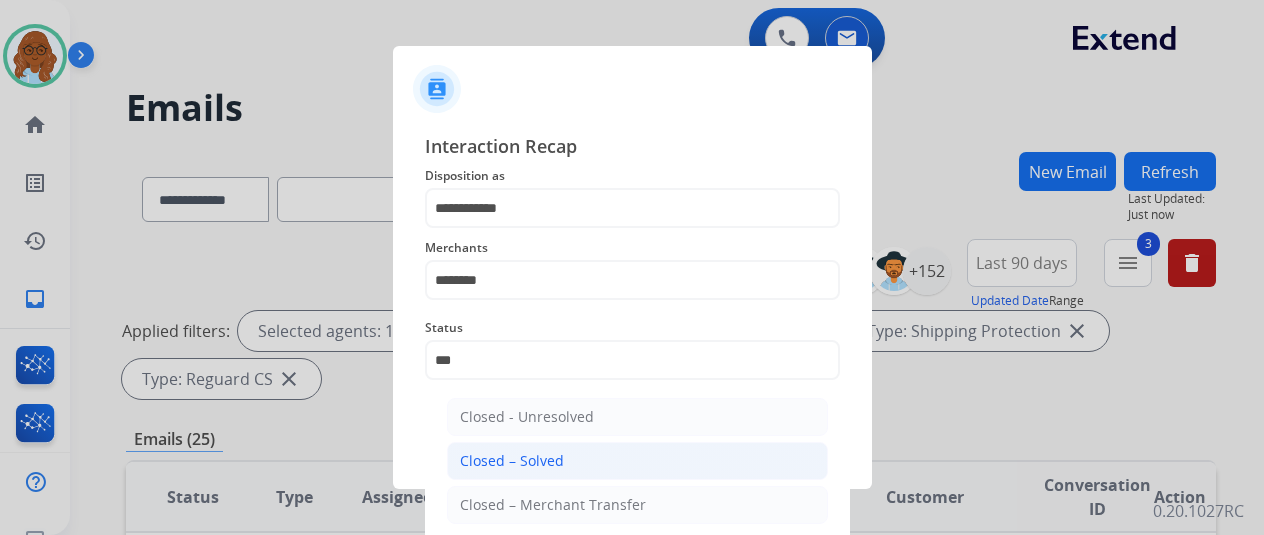 click on "Closed – Solved" 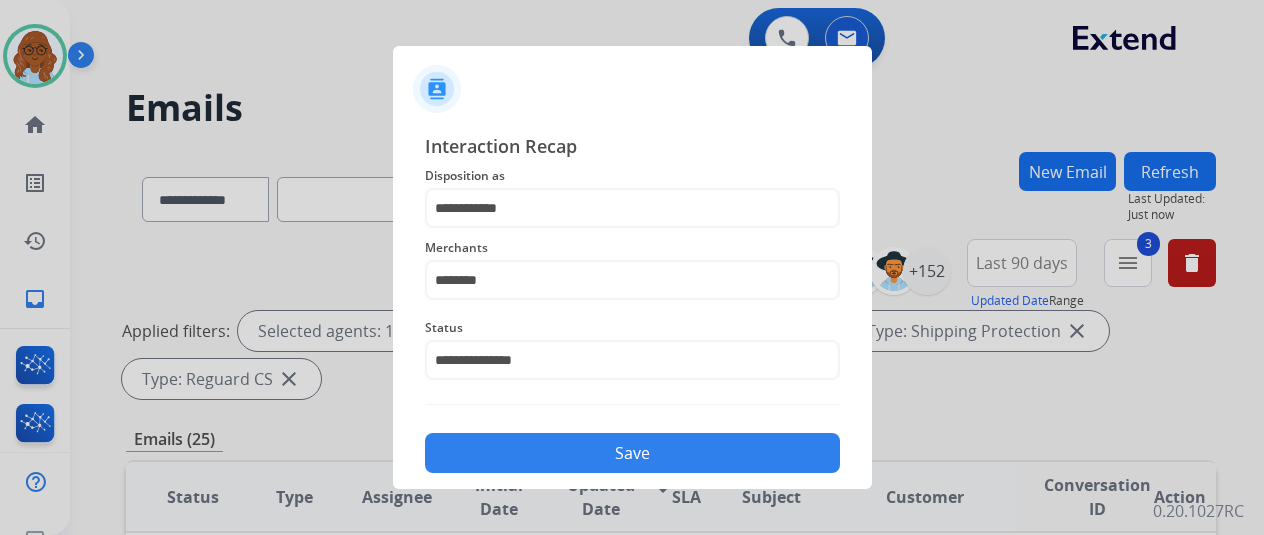 click on "Save" 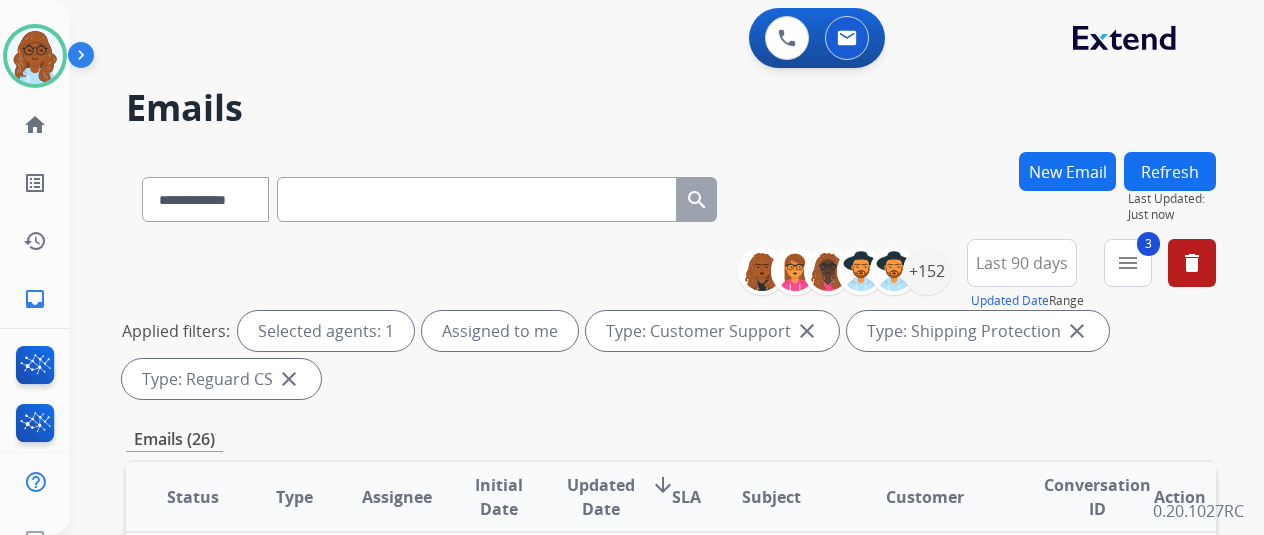 scroll, scrollTop: 400, scrollLeft: 0, axis: vertical 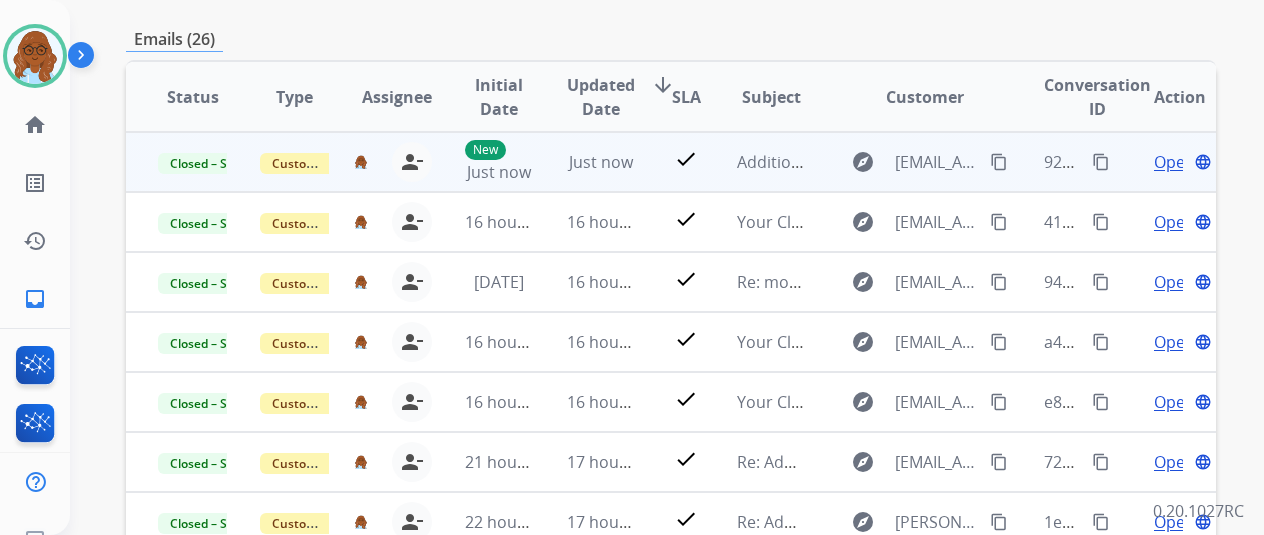 click on "content_copy" at bounding box center (1101, 162) 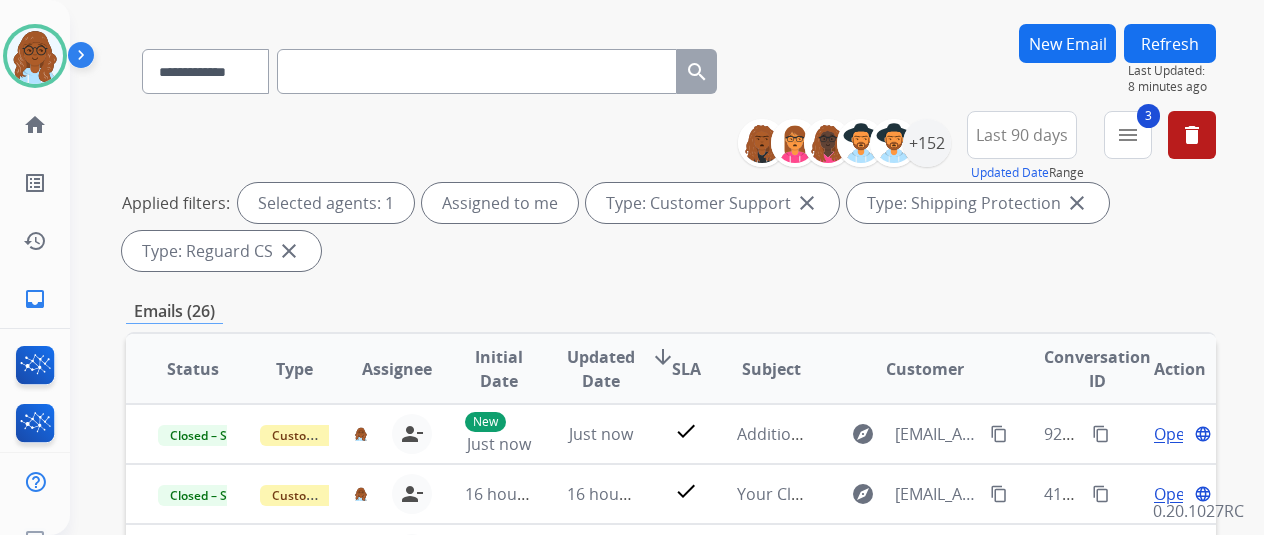 scroll, scrollTop: 0, scrollLeft: 0, axis: both 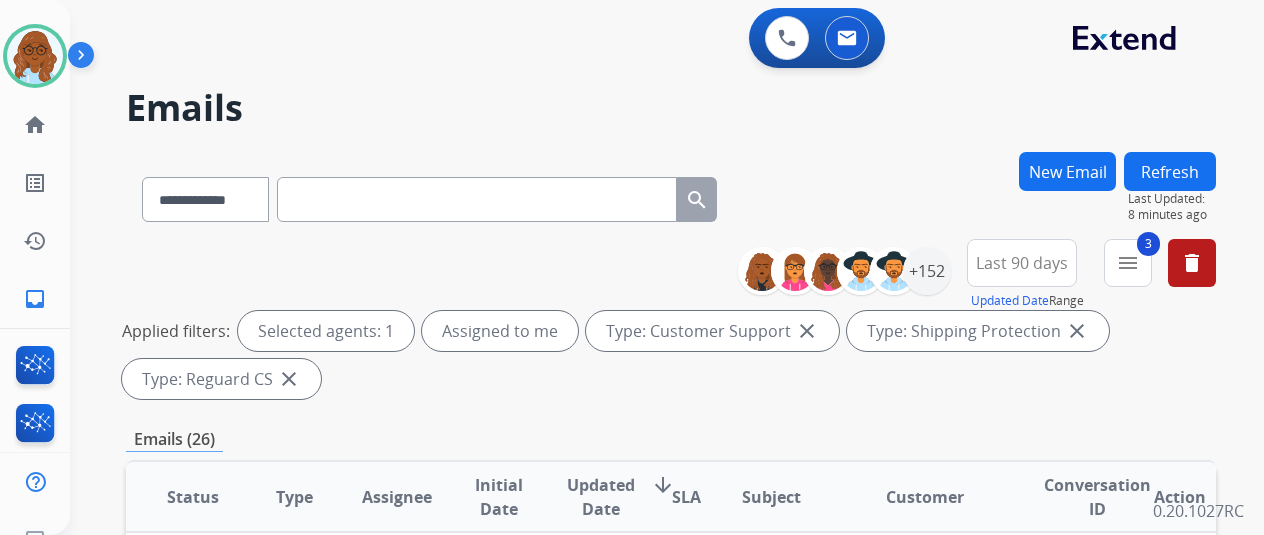 click on "New Email" at bounding box center (1067, 171) 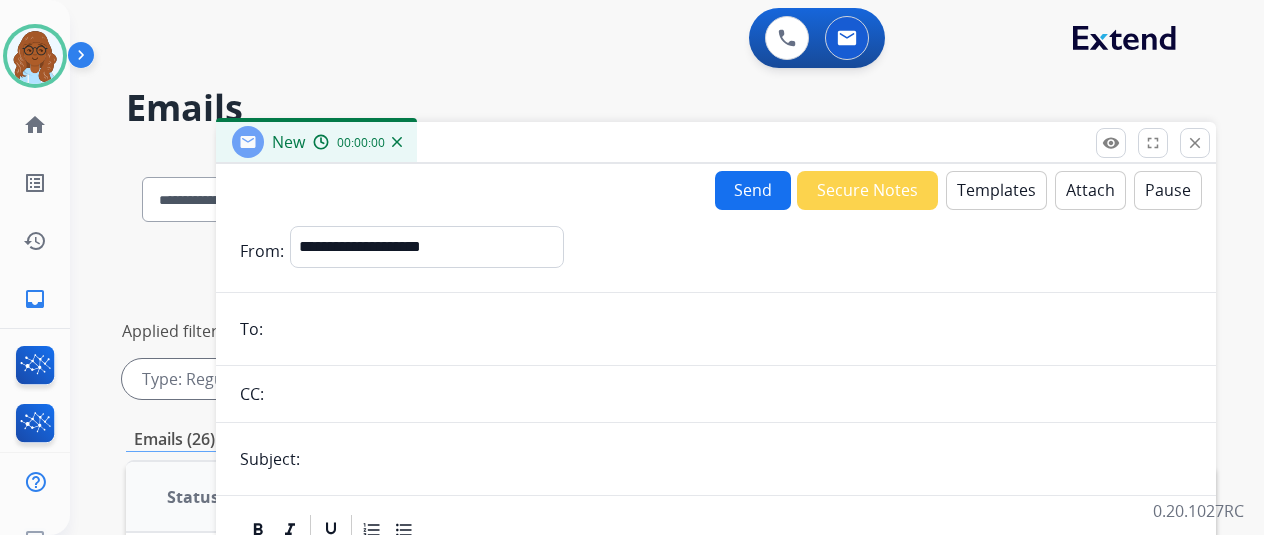 click at bounding box center [730, 329] 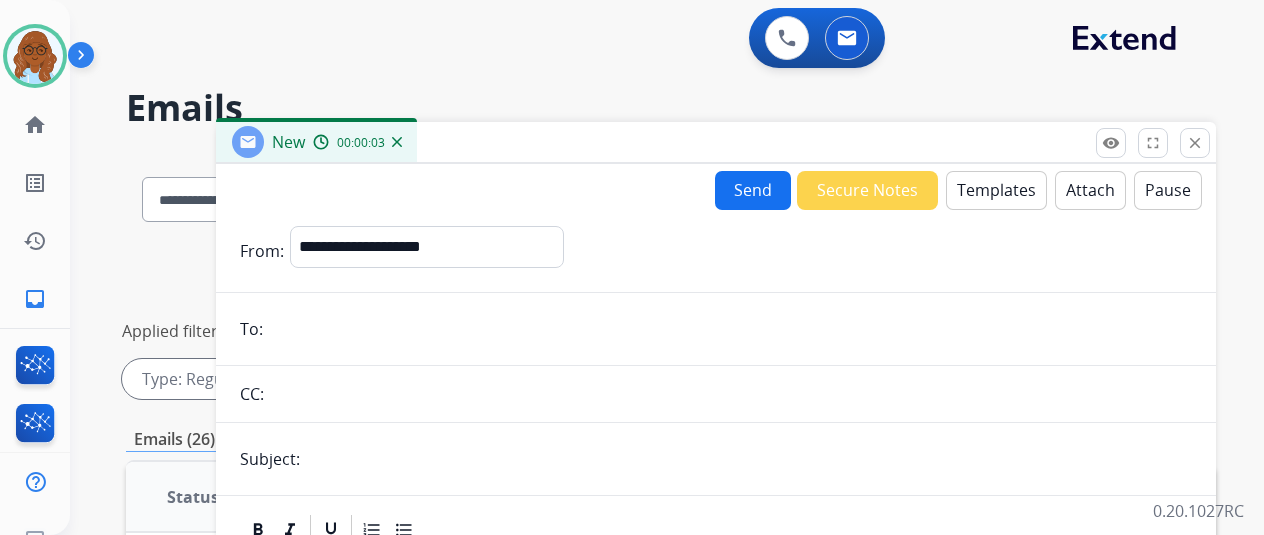 paste on "**********" 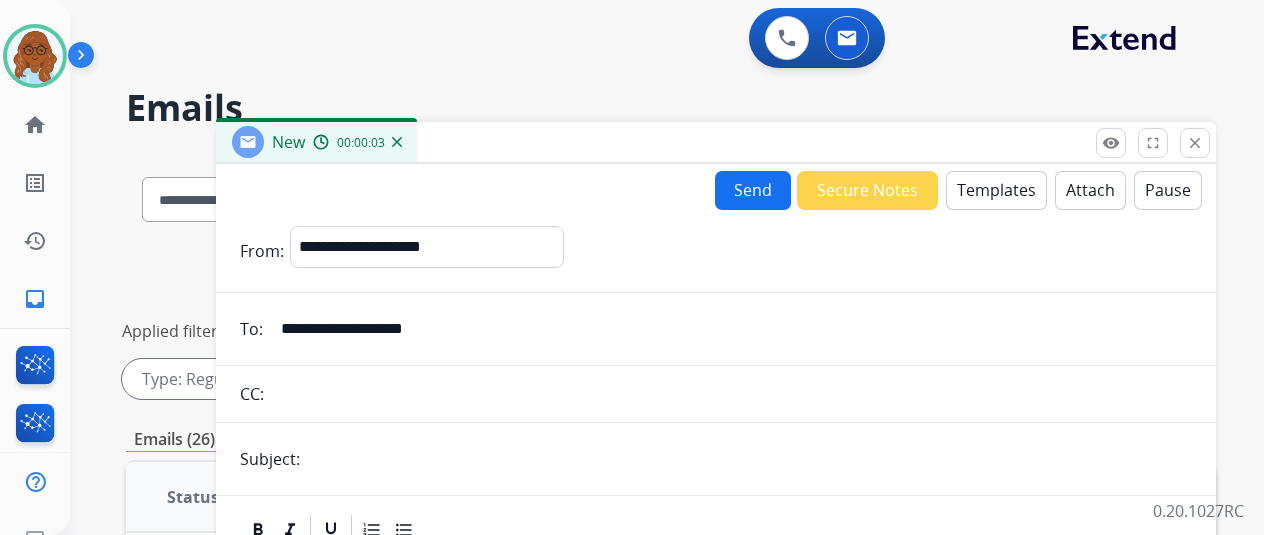 type on "**********" 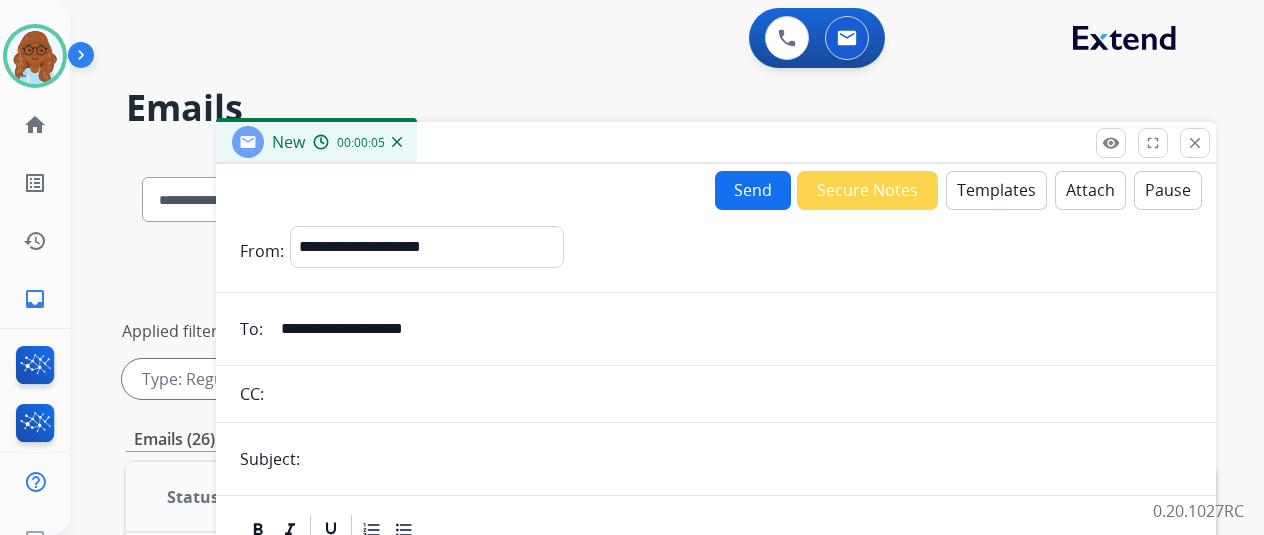 type on "**********" 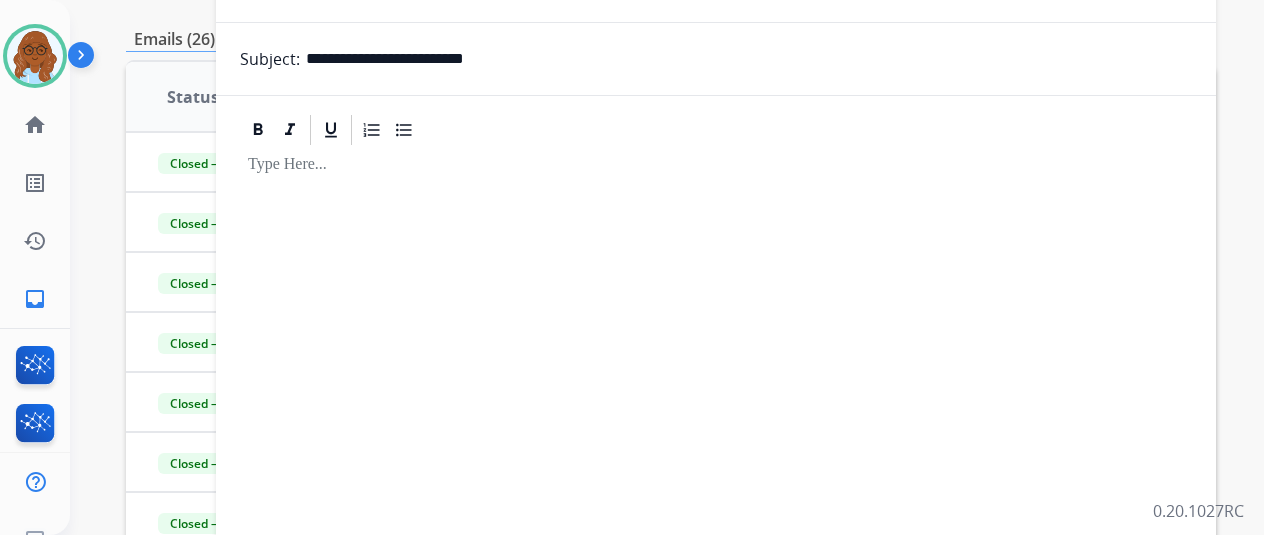 click at bounding box center [716, 358] 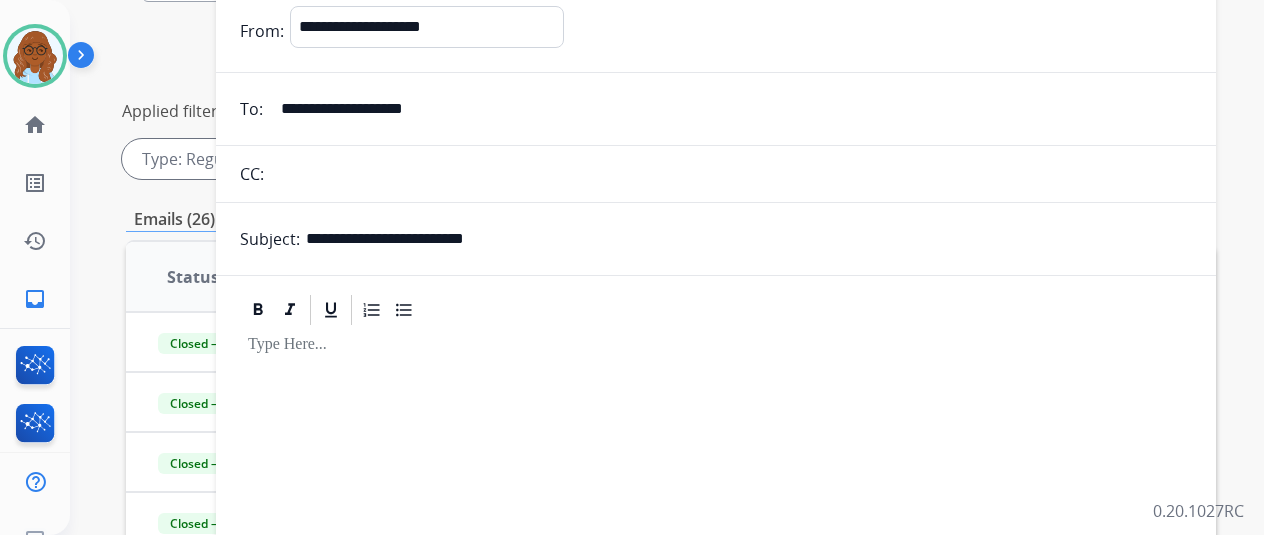 scroll, scrollTop: 100, scrollLeft: 0, axis: vertical 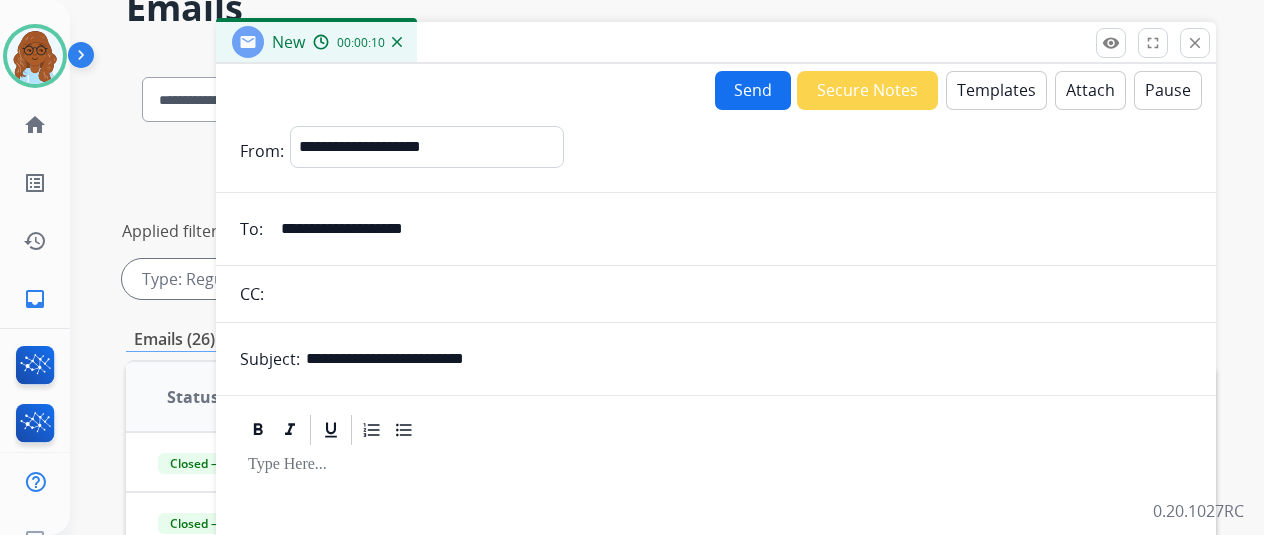 click on "Templates" at bounding box center (996, 90) 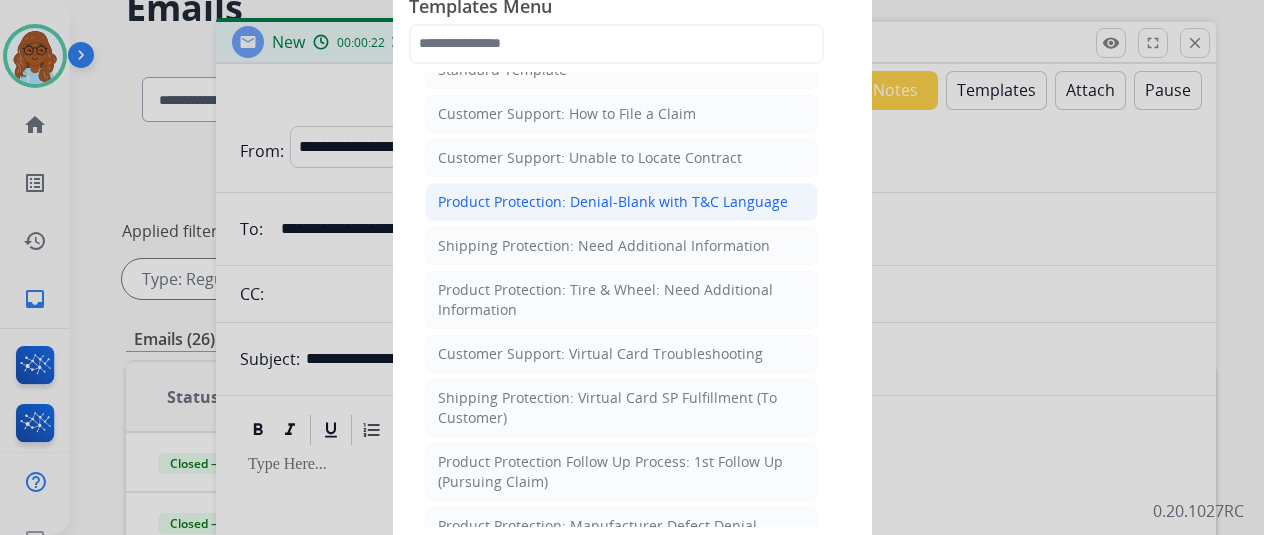 scroll, scrollTop: 400, scrollLeft: 0, axis: vertical 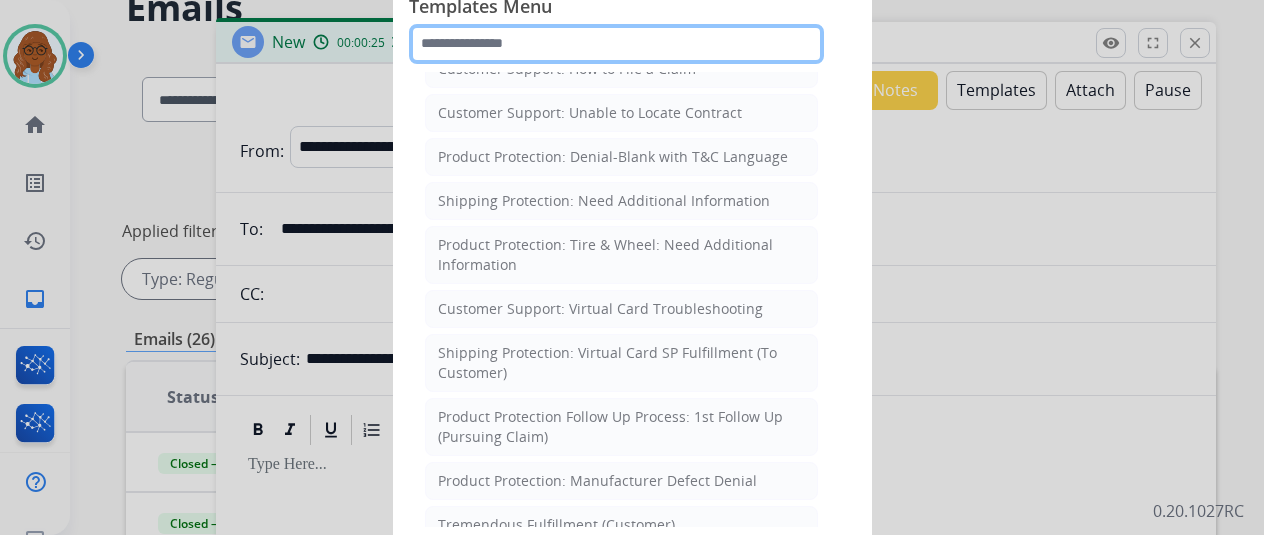 click 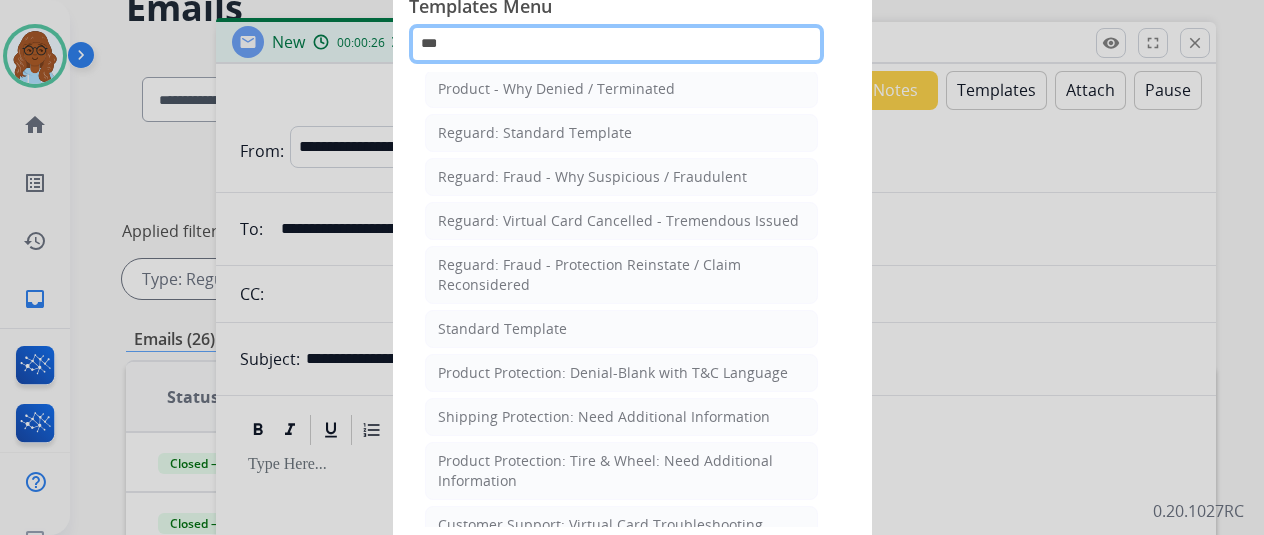 scroll, scrollTop: 0, scrollLeft: 0, axis: both 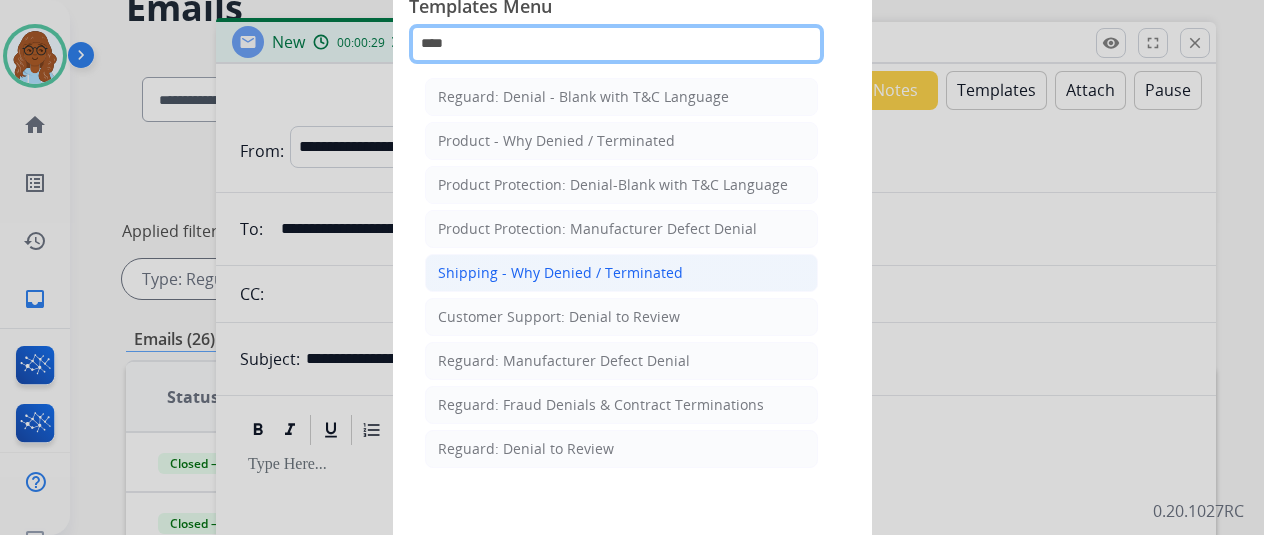 type on "****" 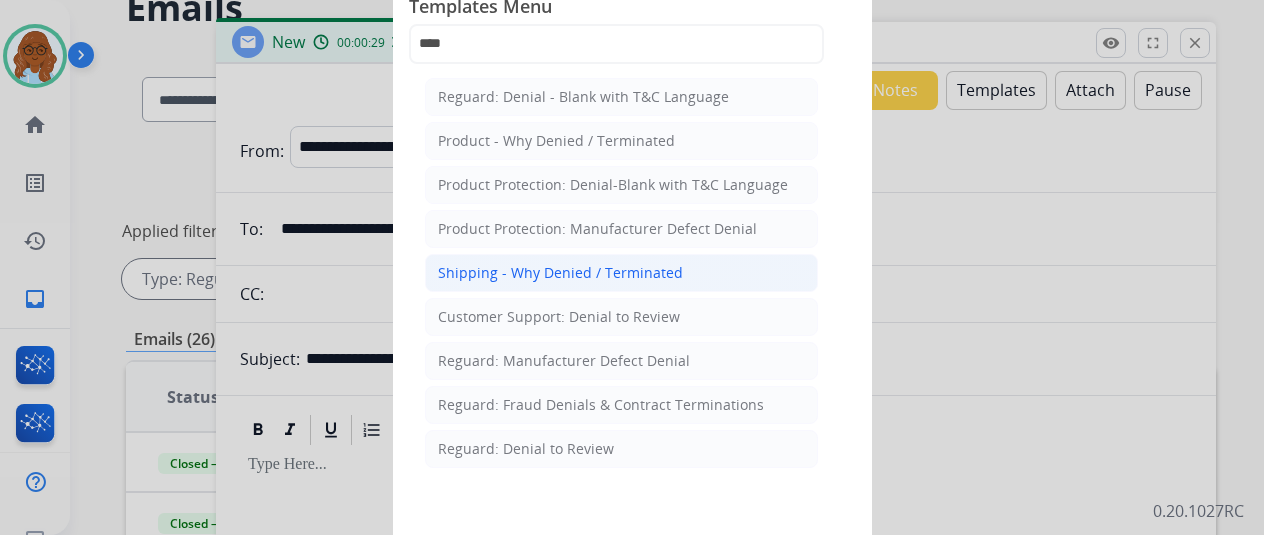 click on "Shipping - Why Denied / Terminated" 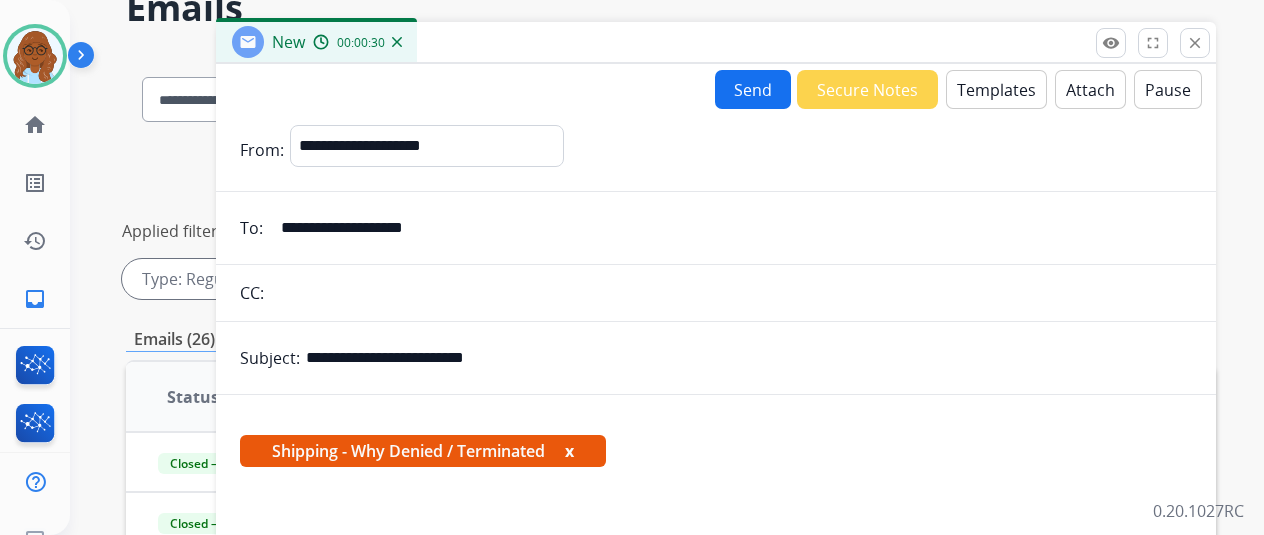 scroll, scrollTop: 266, scrollLeft: 0, axis: vertical 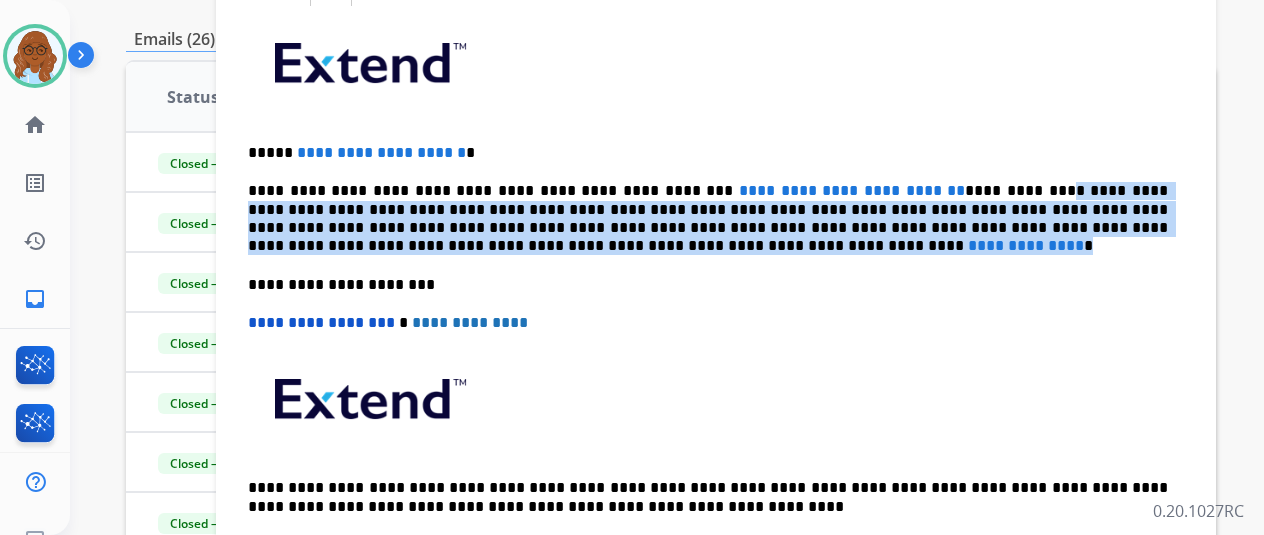drag, startPoint x: 487, startPoint y: 245, endPoint x: 985, endPoint y: 181, distance: 502.0956 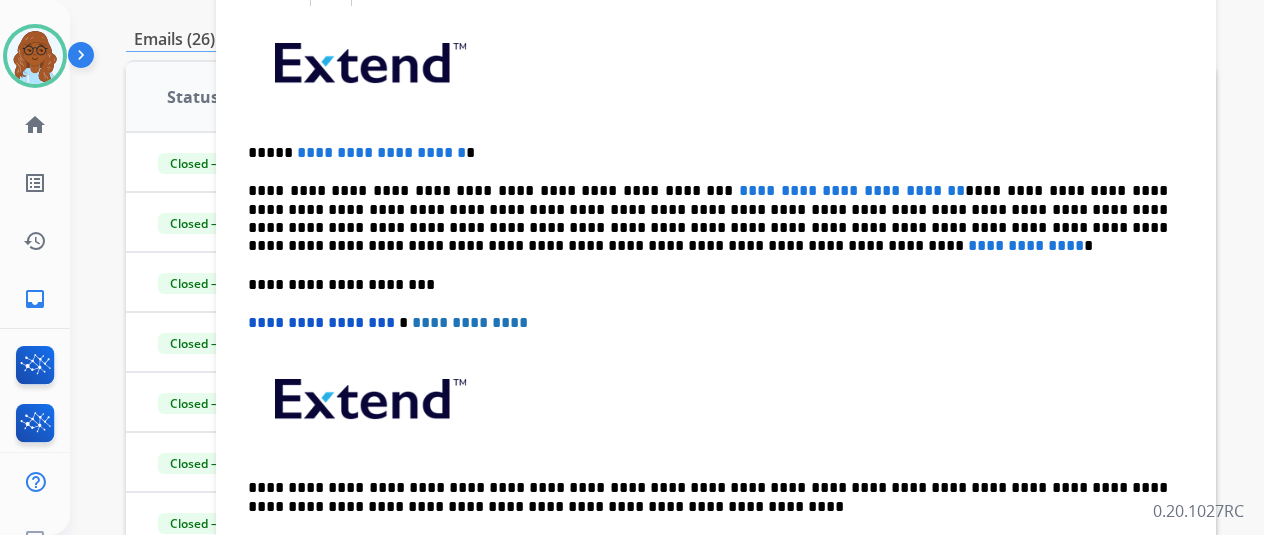 scroll, scrollTop: 211, scrollLeft: 0, axis: vertical 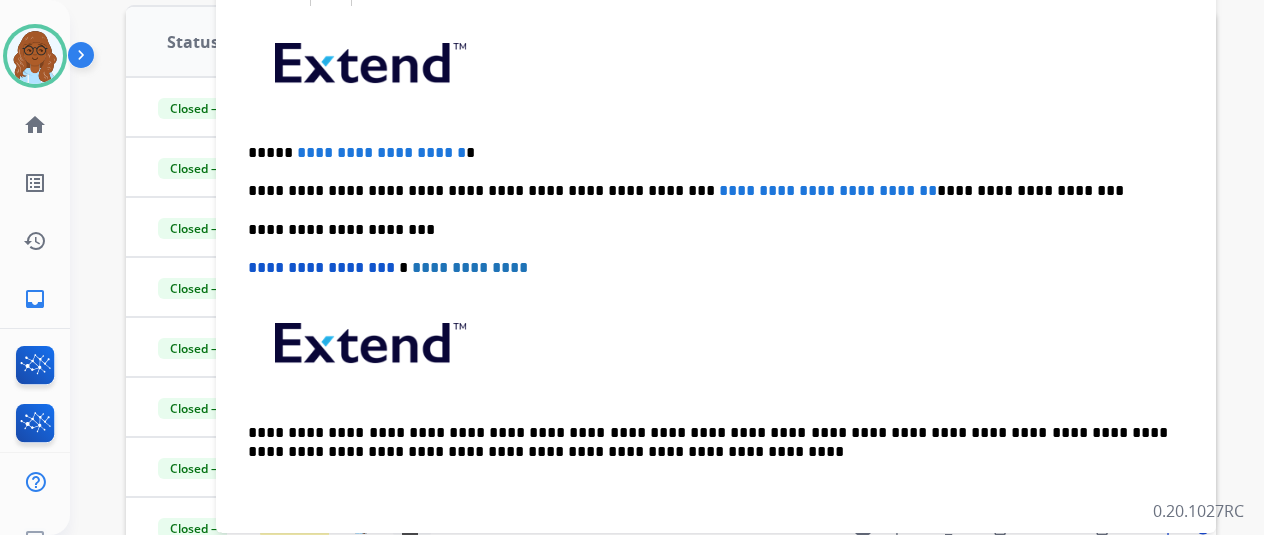 drag, startPoint x: 1064, startPoint y: 235, endPoint x: 756, endPoint y: 270, distance: 309.98227 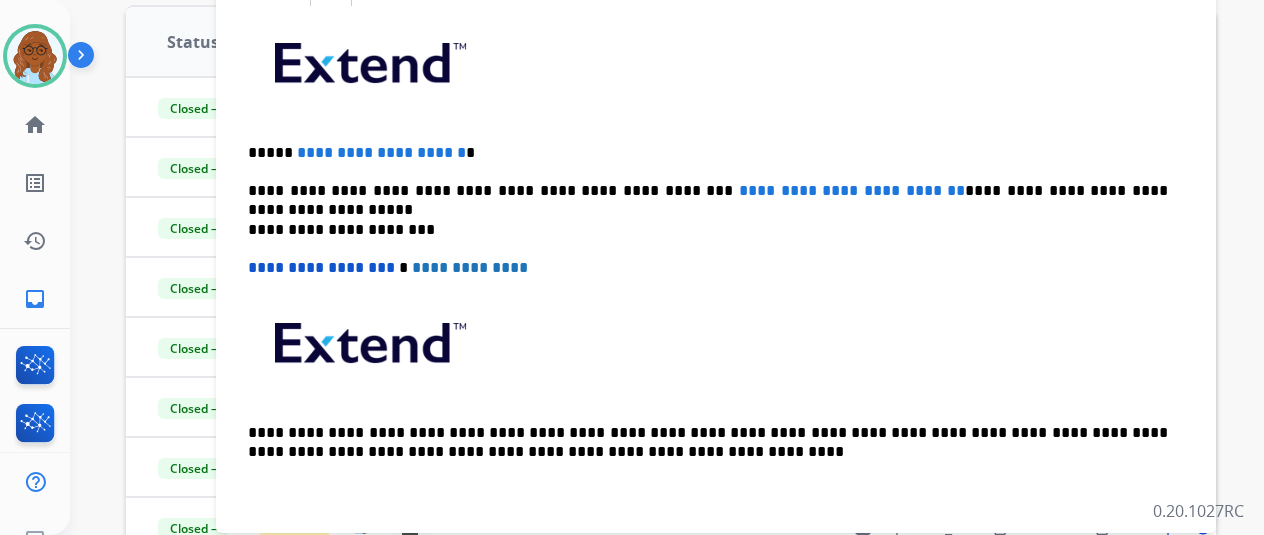 scroll, scrollTop: 230, scrollLeft: 0, axis: vertical 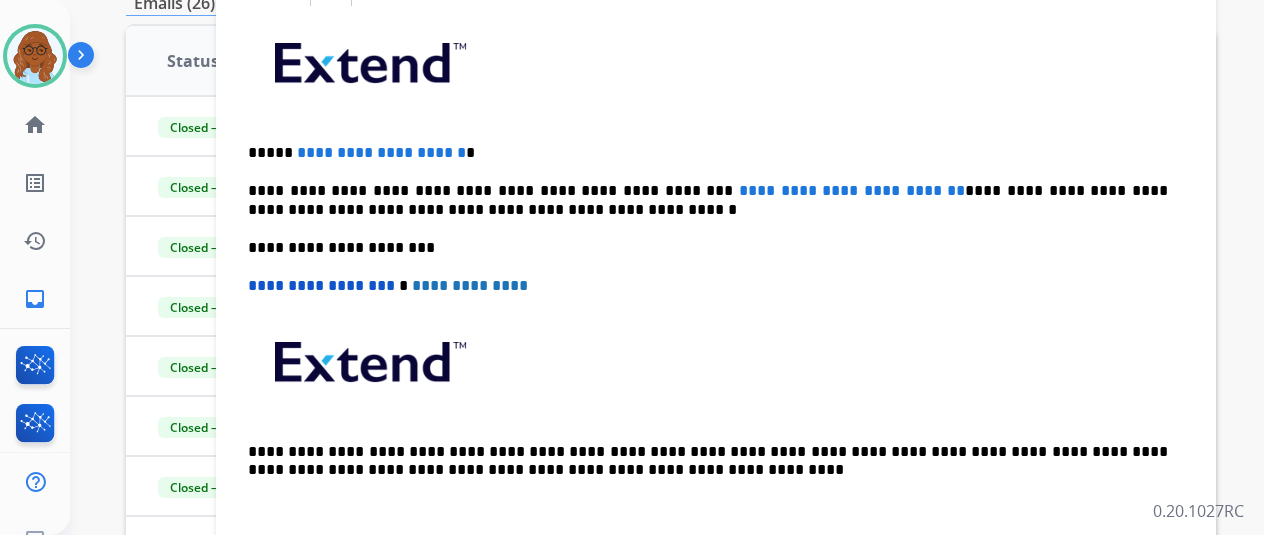 click on "**********" at bounding box center (708, 200) 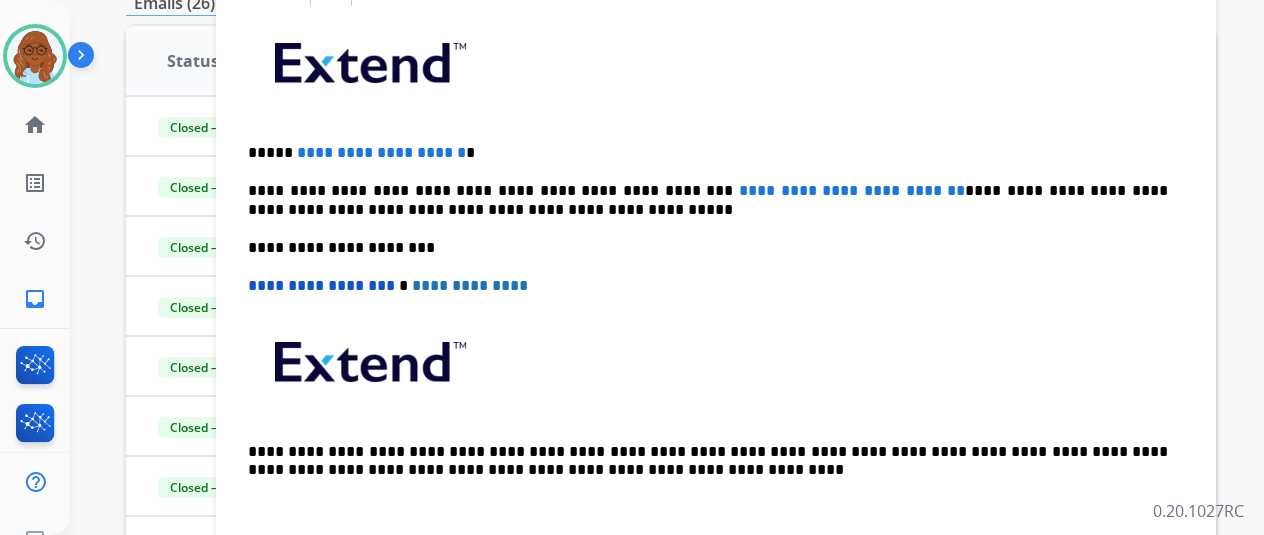click on "**********" at bounding box center [708, 200] 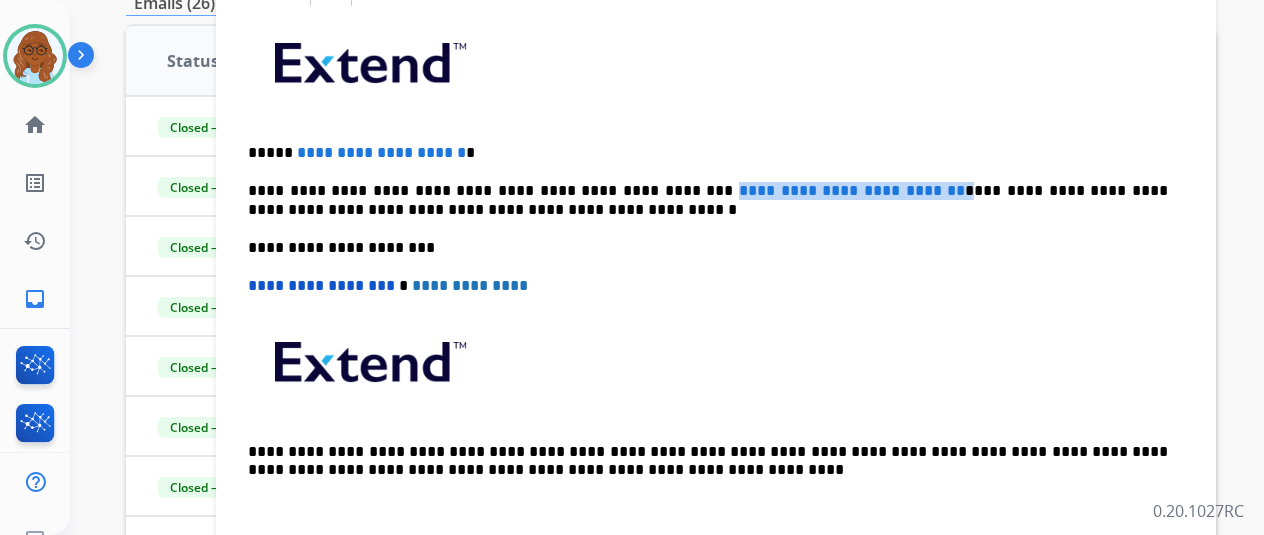 drag, startPoint x: 922, startPoint y: 187, endPoint x: 673, endPoint y: 191, distance: 249.03212 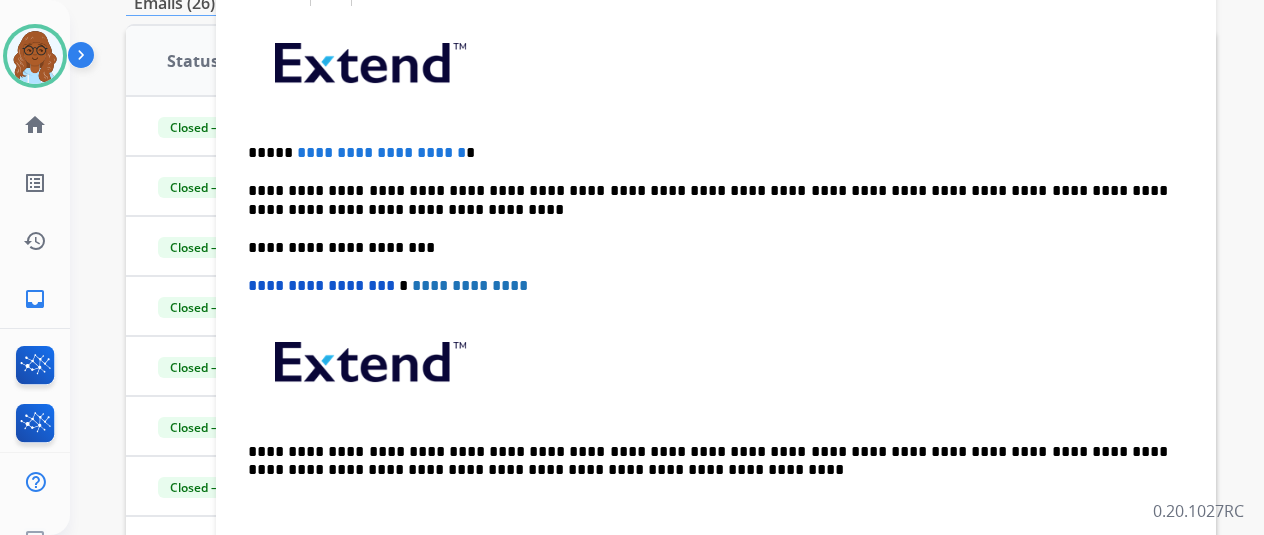 click on "**********" at bounding box center [708, 200] 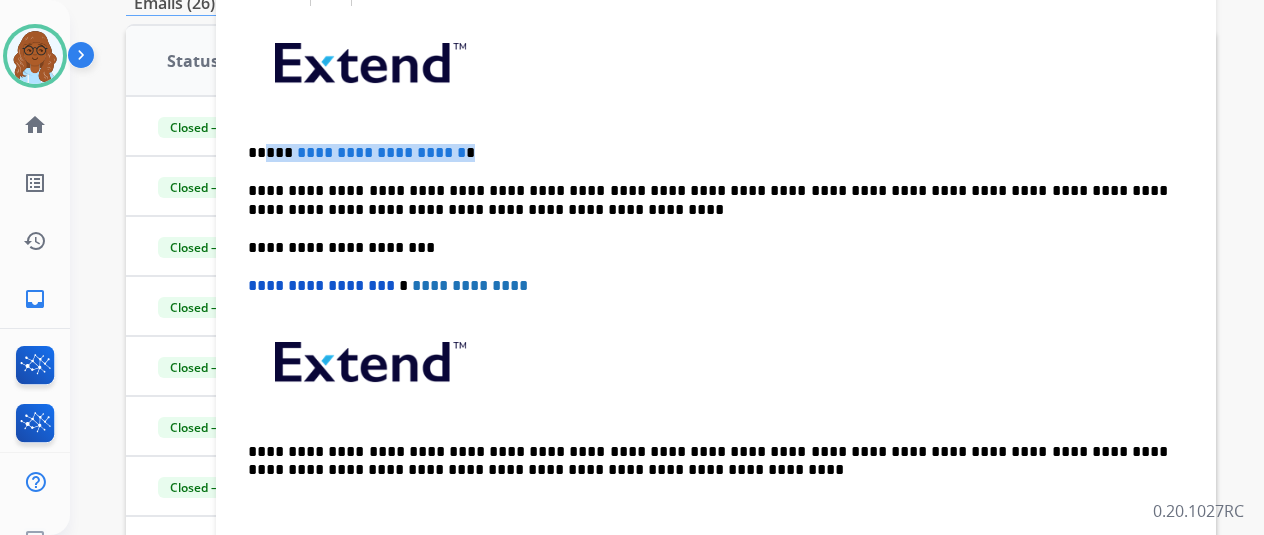 drag, startPoint x: 512, startPoint y: 141, endPoint x: 284, endPoint y: 150, distance: 228.17757 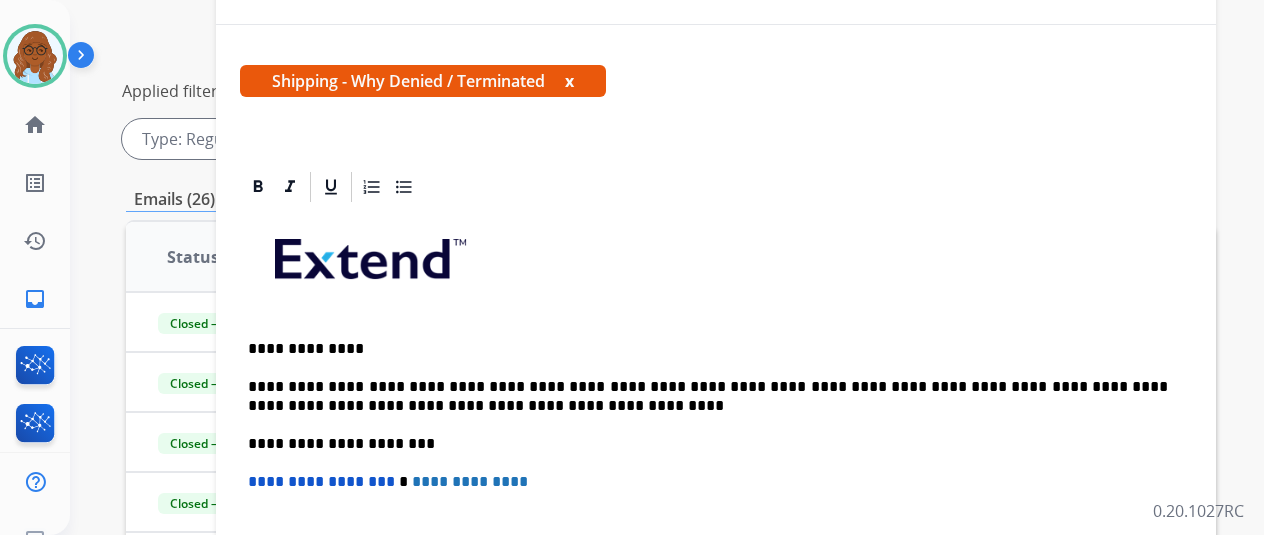 scroll, scrollTop: 222, scrollLeft: 0, axis: vertical 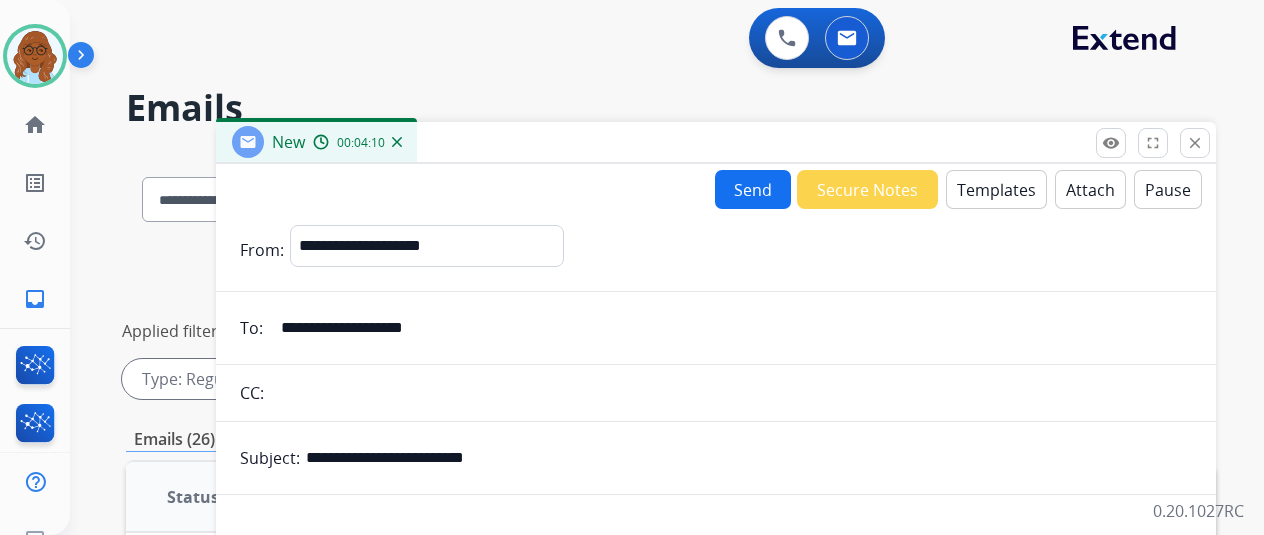 click on "**********" at bounding box center [427, 250] 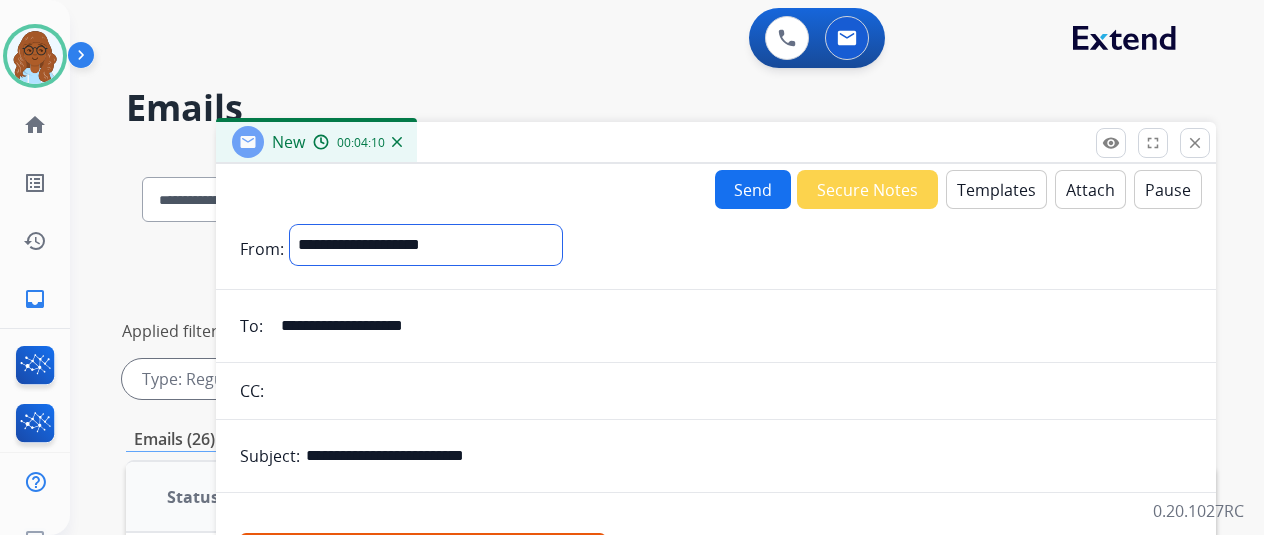 click on "**********" at bounding box center [426, 245] 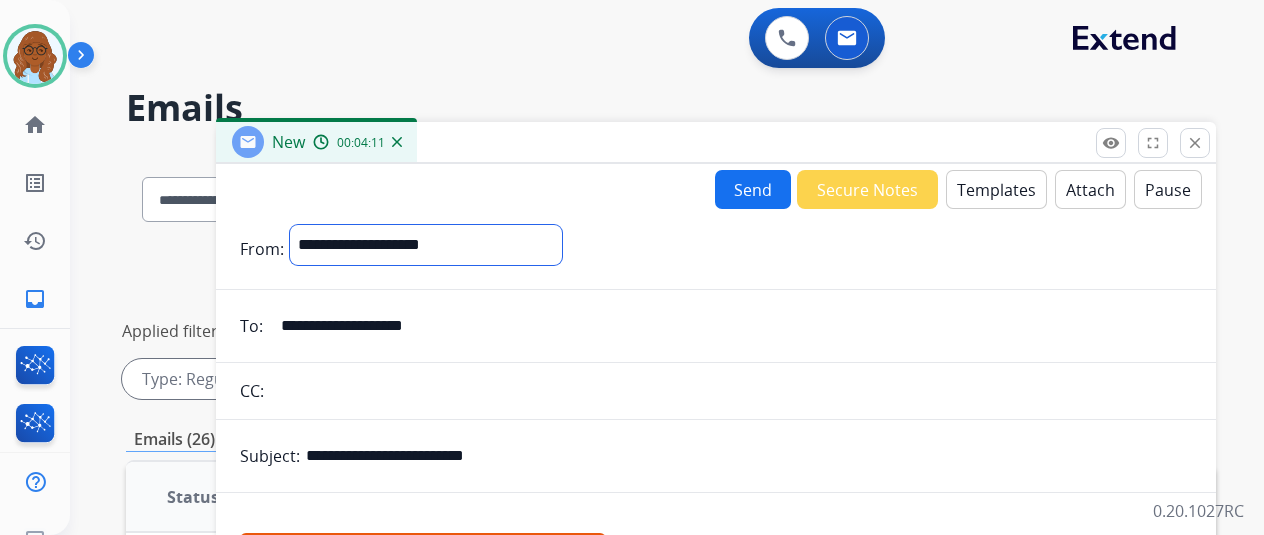 select on "**********" 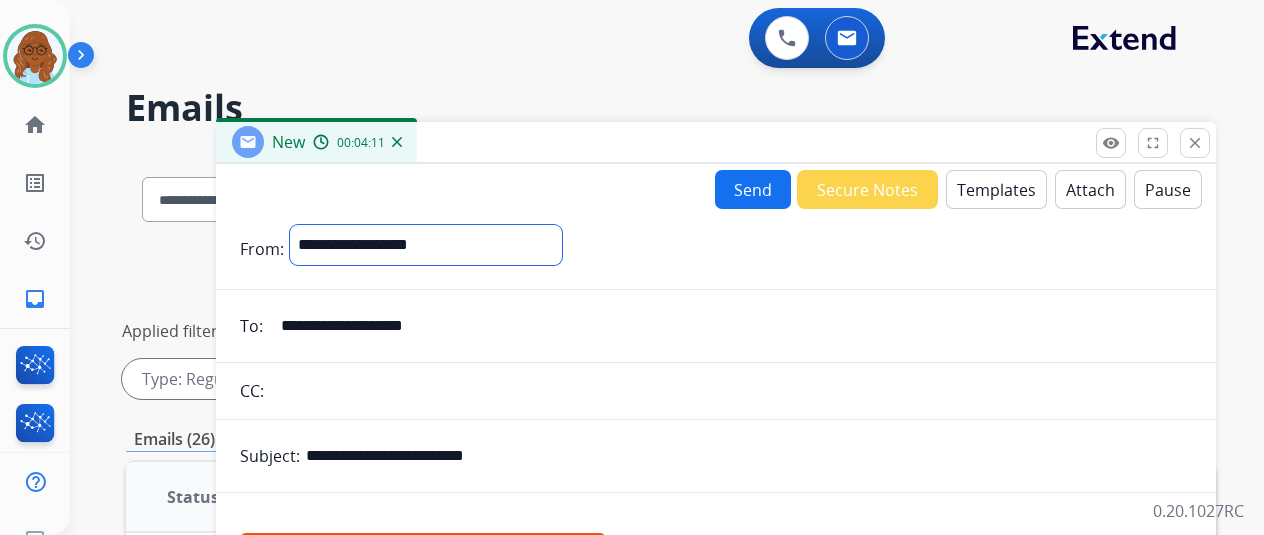 click on "**********" at bounding box center [426, 245] 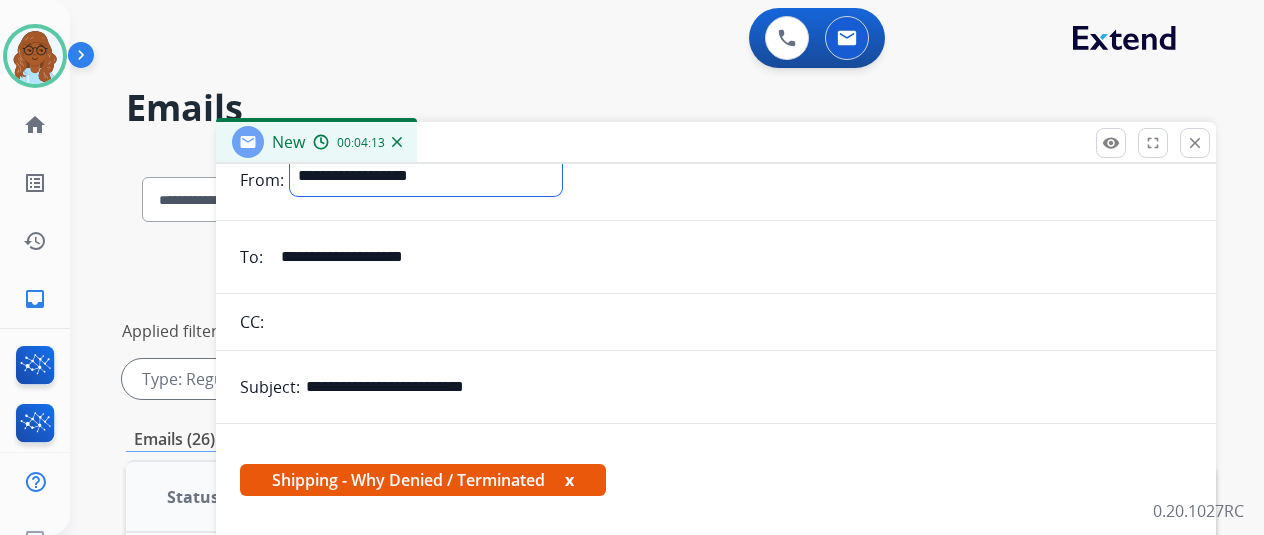 scroll, scrollTop: 100, scrollLeft: 0, axis: vertical 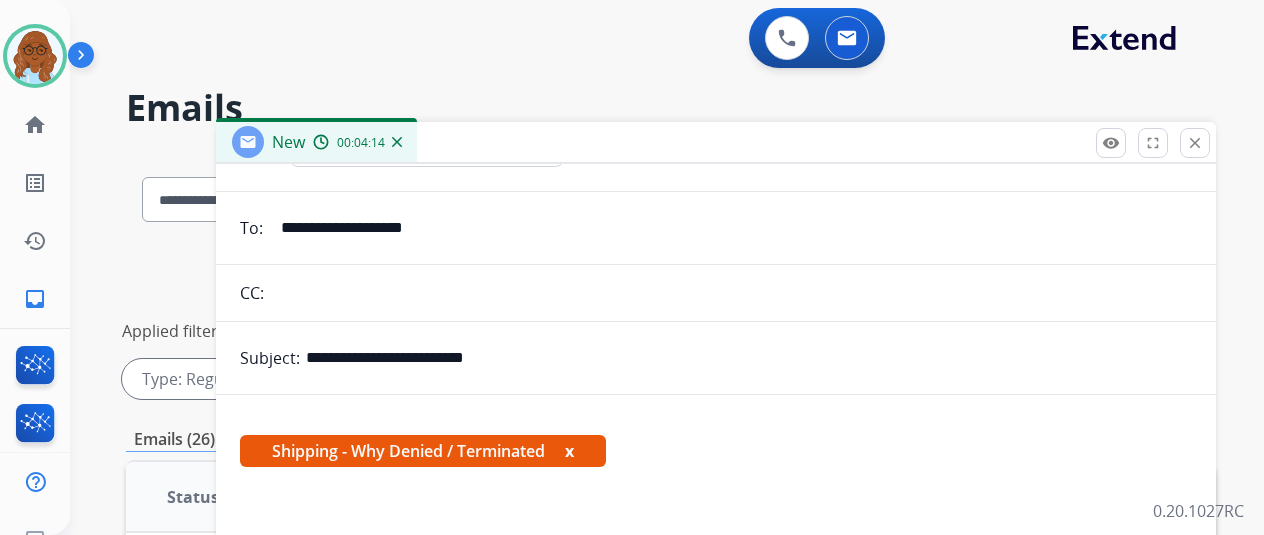 click on "Shipping - Why Denied / Terminated  x" at bounding box center [423, 451] 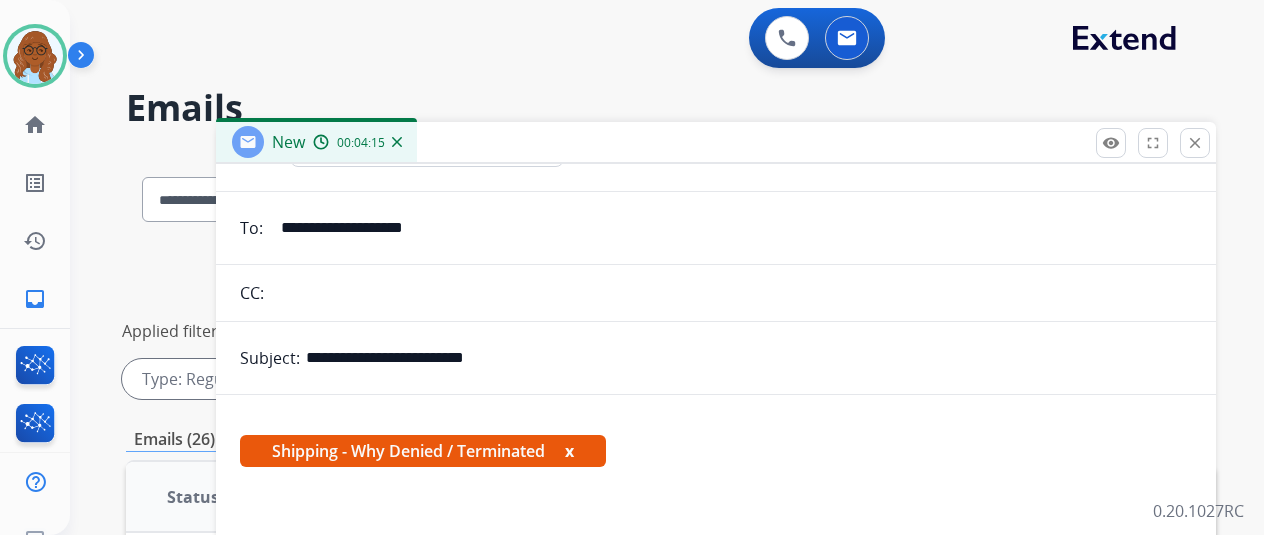 click on "x" at bounding box center [569, 451] 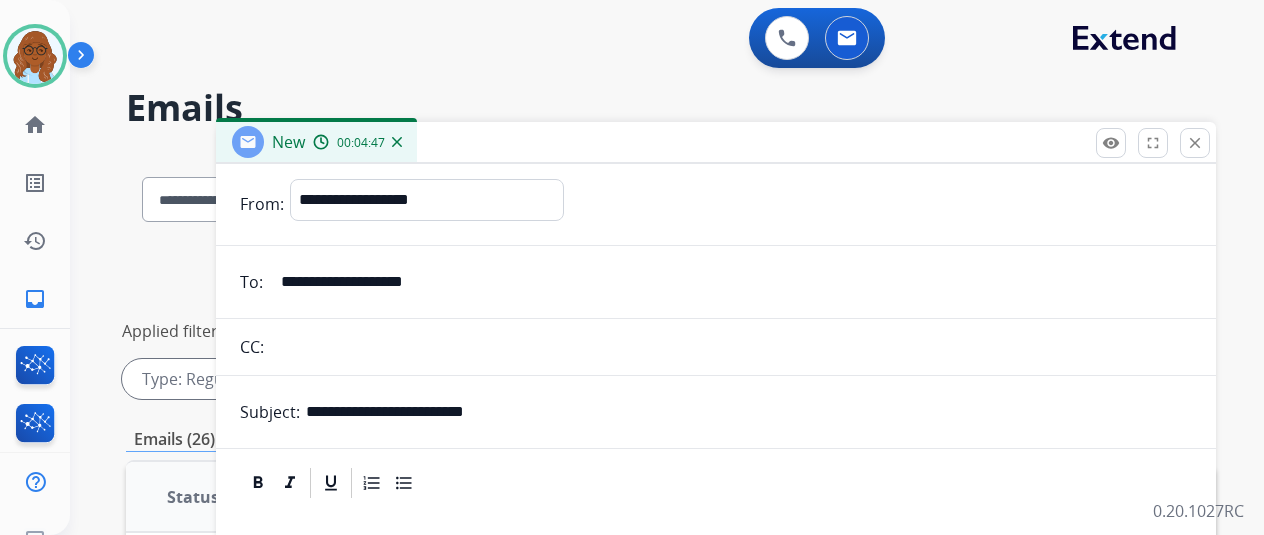 scroll, scrollTop: 0, scrollLeft: 0, axis: both 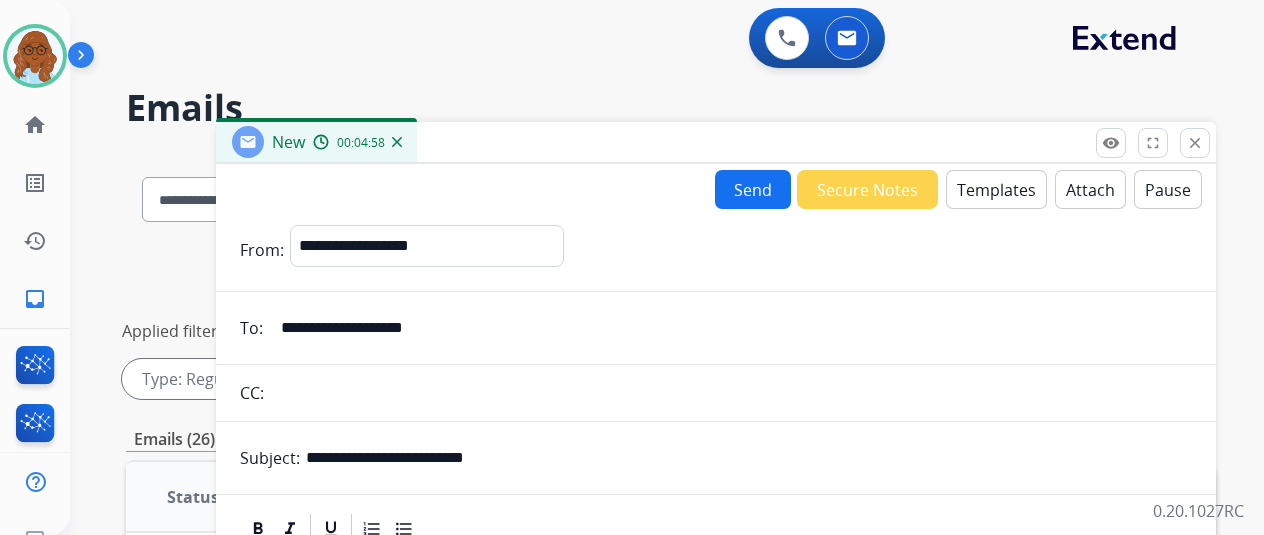 click on "Send" at bounding box center [753, 189] 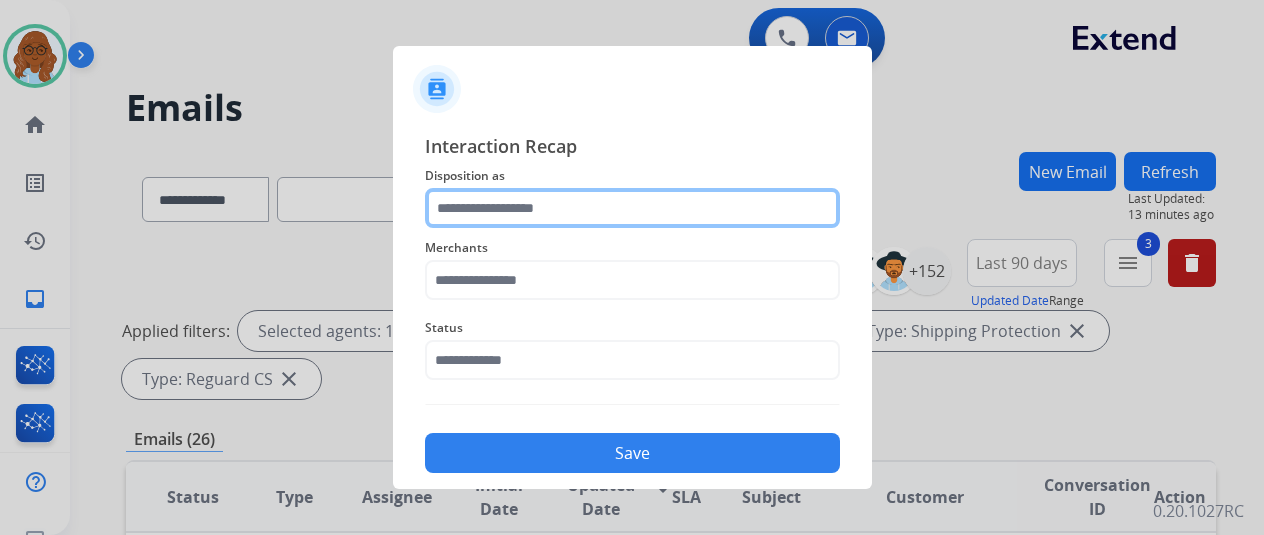 click 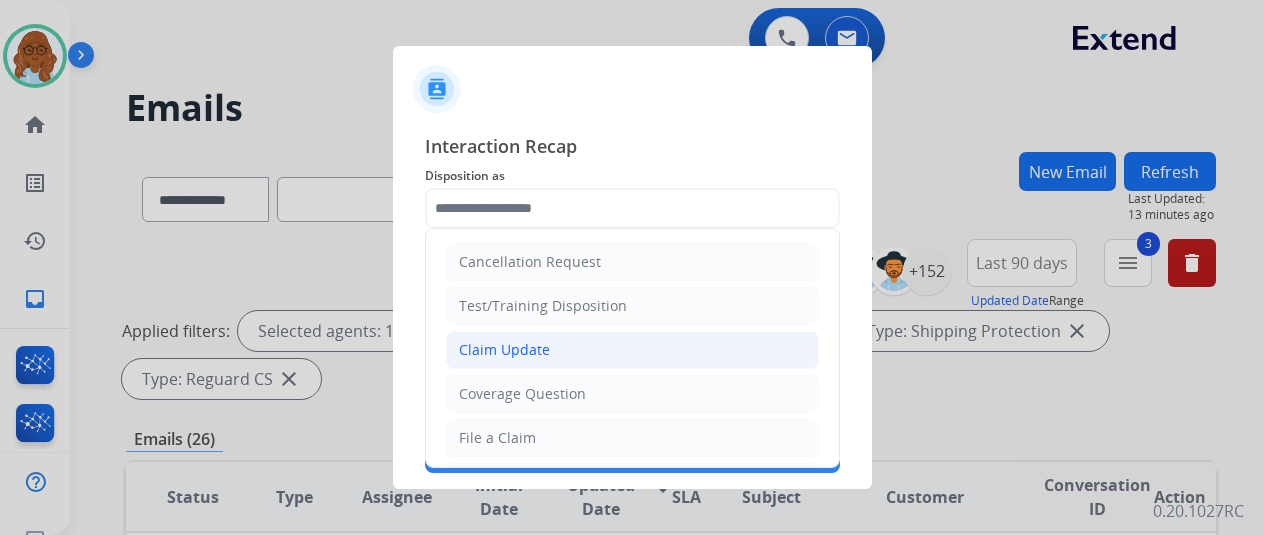 click on "Claim Update" 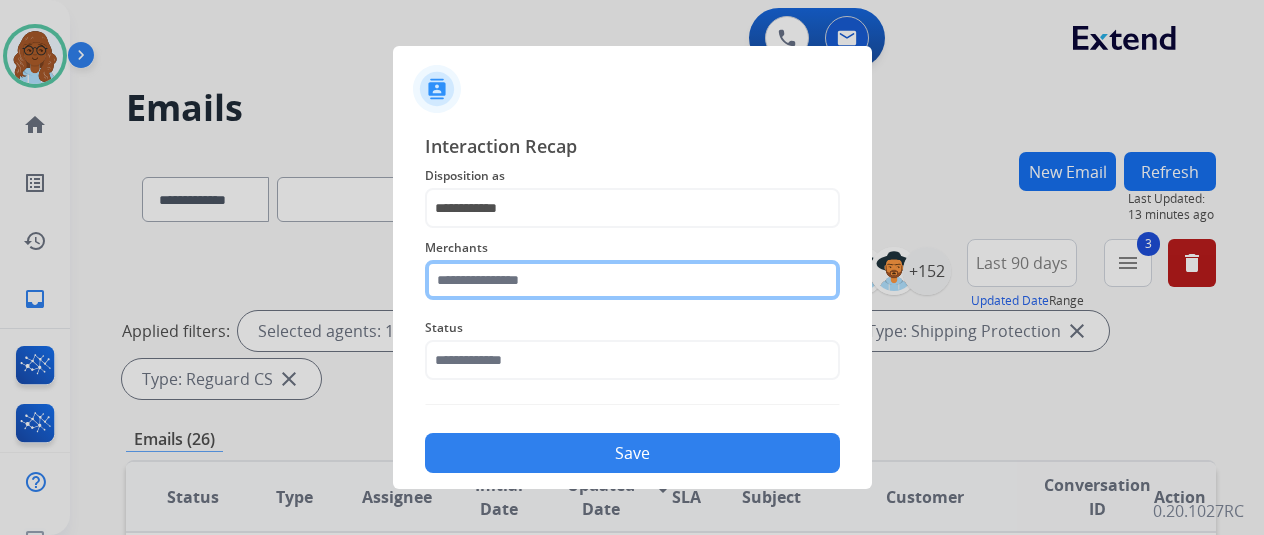 click 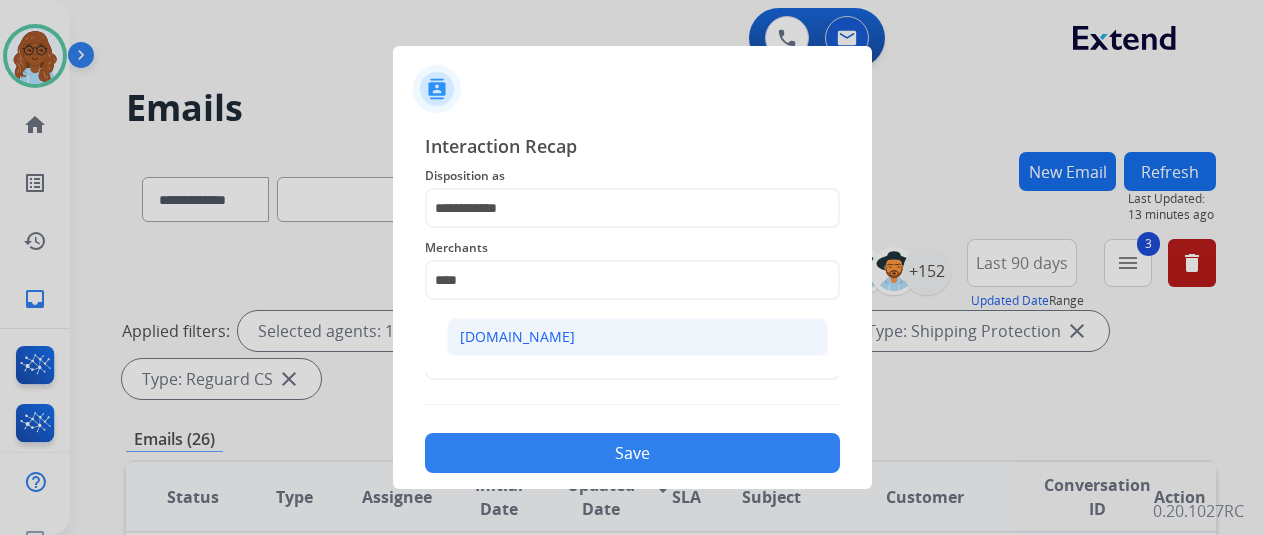 click on "Carparts.com" 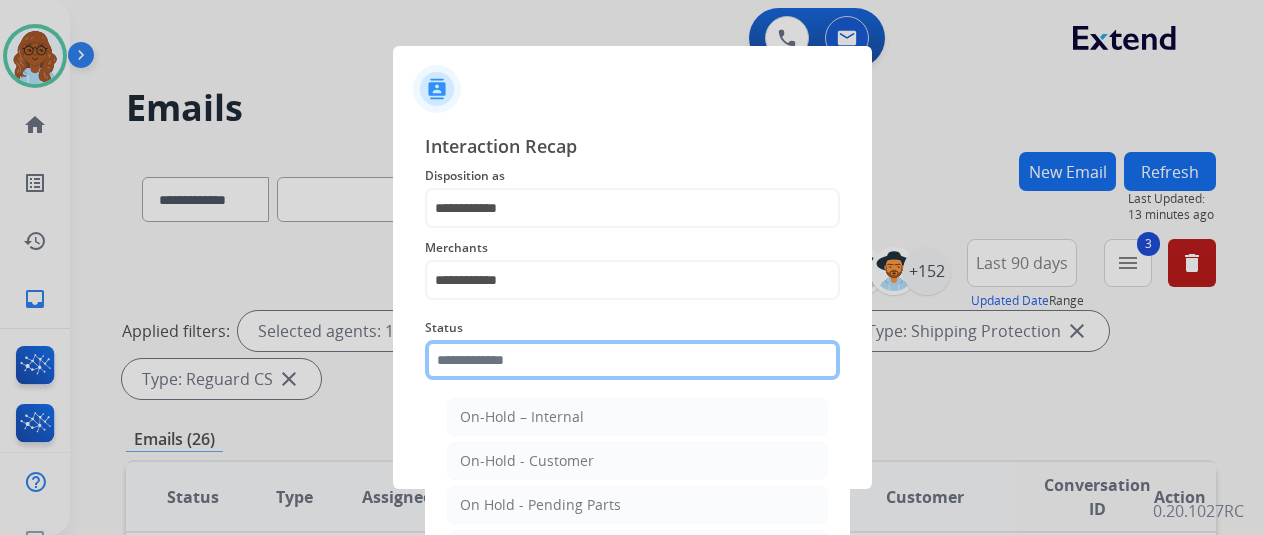 click 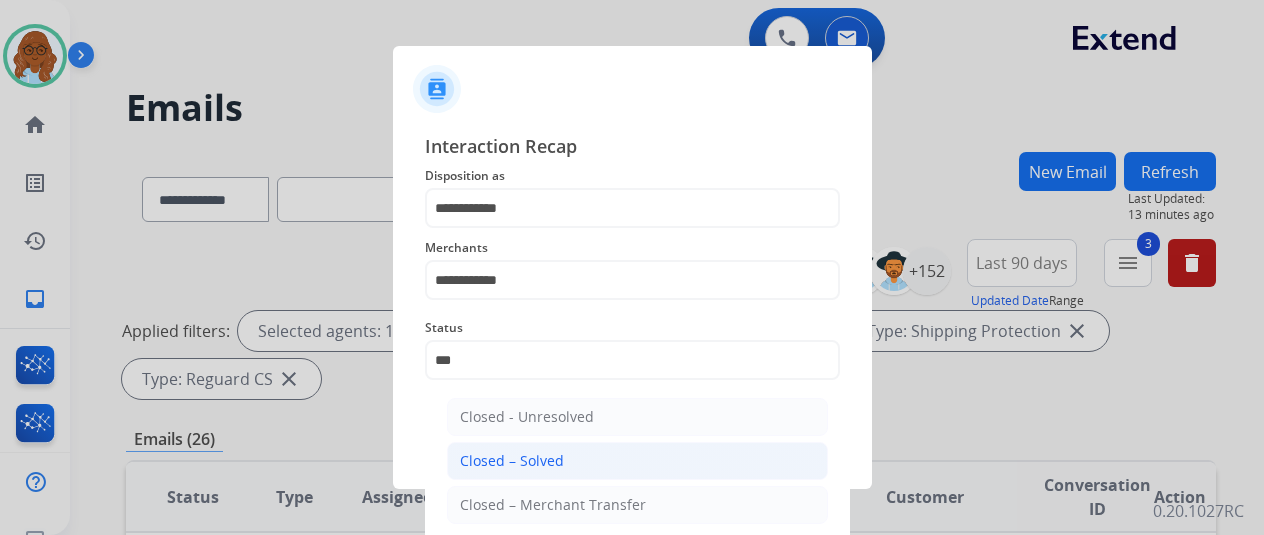 click on "Closed – Solved" 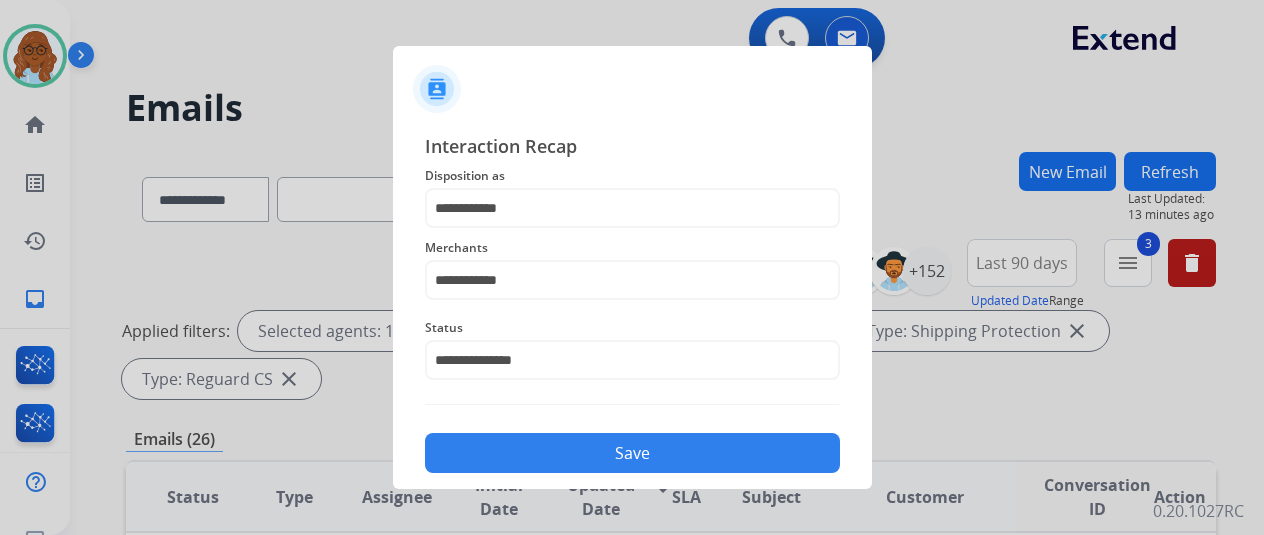 click on "Save" 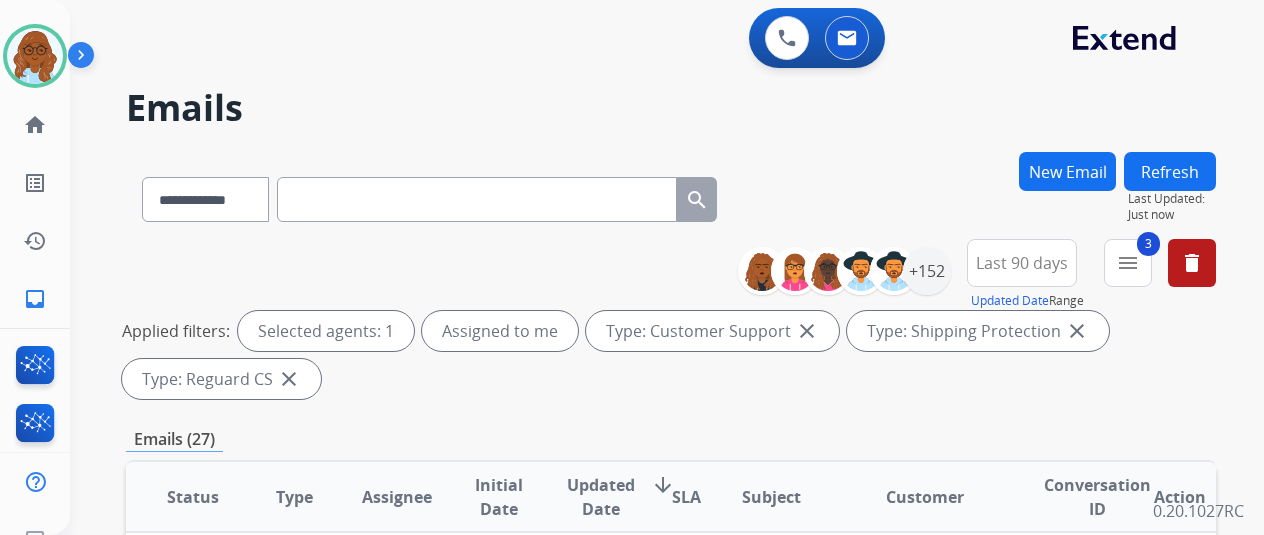 scroll, scrollTop: 200, scrollLeft: 0, axis: vertical 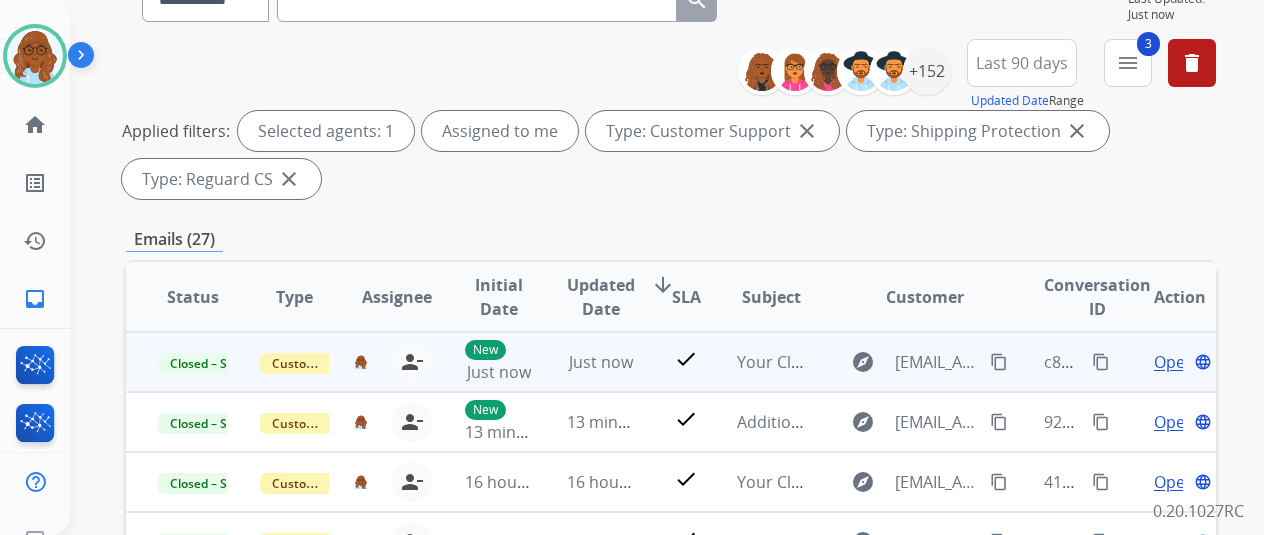 click on "content_copy" at bounding box center (1101, 362) 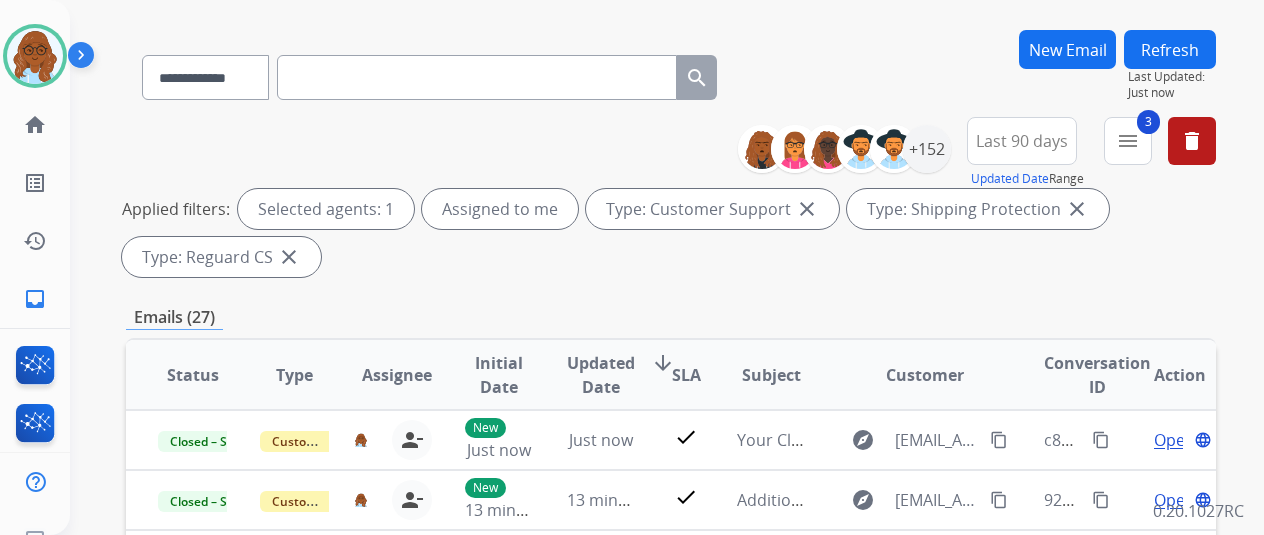 scroll, scrollTop: 0, scrollLeft: 0, axis: both 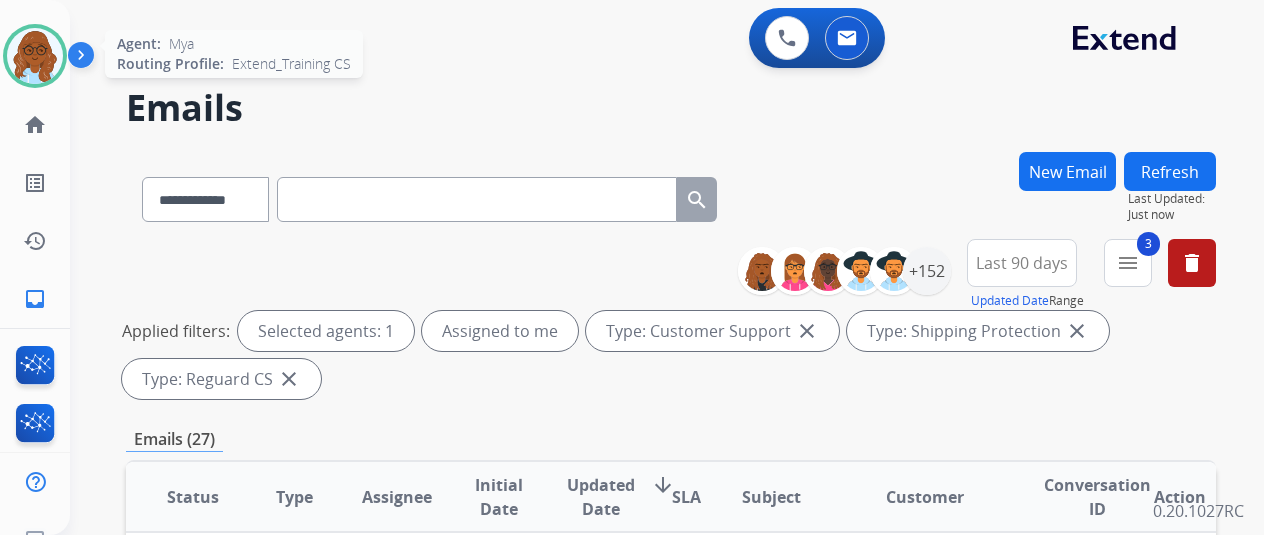 click at bounding box center (35, 56) 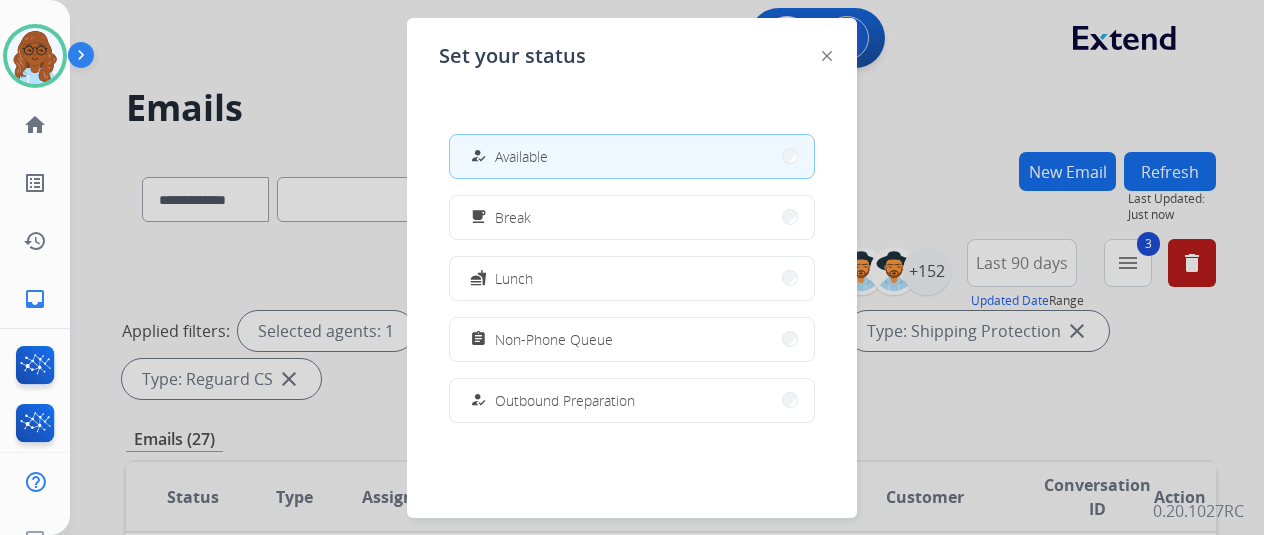 click on "Set your status how_to_reg Available free_breakfast Break fastfood Lunch assignment Non-Phone Queue how_to_reg Outbound Preparation campaign Team Huddle menu_book Training school Coaching phonelink_off System Issue login Logged In work_off Offline" 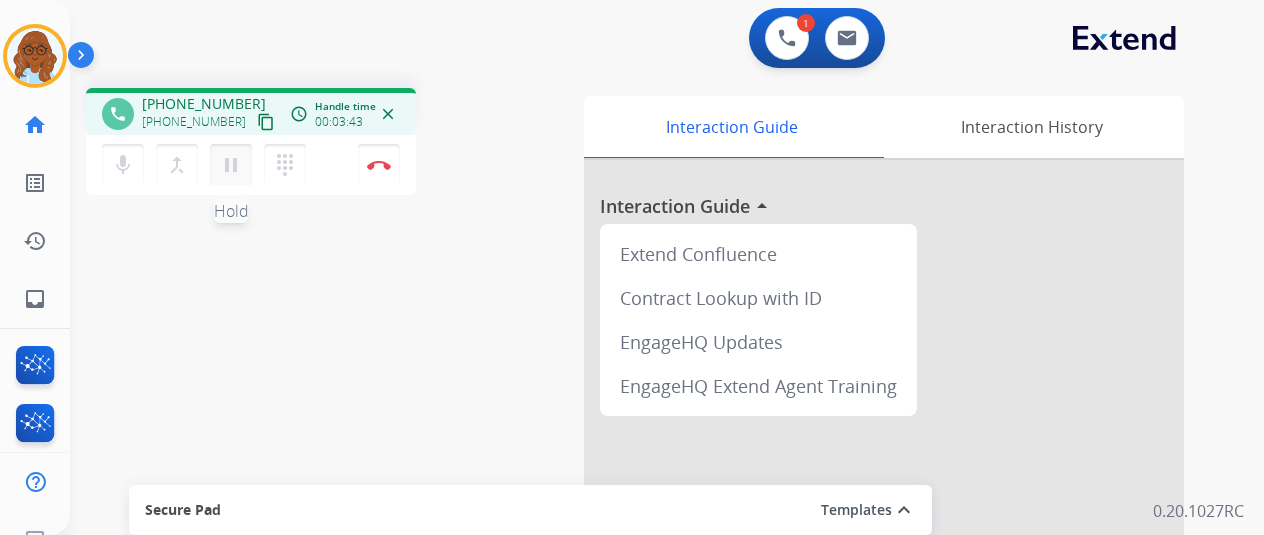 click on "pause" at bounding box center (231, 165) 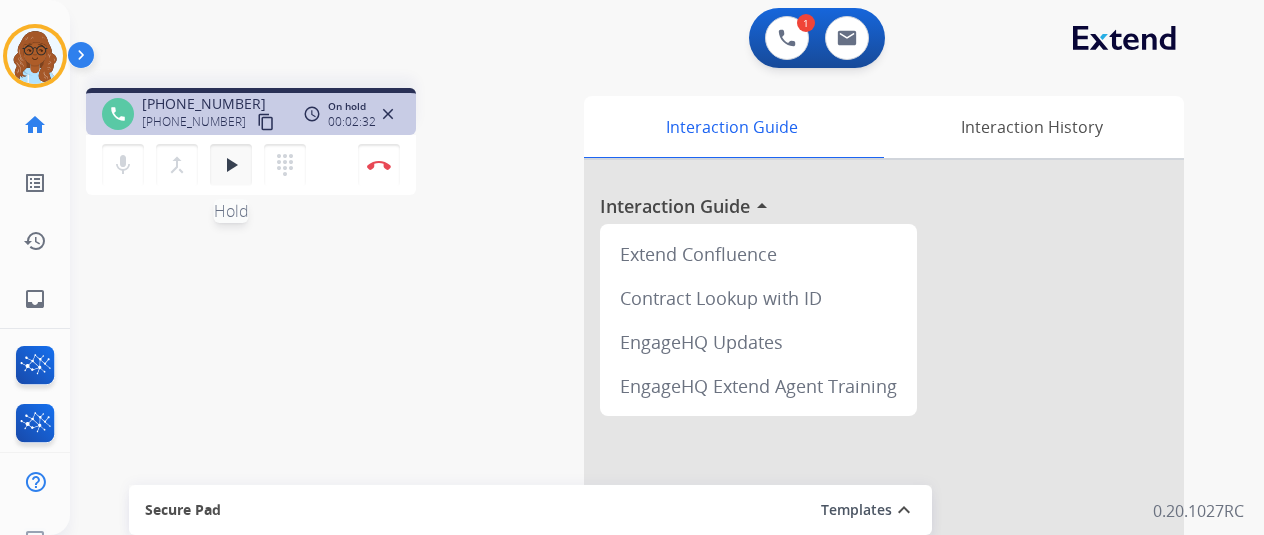 click on "play_arrow" at bounding box center (231, 165) 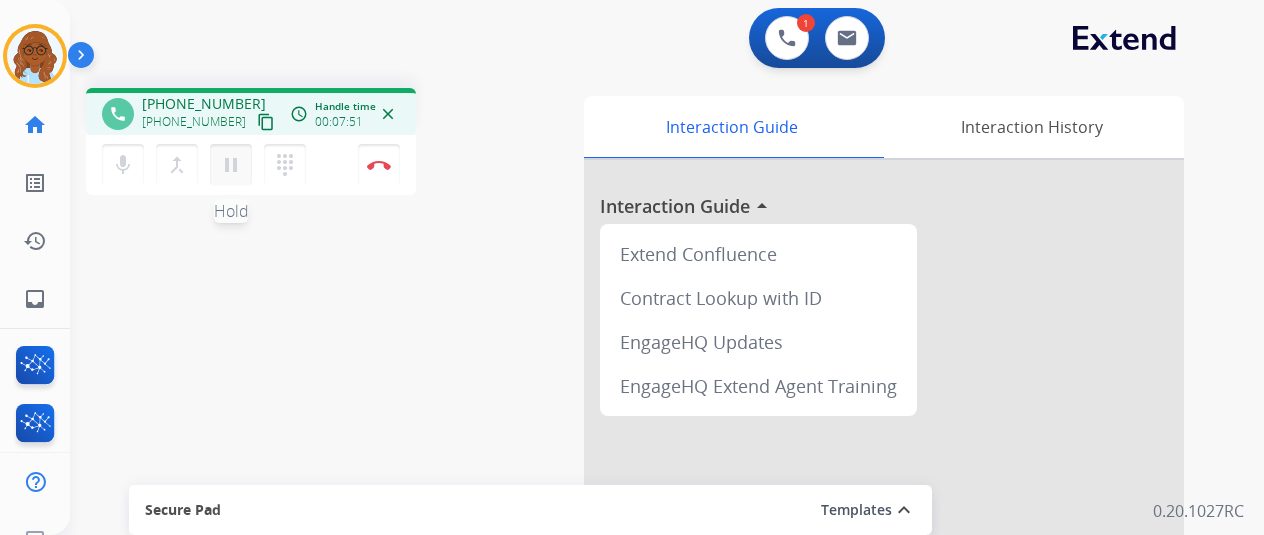 click on "pause" at bounding box center (231, 165) 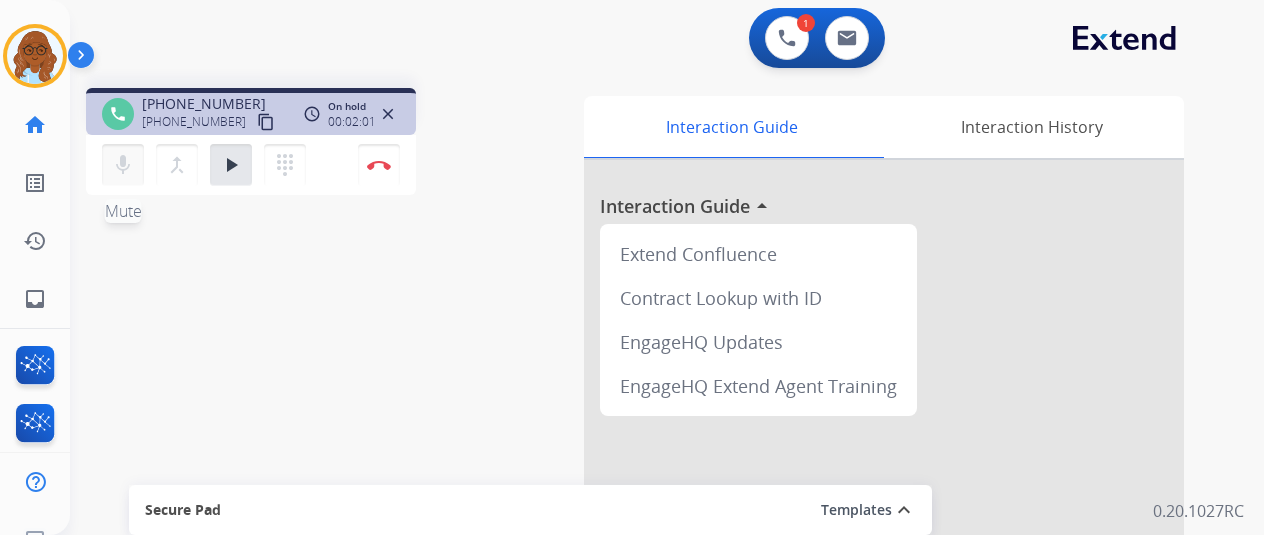 click on "mic" at bounding box center (123, 165) 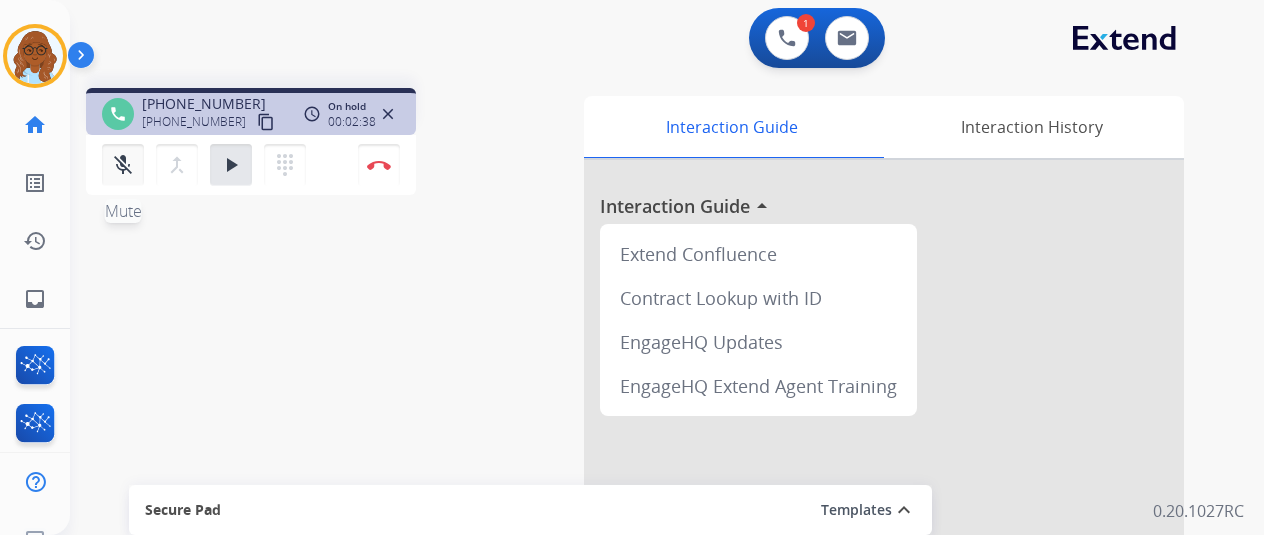 click on "mic_off" at bounding box center (123, 165) 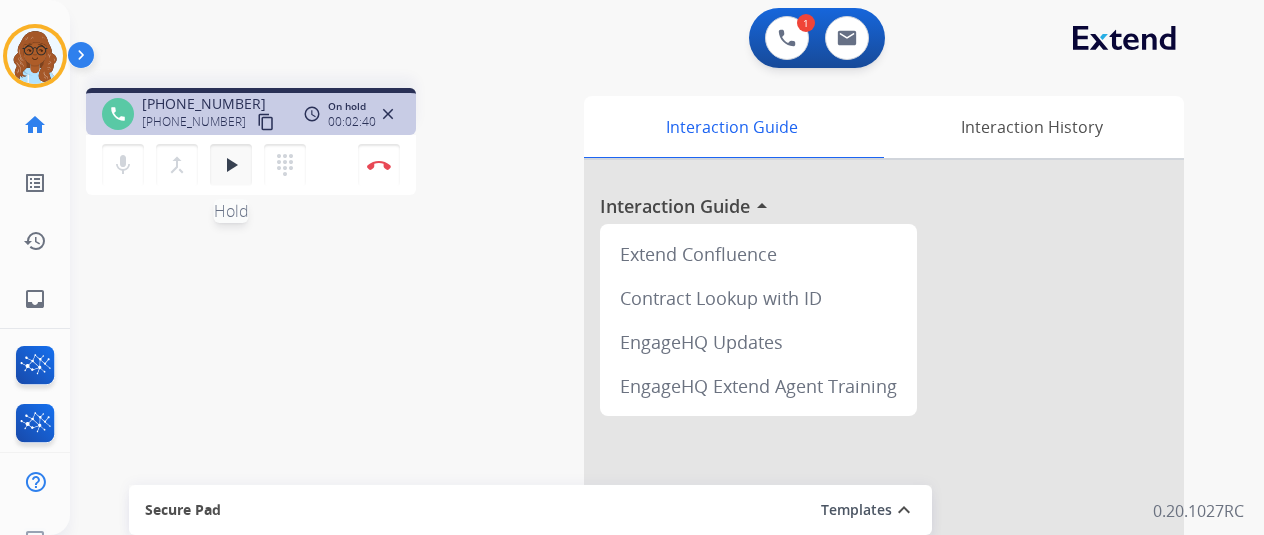 drag, startPoint x: 229, startPoint y: 169, endPoint x: 244, endPoint y: 169, distance: 15 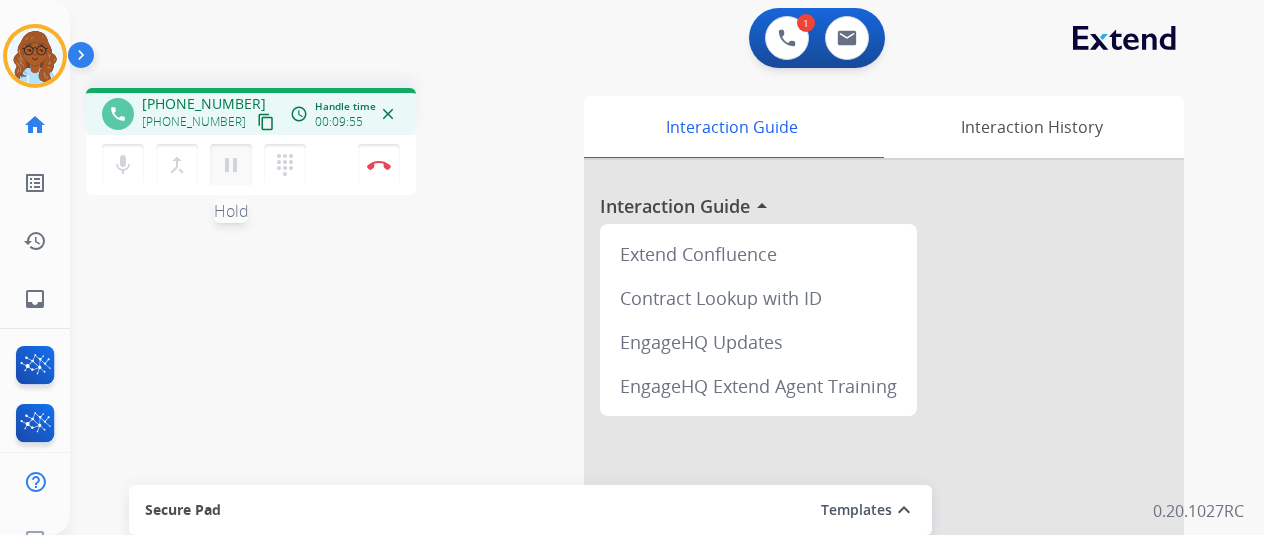 click on "pause" at bounding box center [231, 165] 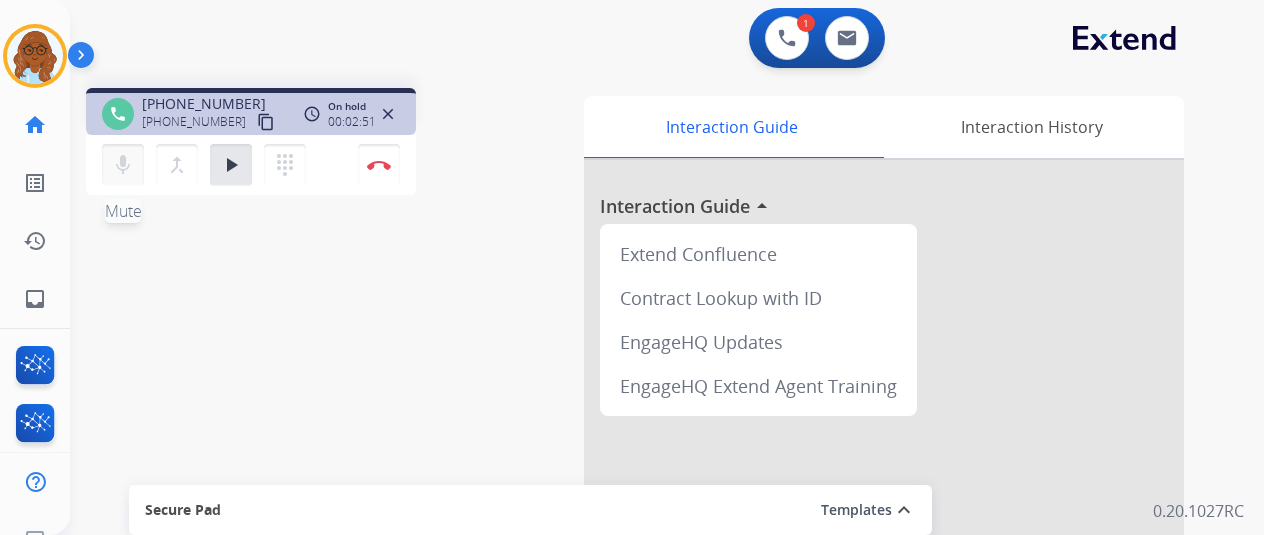 click on "mic Mute" at bounding box center [123, 165] 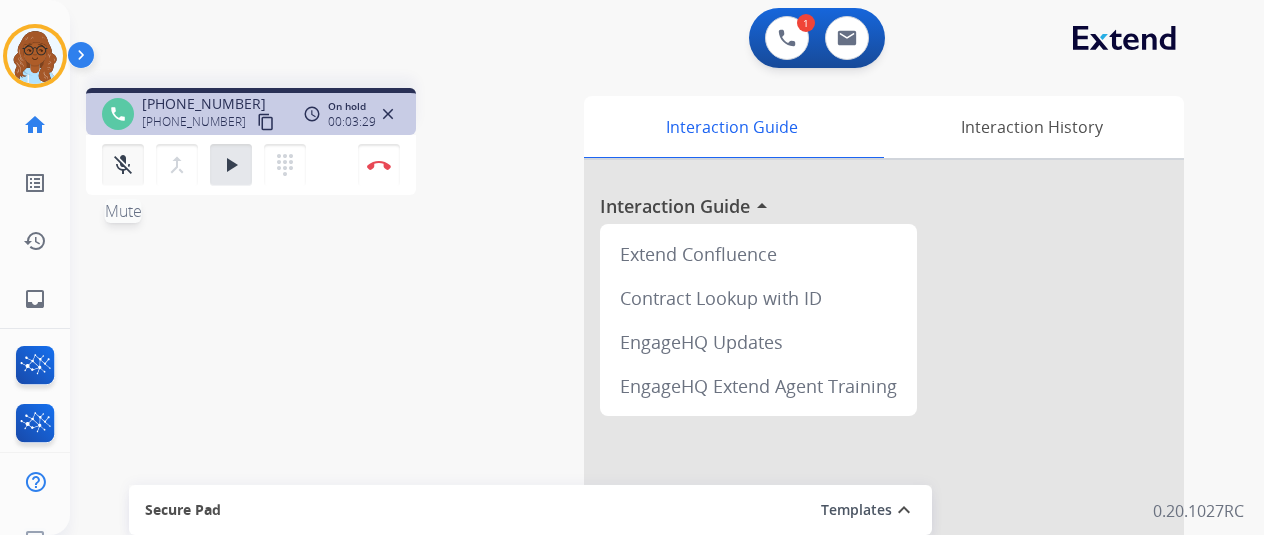 click on "mic_off" at bounding box center [123, 165] 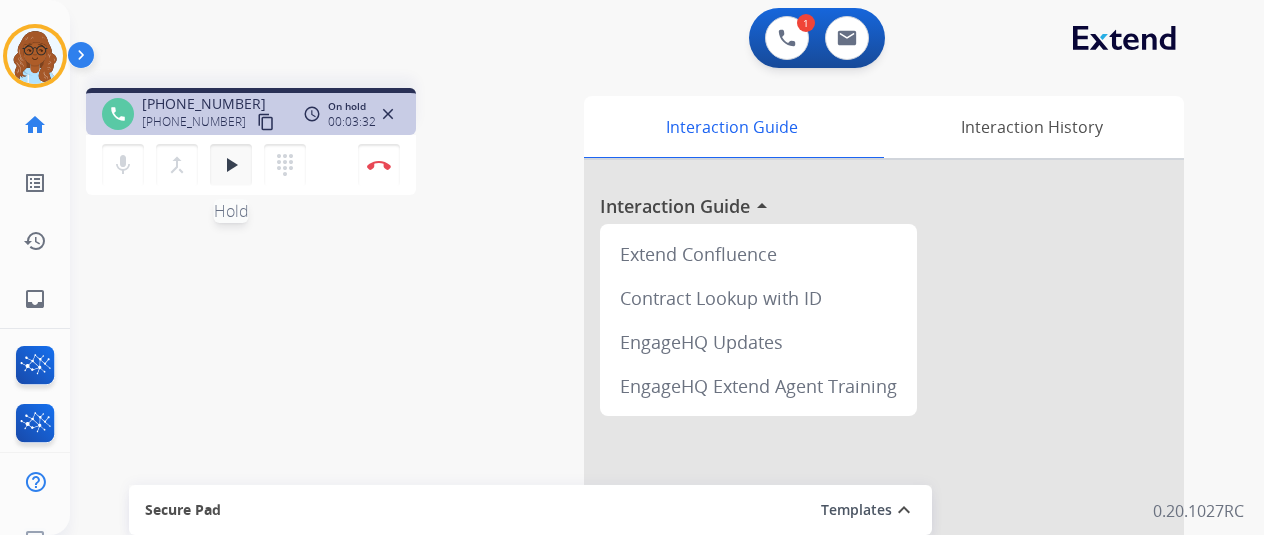 click on "play_arrow" at bounding box center [231, 165] 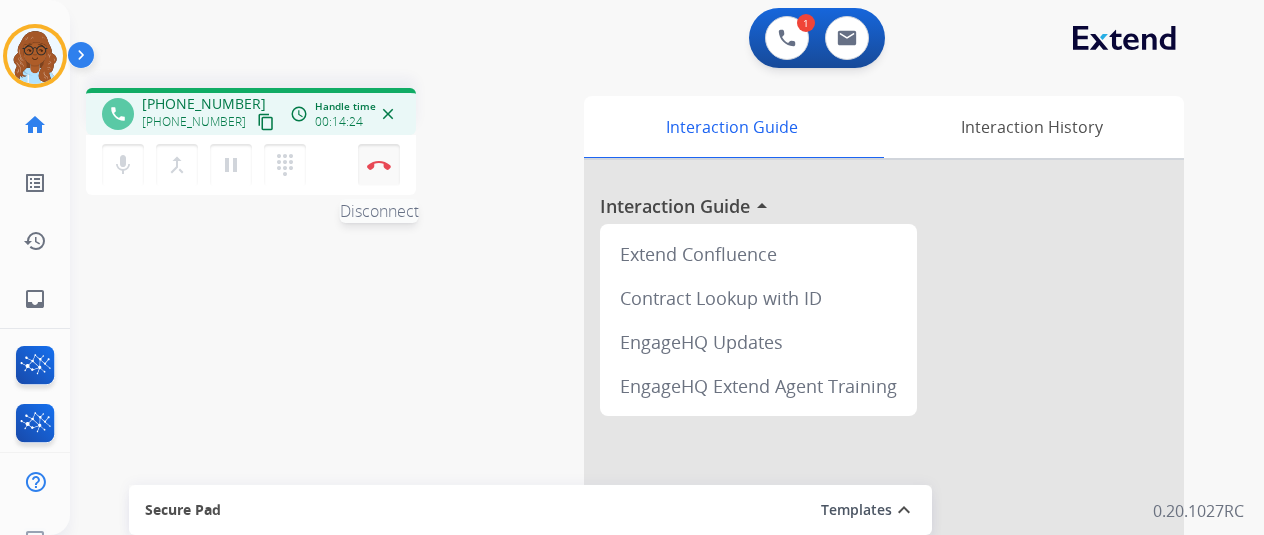 click on "Disconnect" at bounding box center (379, 165) 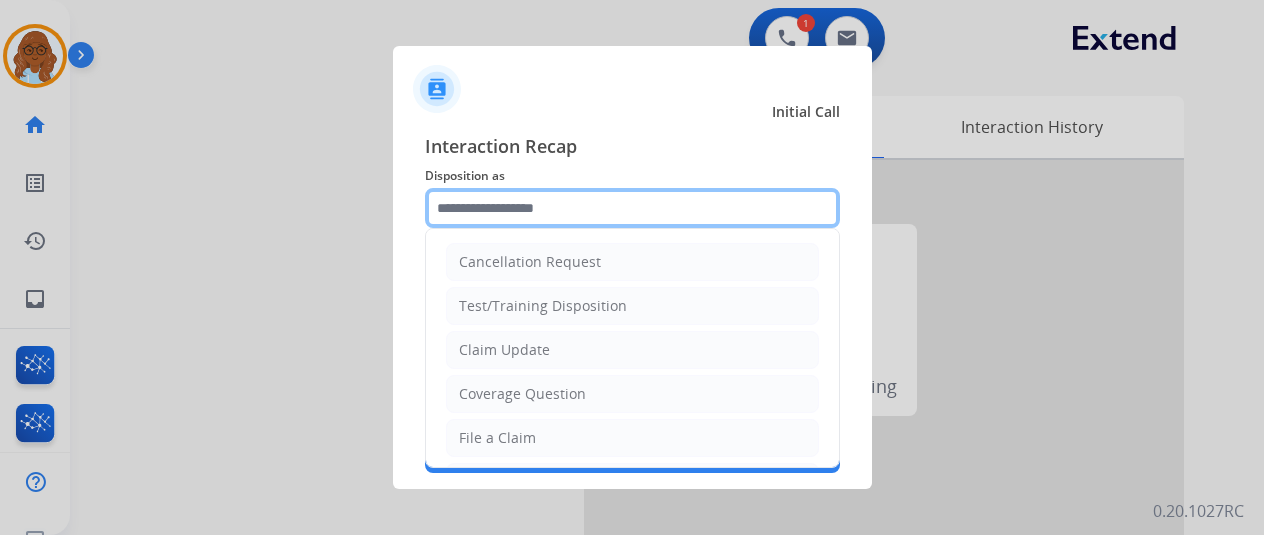 click 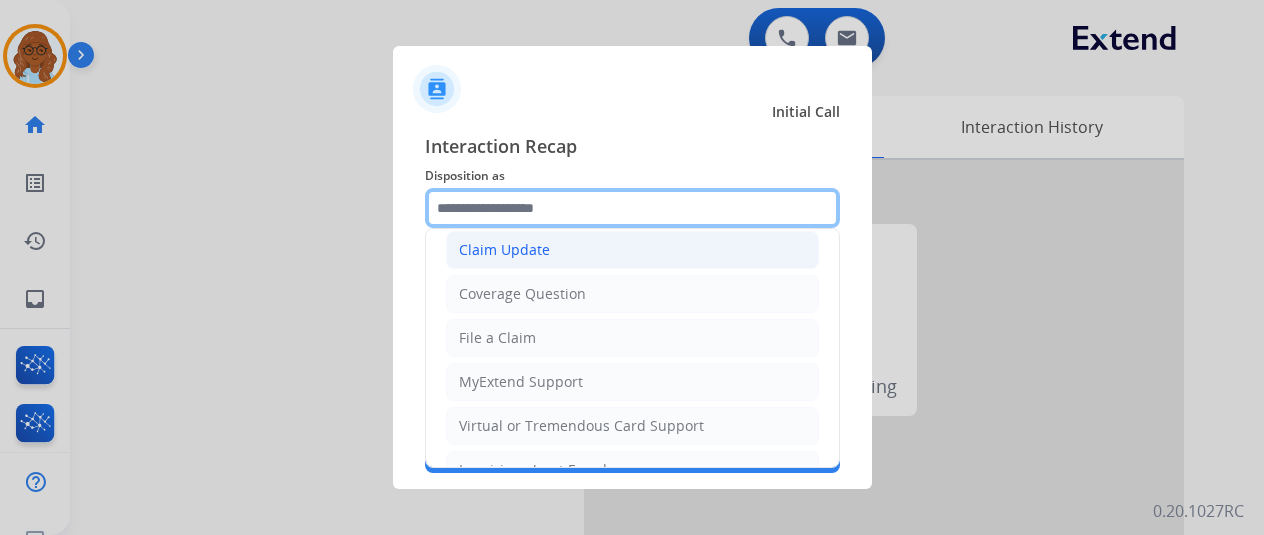 scroll, scrollTop: 200, scrollLeft: 0, axis: vertical 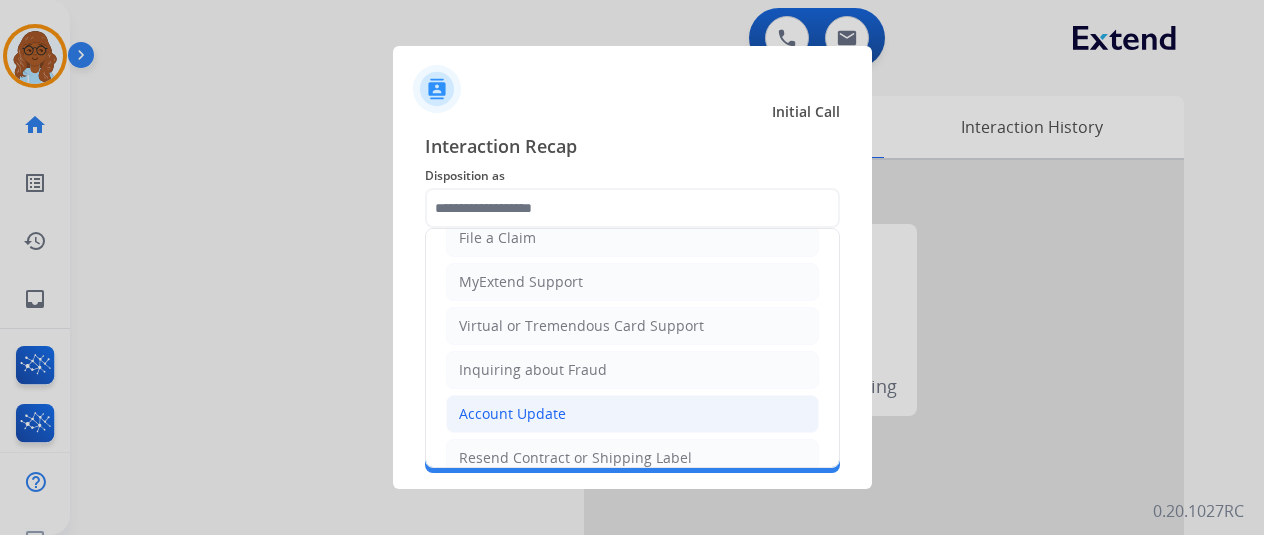 click on "Account Update" 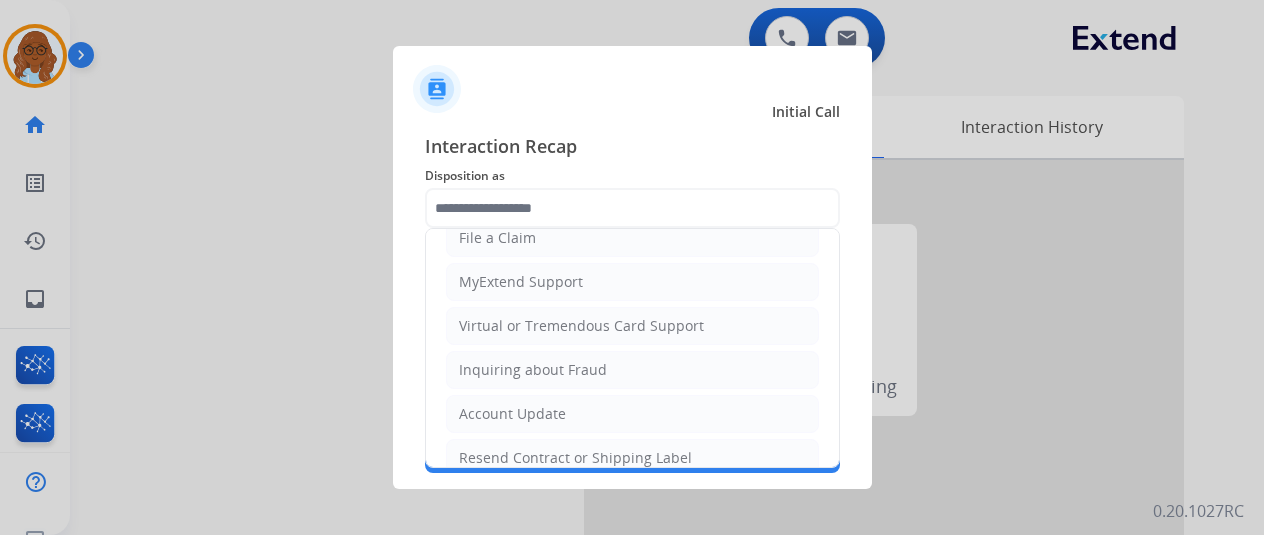 type on "**********" 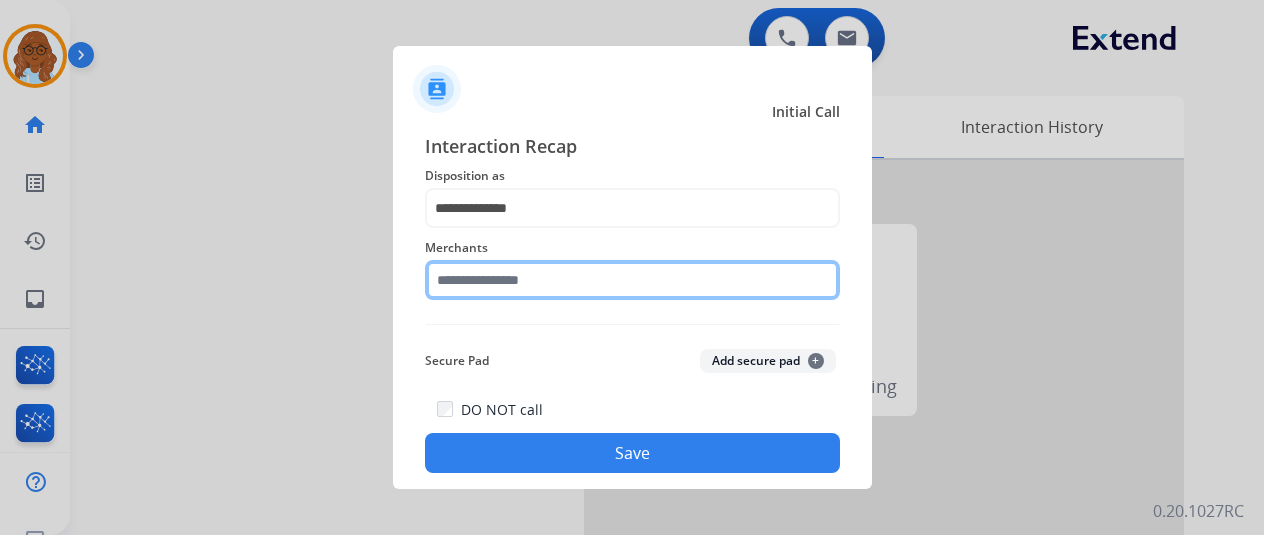 click 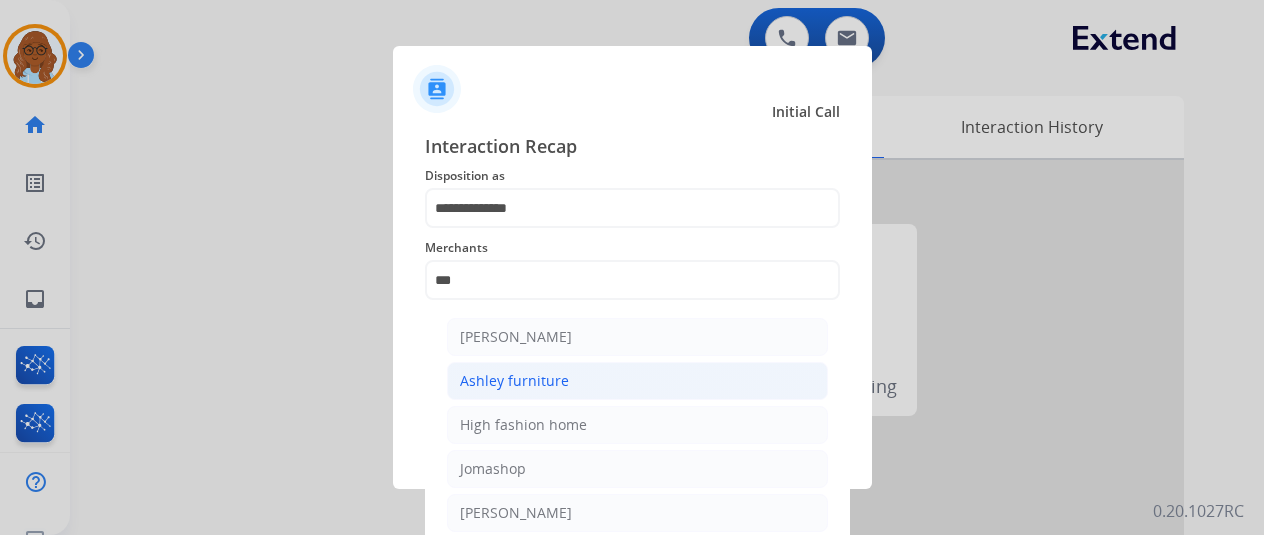 click on "Ashley furniture" 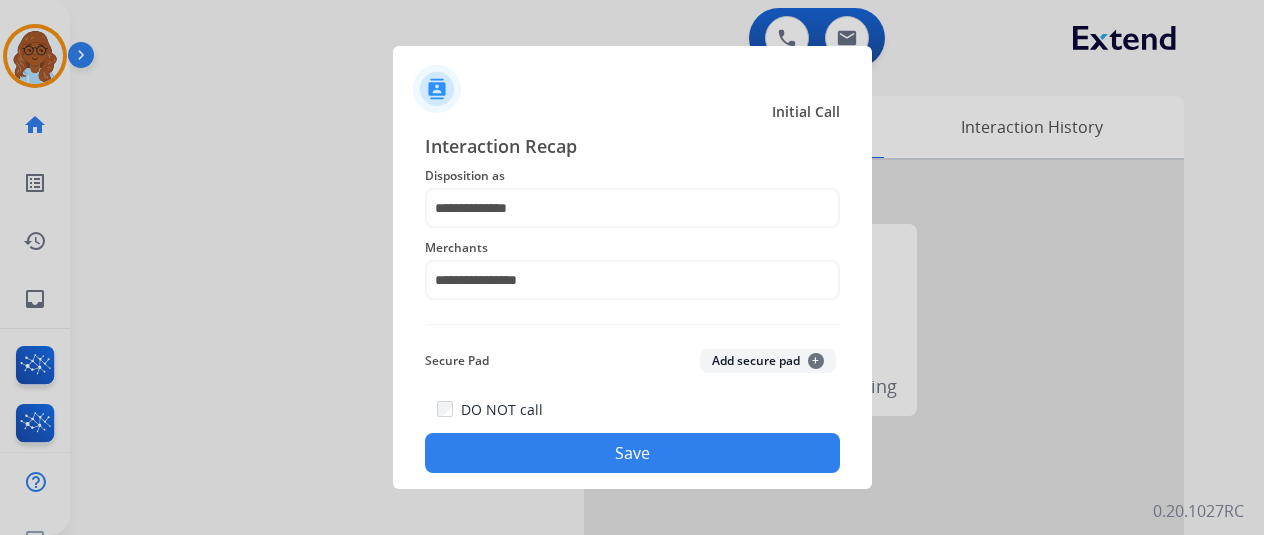 click on "Save" 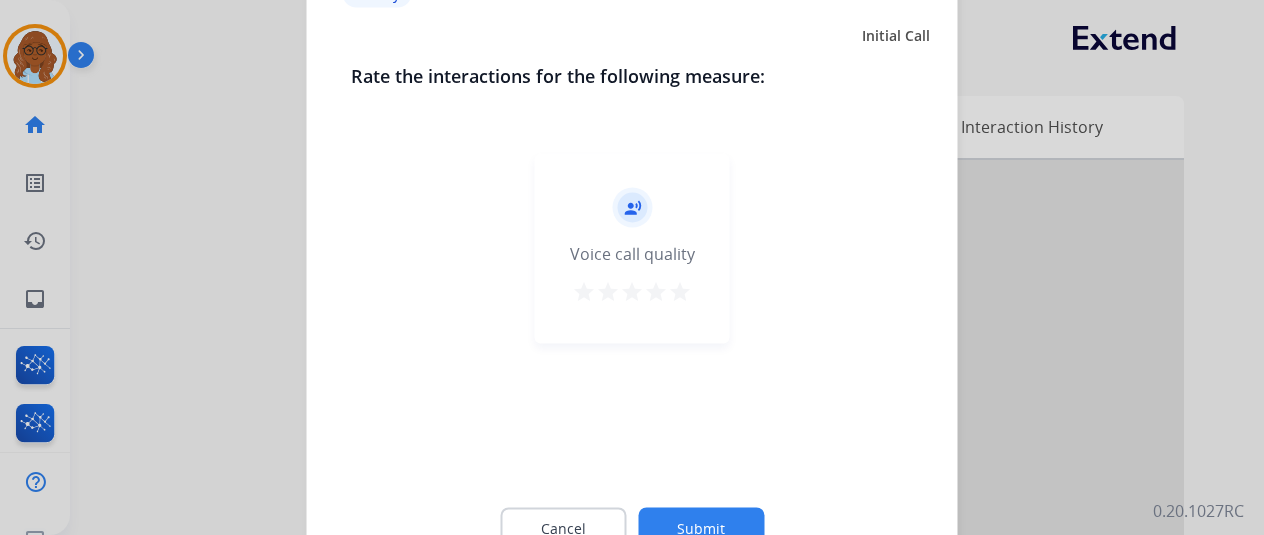 click on "star" at bounding box center (680, 291) 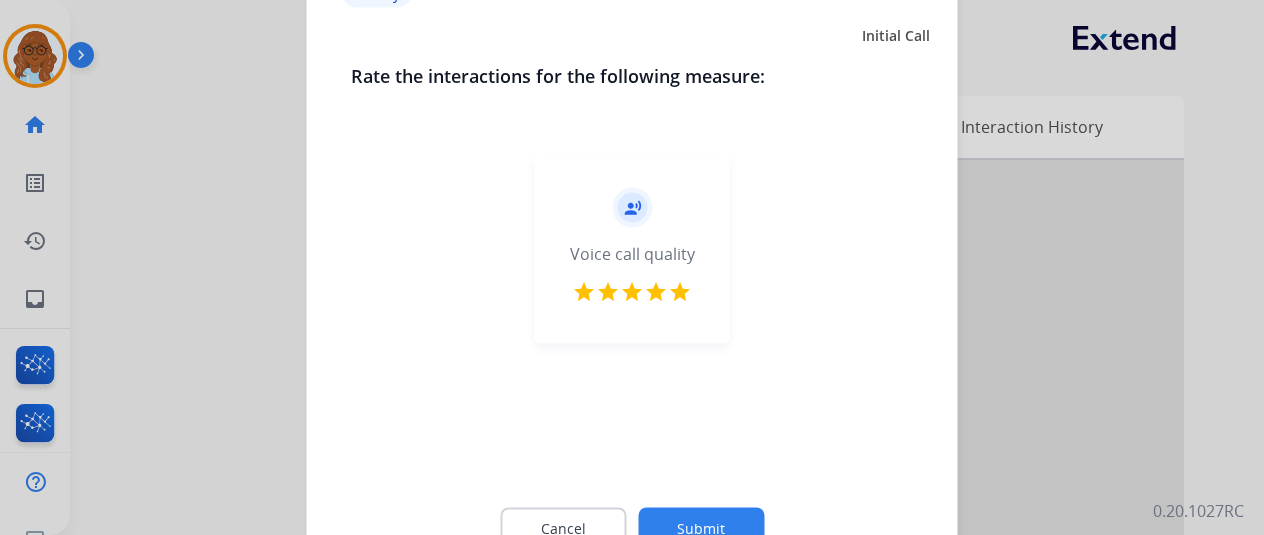 click on "Submit" 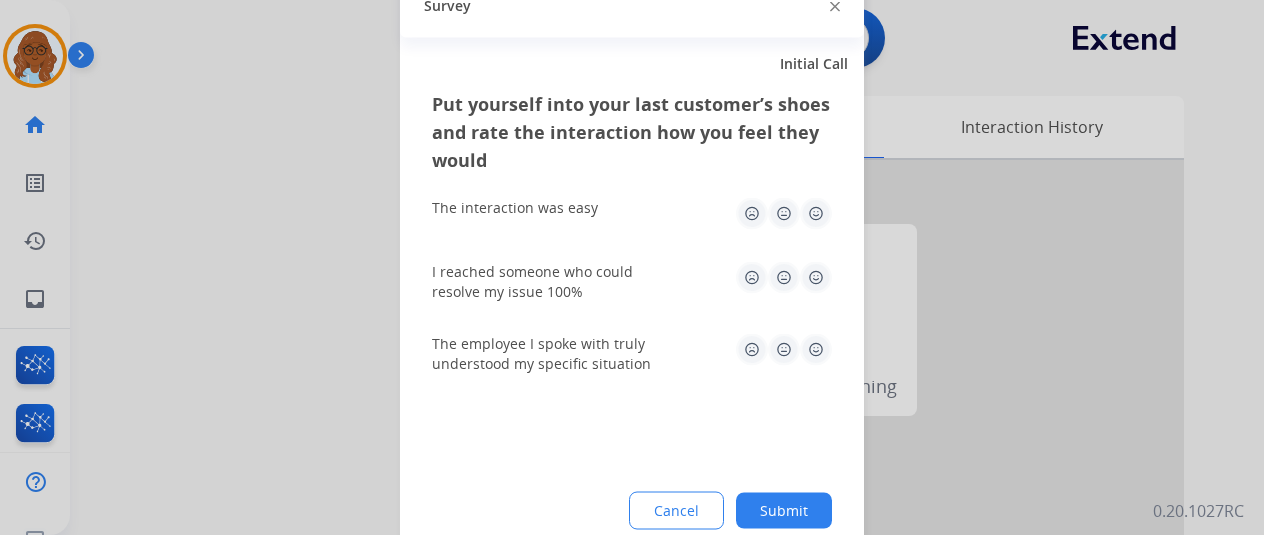 click 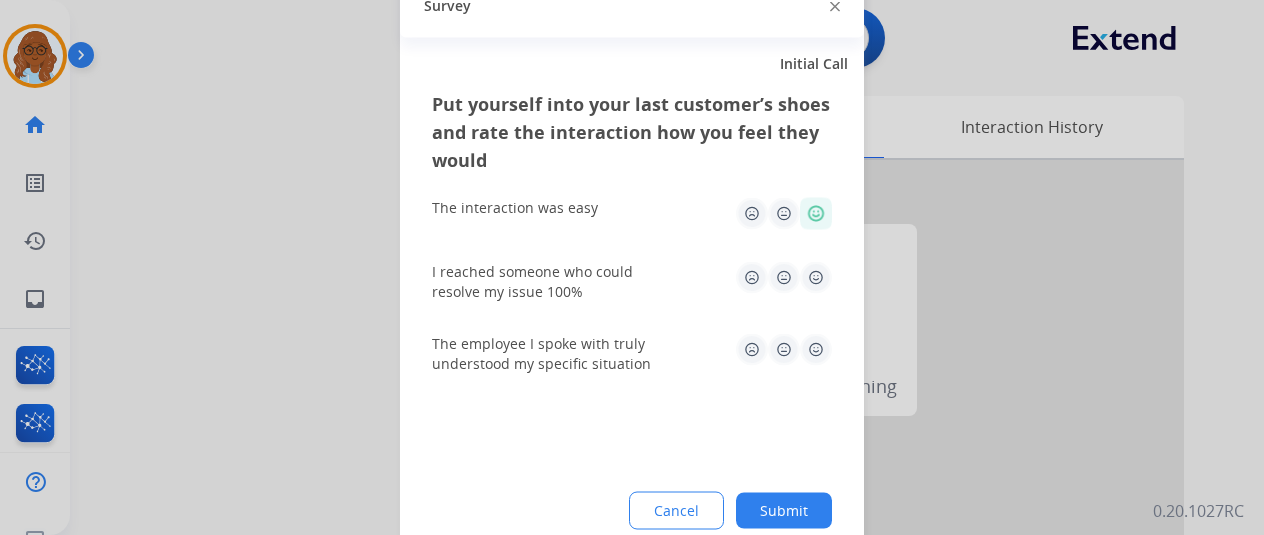 click 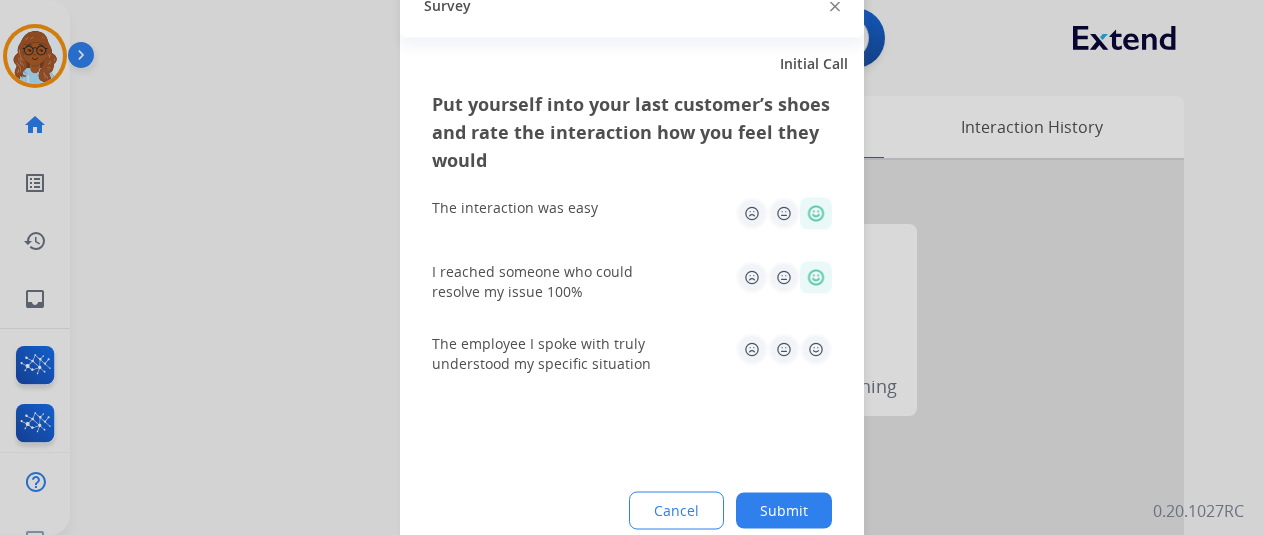 drag, startPoint x: 816, startPoint y: 341, endPoint x: 824, endPoint y: 361, distance: 21.540659 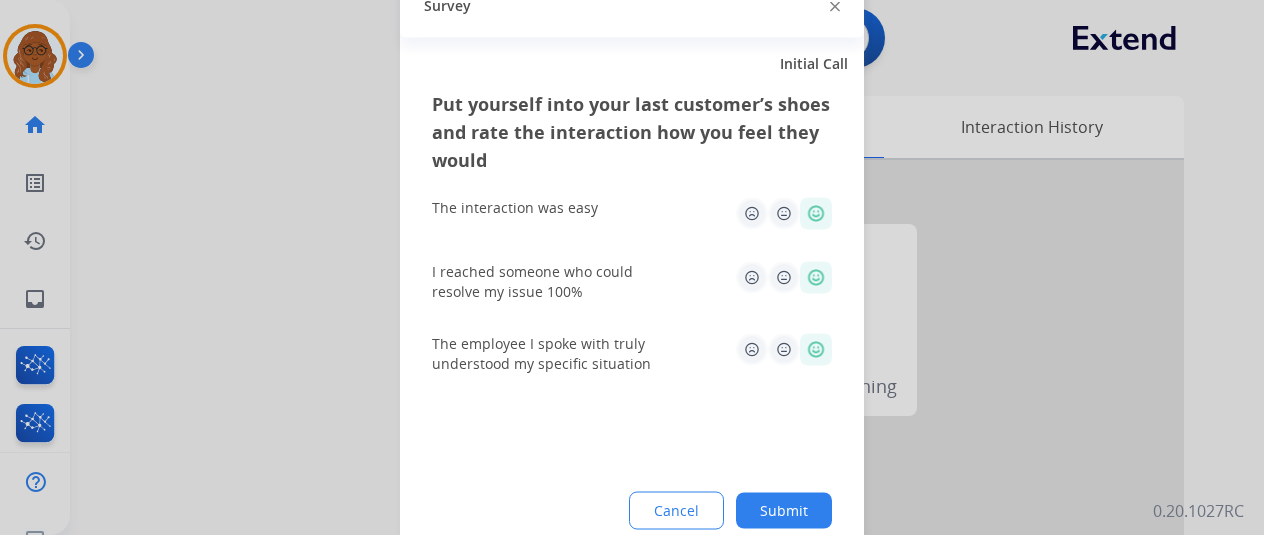 click on "Submit" 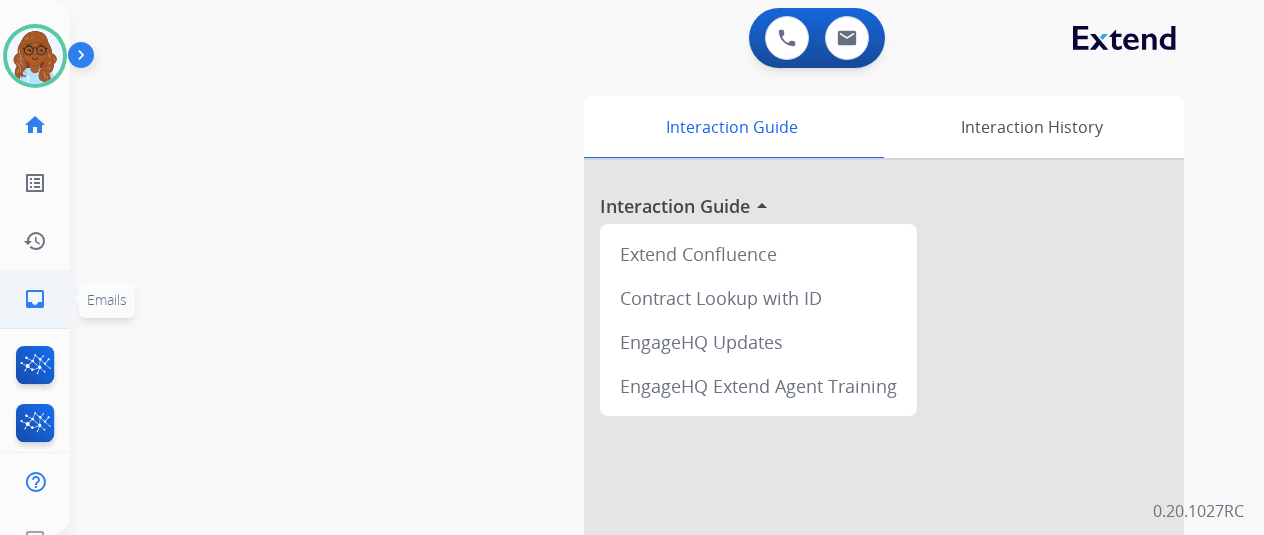 click on "inbox  Emails" 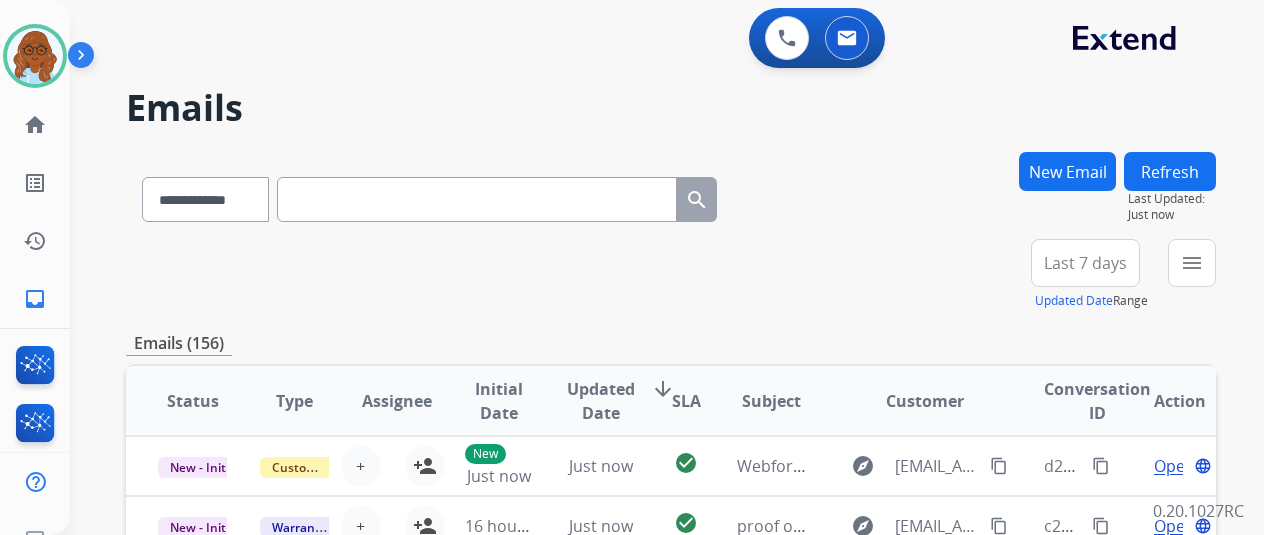 click on "New Email" at bounding box center [1067, 171] 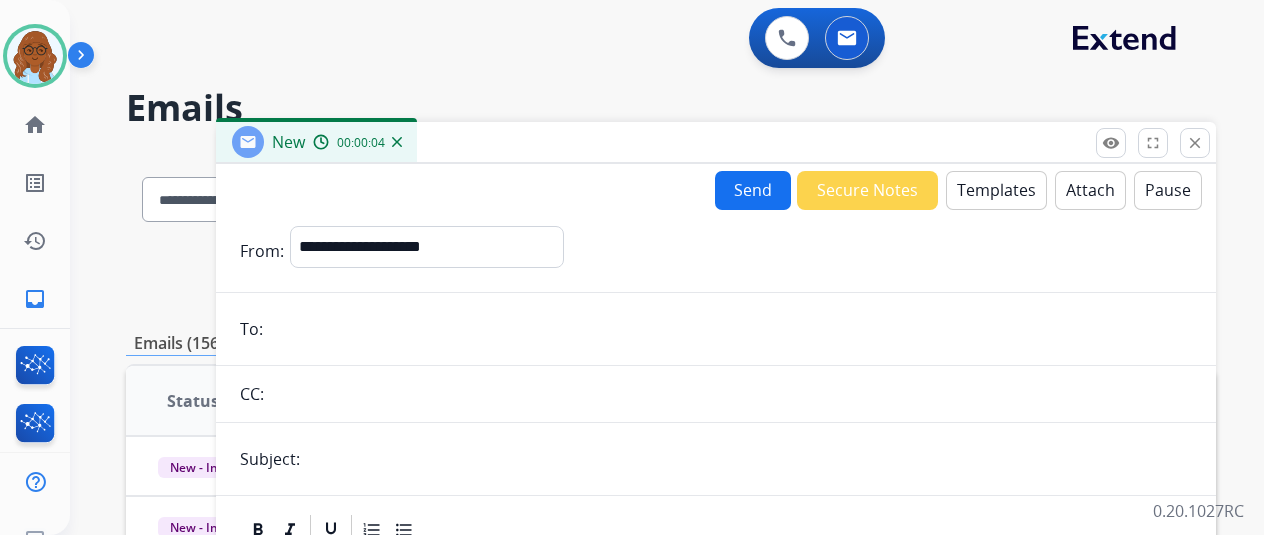 paste on "**********" 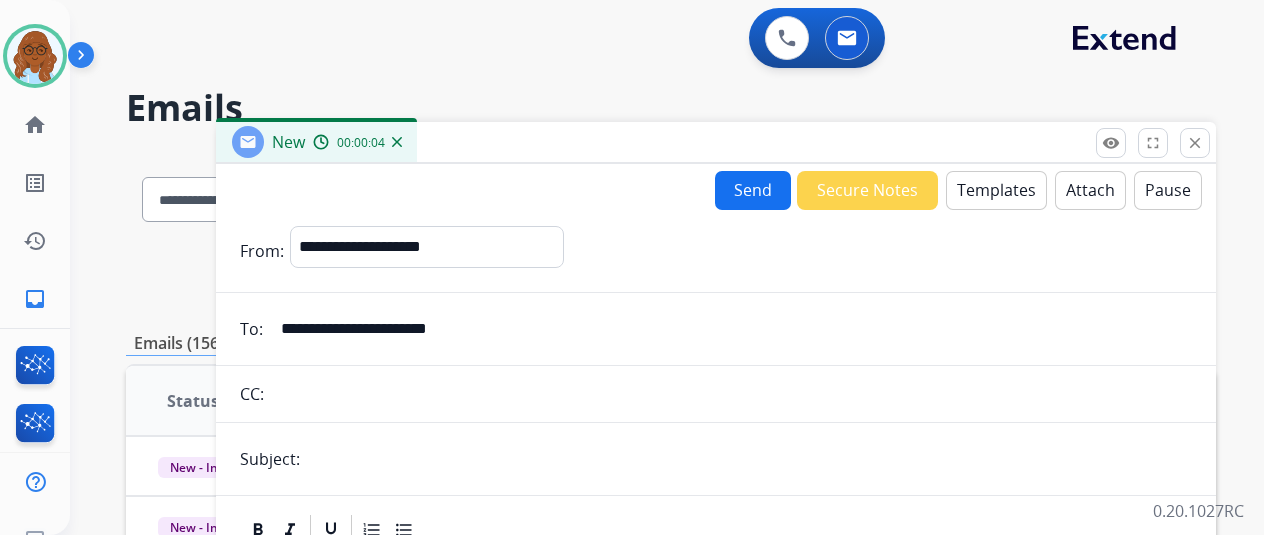 type on "**********" 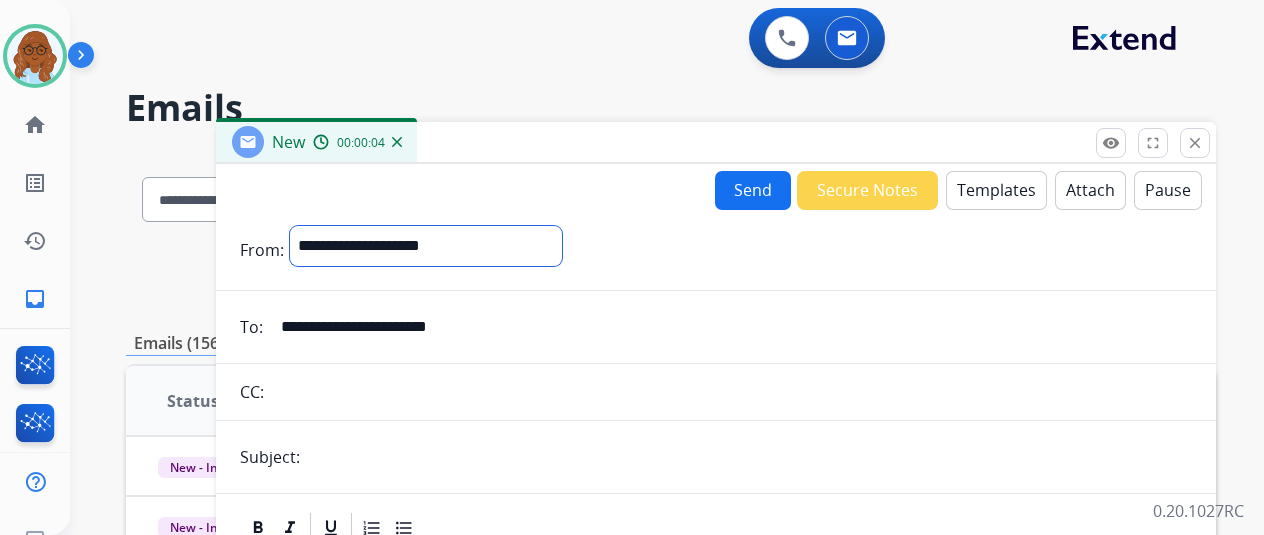 click on "**********" at bounding box center [426, 246] 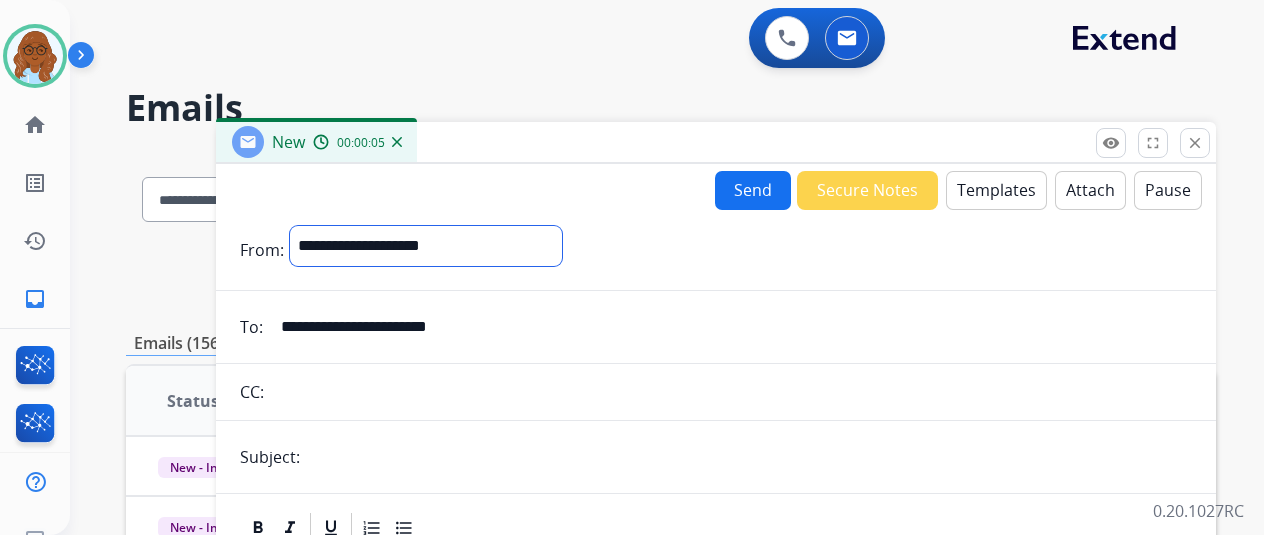 select on "**********" 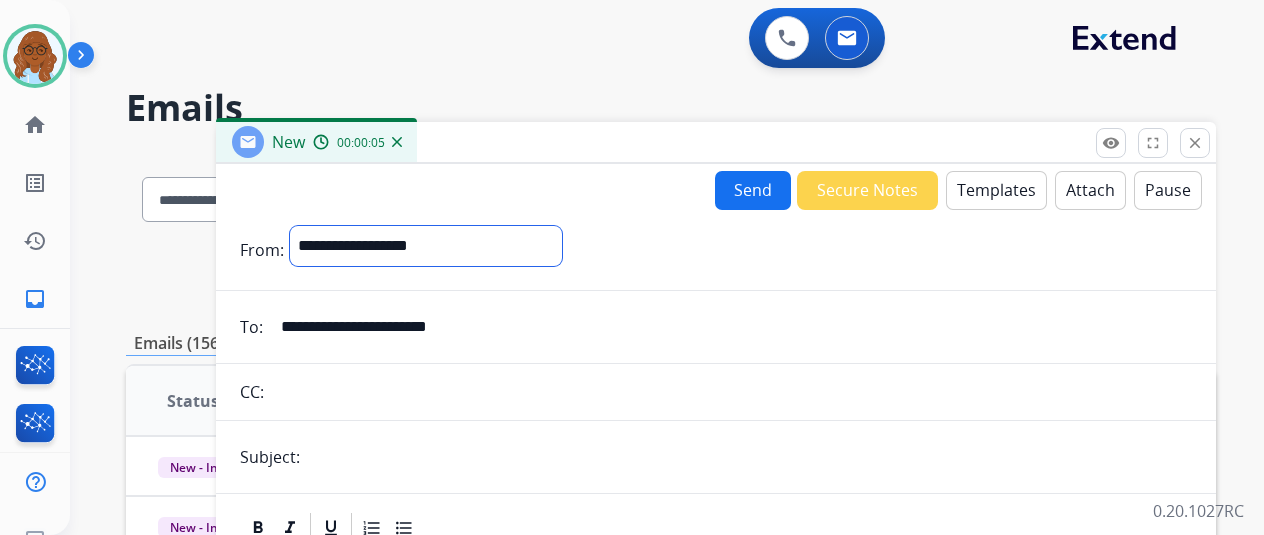 click on "**********" at bounding box center [426, 246] 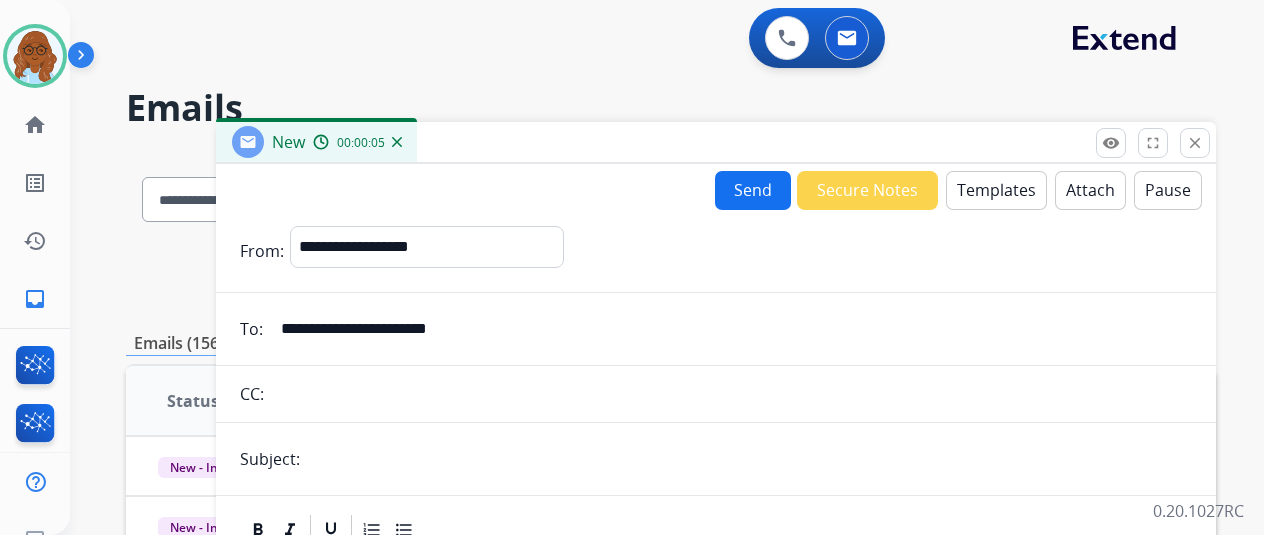 drag, startPoint x: 376, startPoint y: 443, endPoint x: 486, endPoint y: 453, distance: 110.45361 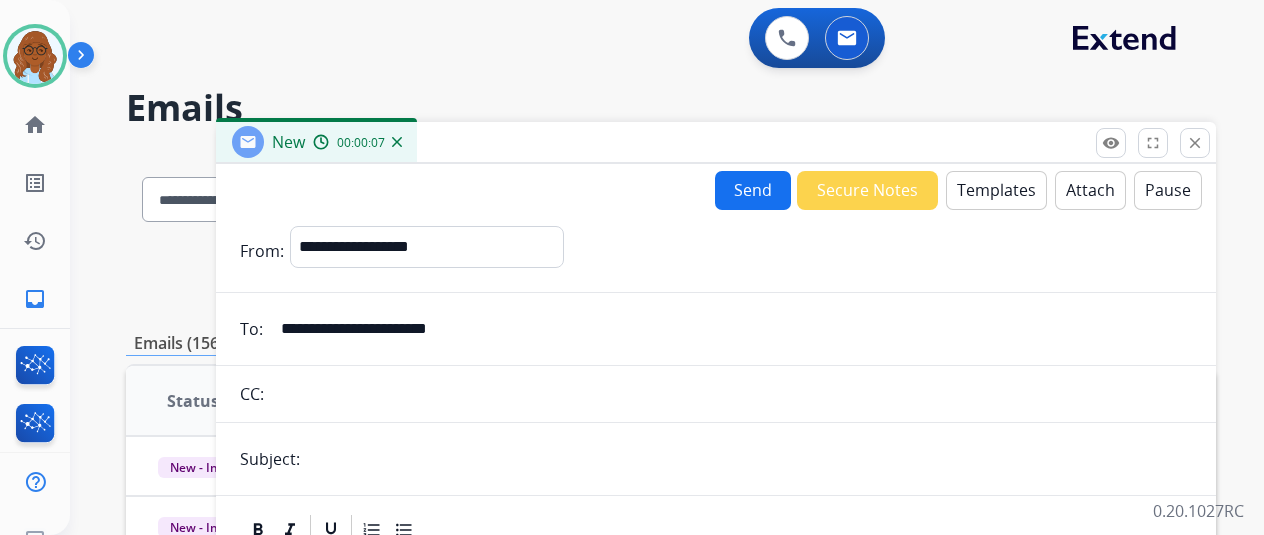 type on "**********" 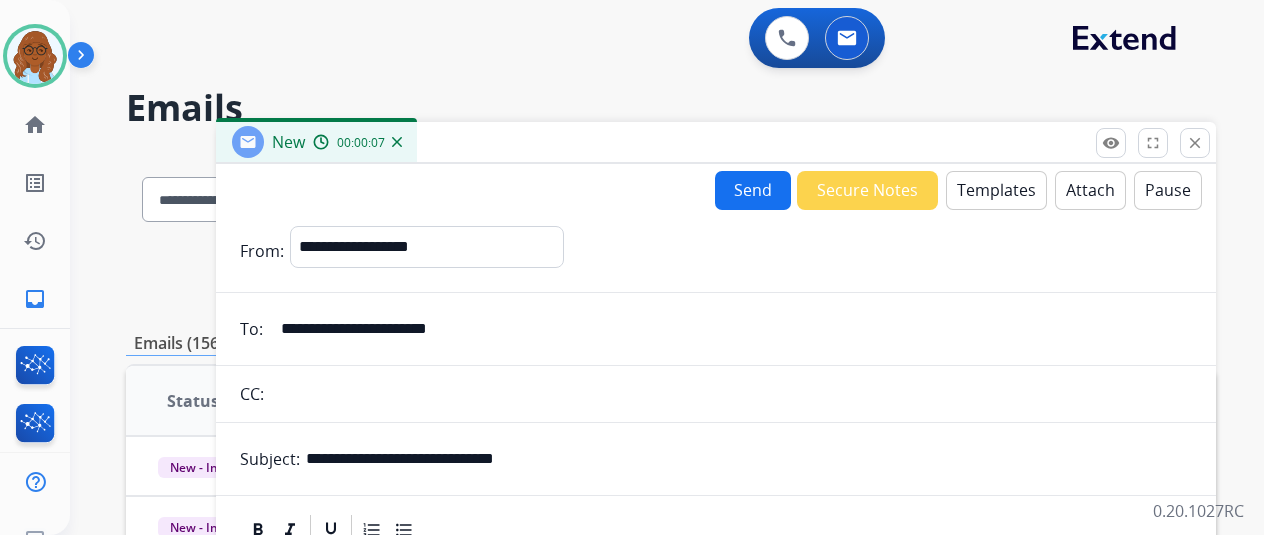scroll, scrollTop: 400, scrollLeft: 0, axis: vertical 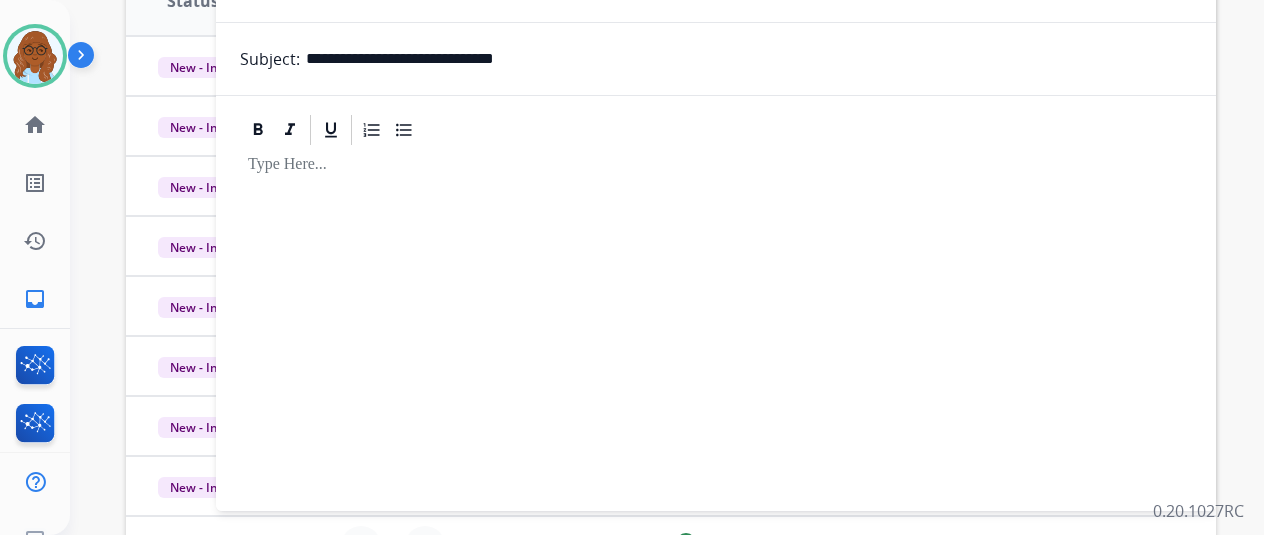 click at bounding box center (716, 319) 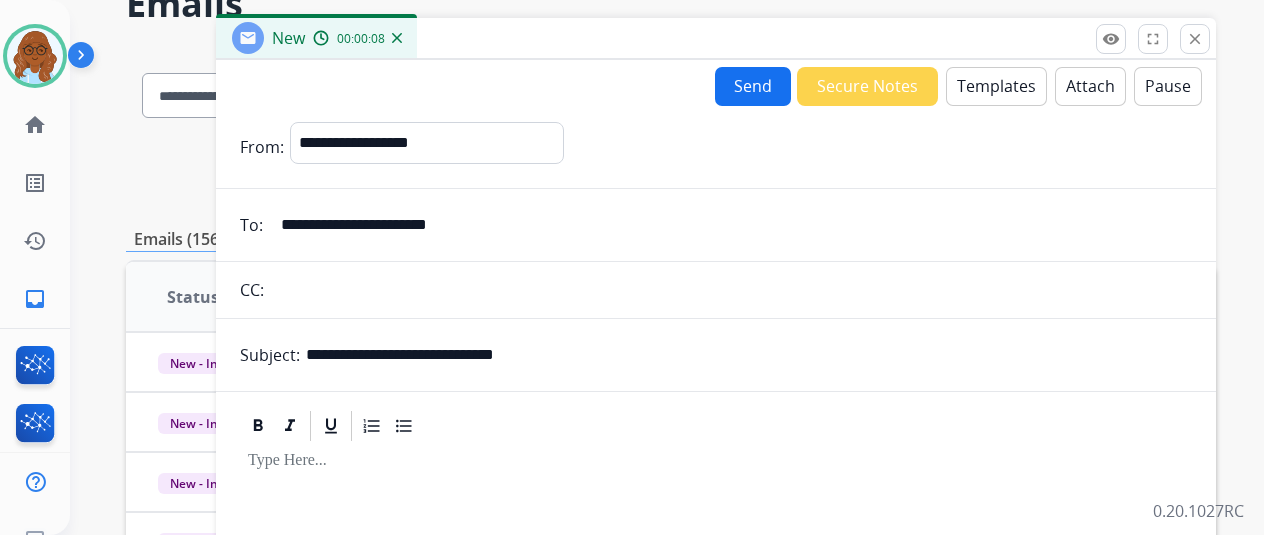 scroll, scrollTop: 0, scrollLeft: 0, axis: both 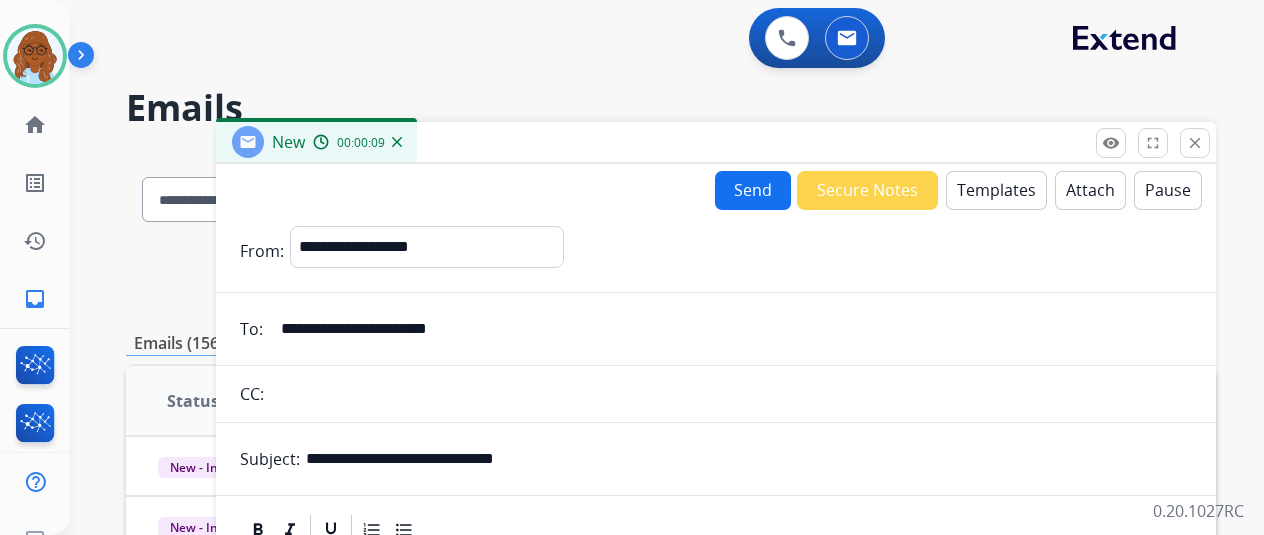 click on "Templates" at bounding box center [996, 190] 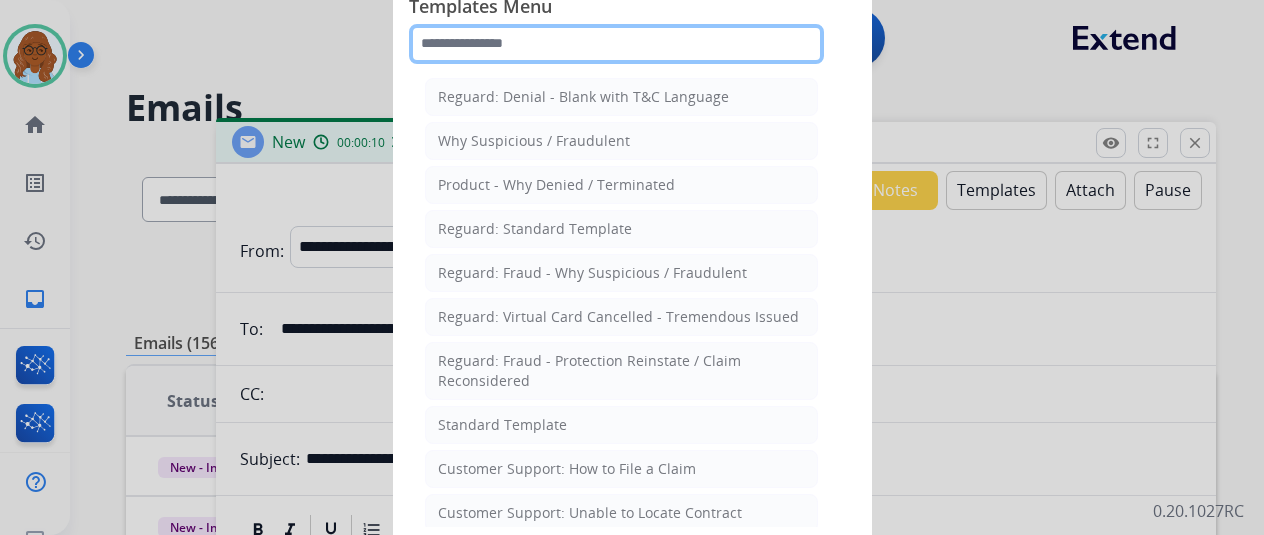 click 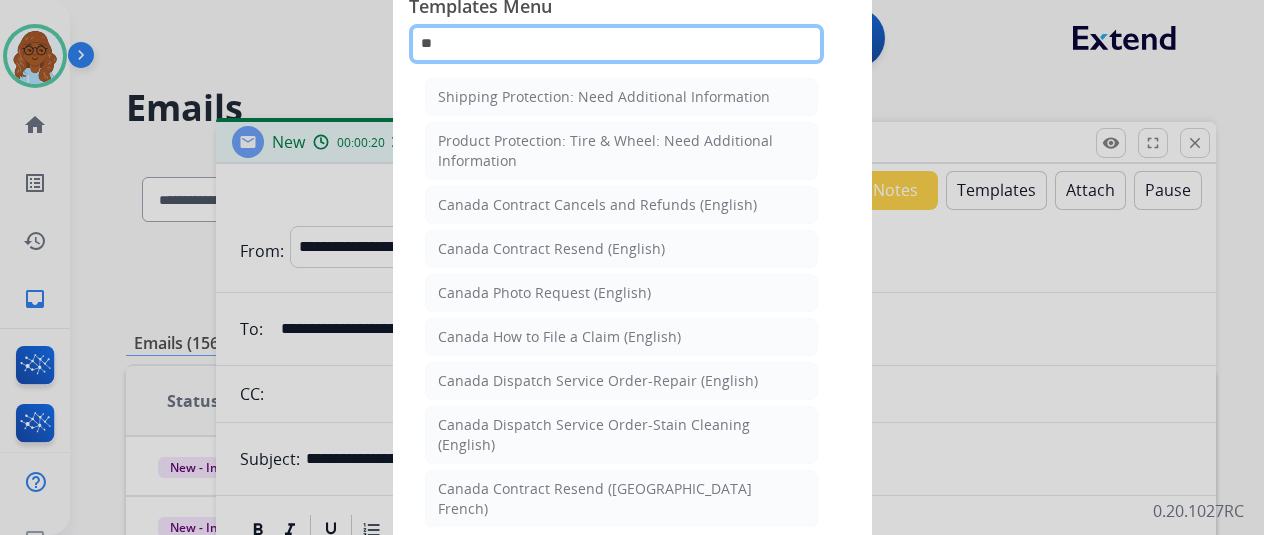 type on "*" 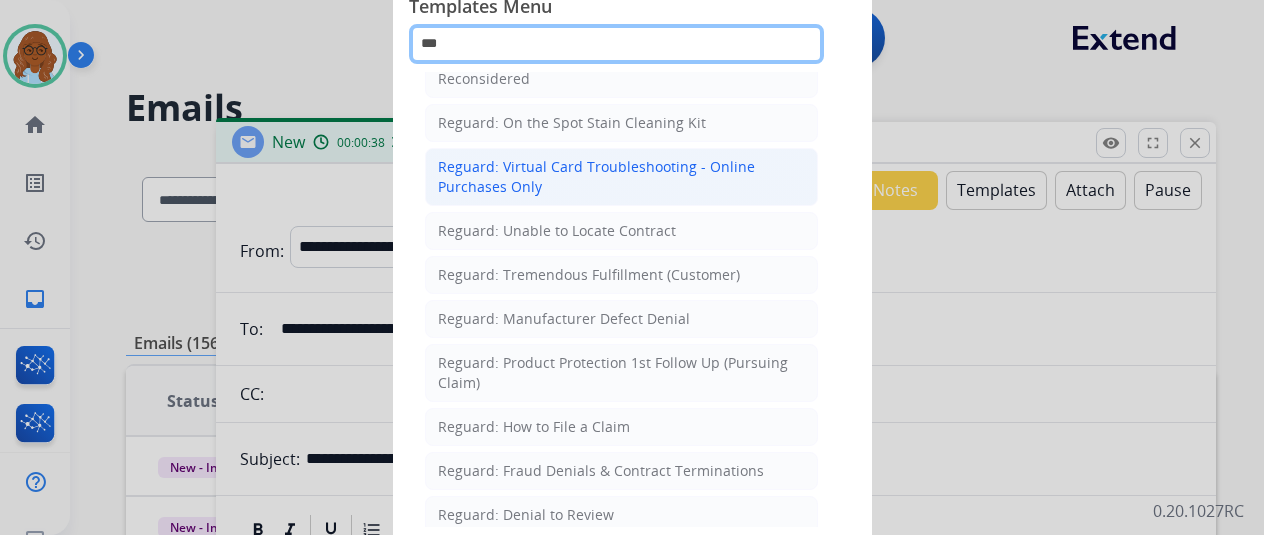 scroll, scrollTop: 217, scrollLeft: 0, axis: vertical 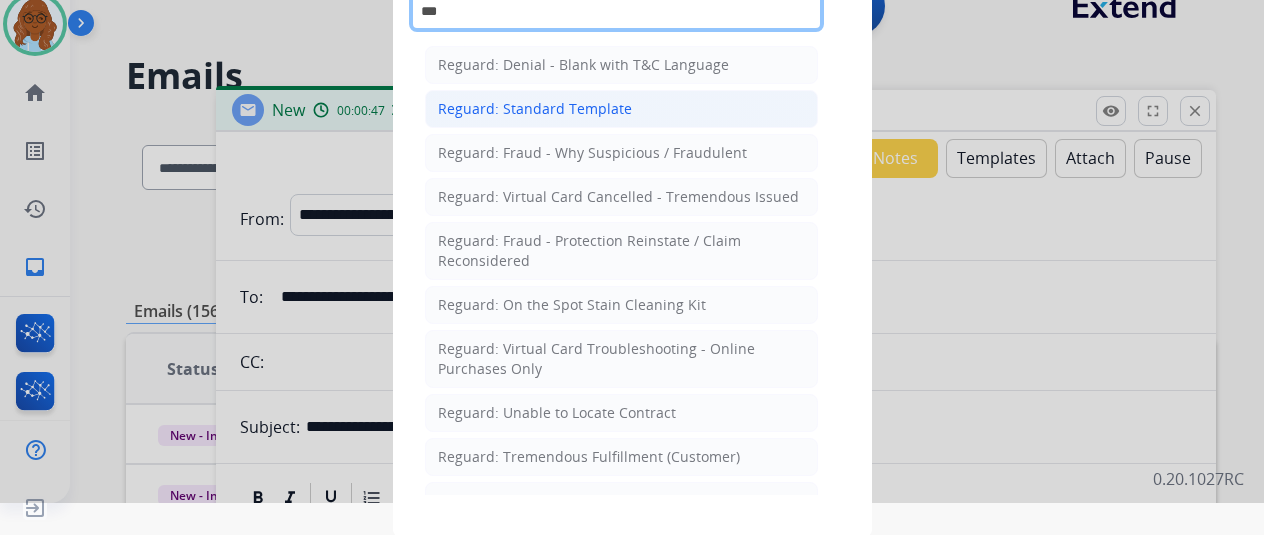 type on "***" 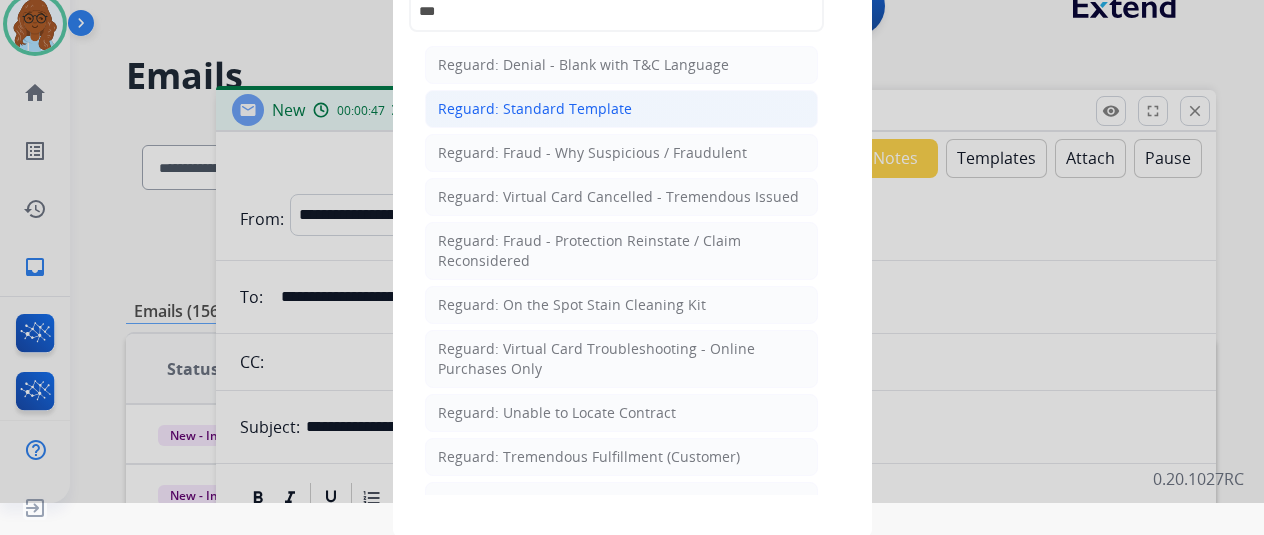 click on "Reguard: Standard Template" 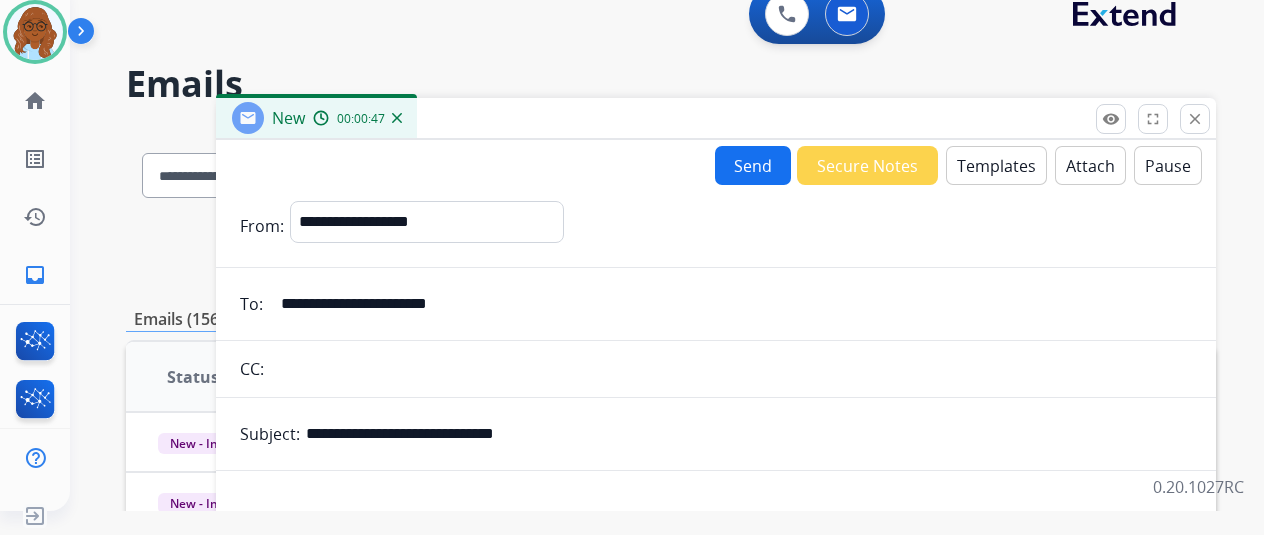scroll, scrollTop: 24, scrollLeft: 0, axis: vertical 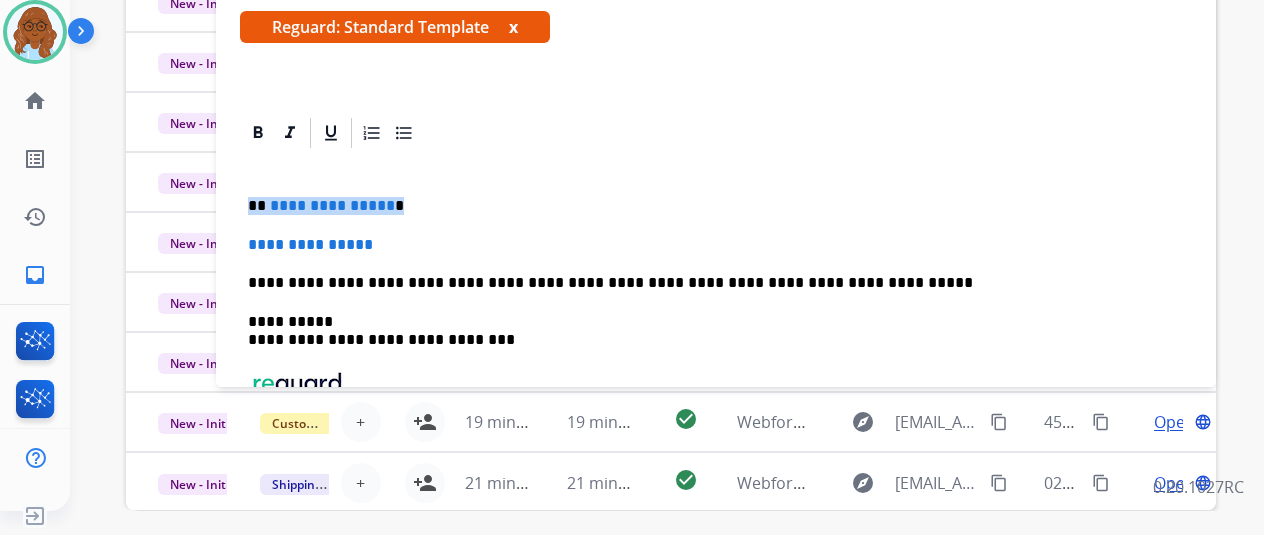 drag, startPoint x: 340, startPoint y: 205, endPoint x: 248, endPoint y: 205, distance: 92 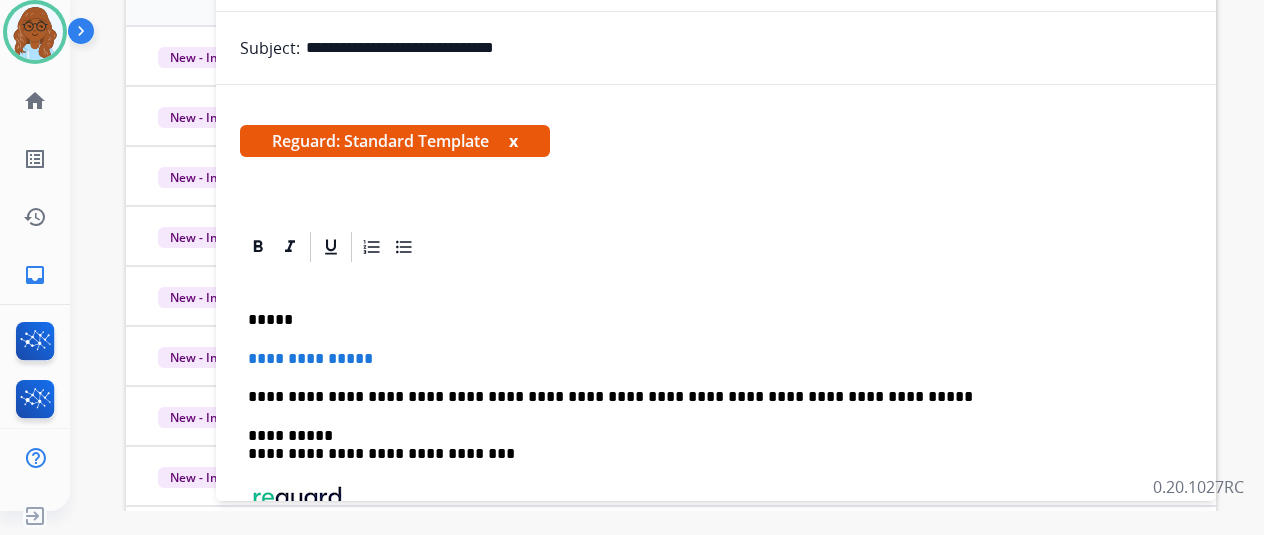 scroll, scrollTop: 100, scrollLeft: 0, axis: vertical 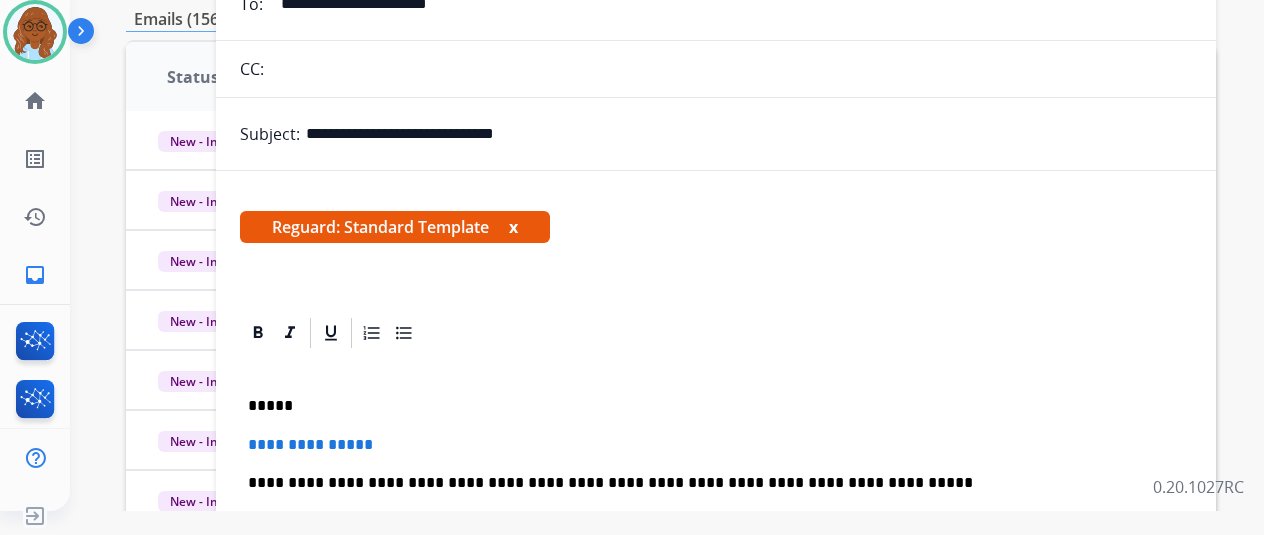 click on "**********" at bounding box center [716, 548] 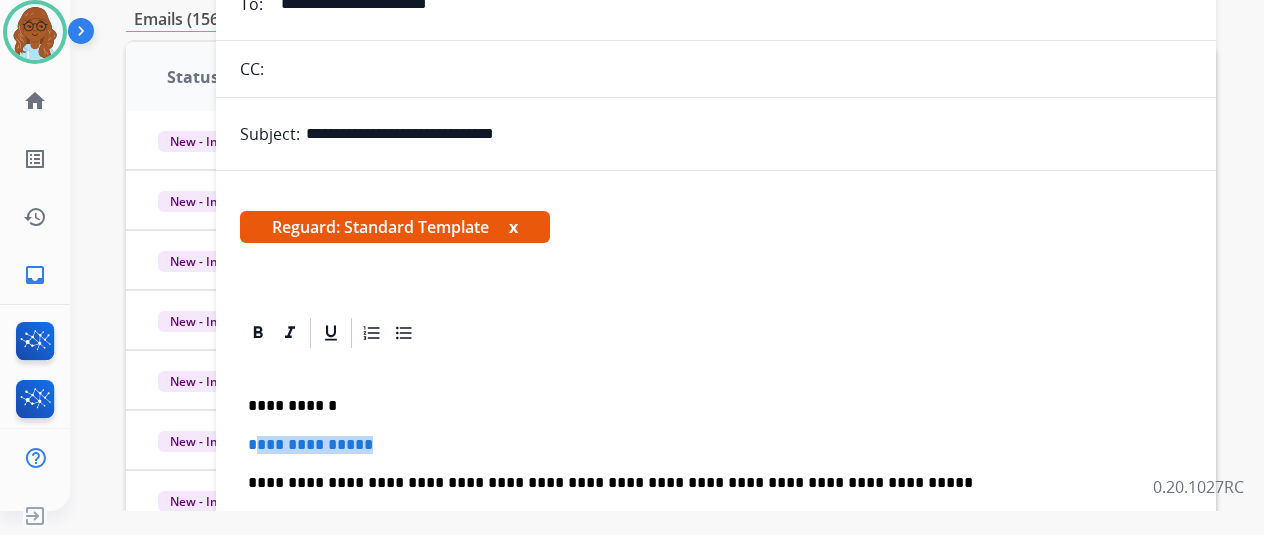 drag, startPoint x: 420, startPoint y: 447, endPoint x: 271, endPoint y: 442, distance: 149.08386 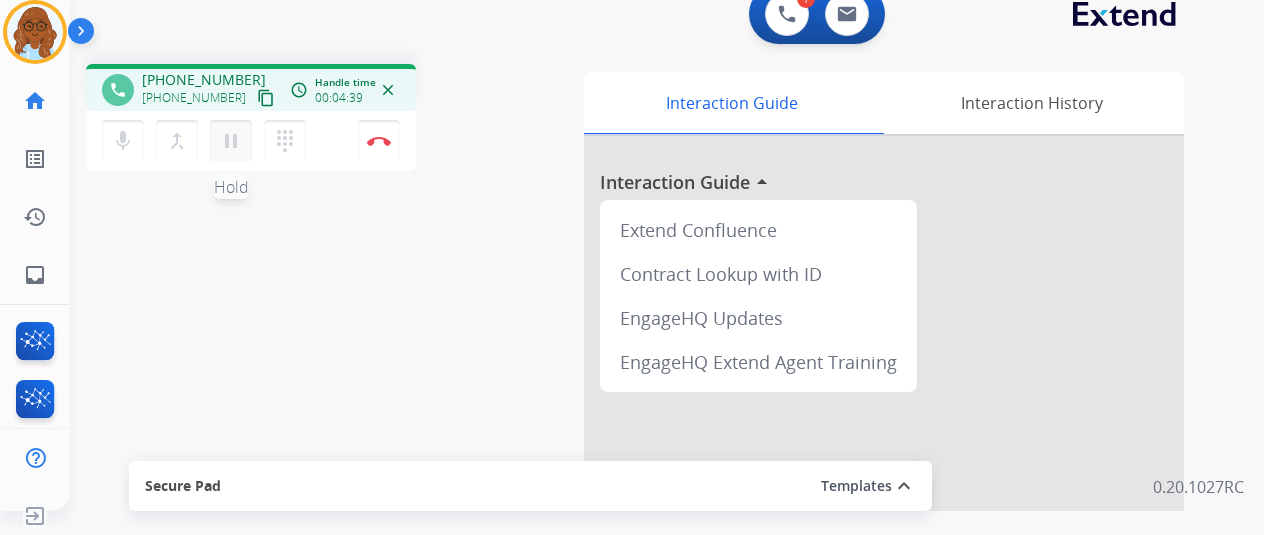 click on "pause" at bounding box center (231, 141) 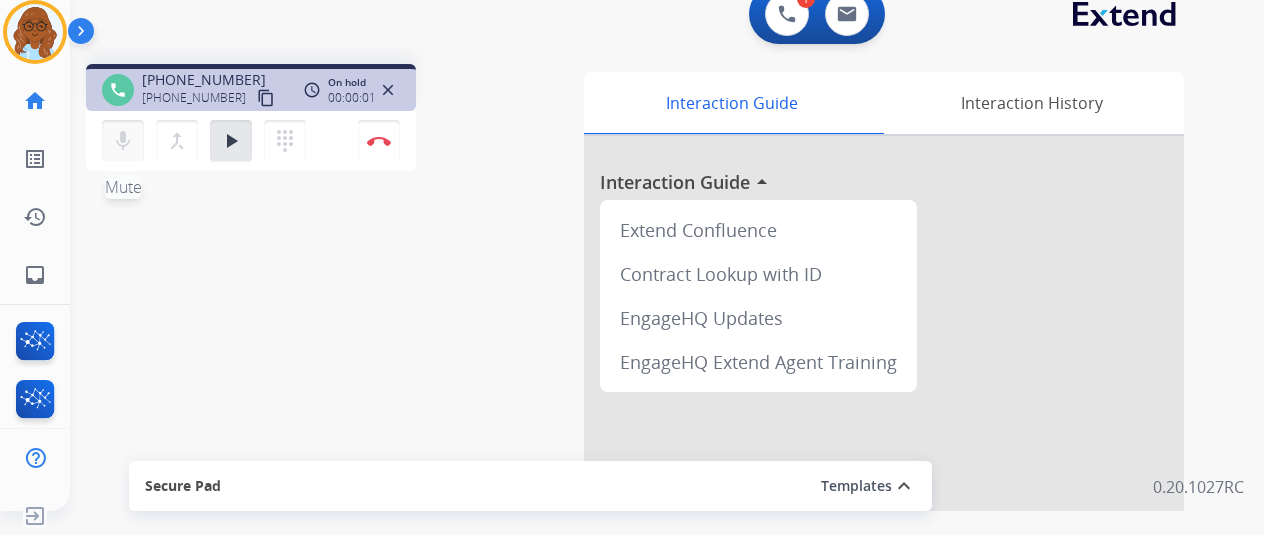click on "mic" at bounding box center [123, 141] 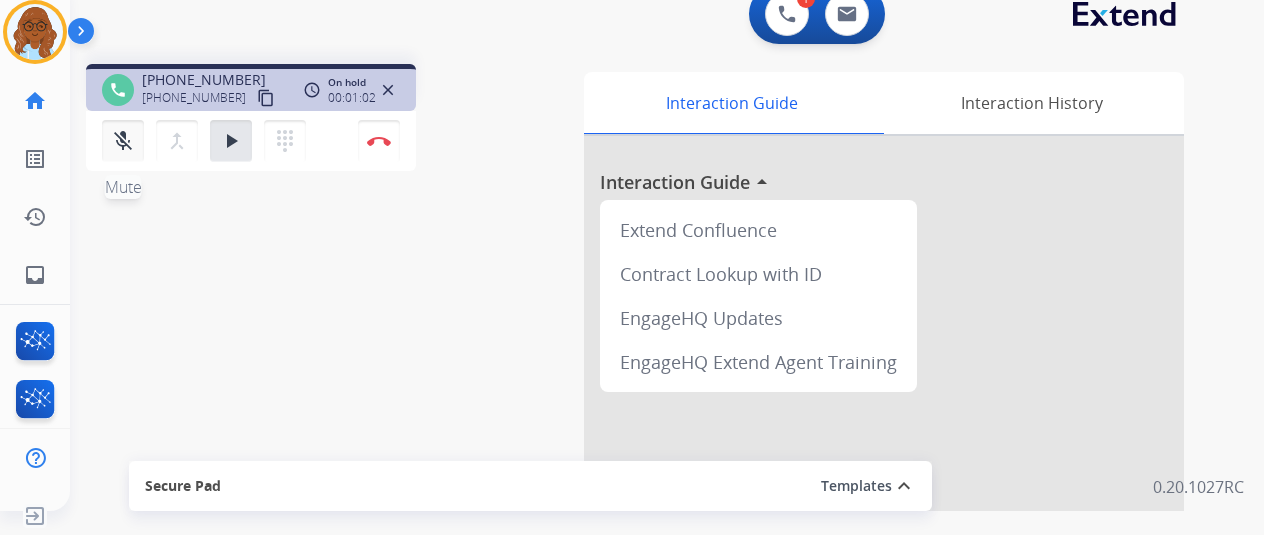 click on "mic_off Mute" at bounding box center [123, 141] 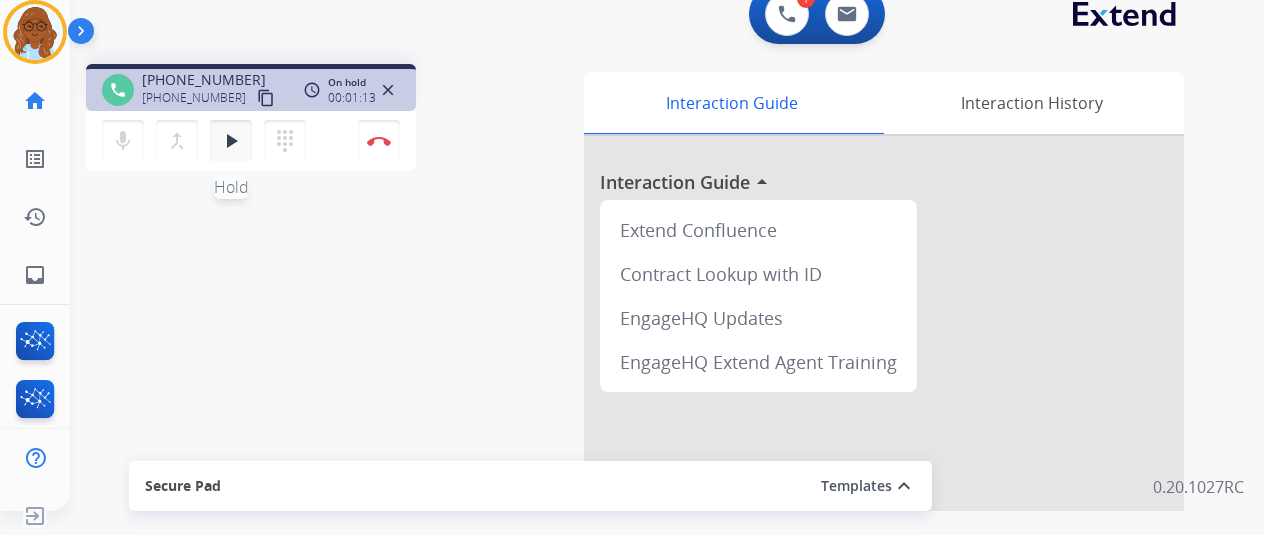 drag, startPoint x: 230, startPoint y: 149, endPoint x: 249, endPoint y: 161, distance: 22.472204 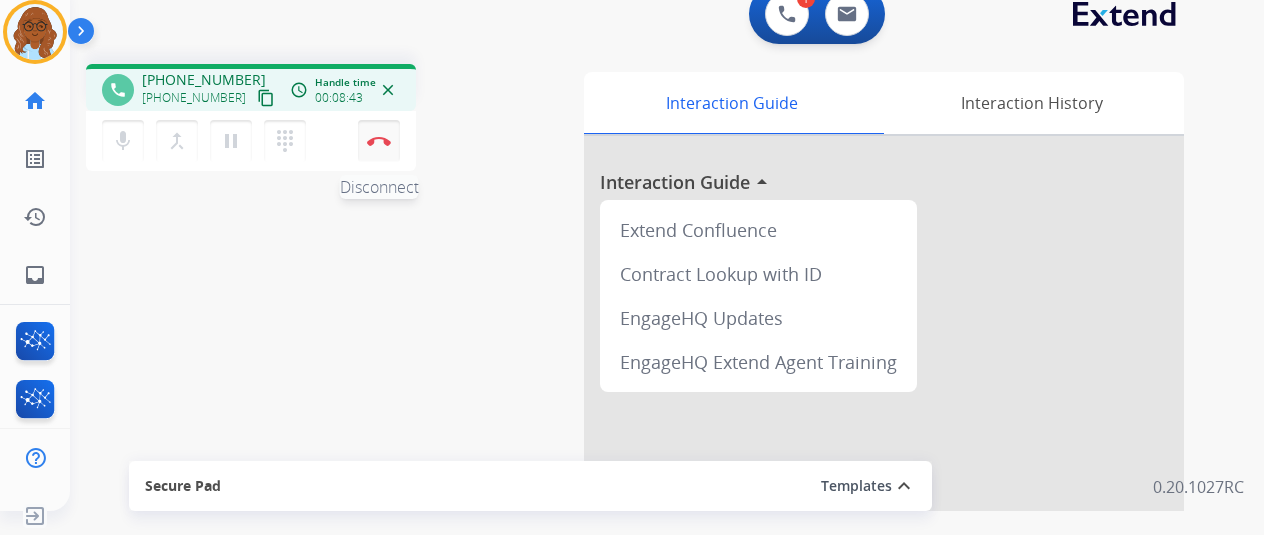 click at bounding box center (379, 141) 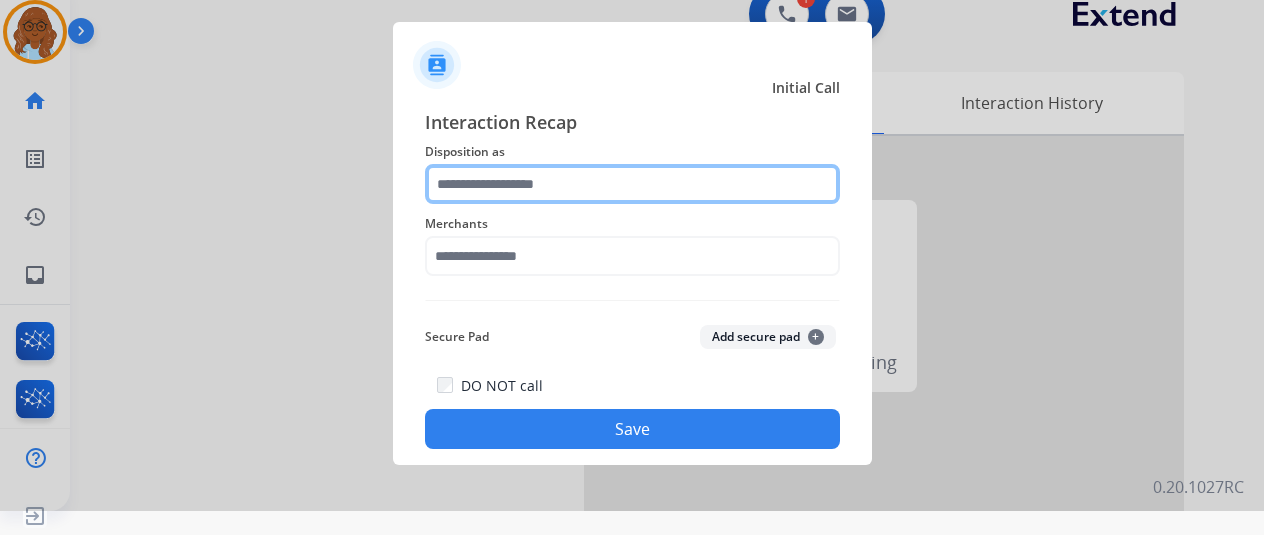 click 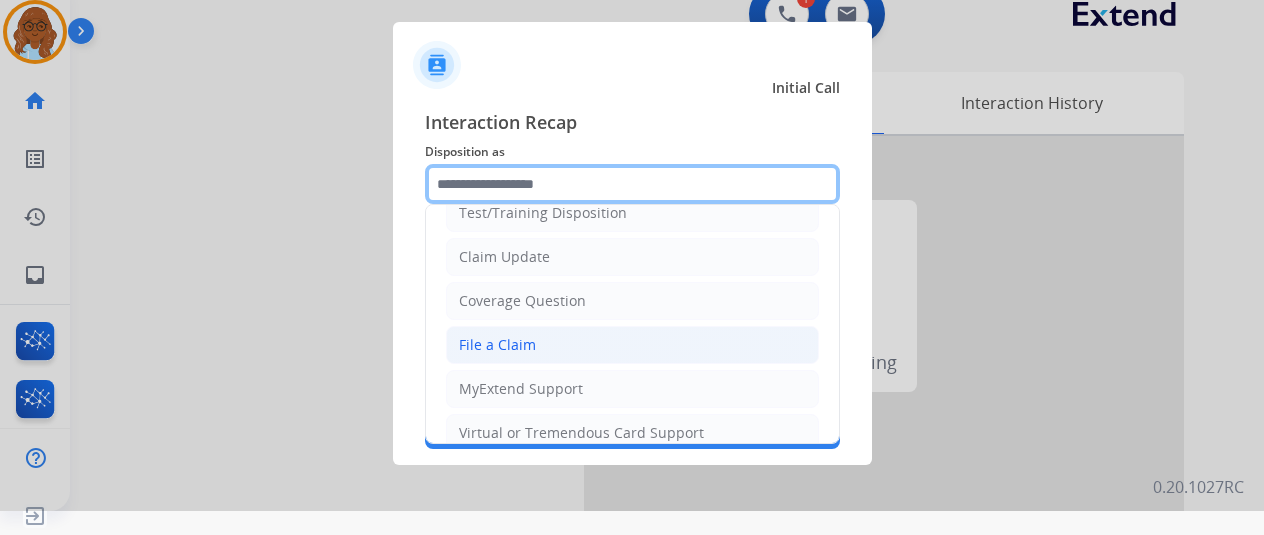 scroll, scrollTop: 100, scrollLeft: 0, axis: vertical 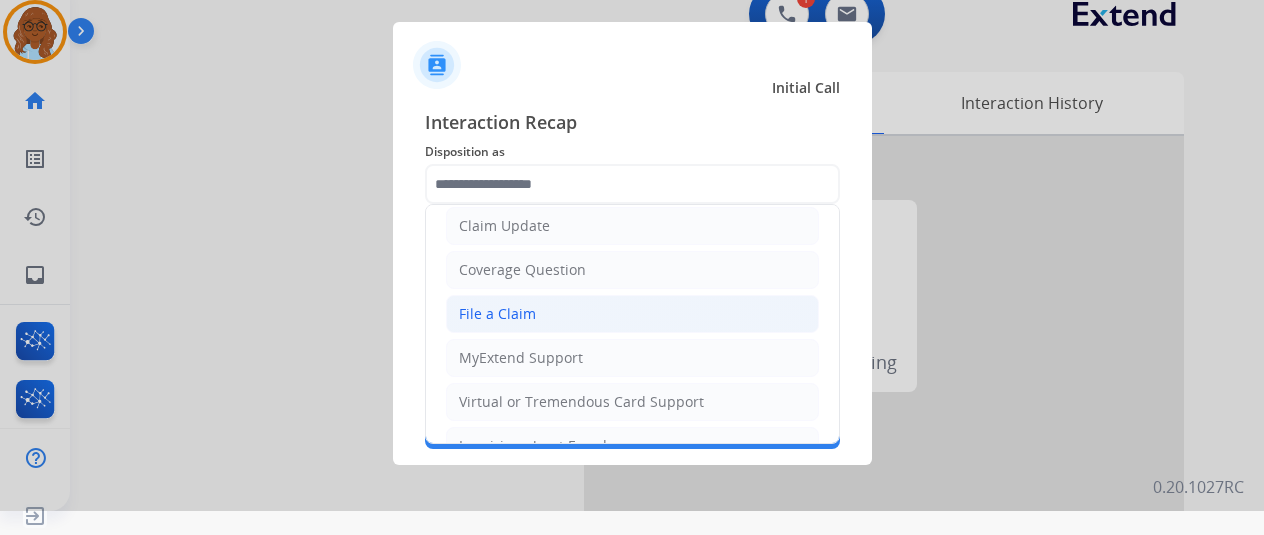 click on "File a Claim" 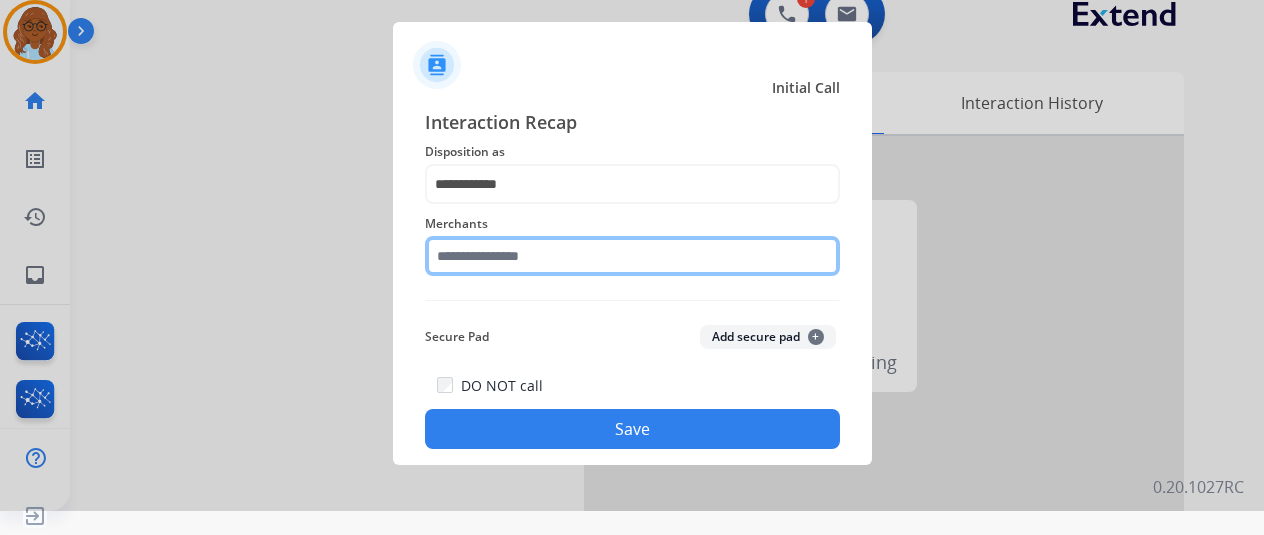 click 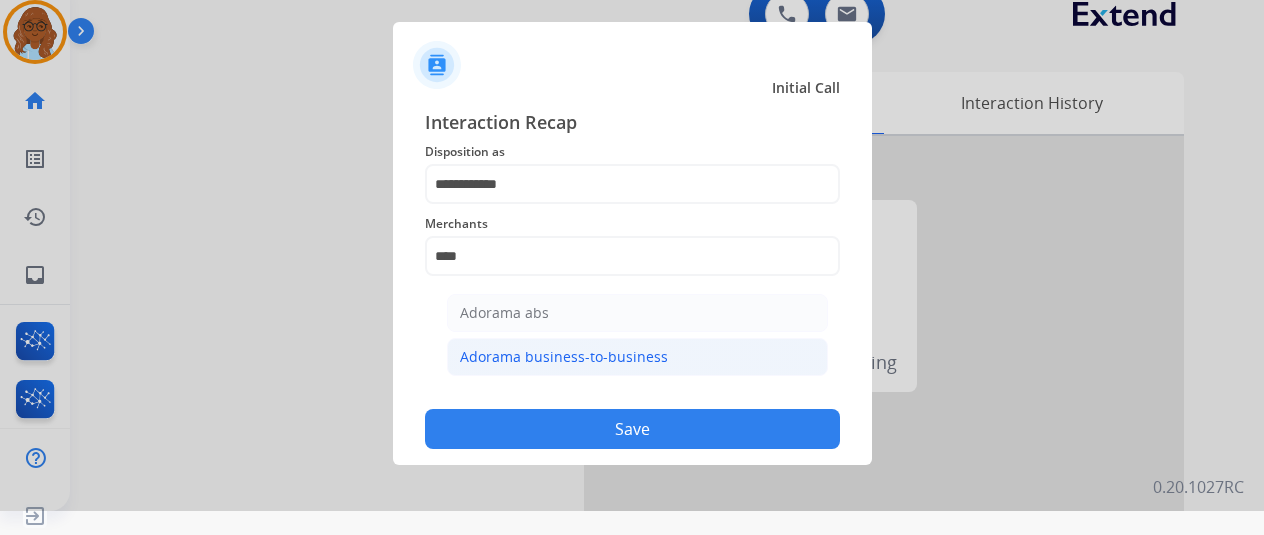 click on "Adorama business-to-business" 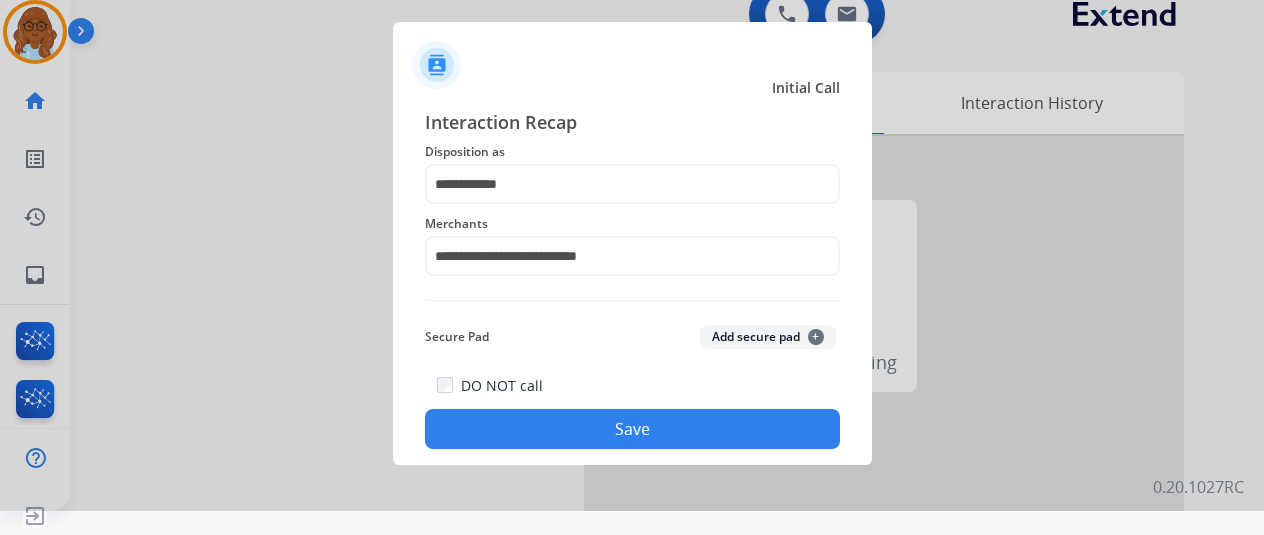 click on "Save" 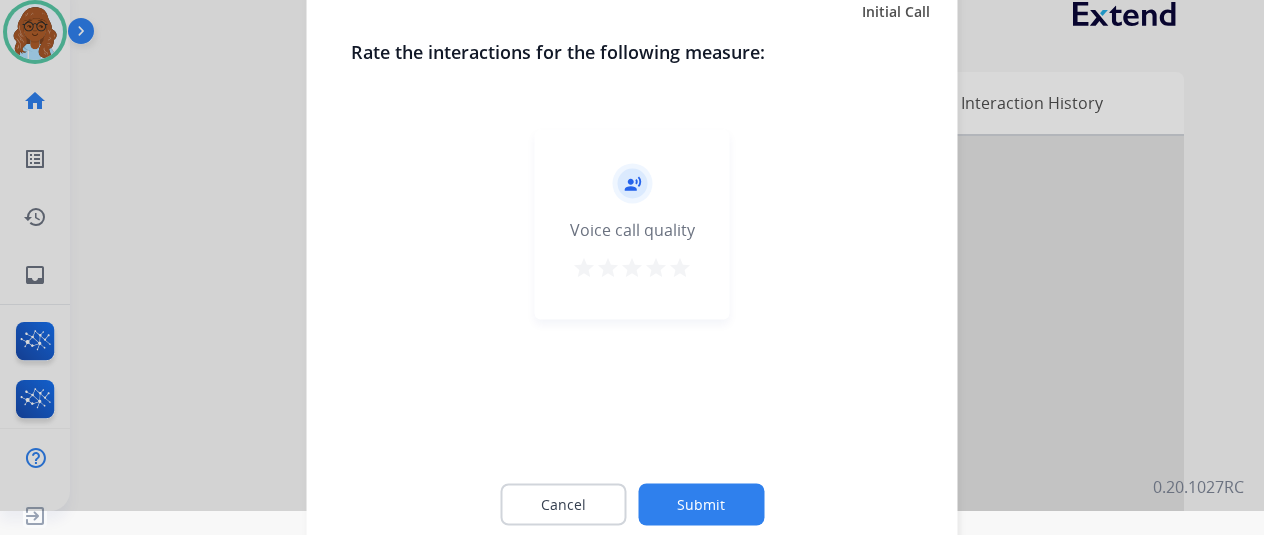 click on "star" at bounding box center (680, 267) 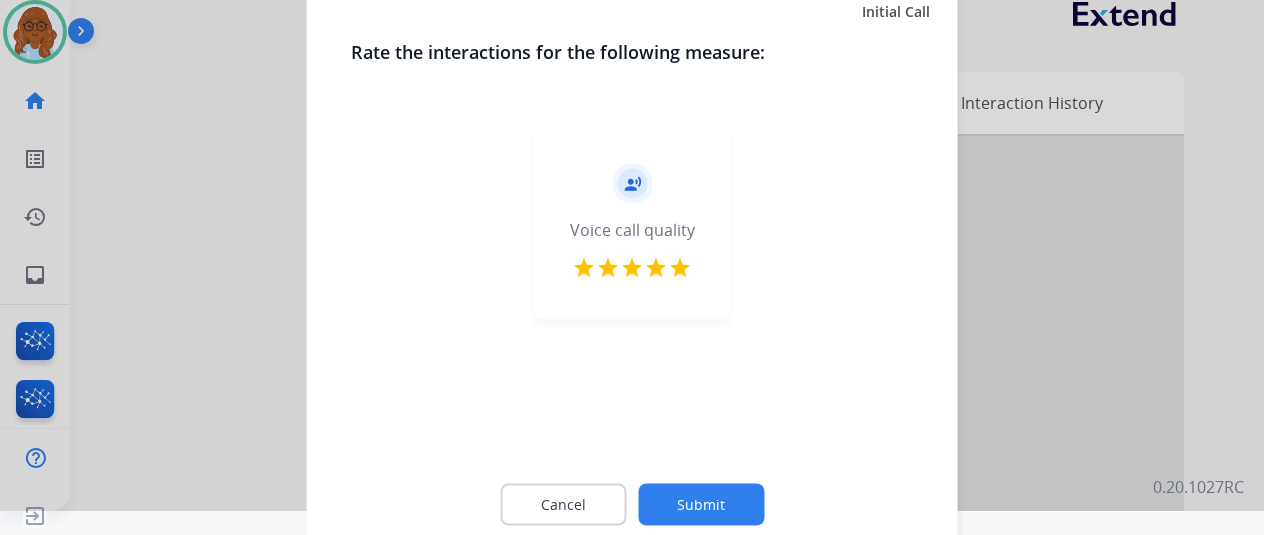 click on "Submit" 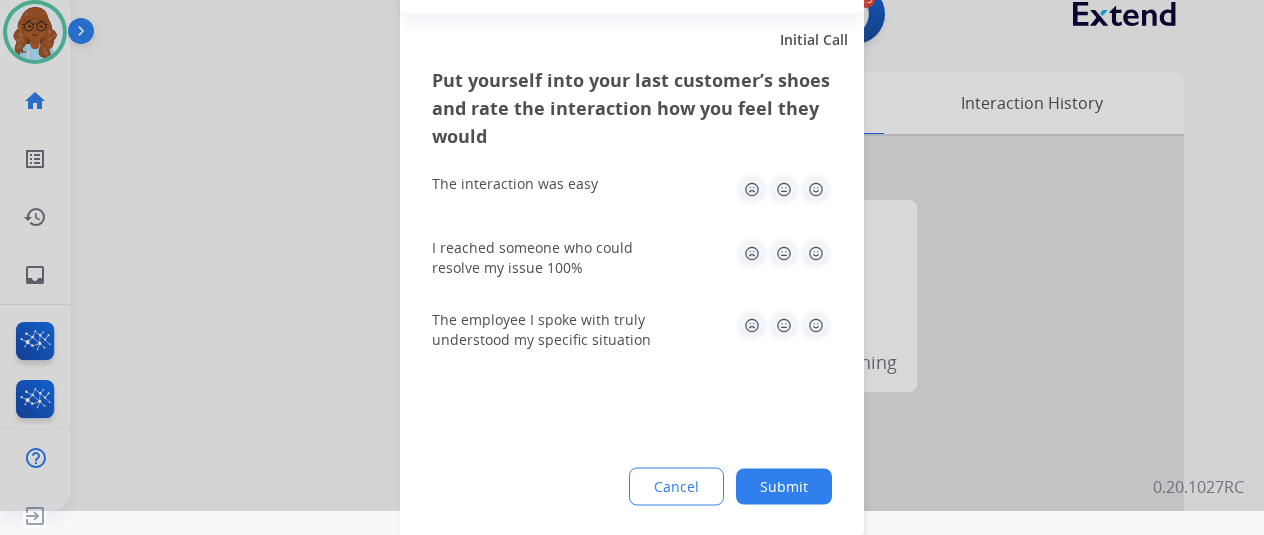 click 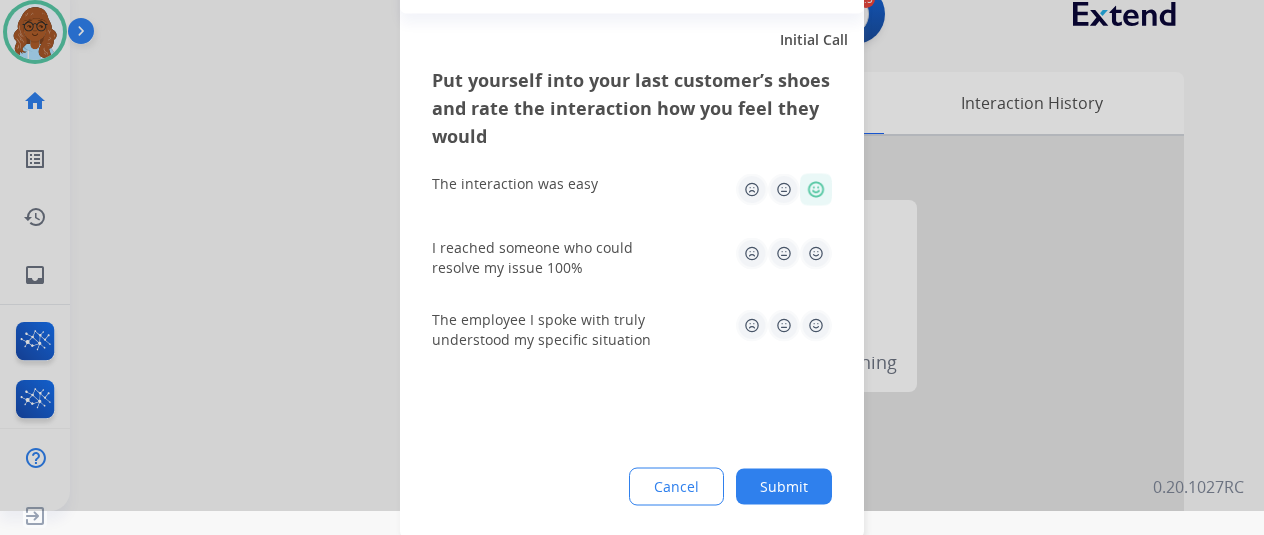 click 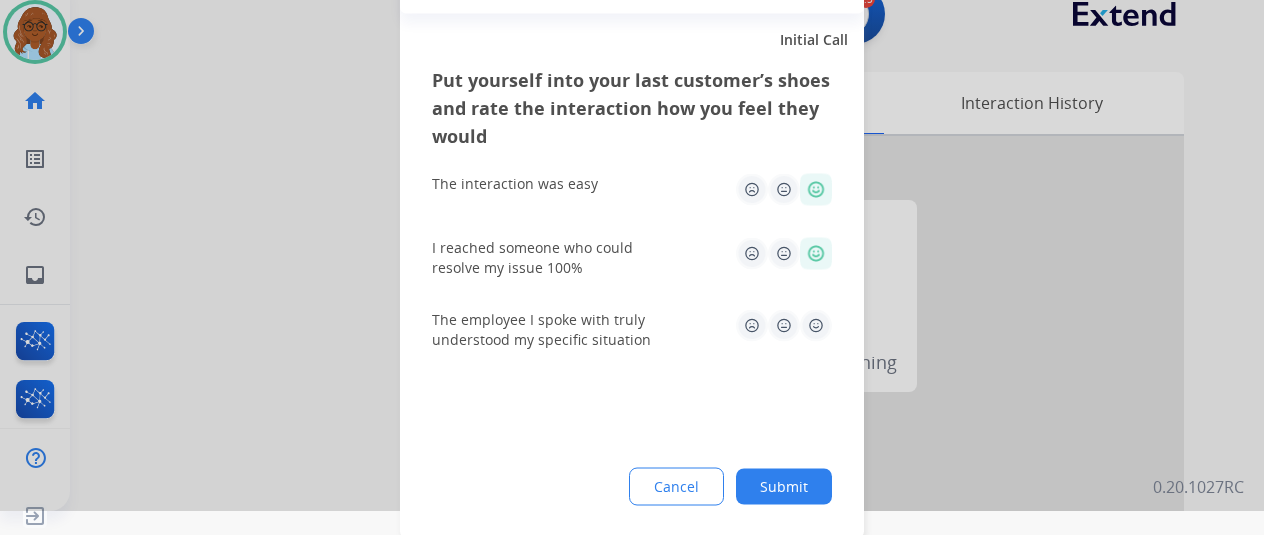 click 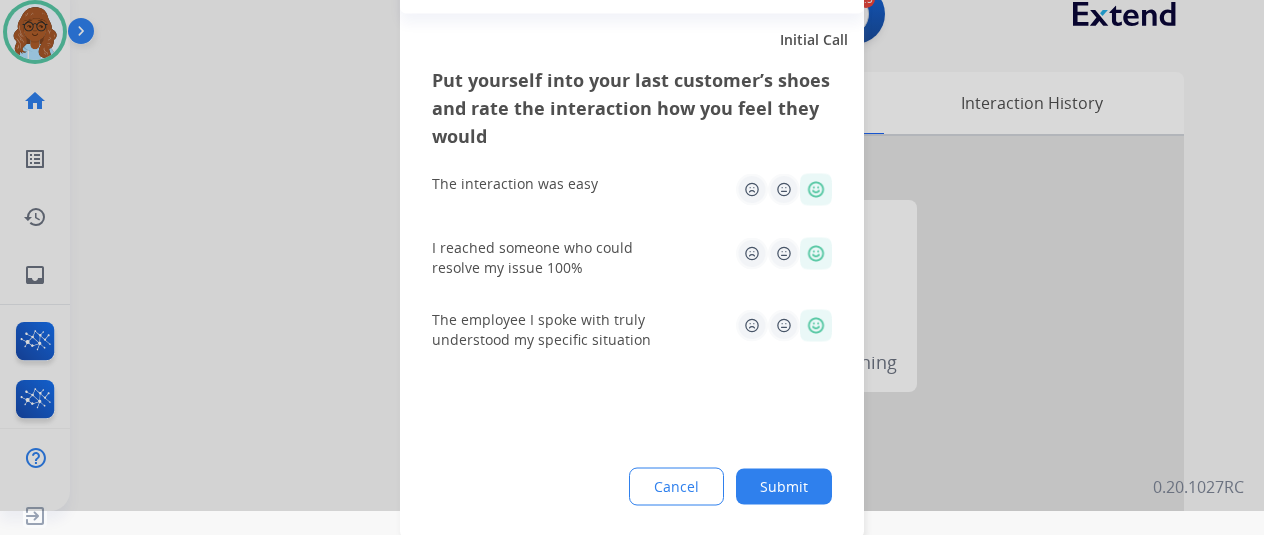 click on "Submit" 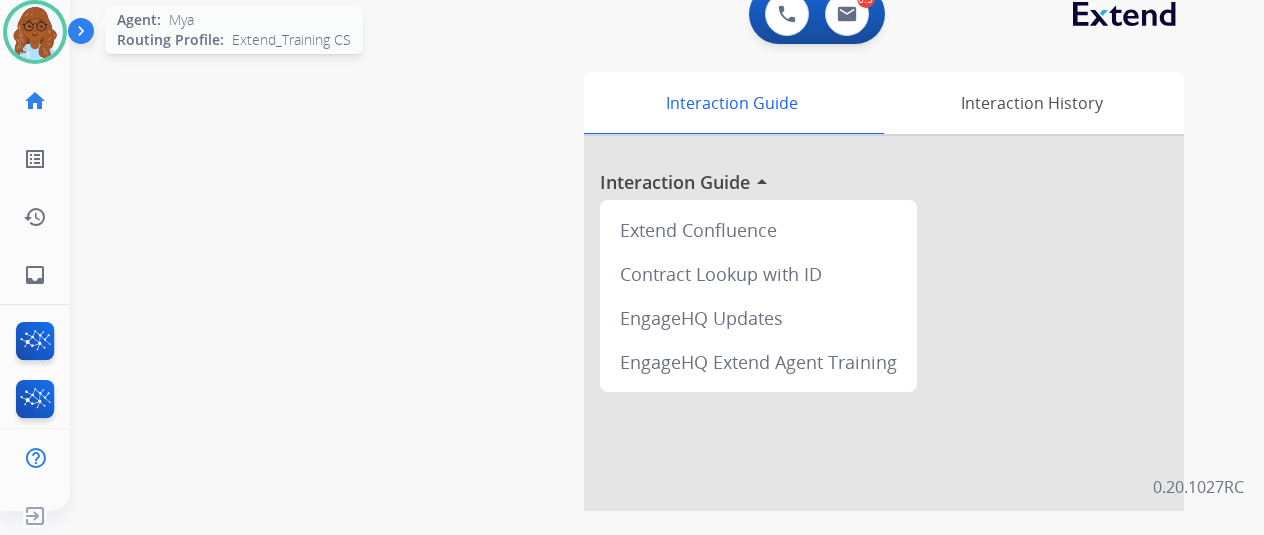 click at bounding box center (35, 32) 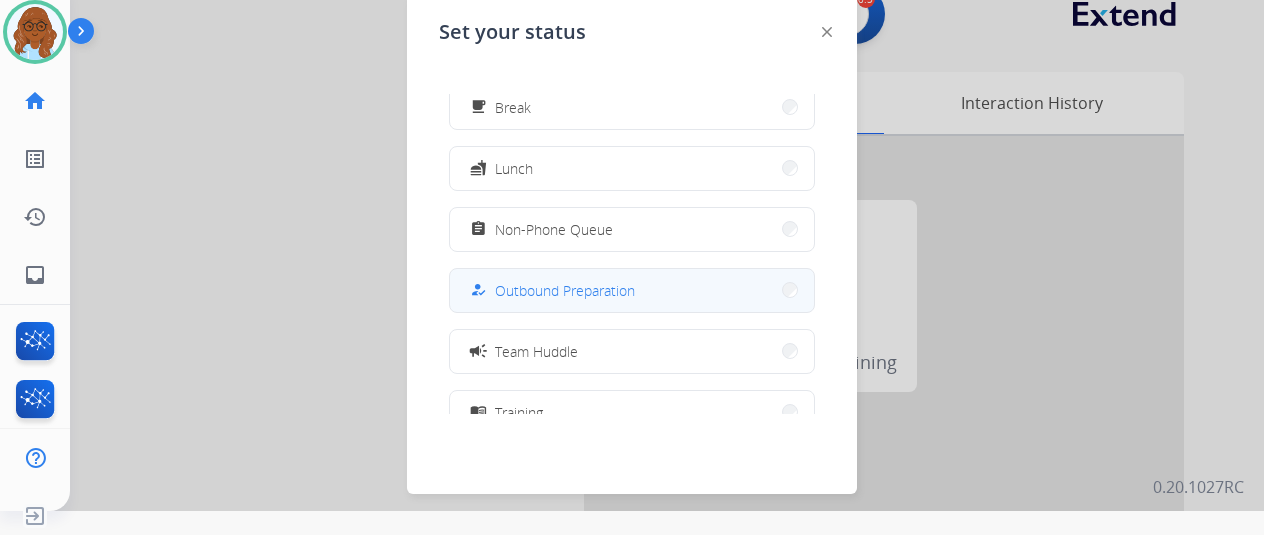 scroll, scrollTop: 0, scrollLeft: 0, axis: both 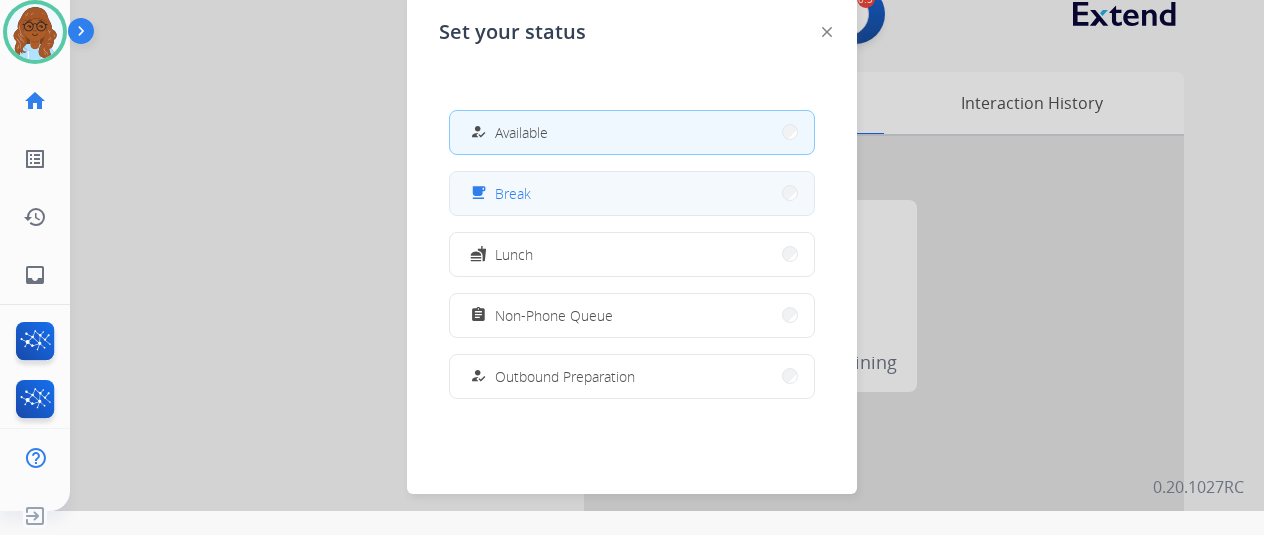 click on "free_breakfast Break" at bounding box center (632, 193) 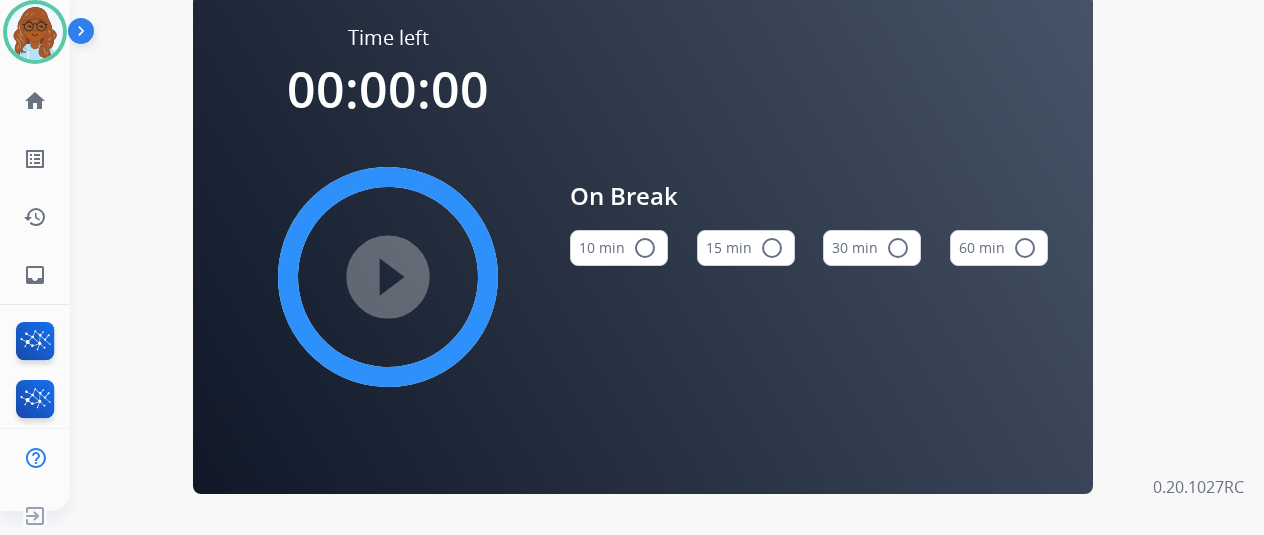 scroll, scrollTop: 0, scrollLeft: 0, axis: both 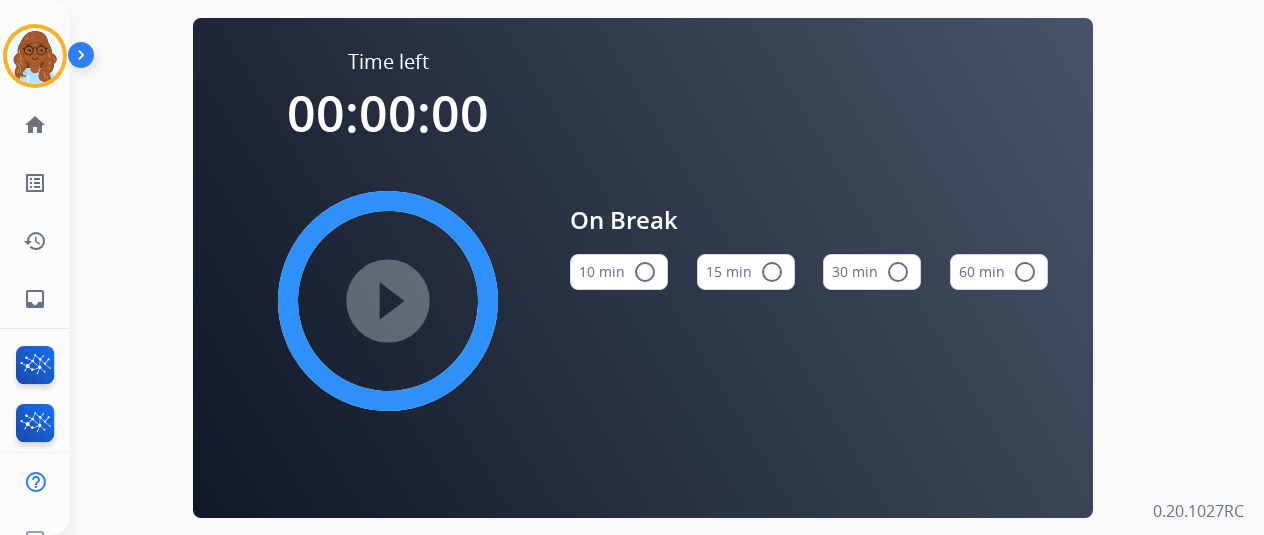 click on "15 min  radio_button_unchecked" at bounding box center [746, 272] 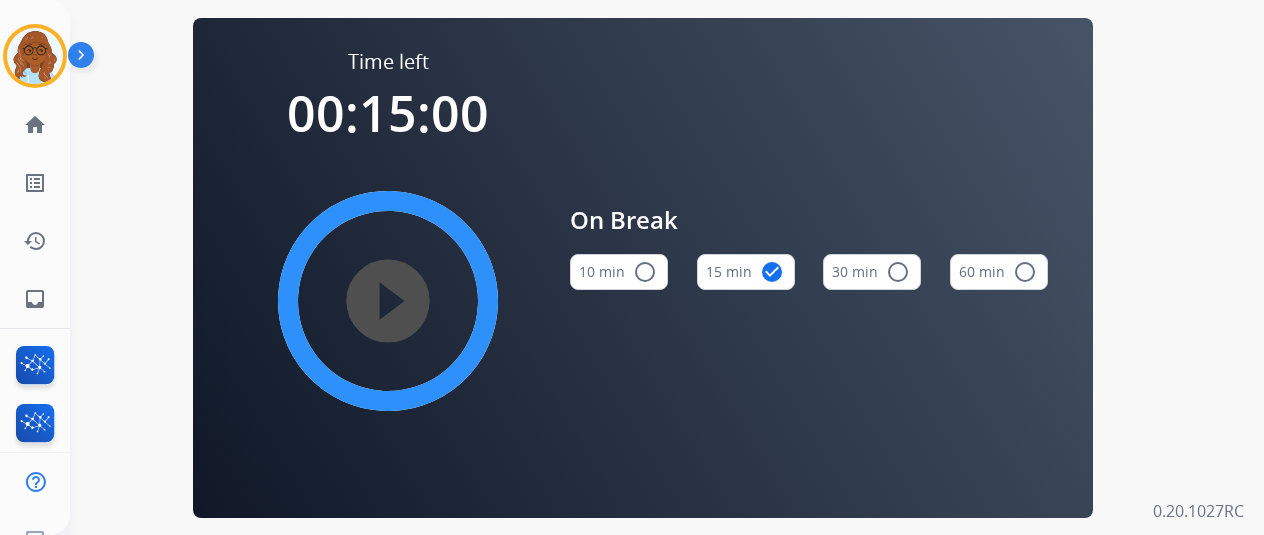 type 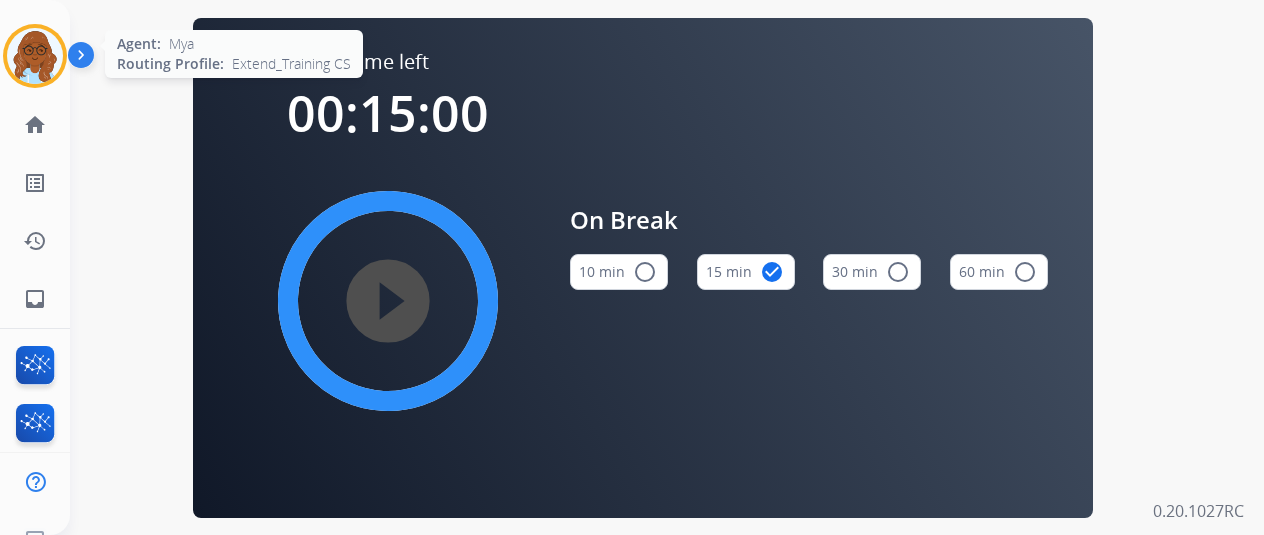 click on "Mya   Break  Edit Avatar  Agent:   Mya  Routing Profile:  Extend_Training CS" at bounding box center (35, 56) 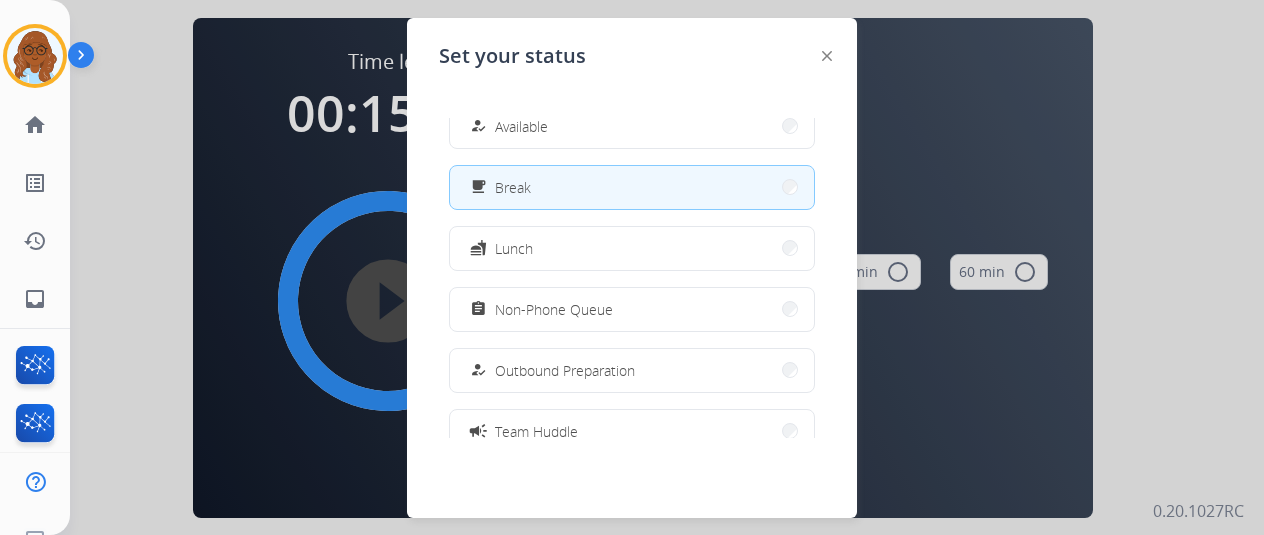 scroll, scrollTop: 0, scrollLeft: 0, axis: both 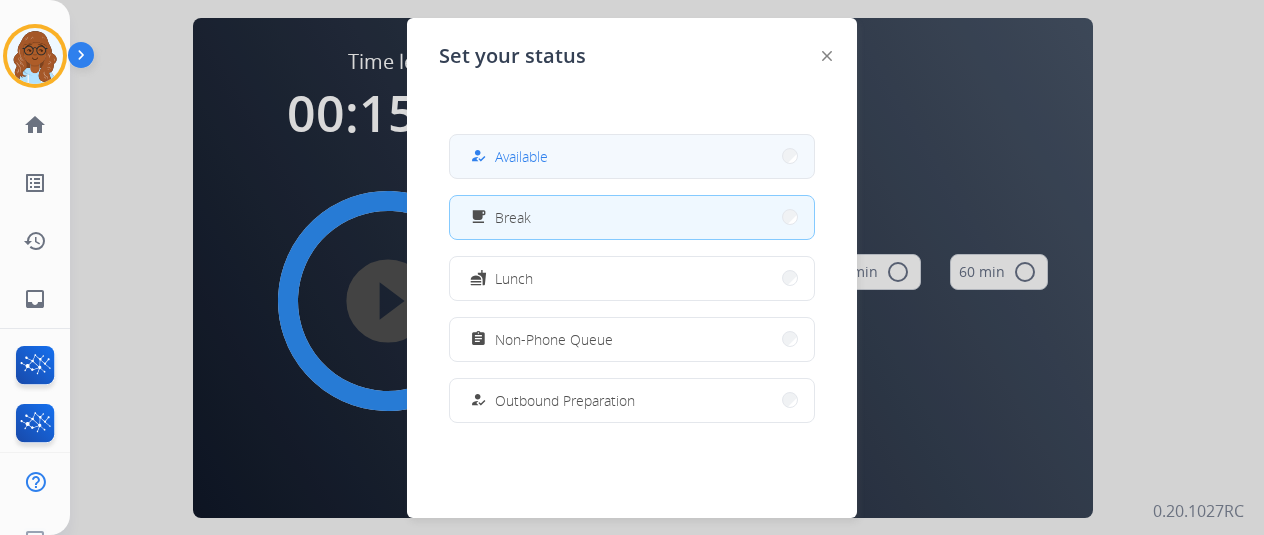 click on "how_to_reg Available" at bounding box center [632, 156] 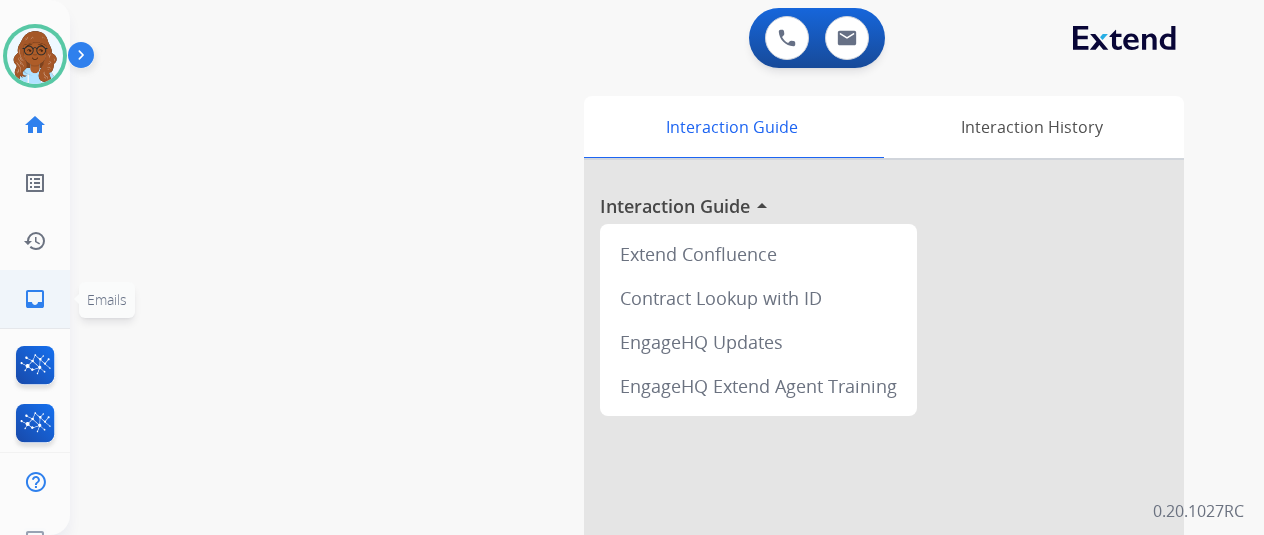 click on "inbox" 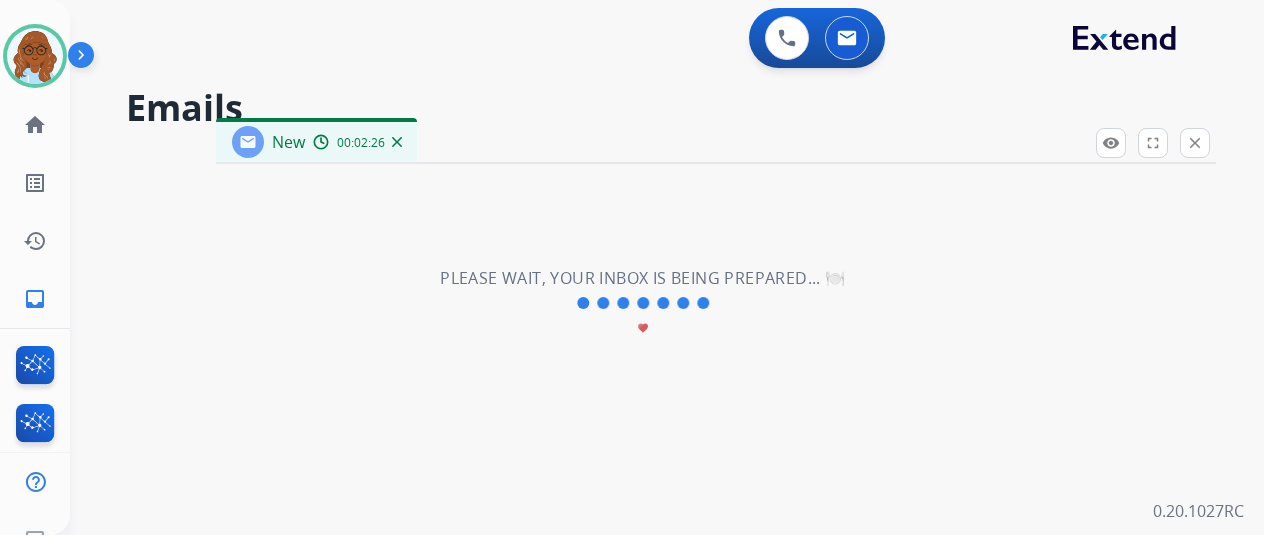 select on "**********" 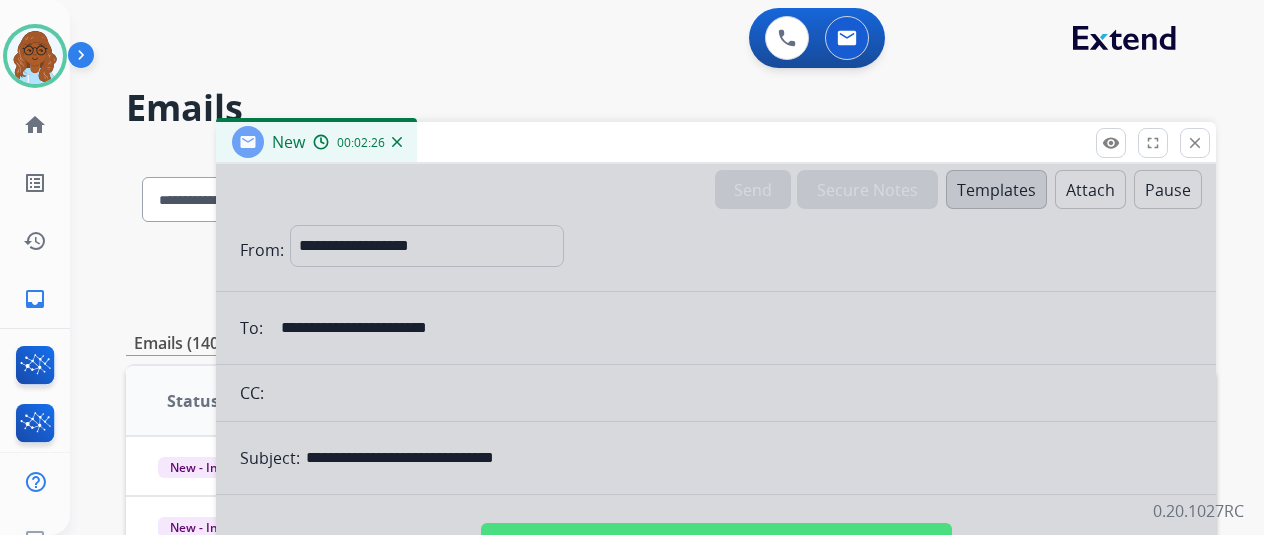 scroll, scrollTop: 100, scrollLeft: 0, axis: vertical 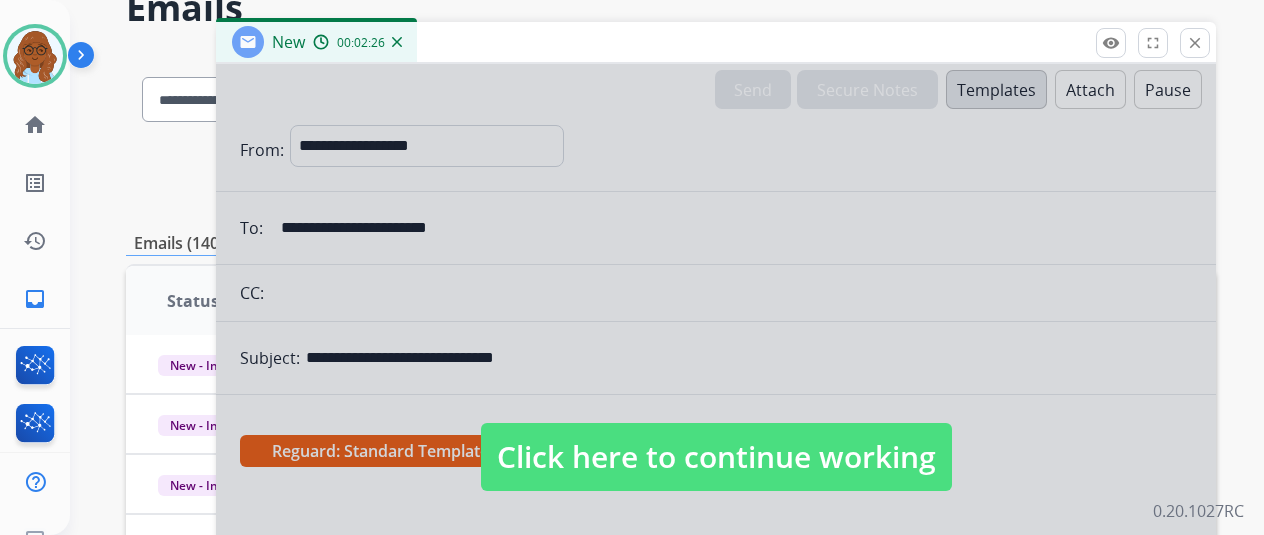 click on "Click here to continue working" at bounding box center [716, 457] 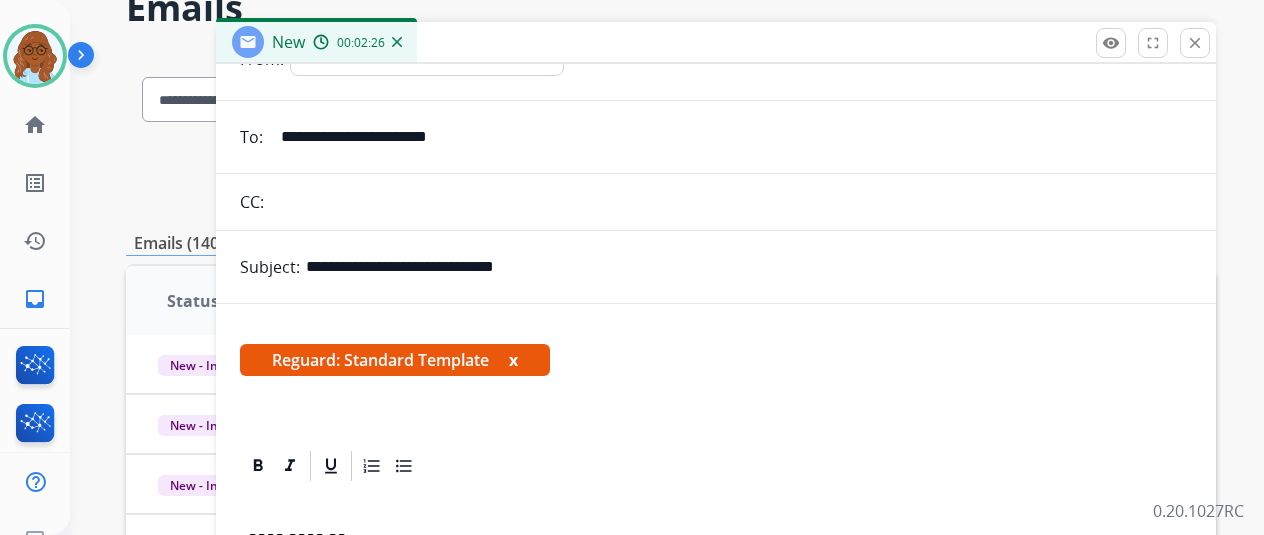 scroll, scrollTop: 168, scrollLeft: 0, axis: vertical 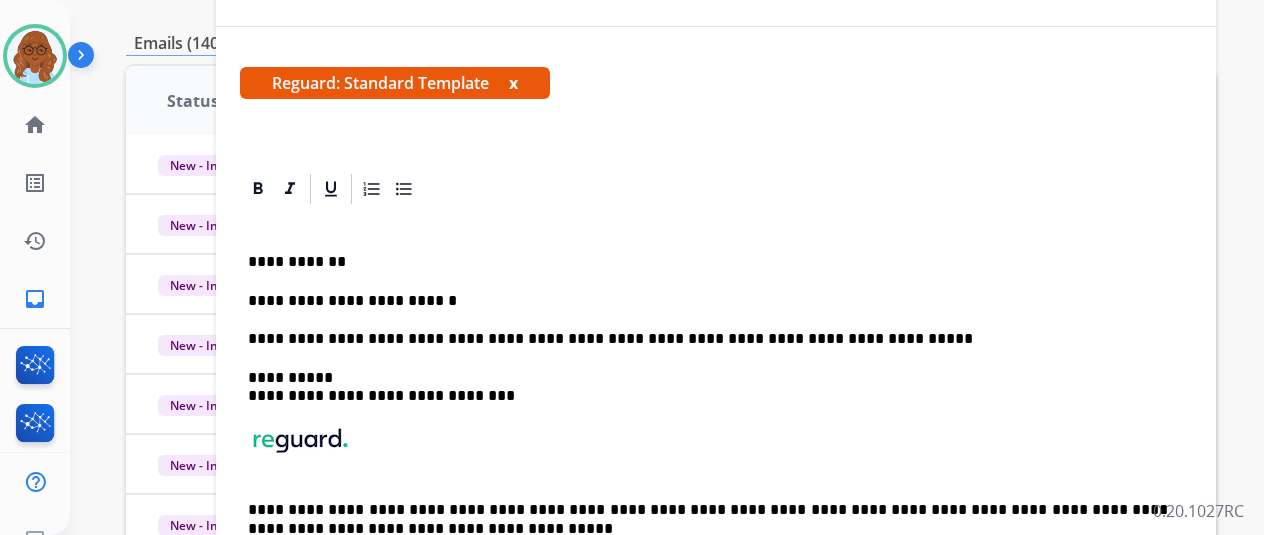 click on "**********" at bounding box center [708, 301] 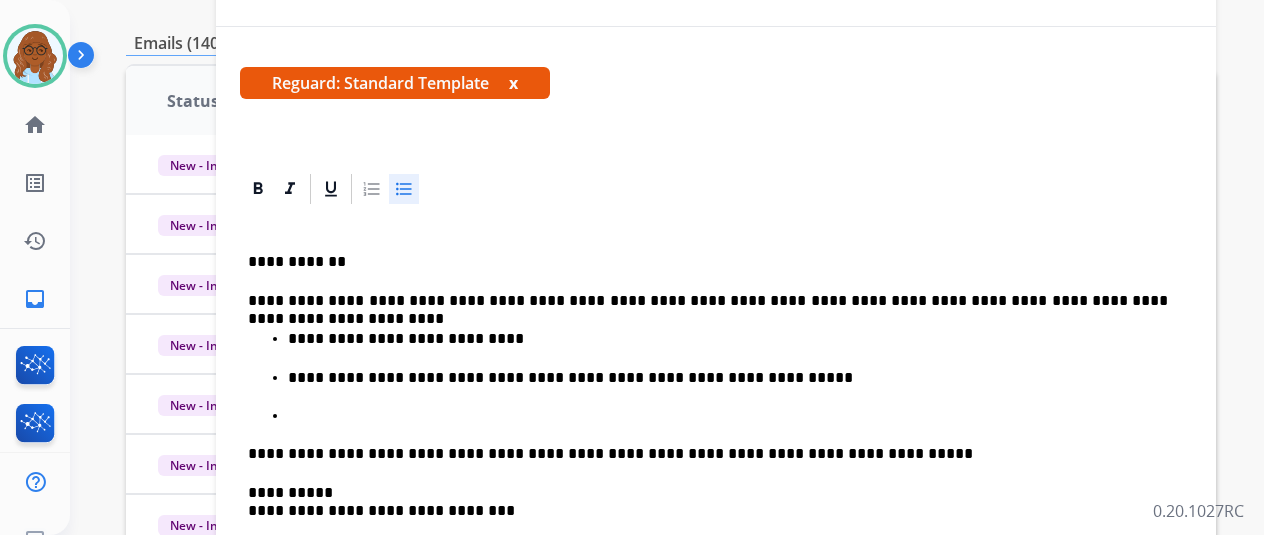 click on "**********" at bounding box center [728, 339] 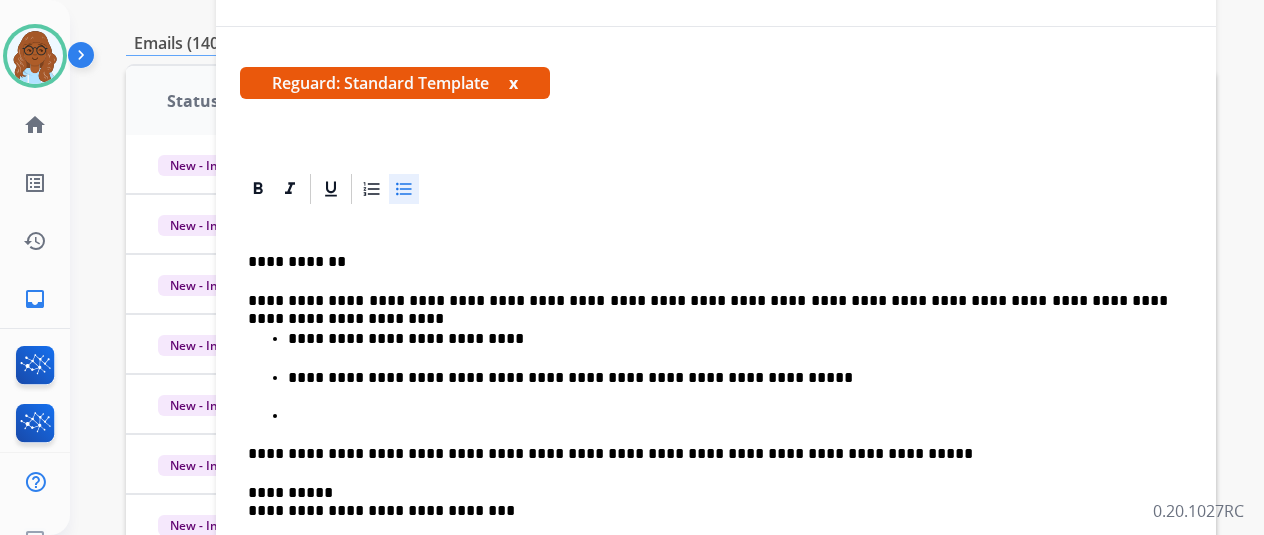 click at bounding box center [736, 416] 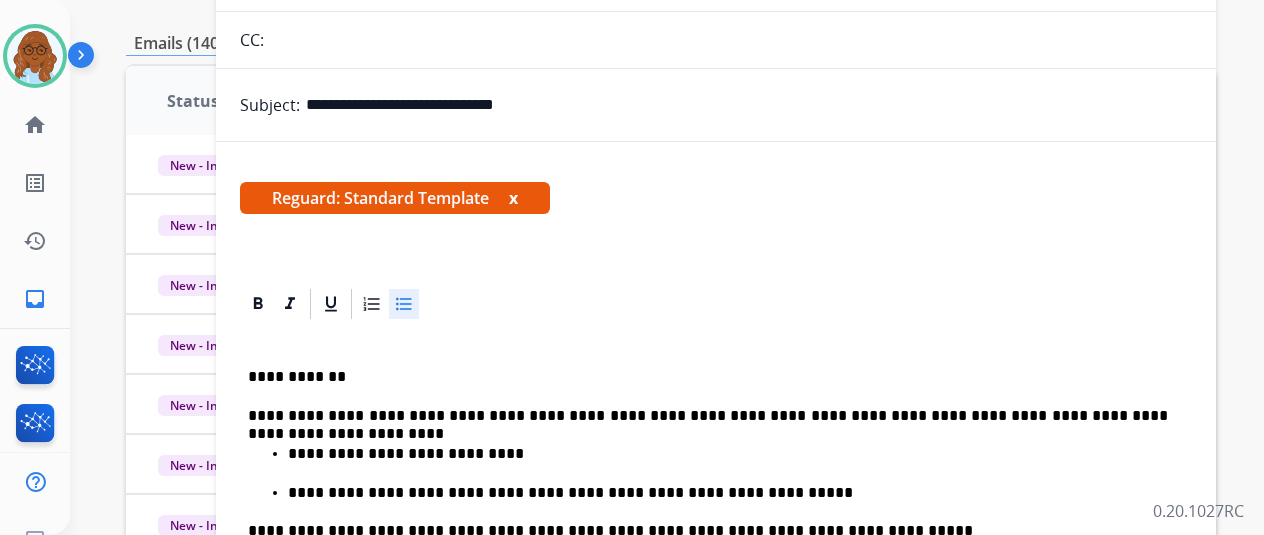 scroll, scrollTop: 49, scrollLeft: 0, axis: vertical 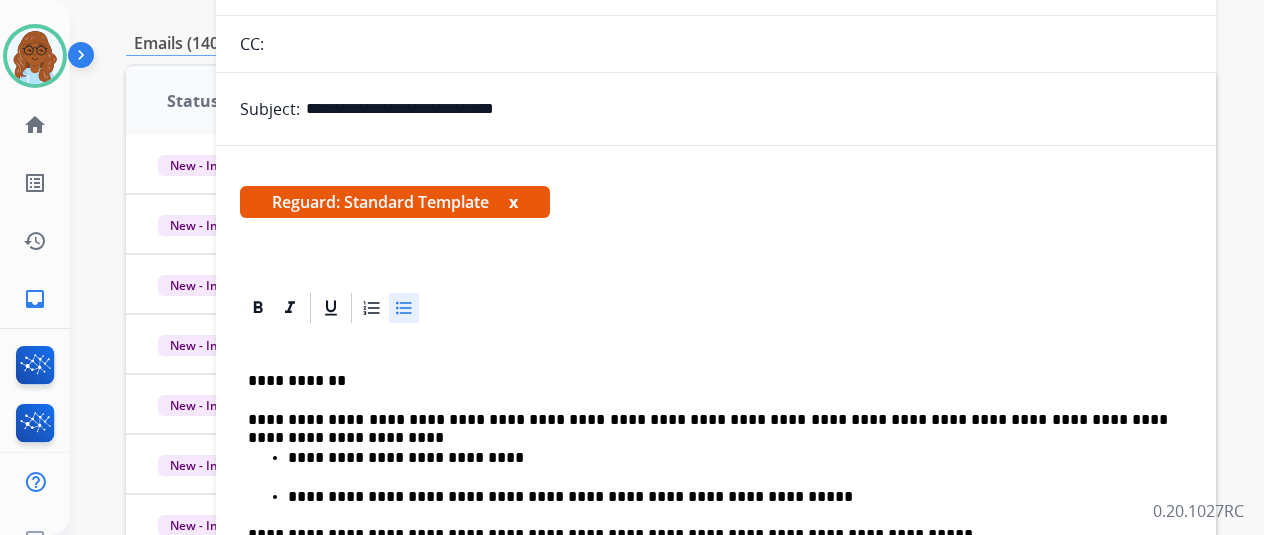 click on "x" at bounding box center [513, 202] 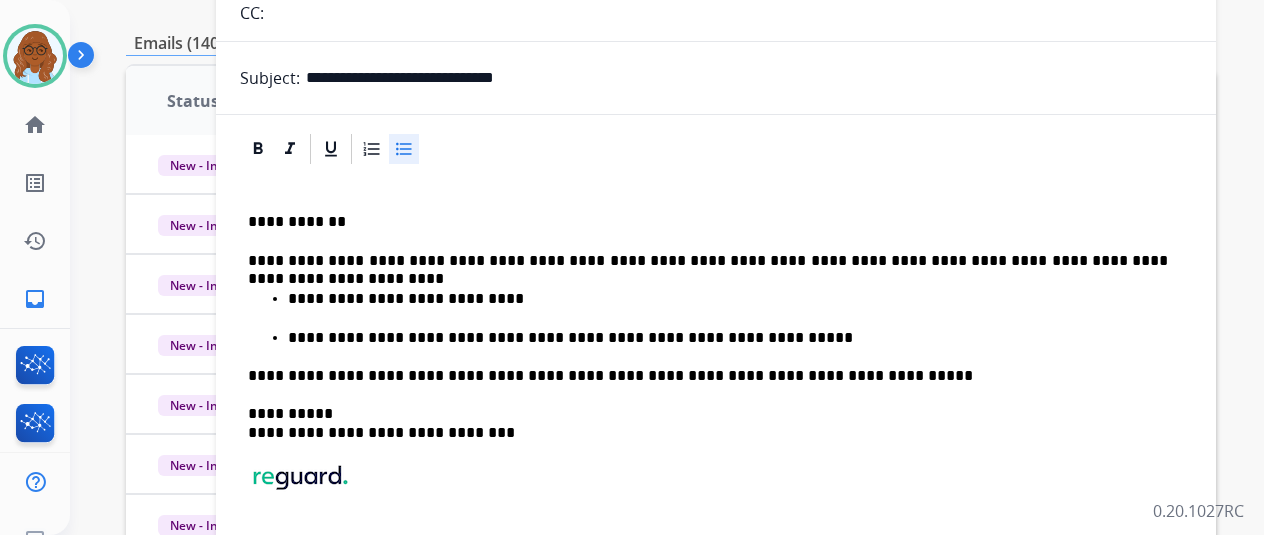 scroll, scrollTop: 0, scrollLeft: 0, axis: both 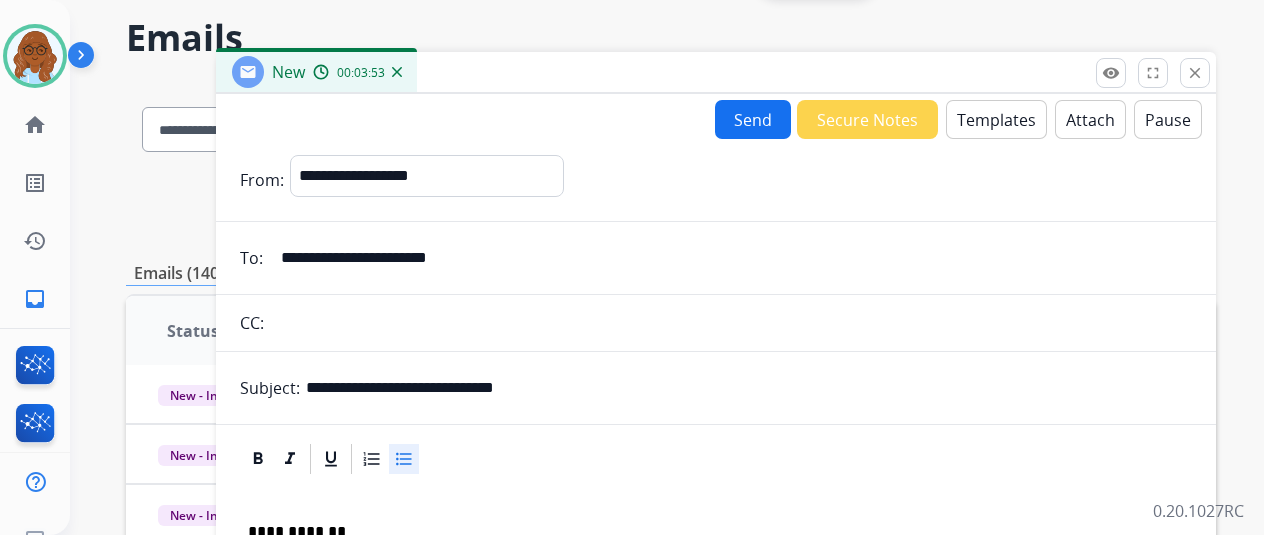 click on "Send" at bounding box center (753, 119) 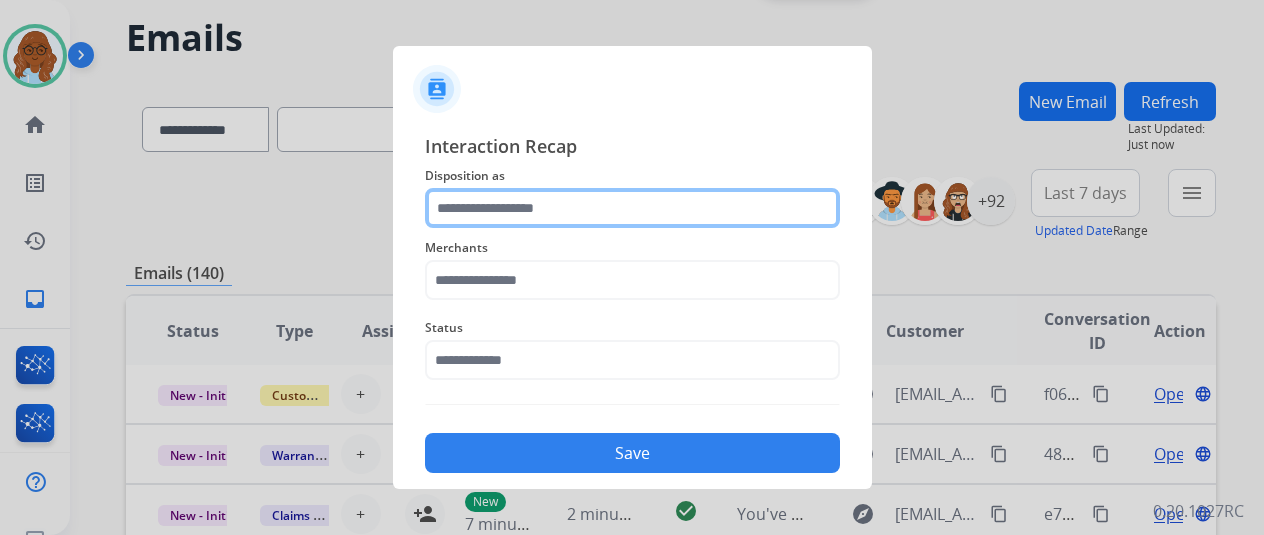 click 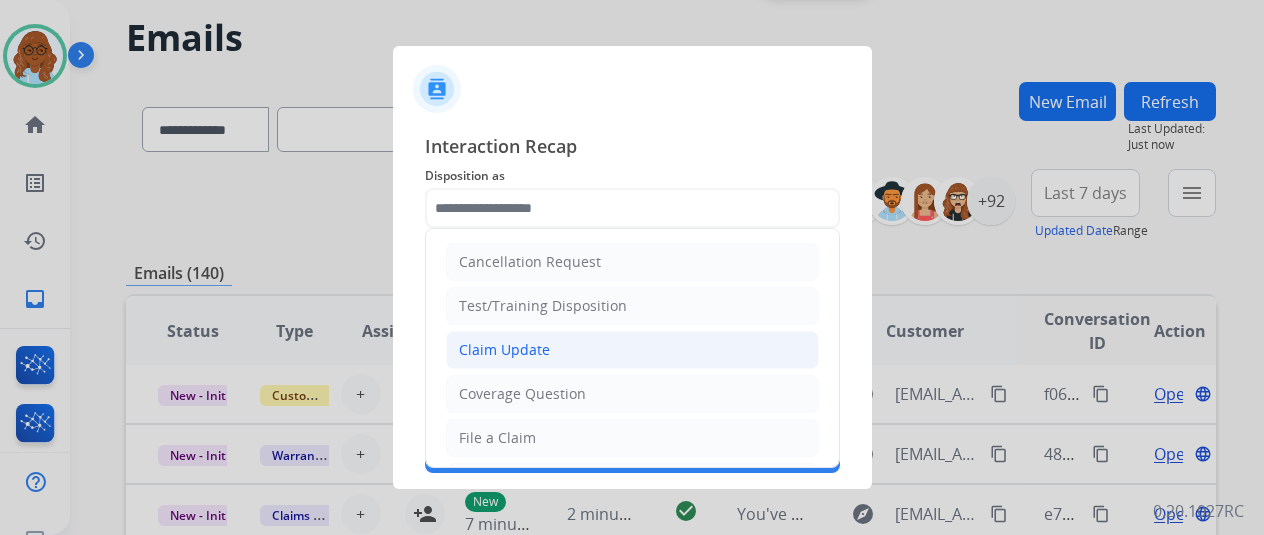 click on "Claim Update" 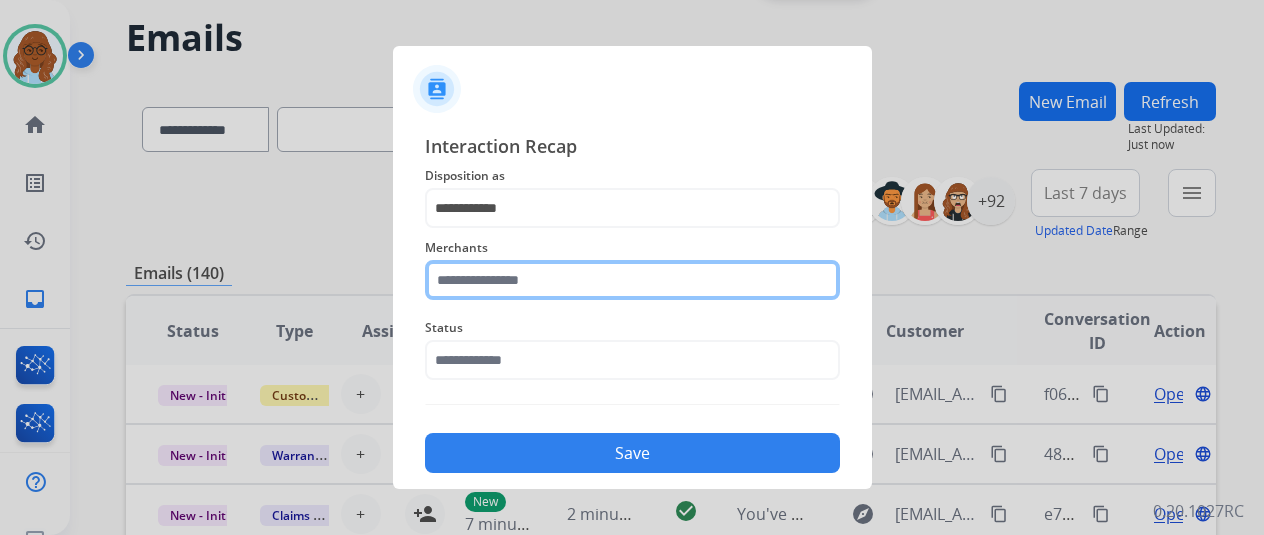 click 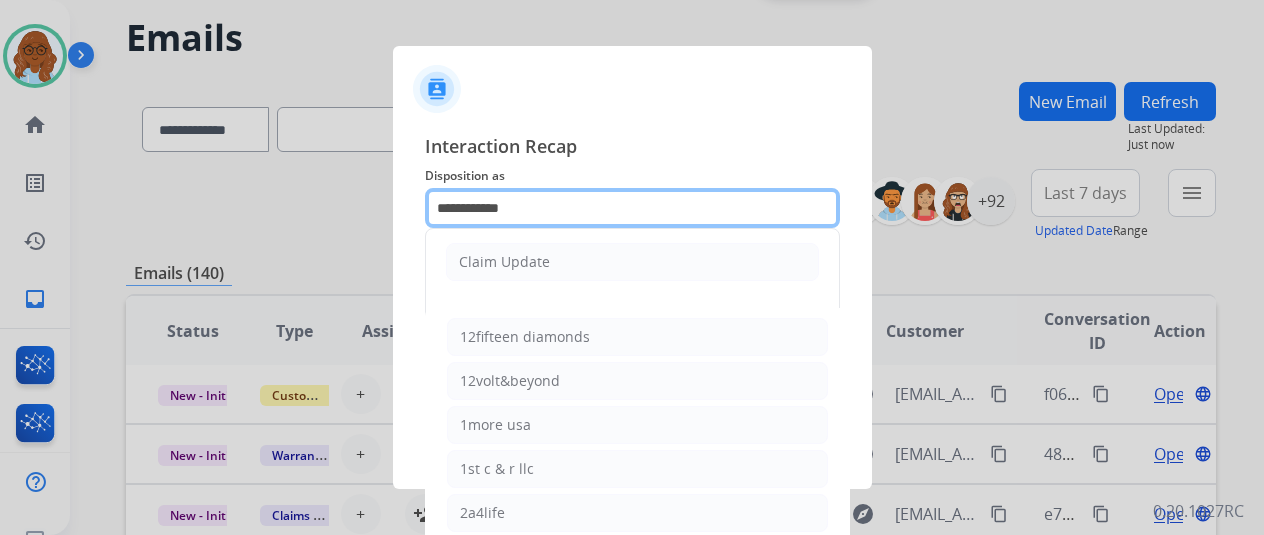 click on "**********" 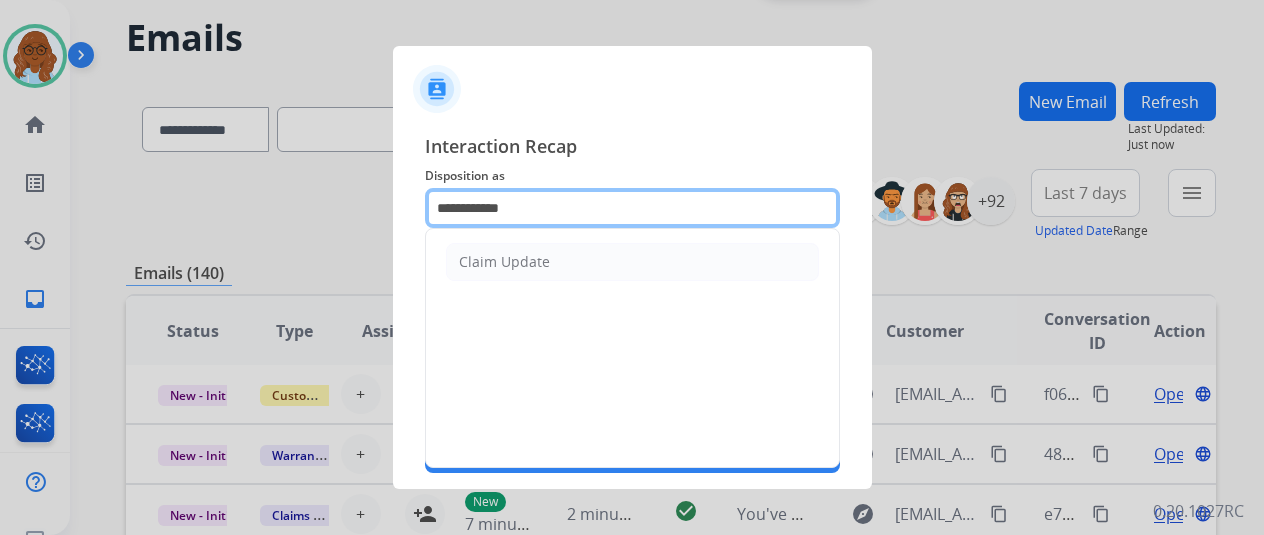 drag, startPoint x: 422, startPoint y: 212, endPoint x: 412, endPoint y: 219, distance: 12.206555 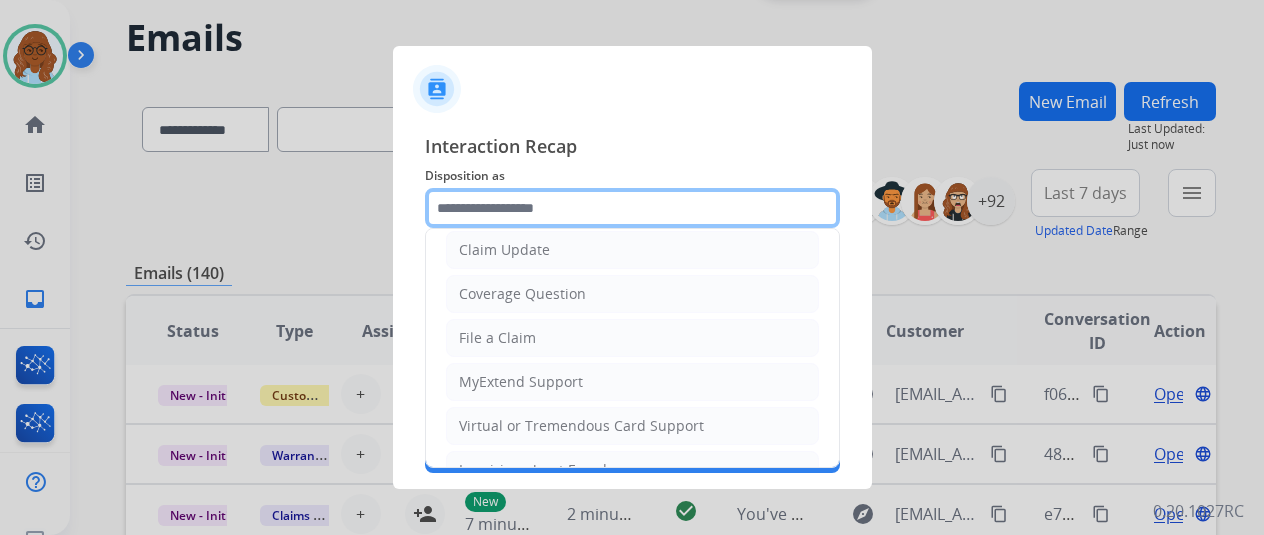 scroll, scrollTop: 100, scrollLeft: 0, axis: vertical 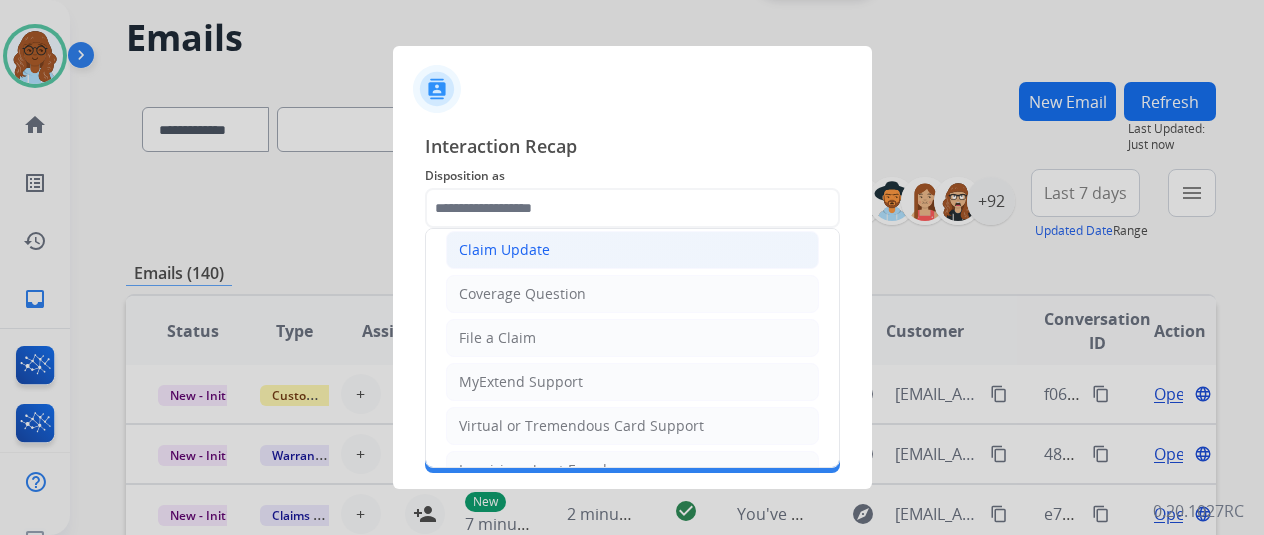 click on "Claim Update" 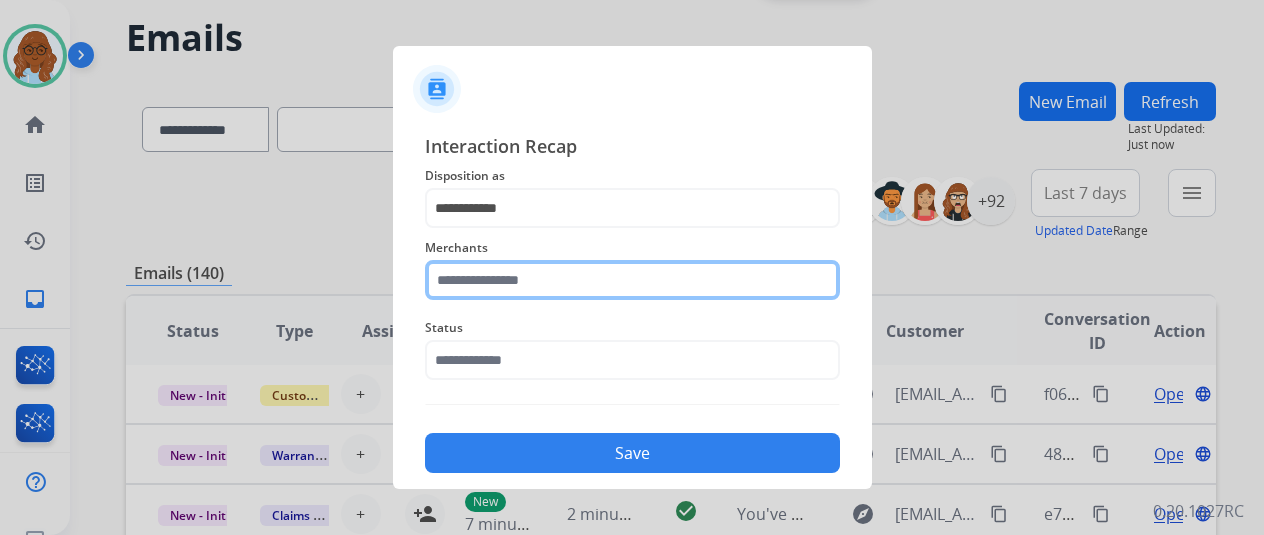 click 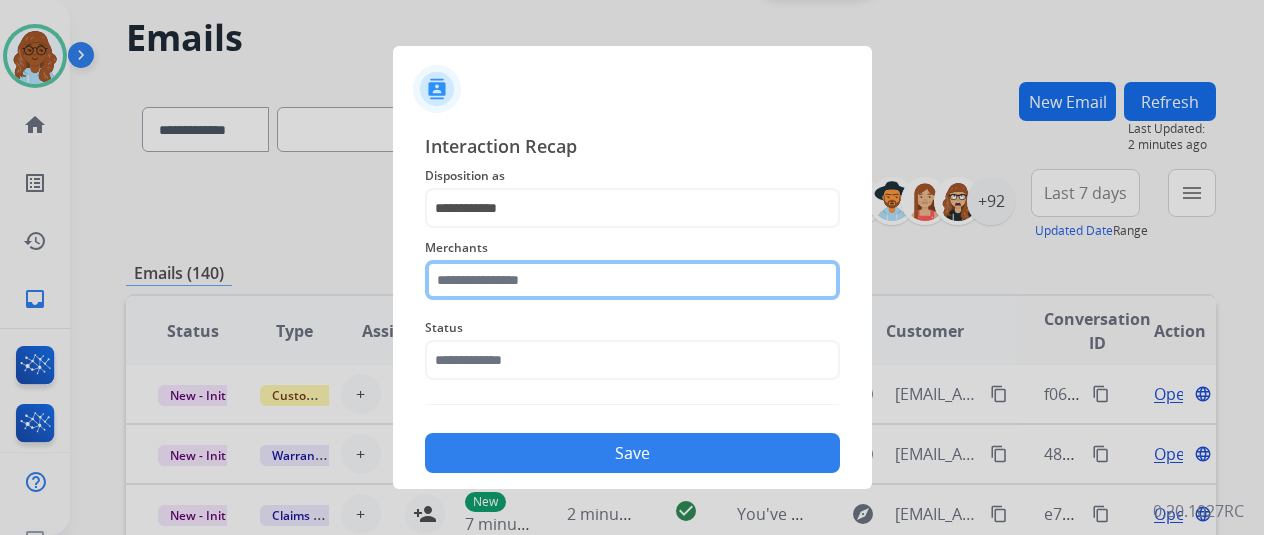 click 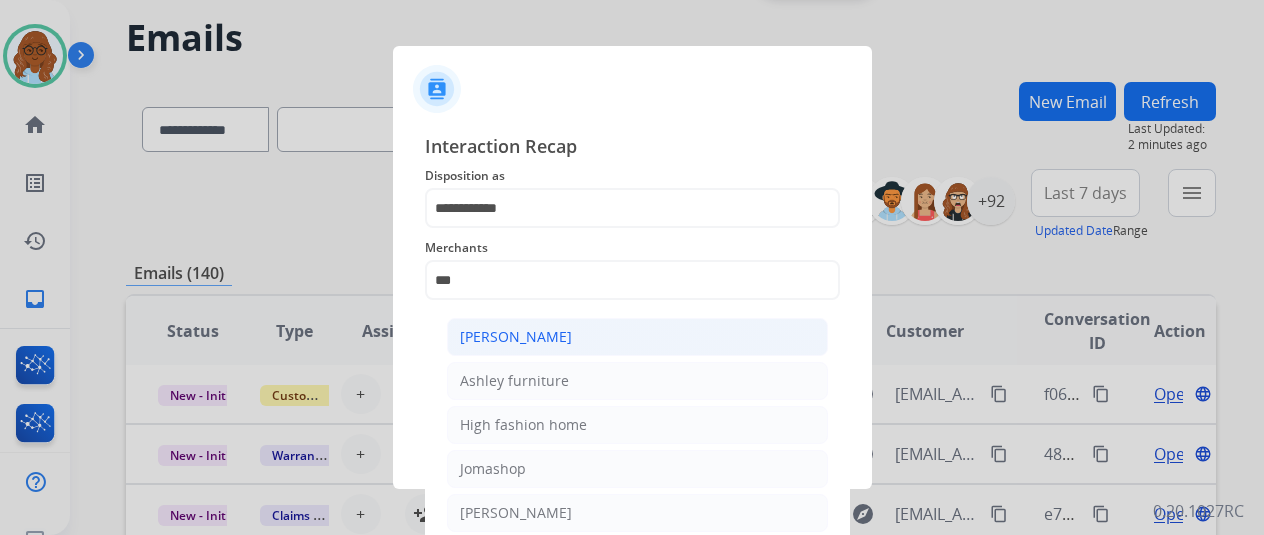 click on "Ashley - Reguard" 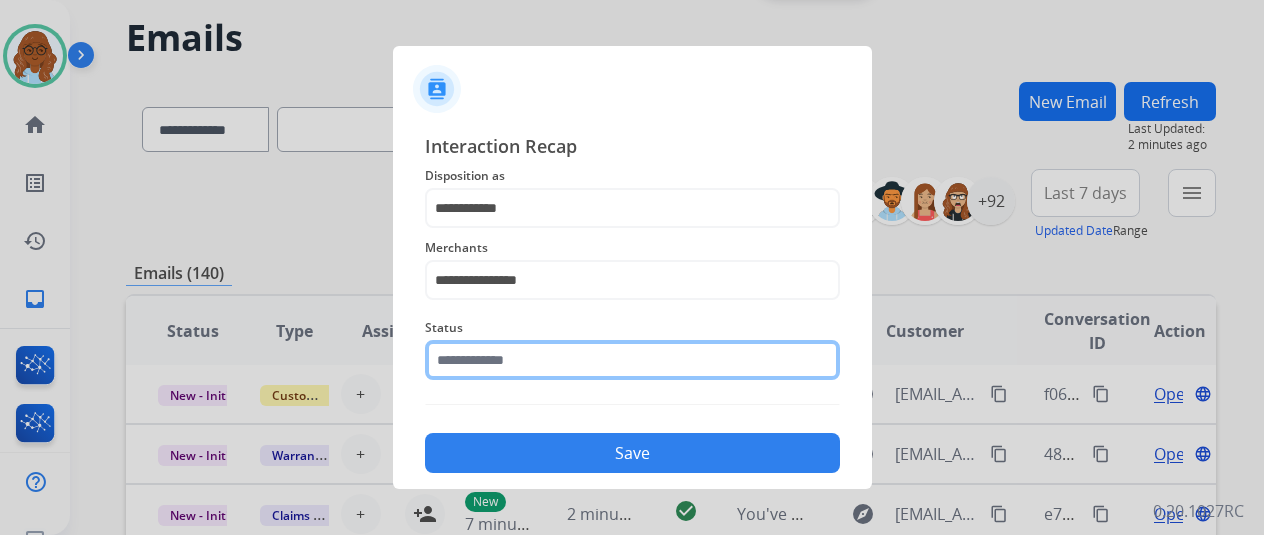 click 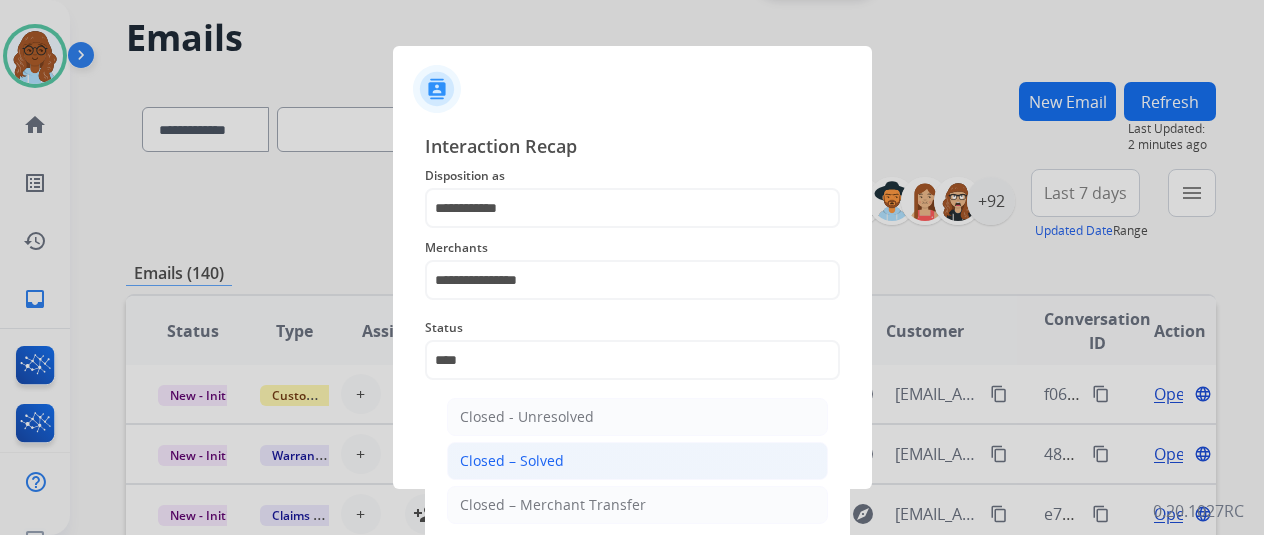 click on "Closed – Solved" 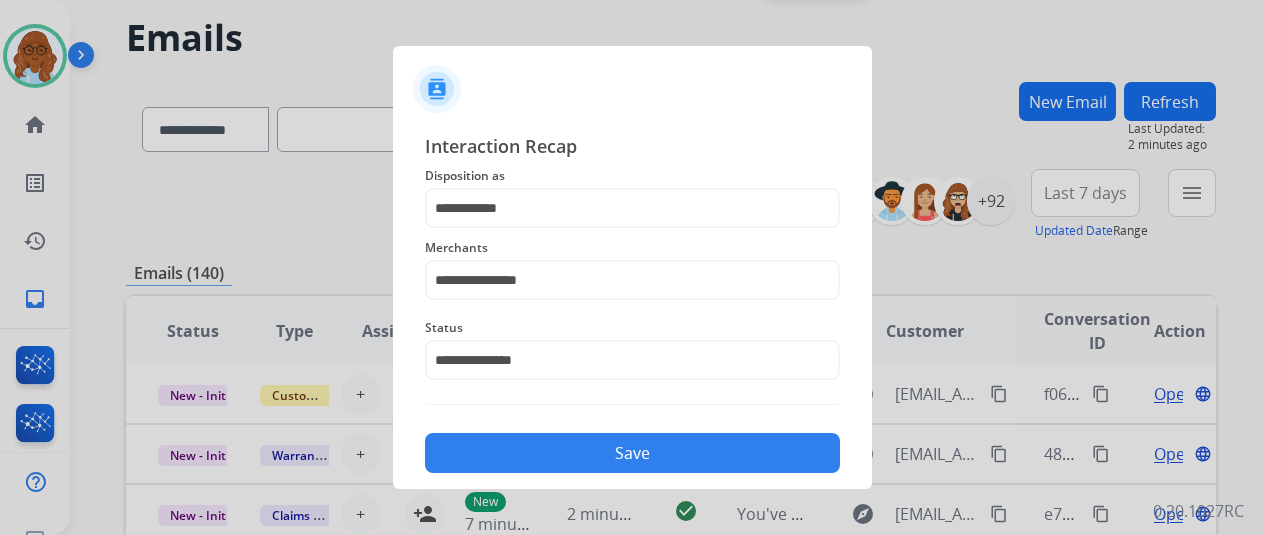 click on "Save" 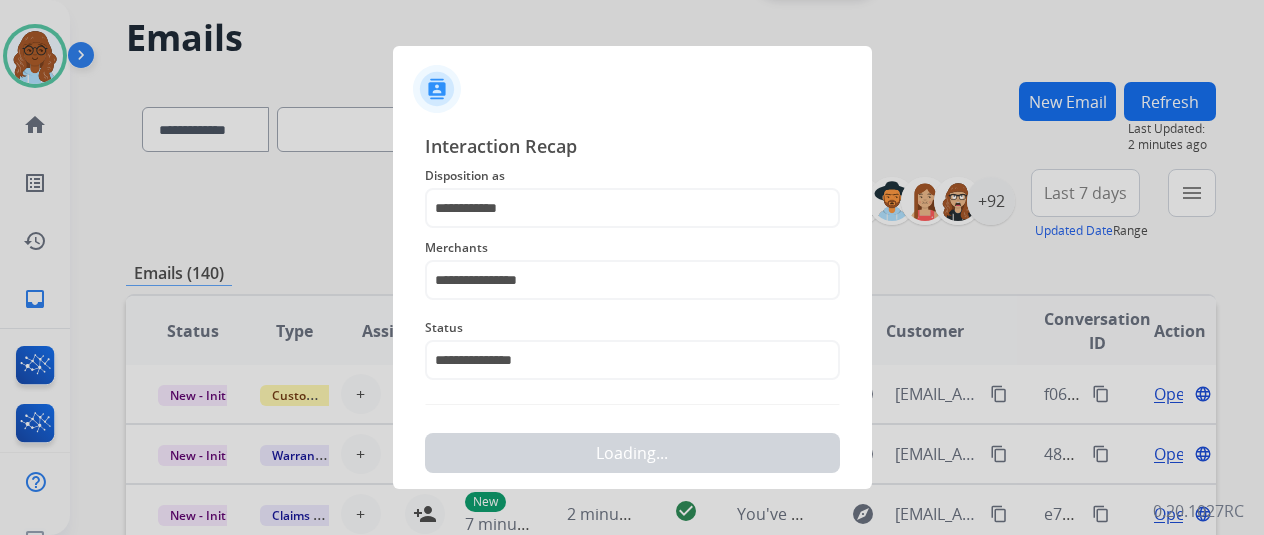 scroll, scrollTop: 0, scrollLeft: 0, axis: both 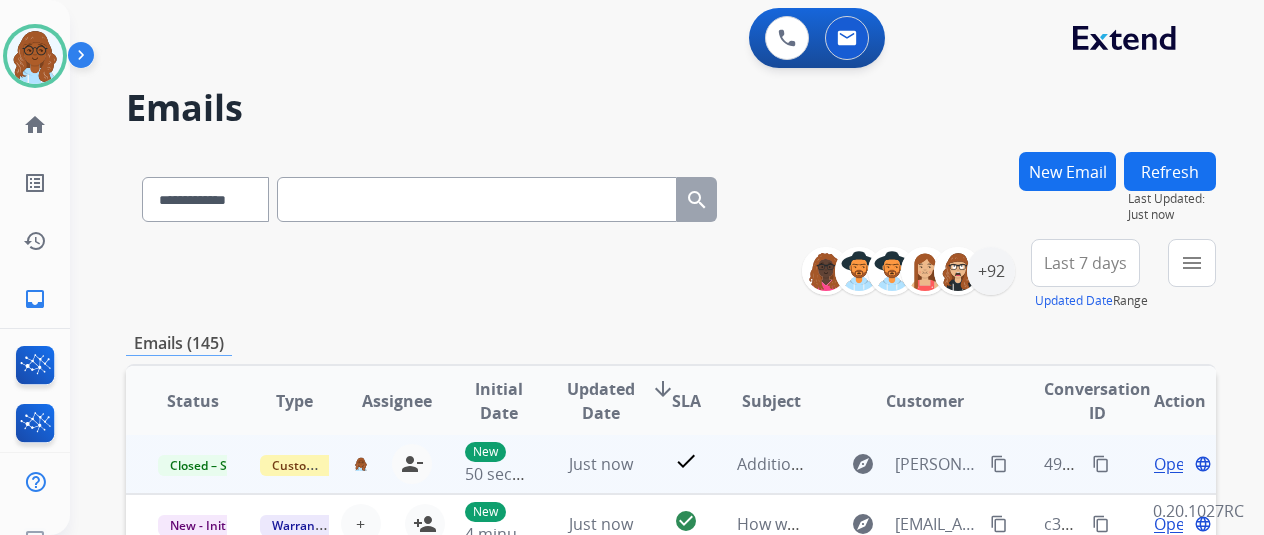 click on "content_copy" at bounding box center (1101, 464) 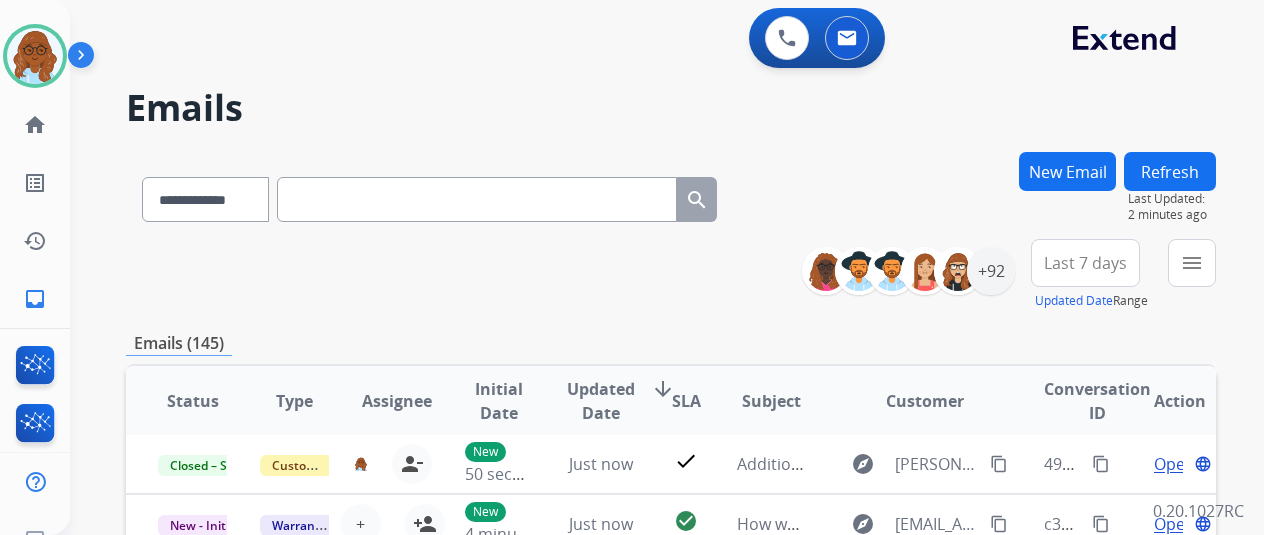 click on "New Email" at bounding box center [1067, 171] 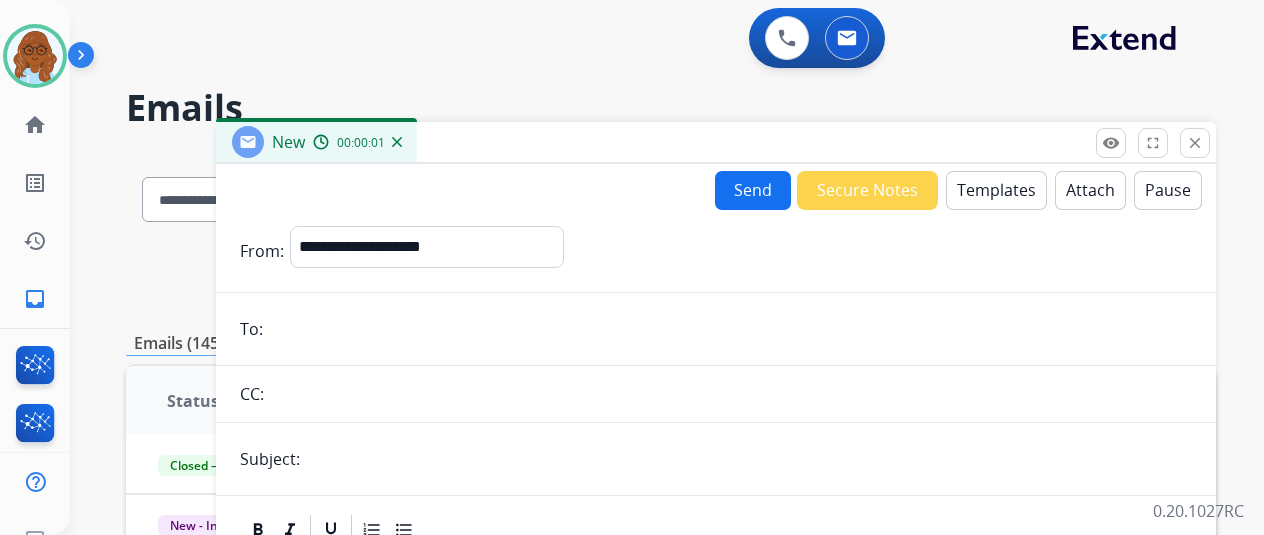 click at bounding box center [749, 459] 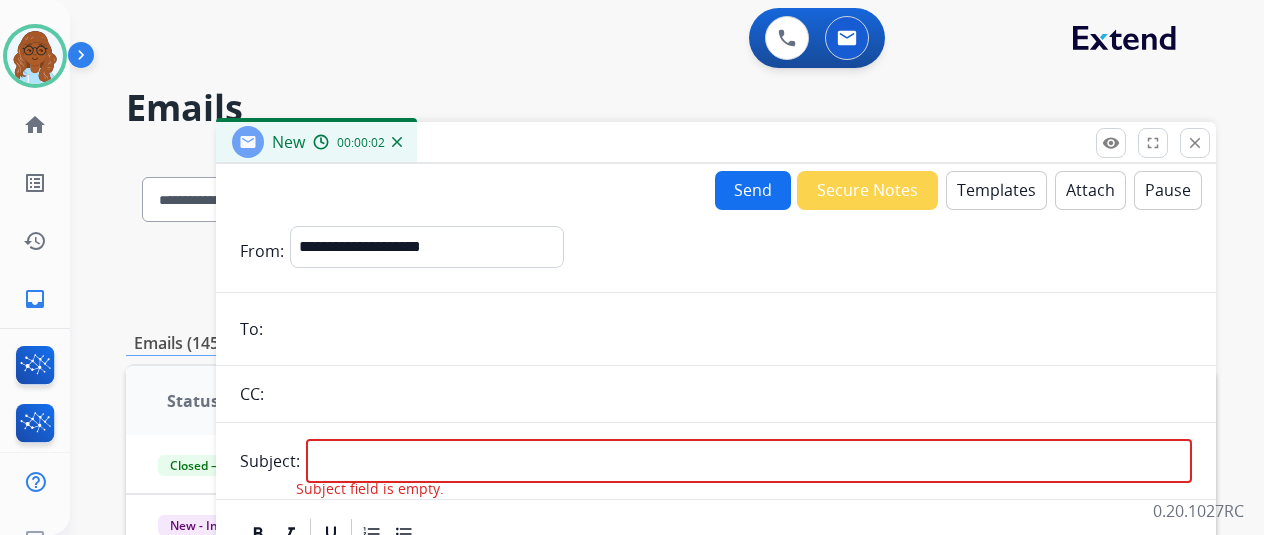 drag, startPoint x: 309, startPoint y: 336, endPoint x: 319, endPoint y: 335, distance: 10.049875 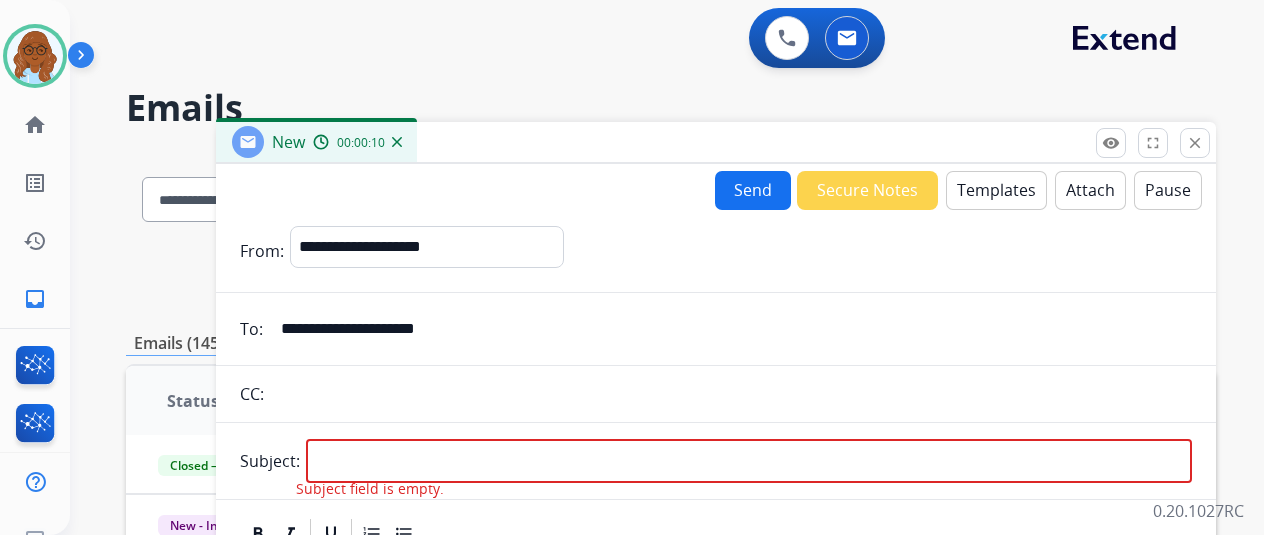 type on "**********" 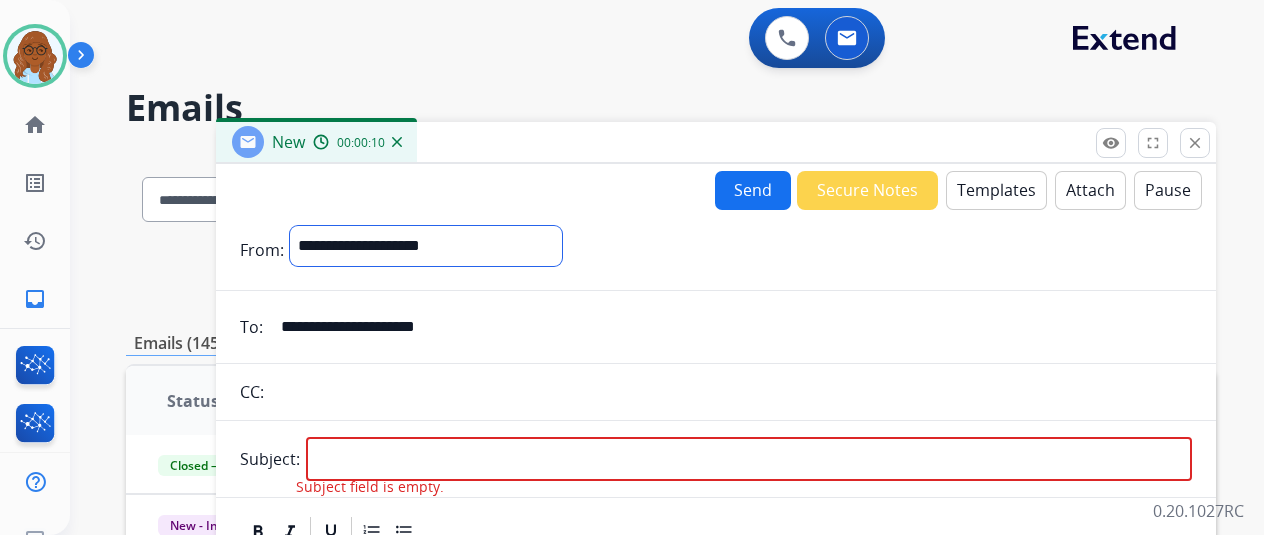 click on "**********" at bounding box center (426, 246) 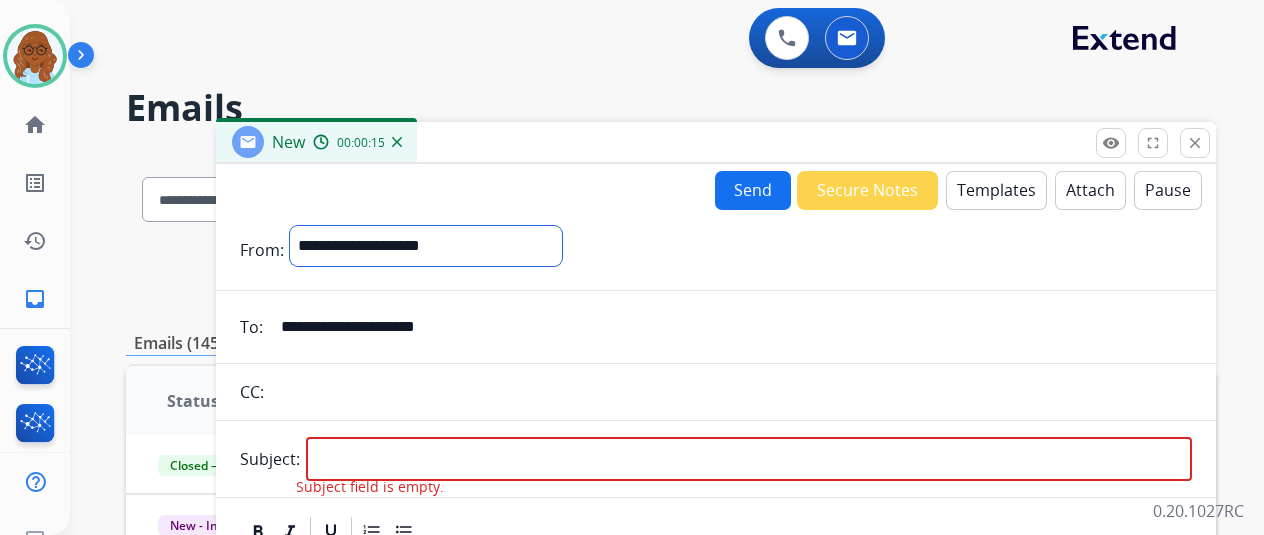 select on "**********" 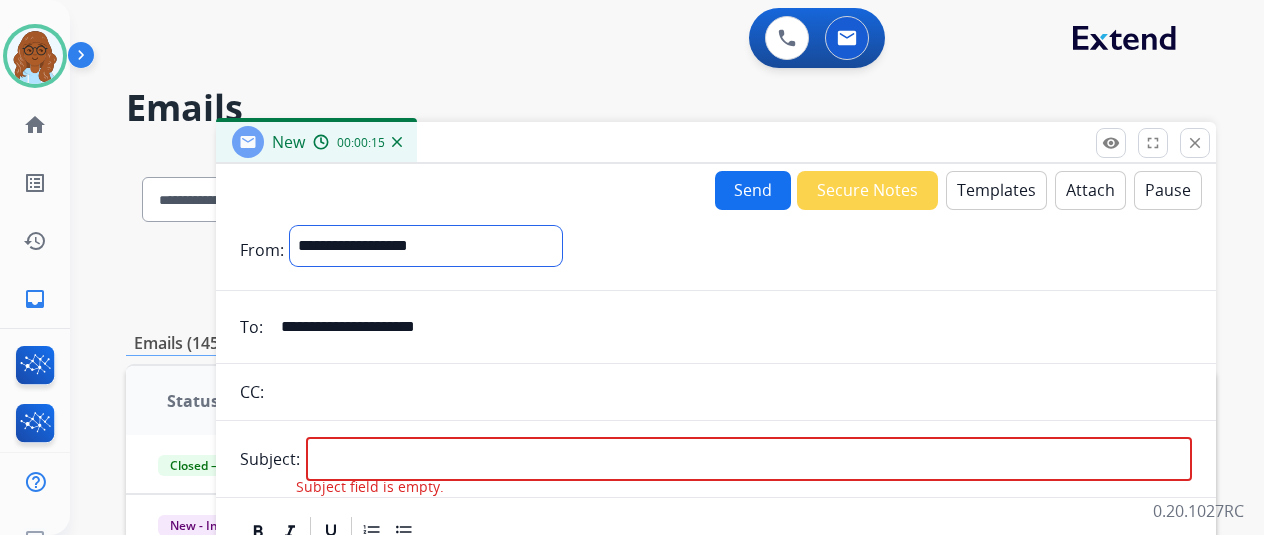 click on "**********" at bounding box center [426, 246] 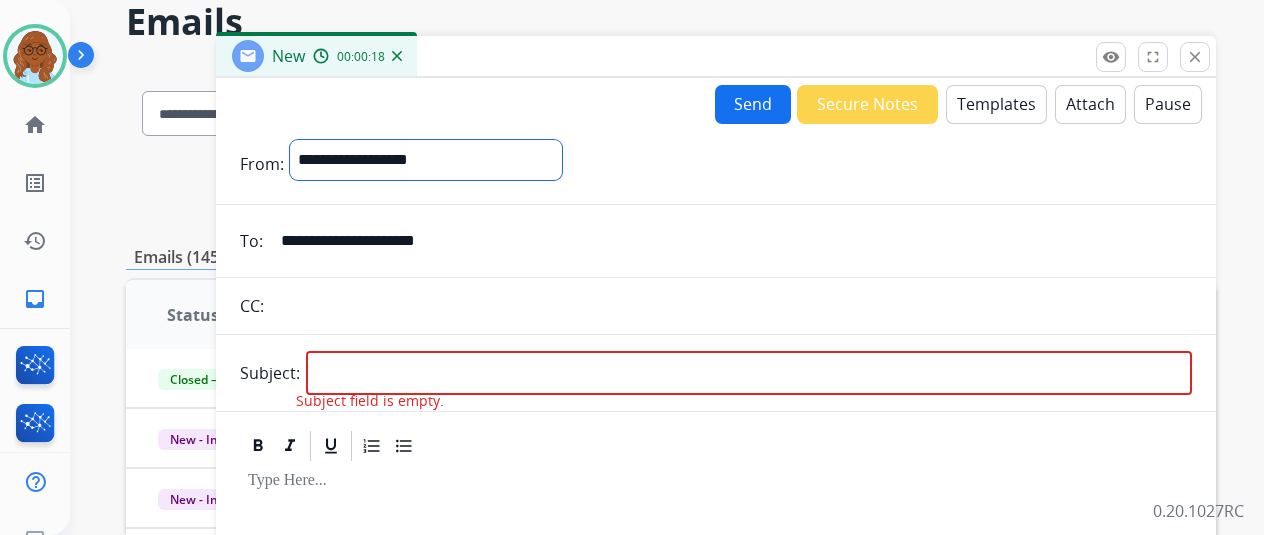 scroll, scrollTop: 200, scrollLeft: 0, axis: vertical 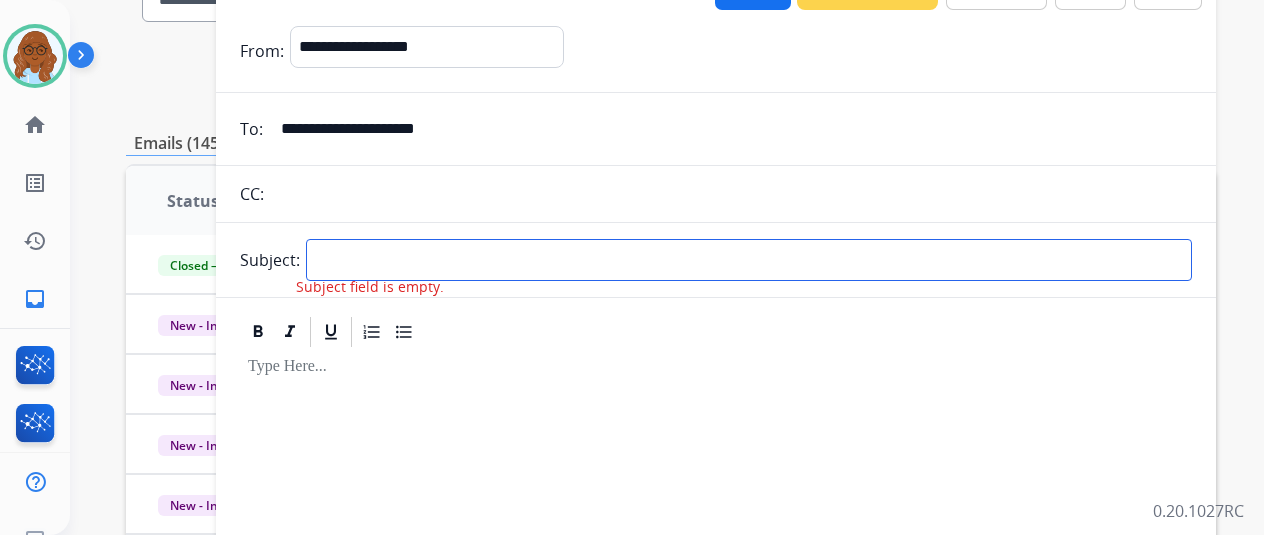 click at bounding box center (749, 260) 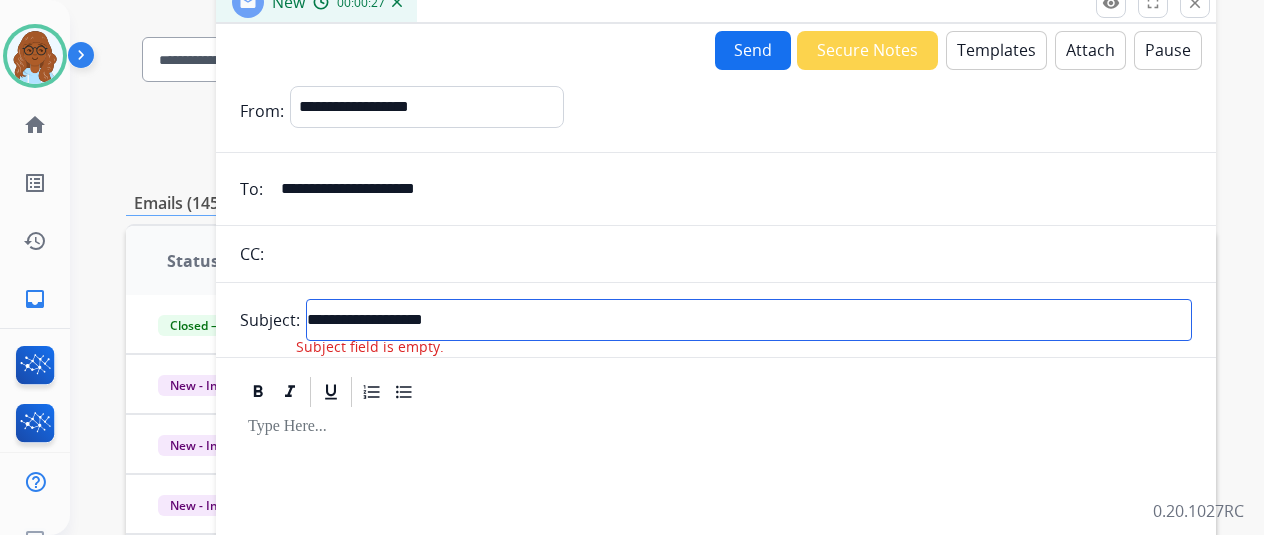scroll, scrollTop: 100, scrollLeft: 0, axis: vertical 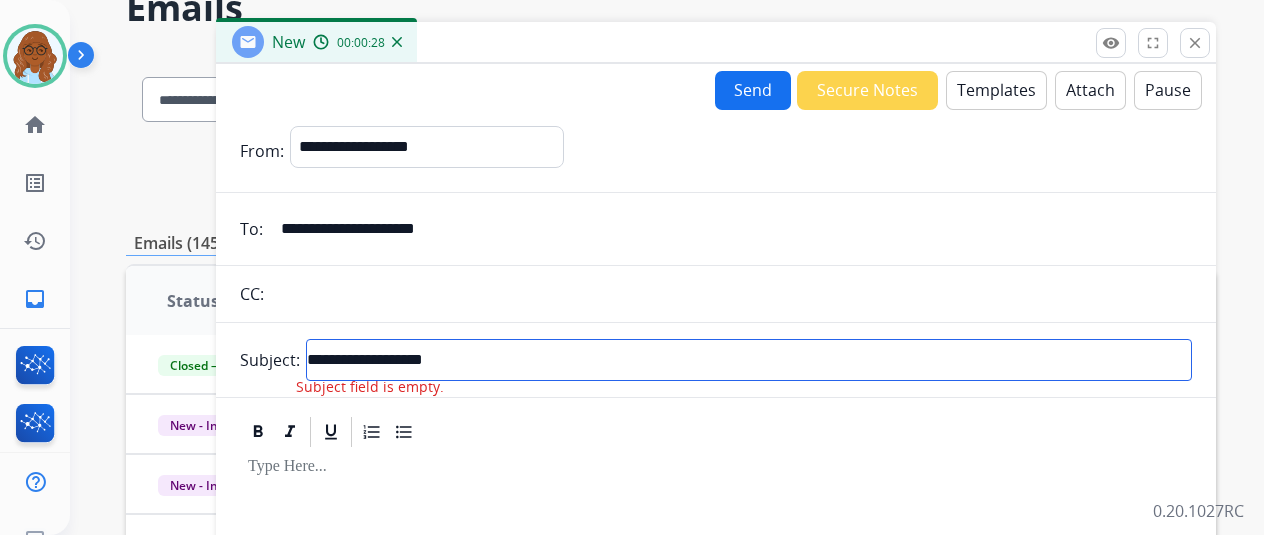 type on "**********" 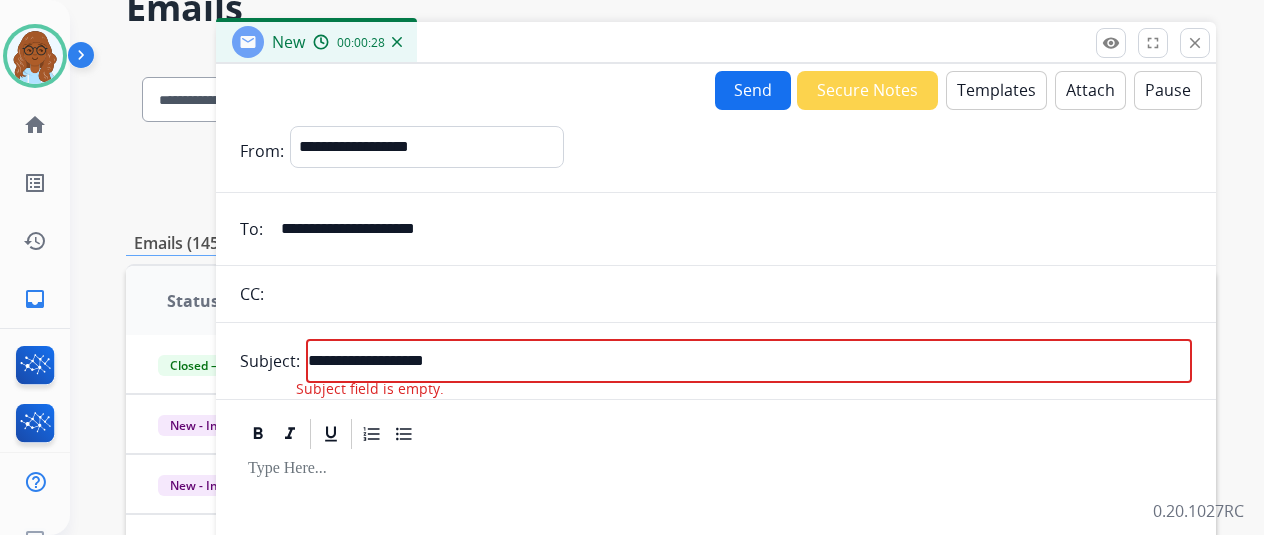 click at bounding box center [716, 621] 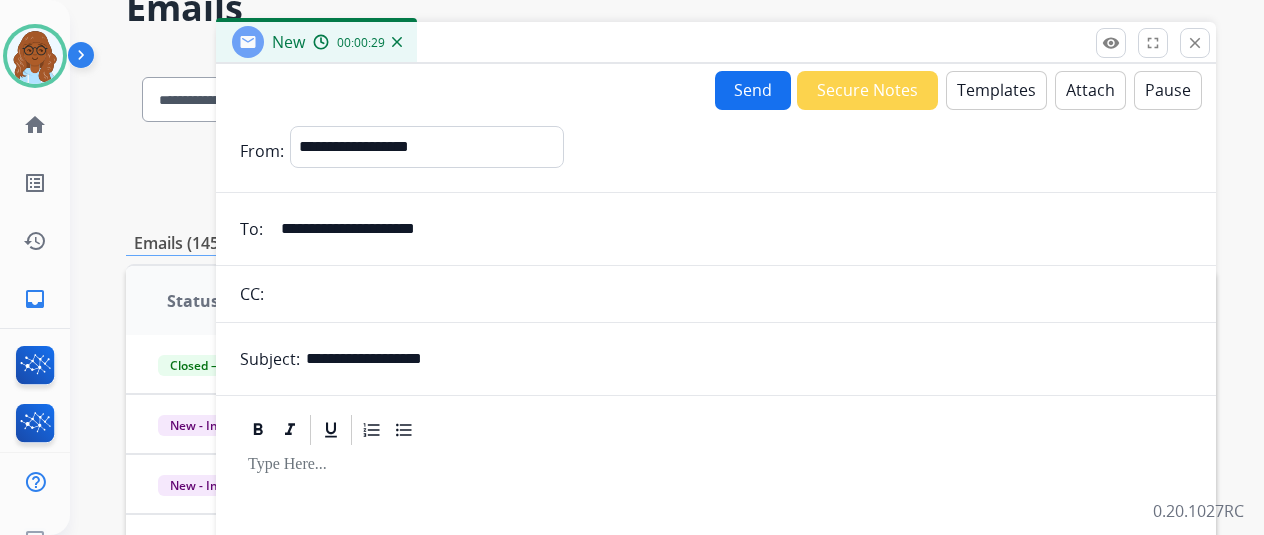 click on "Templates" at bounding box center [996, 90] 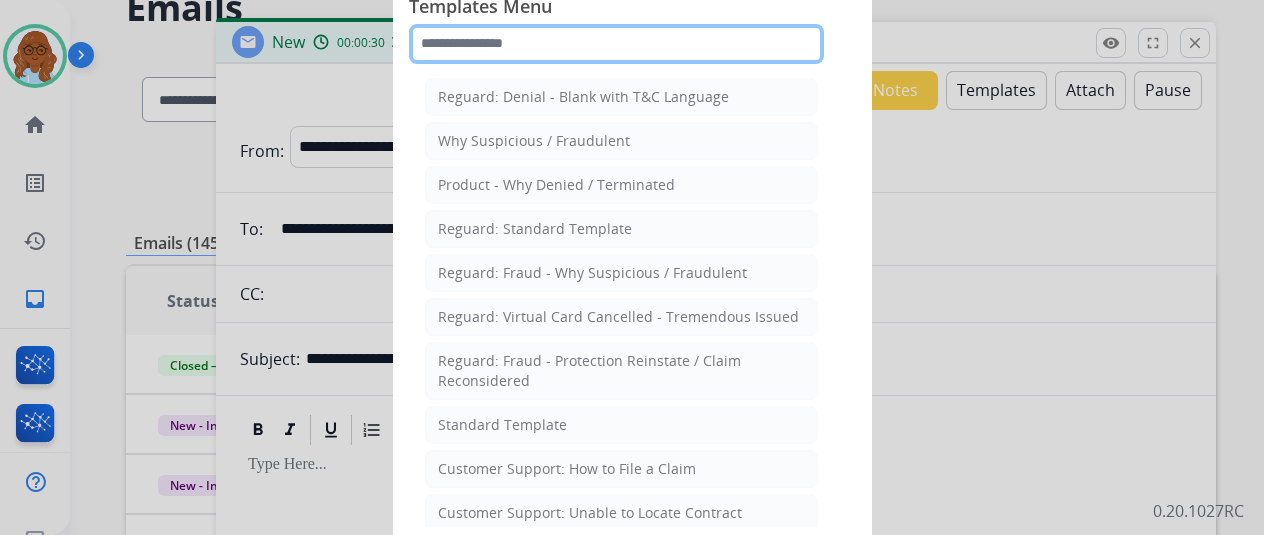 click 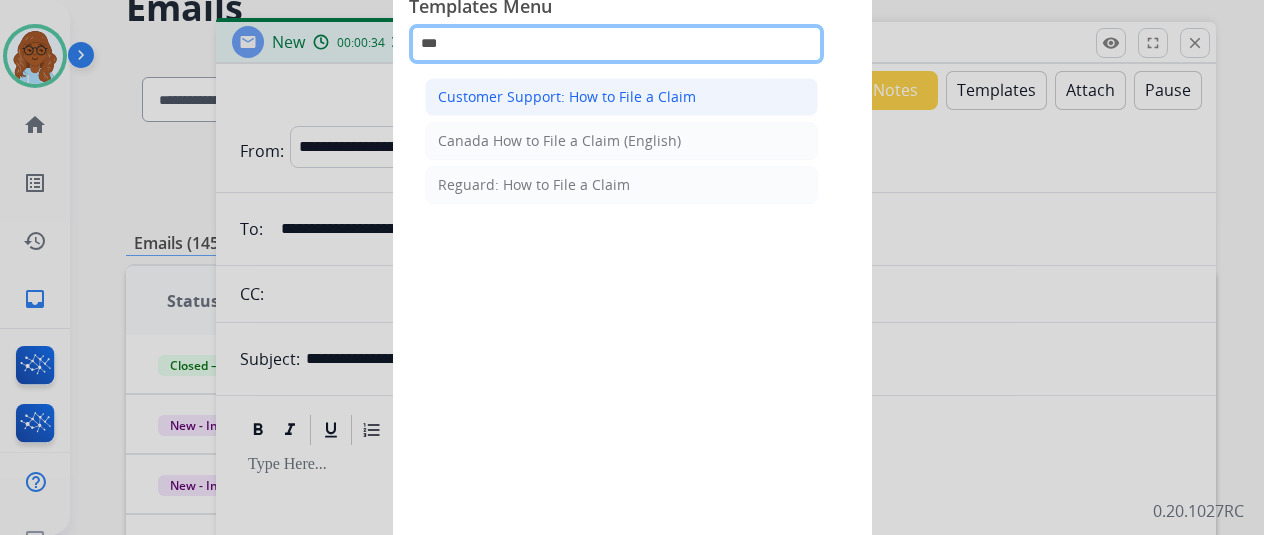 type on "***" 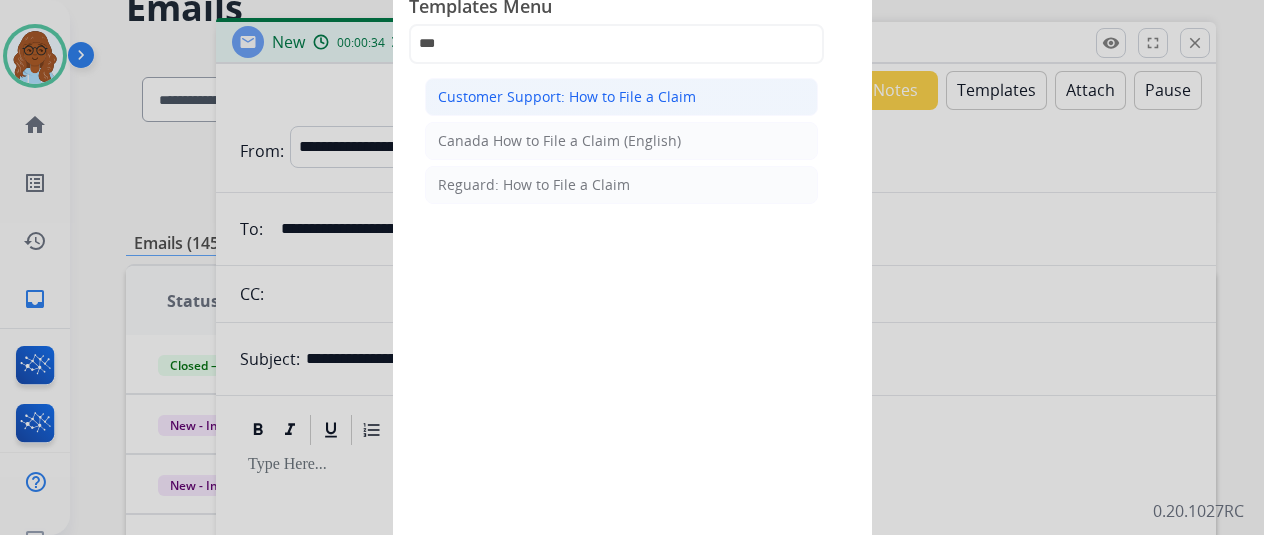 click on "Customer Support: How to File a Claim" 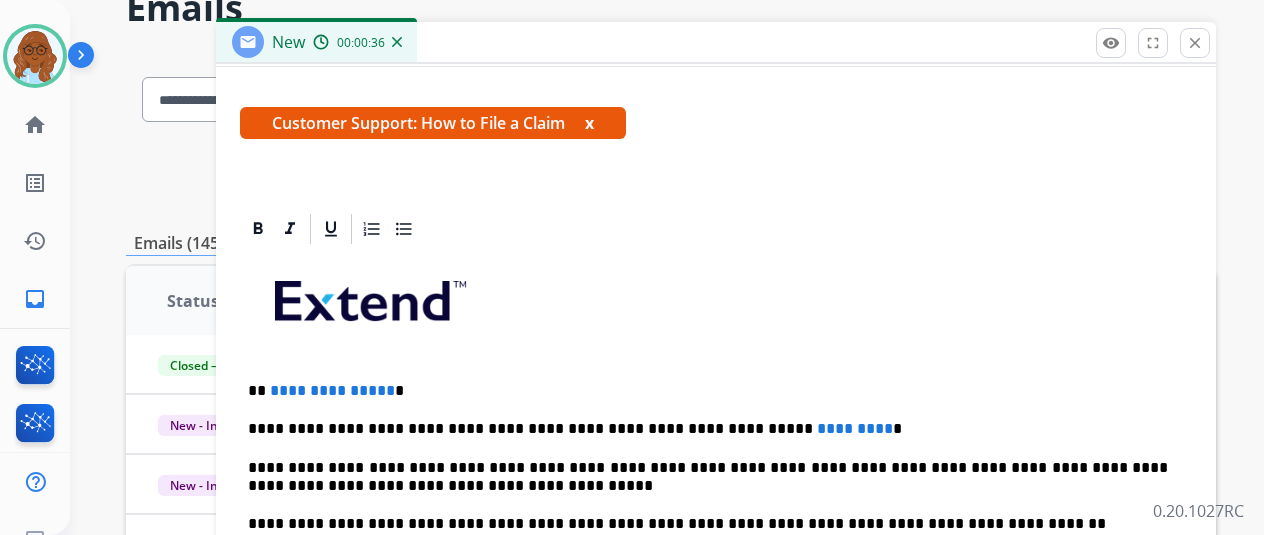 scroll, scrollTop: 283, scrollLeft: 0, axis: vertical 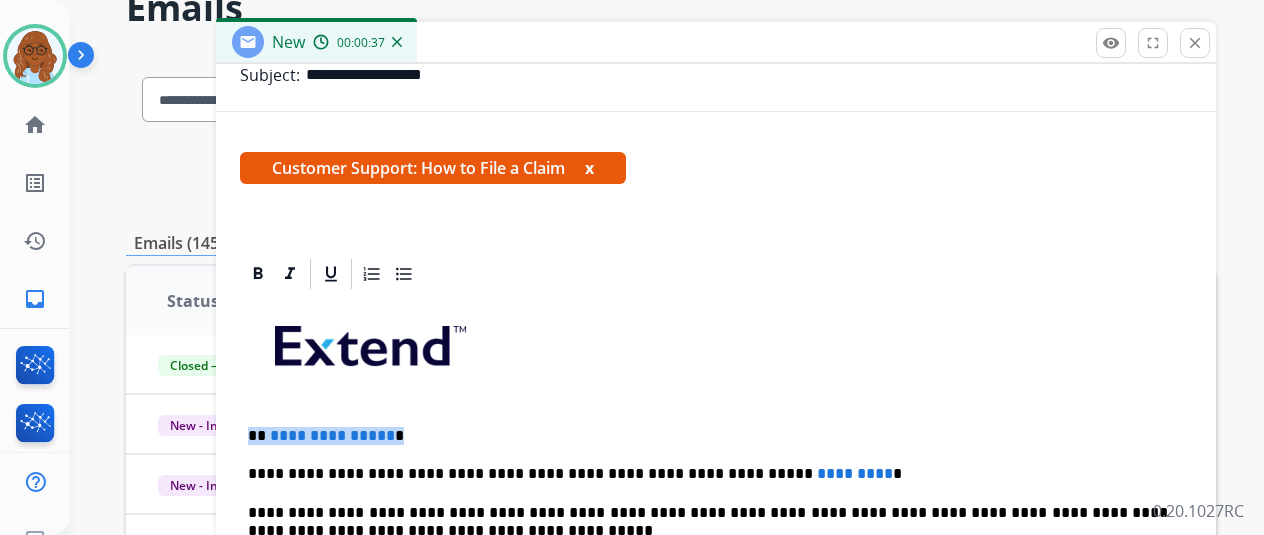 drag, startPoint x: 432, startPoint y: 433, endPoint x: 261, endPoint y: 433, distance: 171 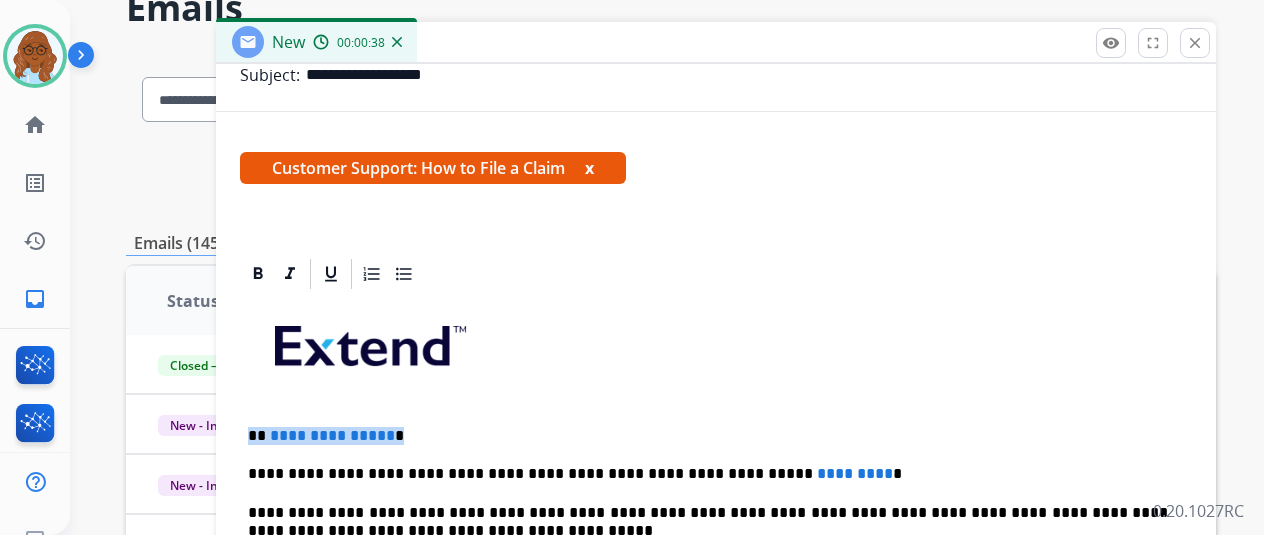 type 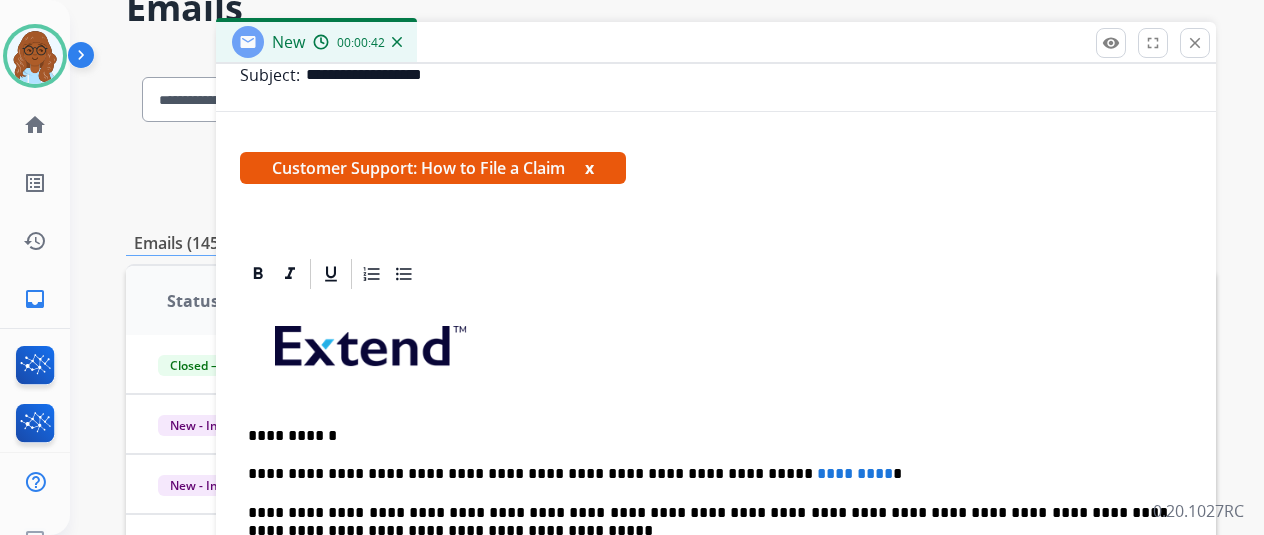 click on "**********" at bounding box center (708, 474) 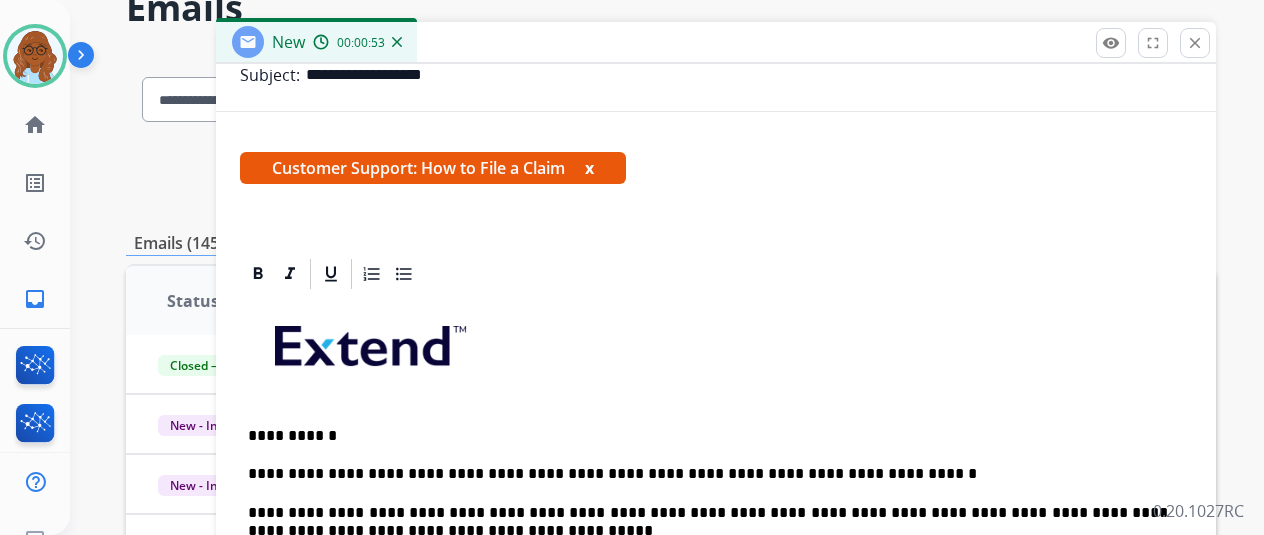 scroll, scrollTop: 383, scrollLeft: 0, axis: vertical 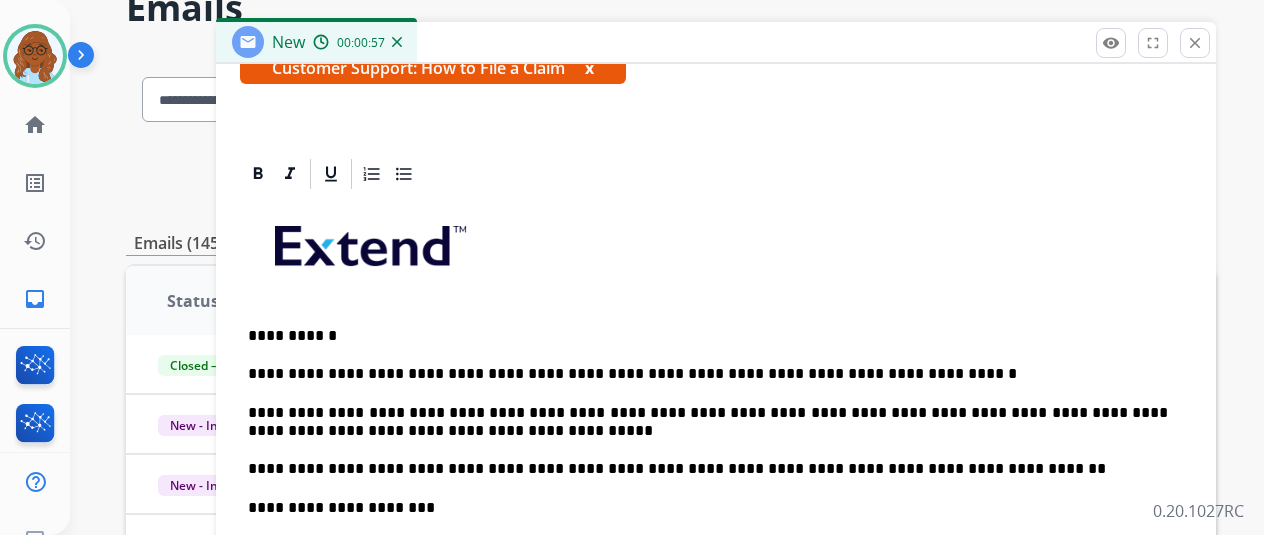click on "**********" at bounding box center [708, 374] 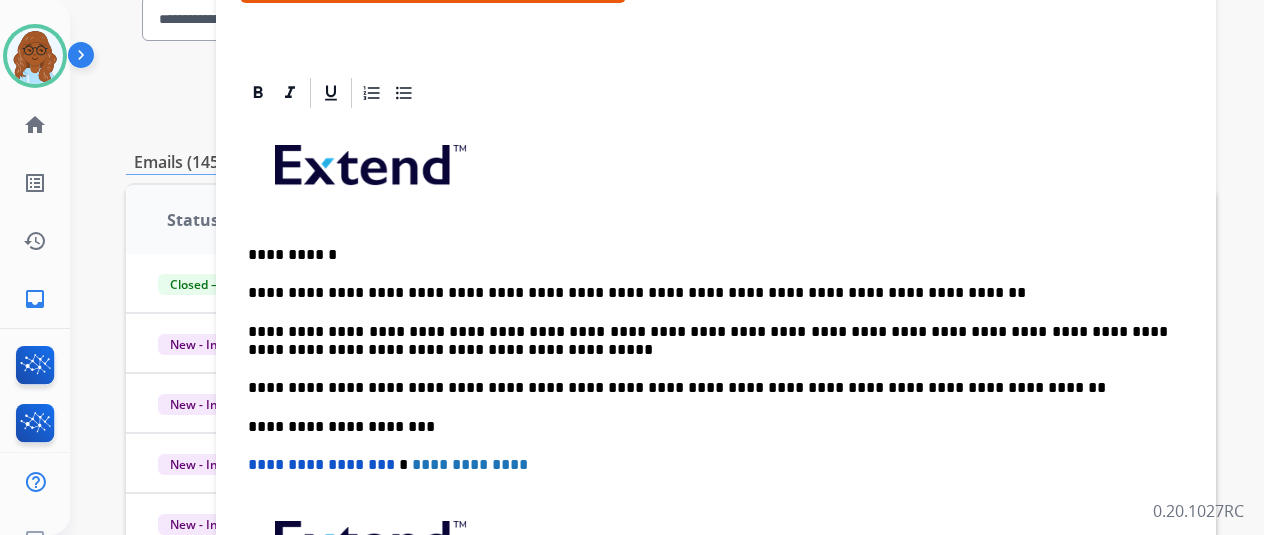 scroll, scrollTop: 182, scrollLeft: 0, axis: vertical 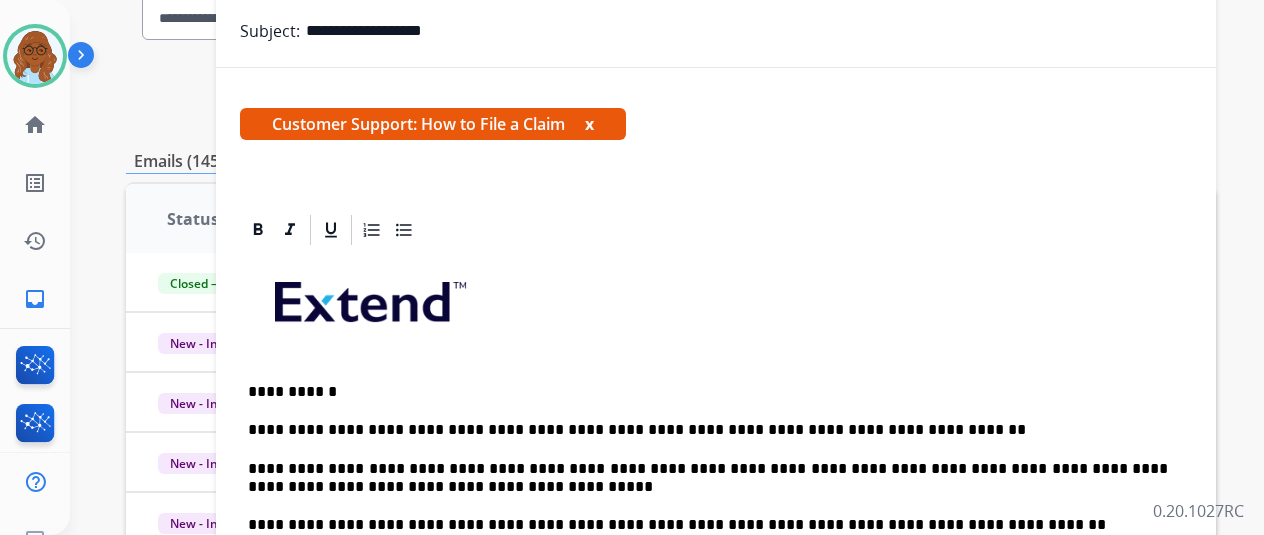 click on "x" at bounding box center (589, 124) 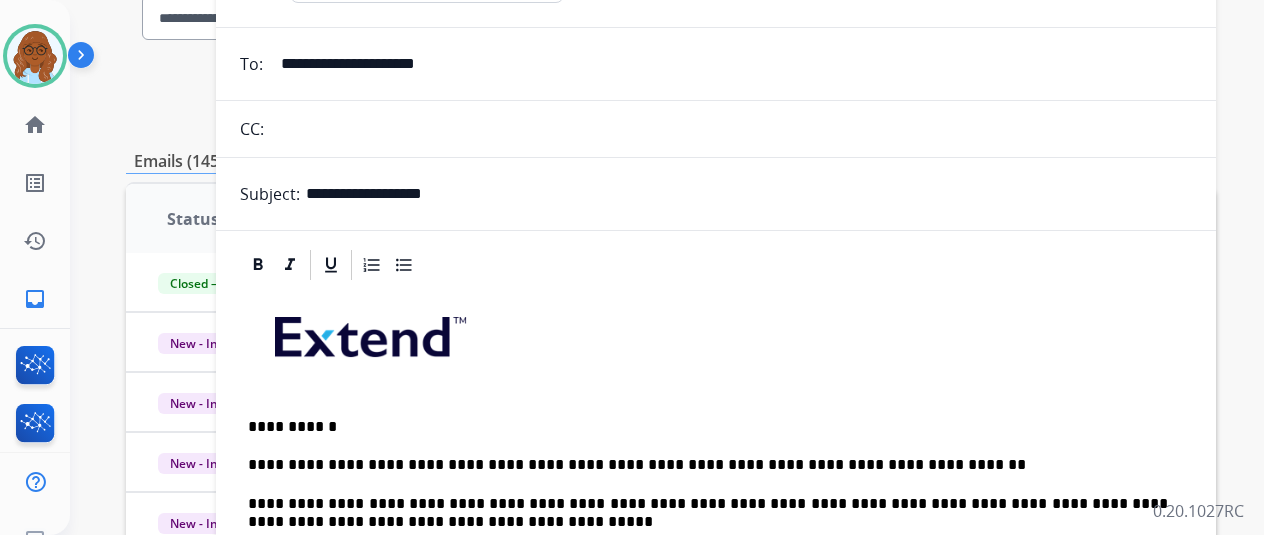 scroll, scrollTop: 0, scrollLeft: 0, axis: both 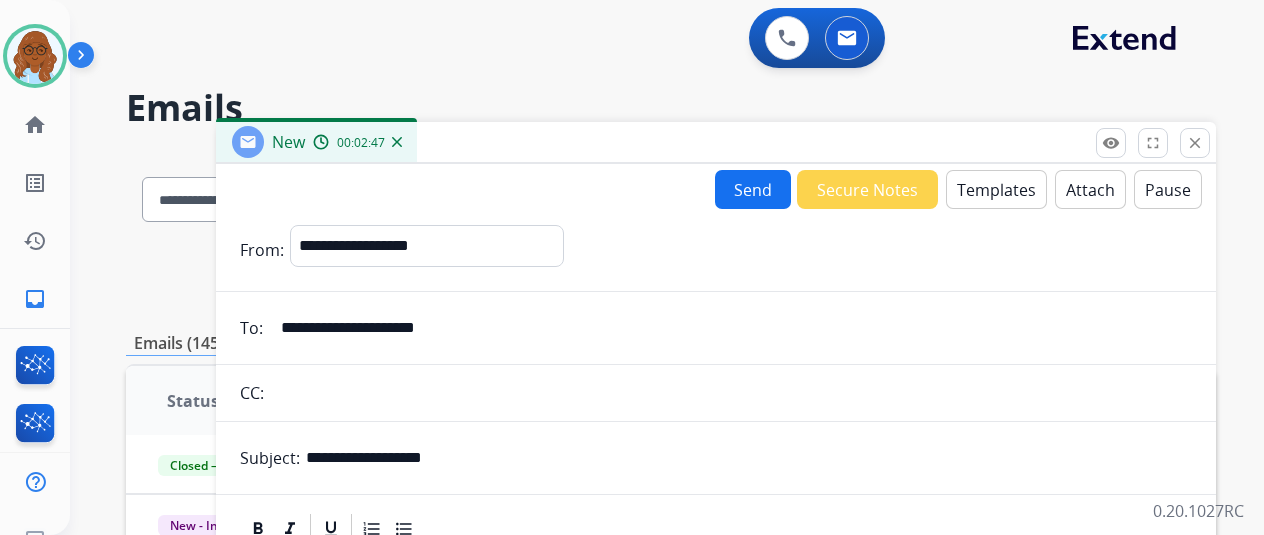 click on "Send" at bounding box center (753, 189) 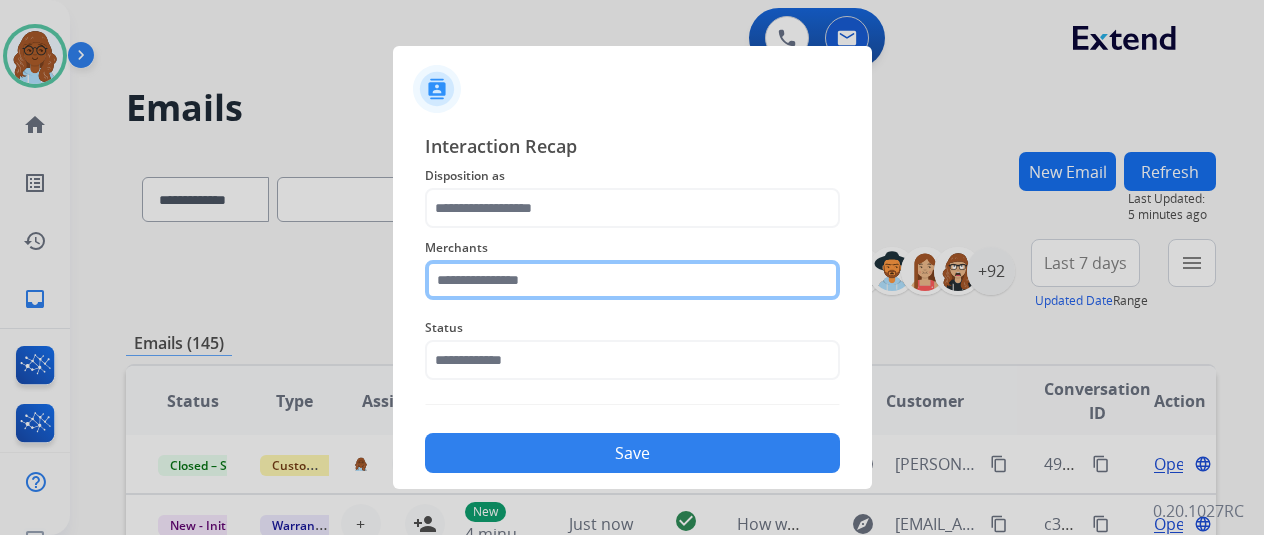 click 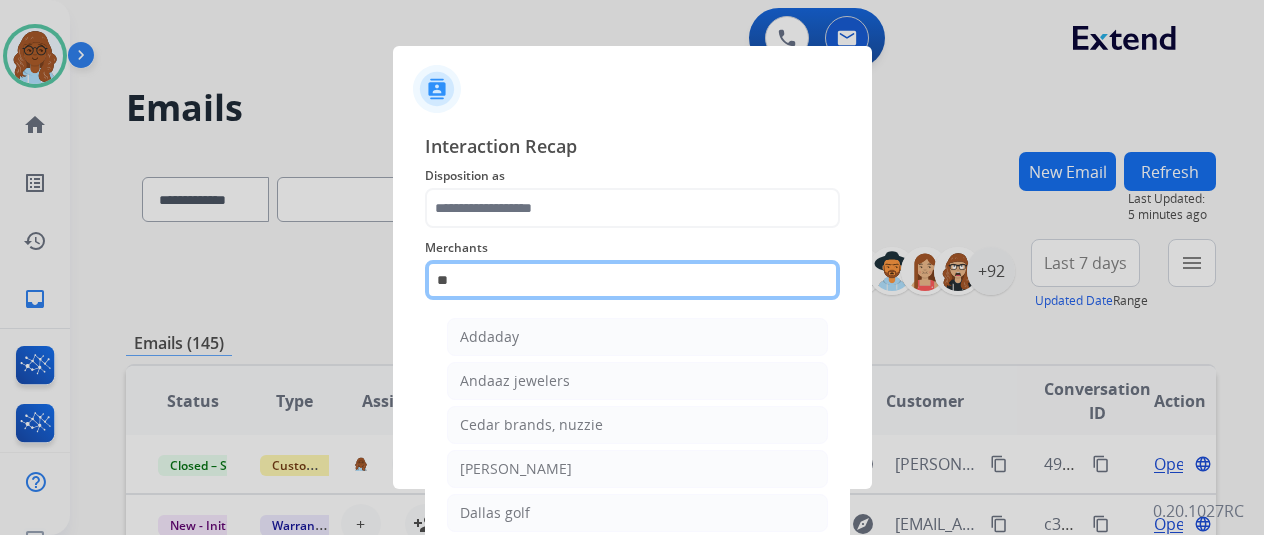 type on "*" 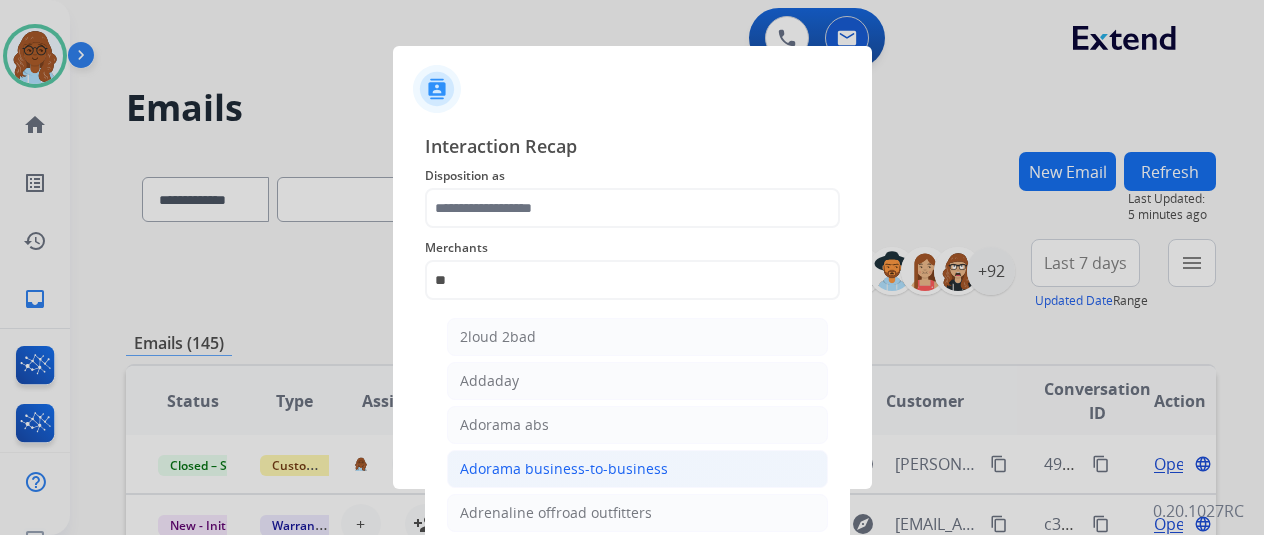 click on "Adorama business-to-business" 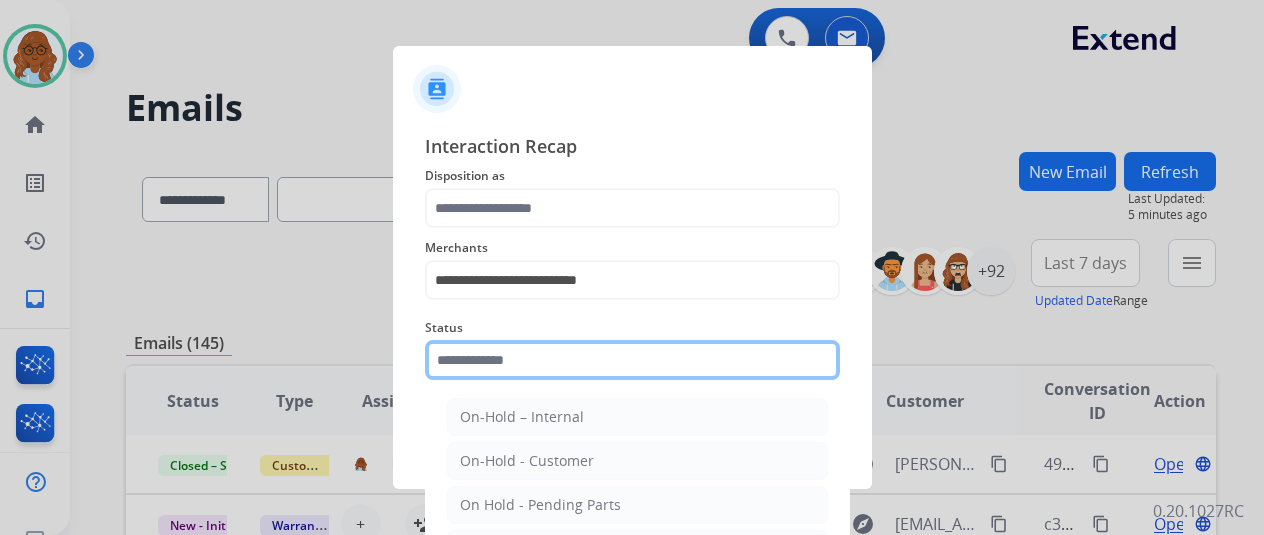 click 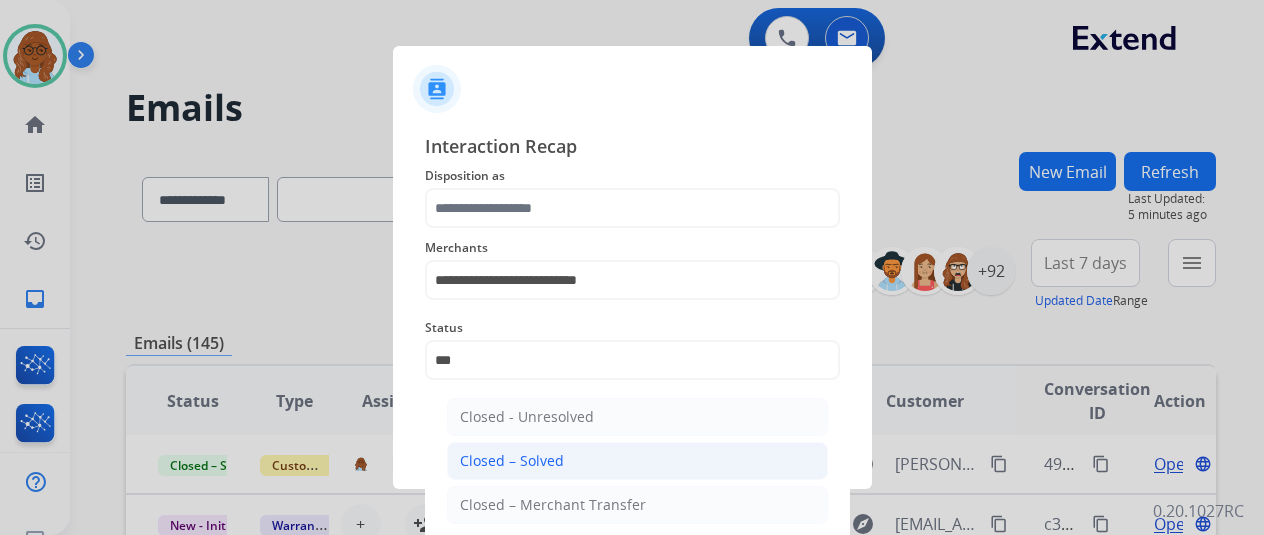 click on "Closed – Solved" 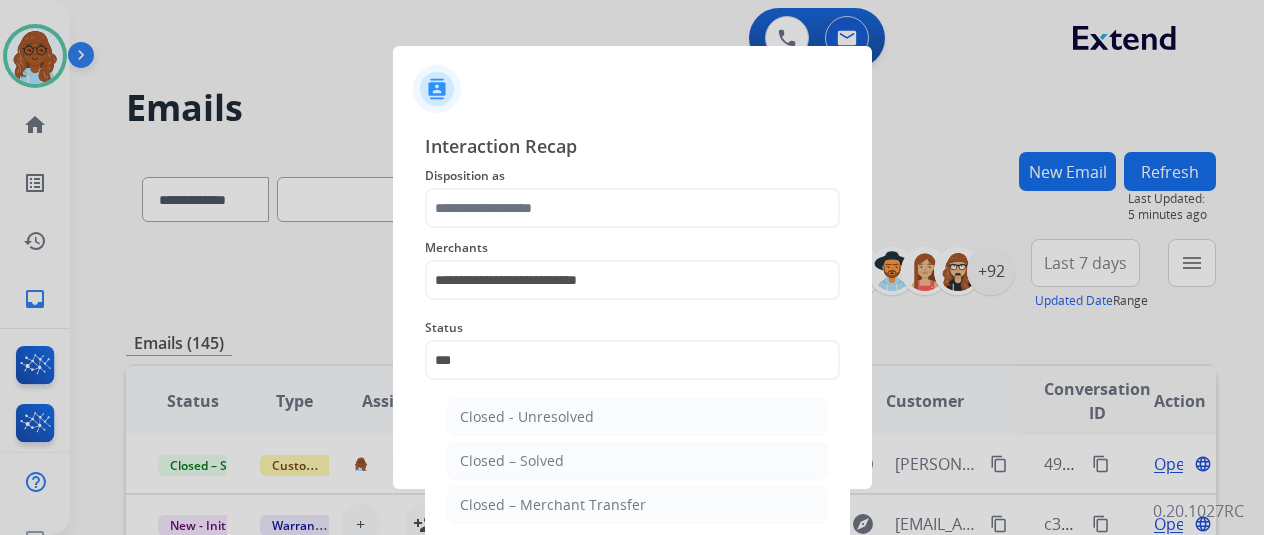 type on "**********" 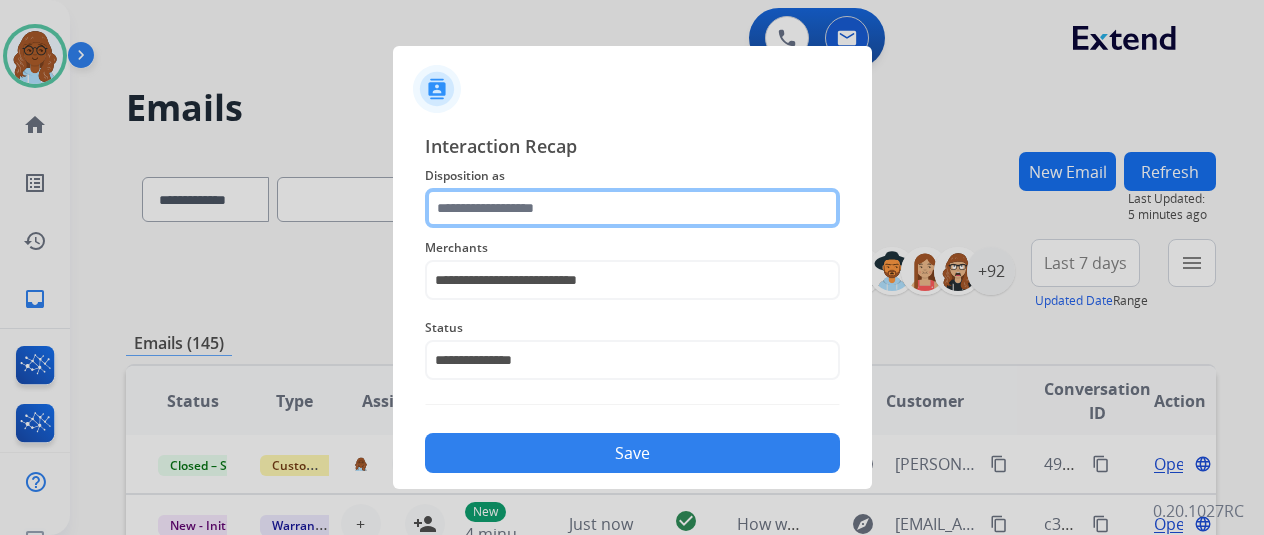 click 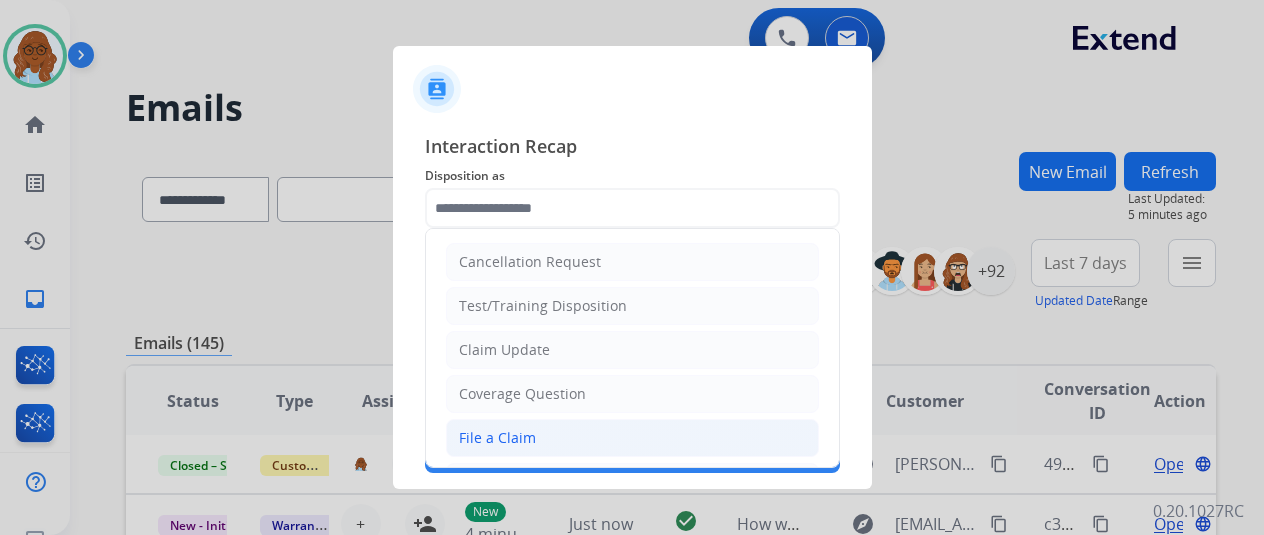click on "File a Claim" 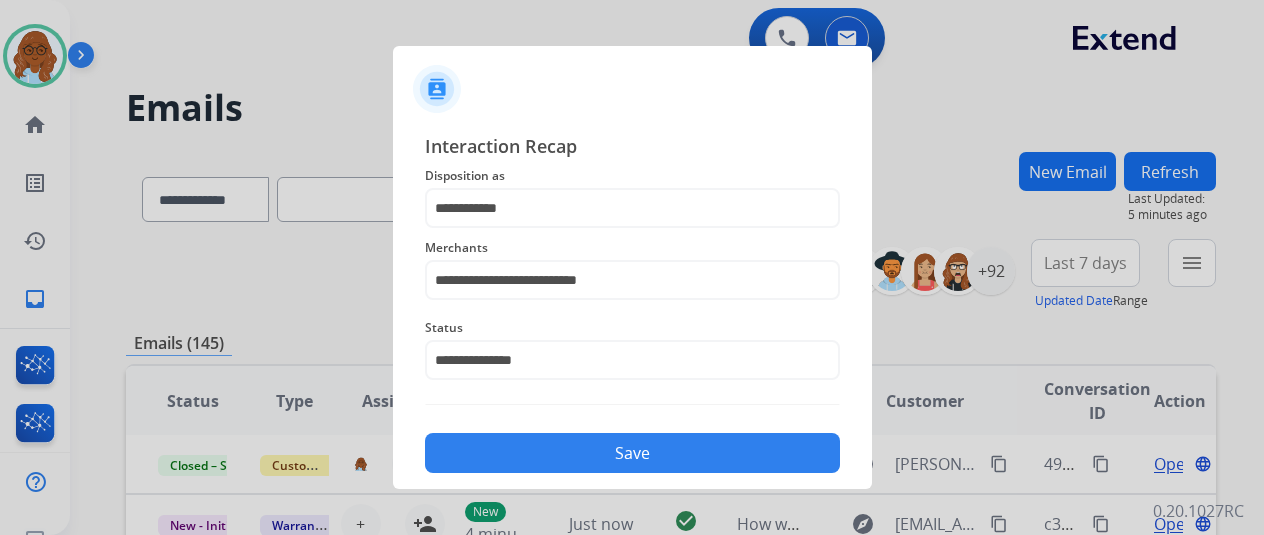 drag, startPoint x: 576, startPoint y: 441, endPoint x: 675, endPoint y: 445, distance: 99.08077 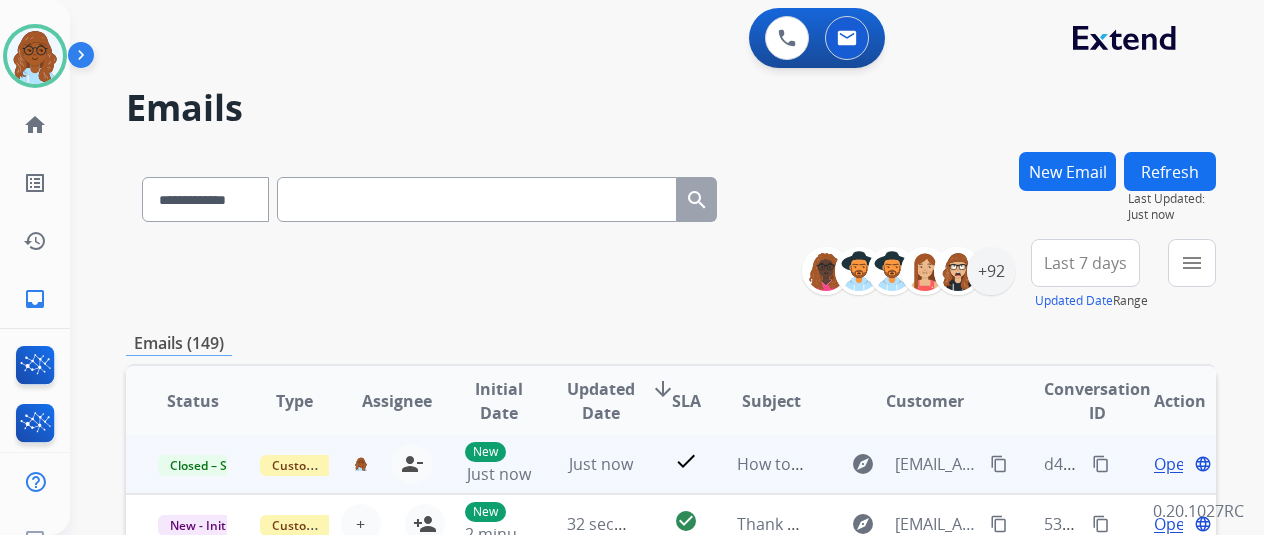 click on "content_copy" at bounding box center (1101, 464) 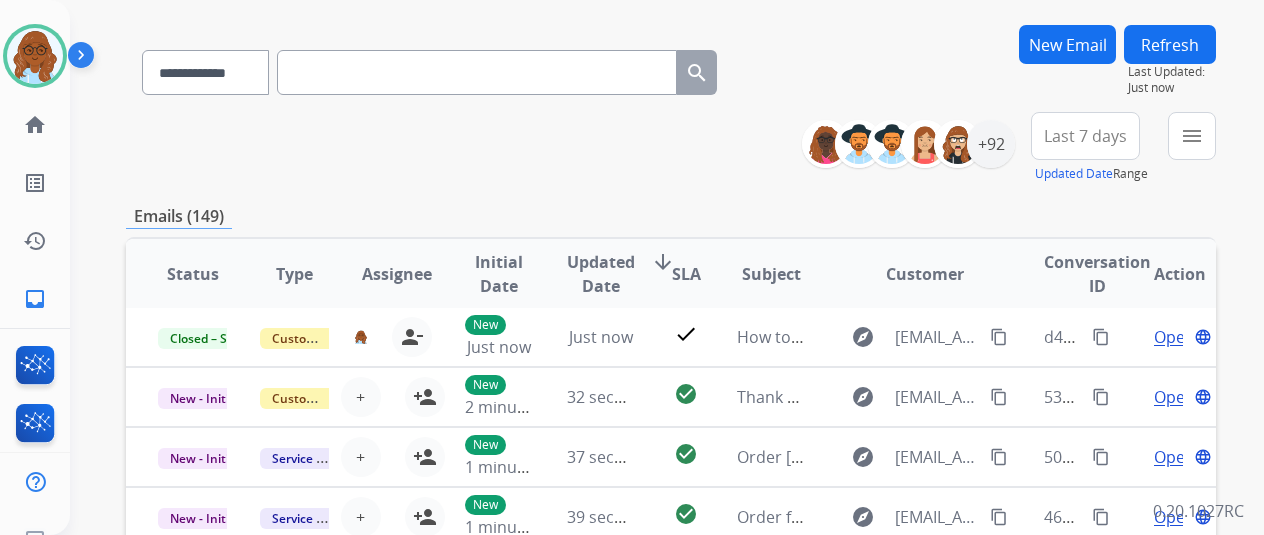 scroll, scrollTop: 0, scrollLeft: 0, axis: both 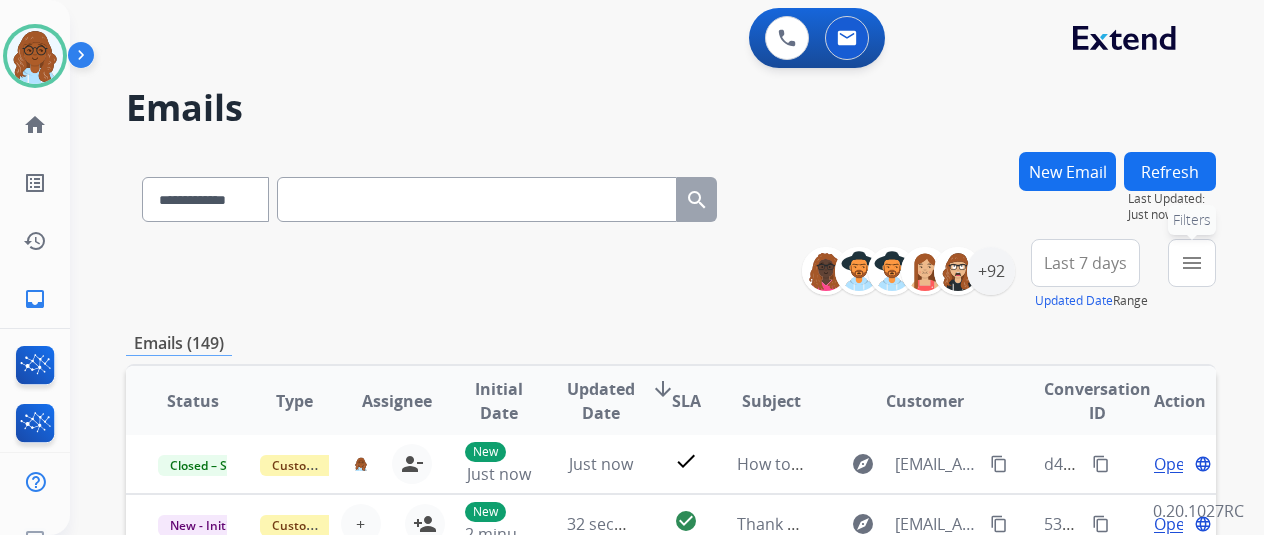 drag, startPoint x: 1216, startPoint y: 265, endPoint x: 1164, endPoint y: 277, distance: 53.366657 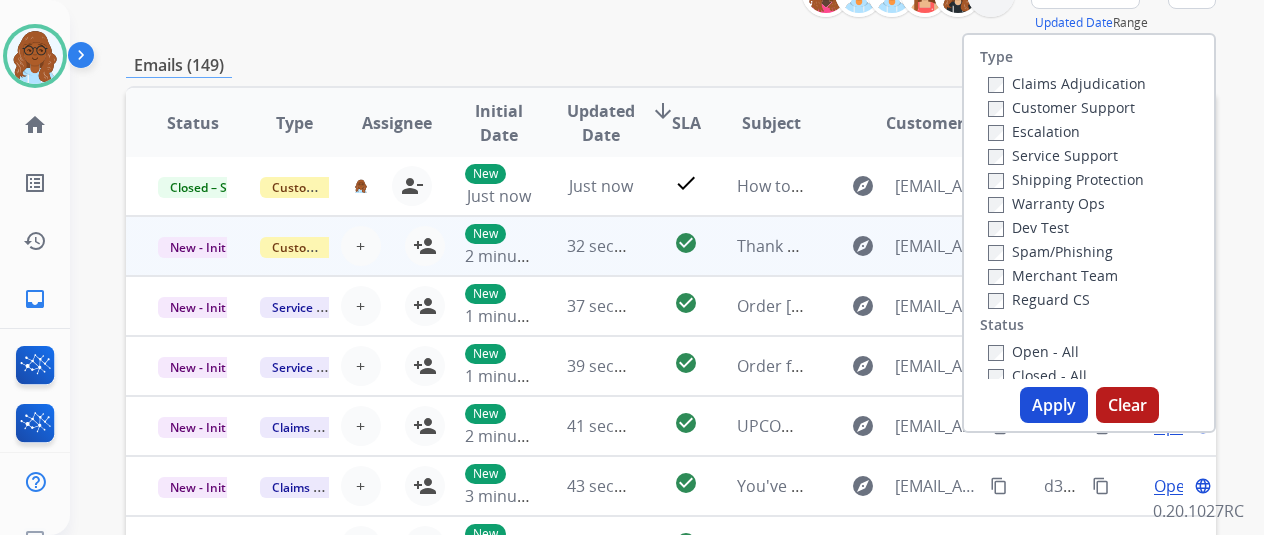scroll, scrollTop: 300, scrollLeft: 0, axis: vertical 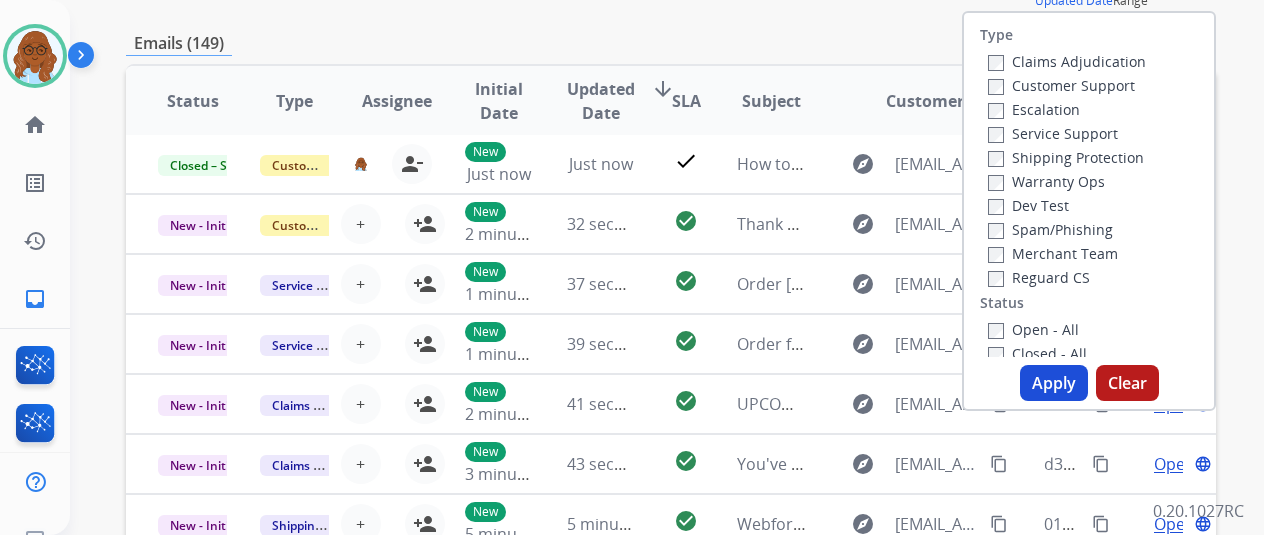 click on "Apply" at bounding box center [1054, 383] 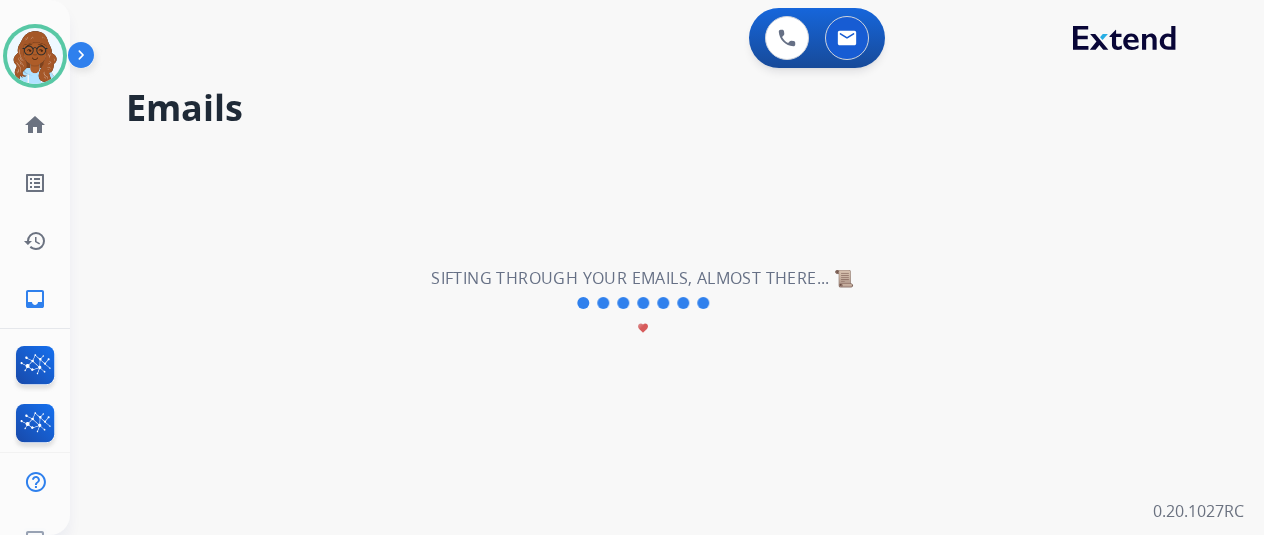 scroll, scrollTop: 0, scrollLeft: 0, axis: both 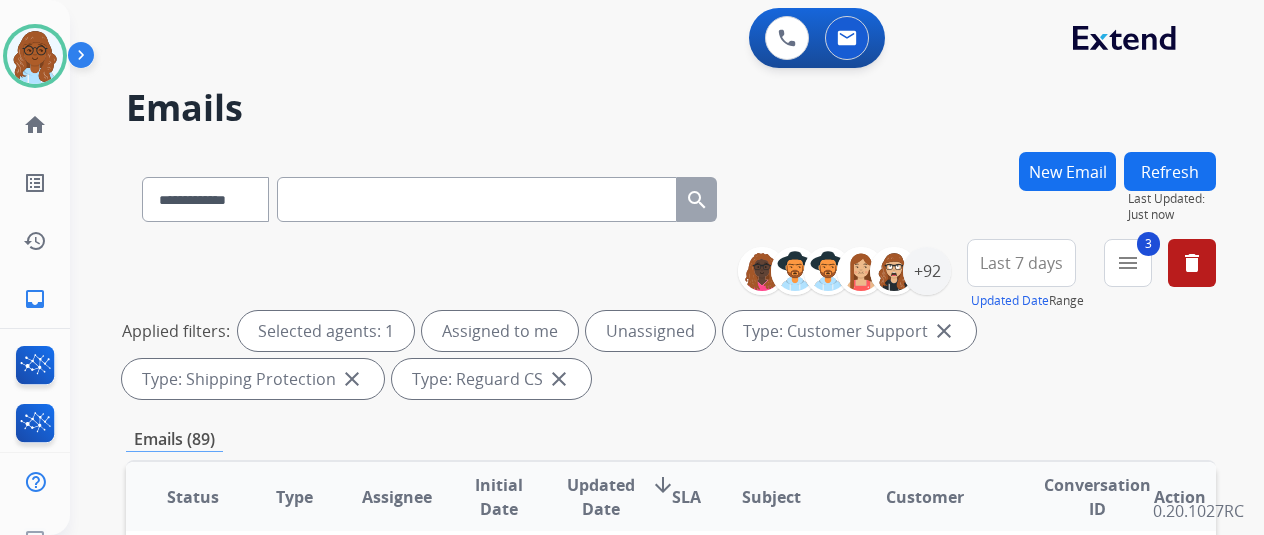 click on "Last 7 days" at bounding box center (1021, 263) 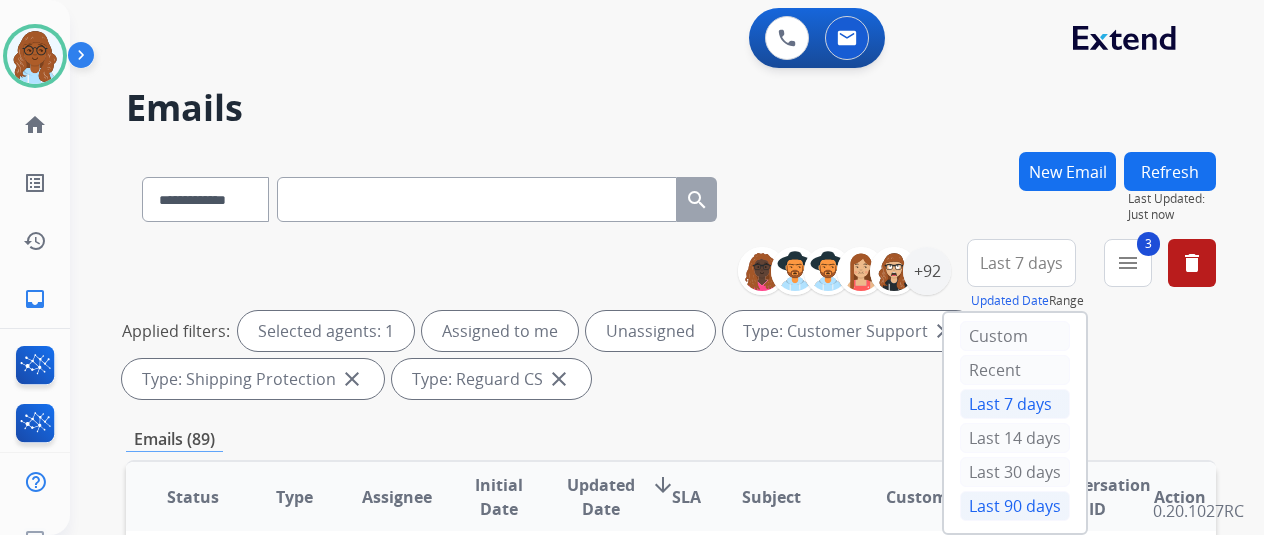 click on "Last 90 days" at bounding box center (1015, 506) 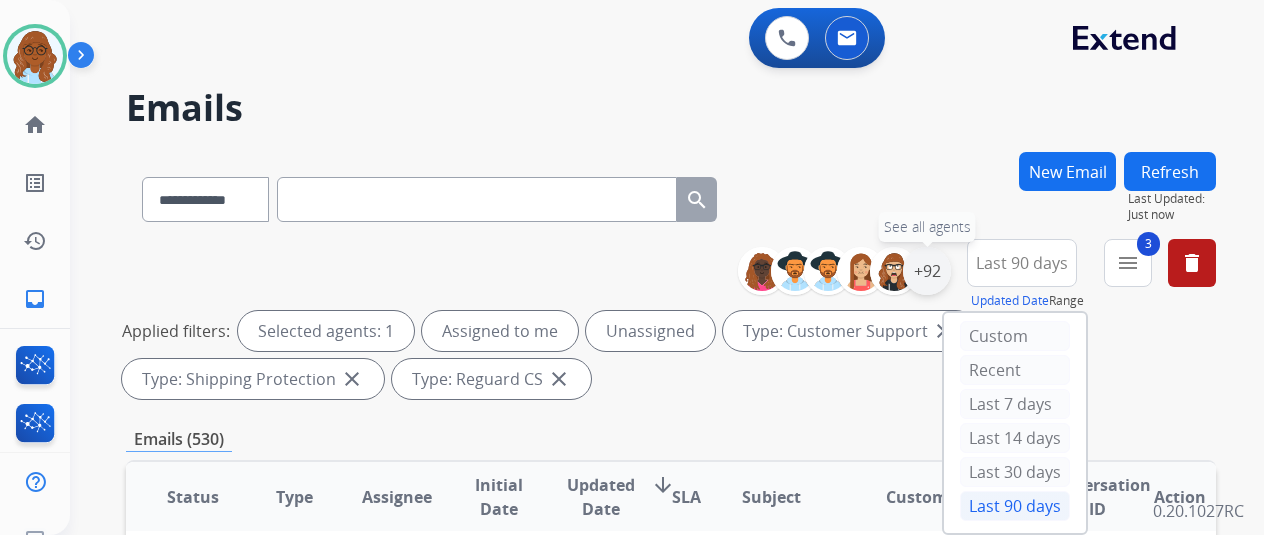 click on "+92" at bounding box center [927, 271] 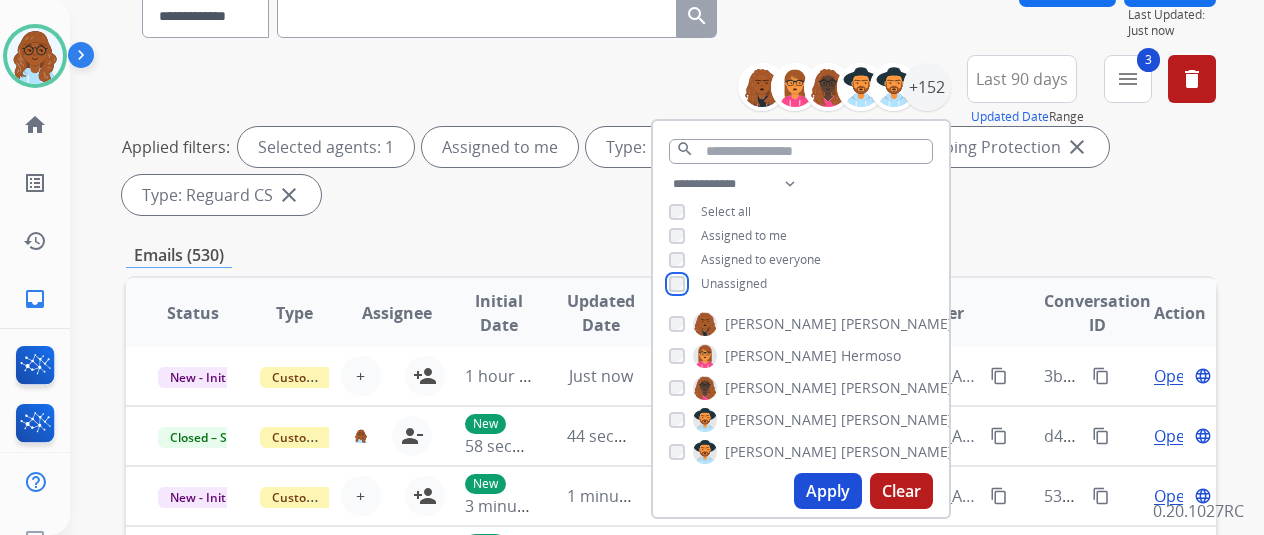 scroll, scrollTop: 300, scrollLeft: 0, axis: vertical 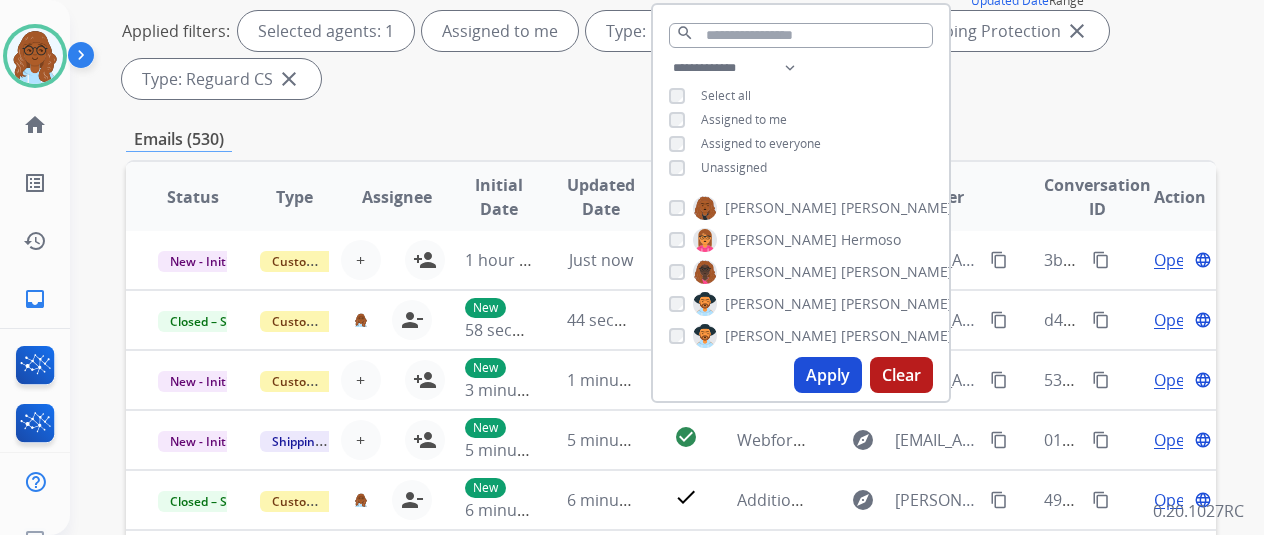 click on "Apply" at bounding box center (828, 375) 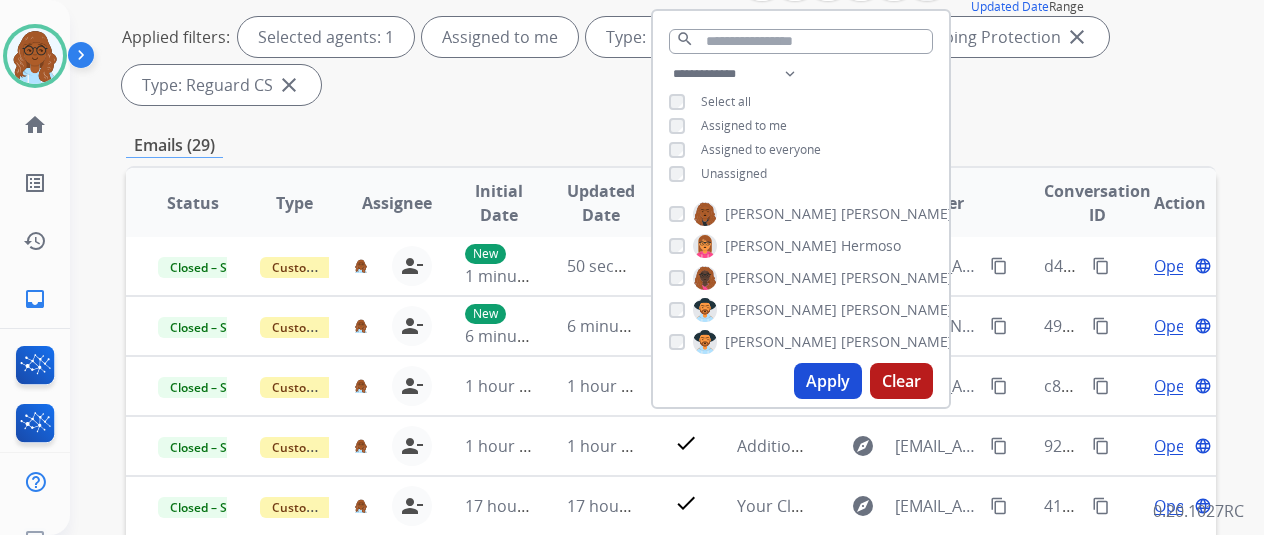scroll, scrollTop: 300, scrollLeft: 0, axis: vertical 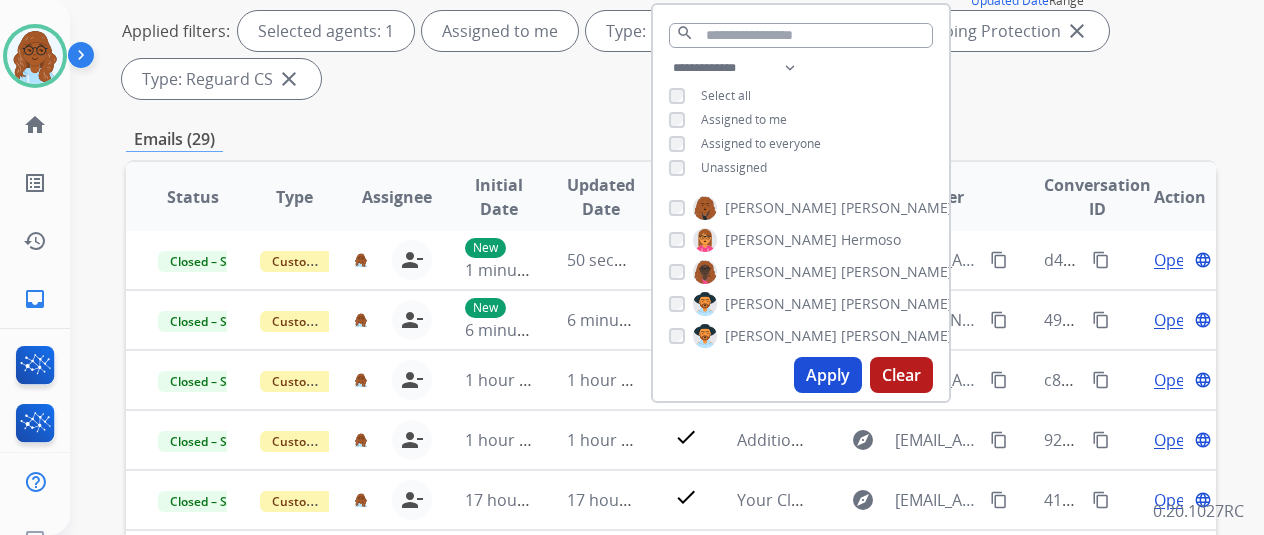 click on "Applied filters:  Selected agents: 1  Assigned to me  Type: Customer Support  close  Type: Shipping Protection  close  Type: Reguard CS  close" at bounding box center (667, 55) 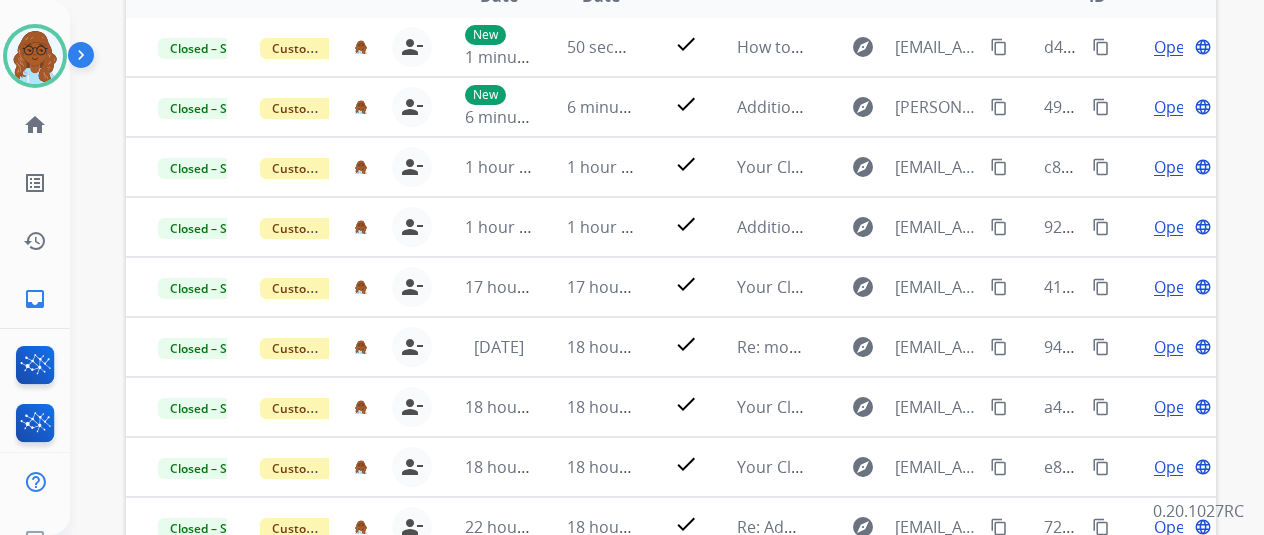 scroll, scrollTop: 682, scrollLeft: 0, axis: vertical 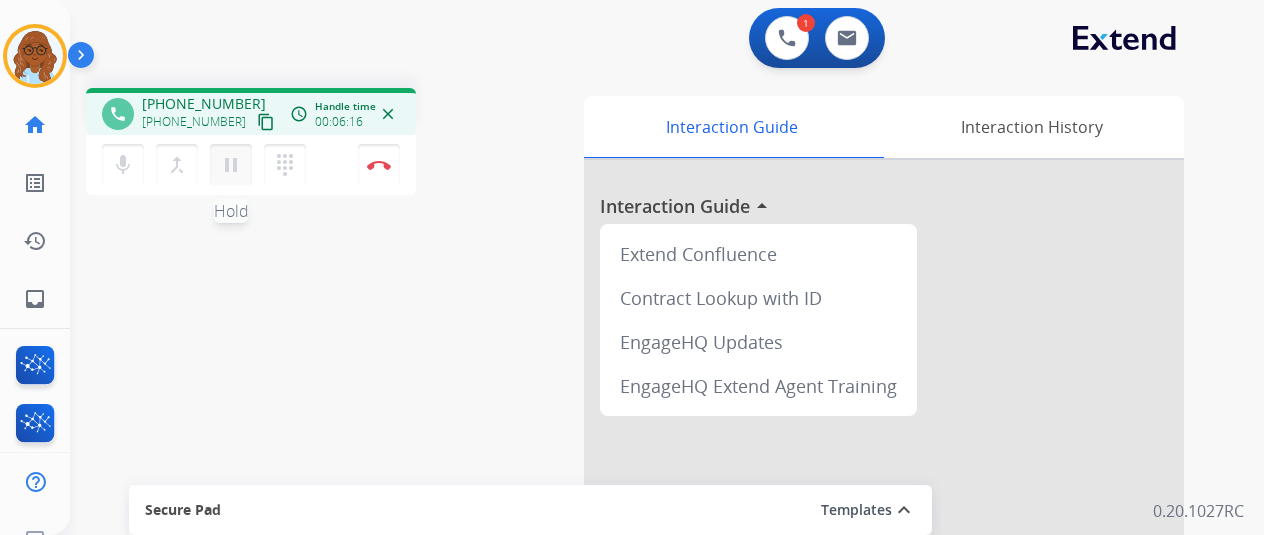 click on "pause" at bounding box center [231, 165] 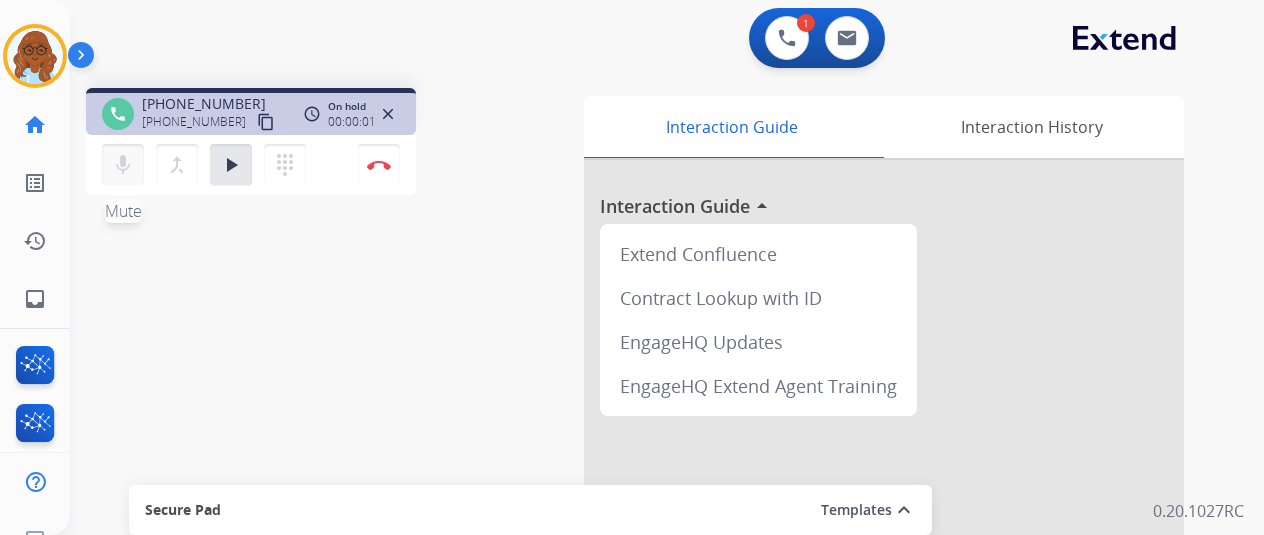 click on "mic Mute" at bounding box center (123, 165) 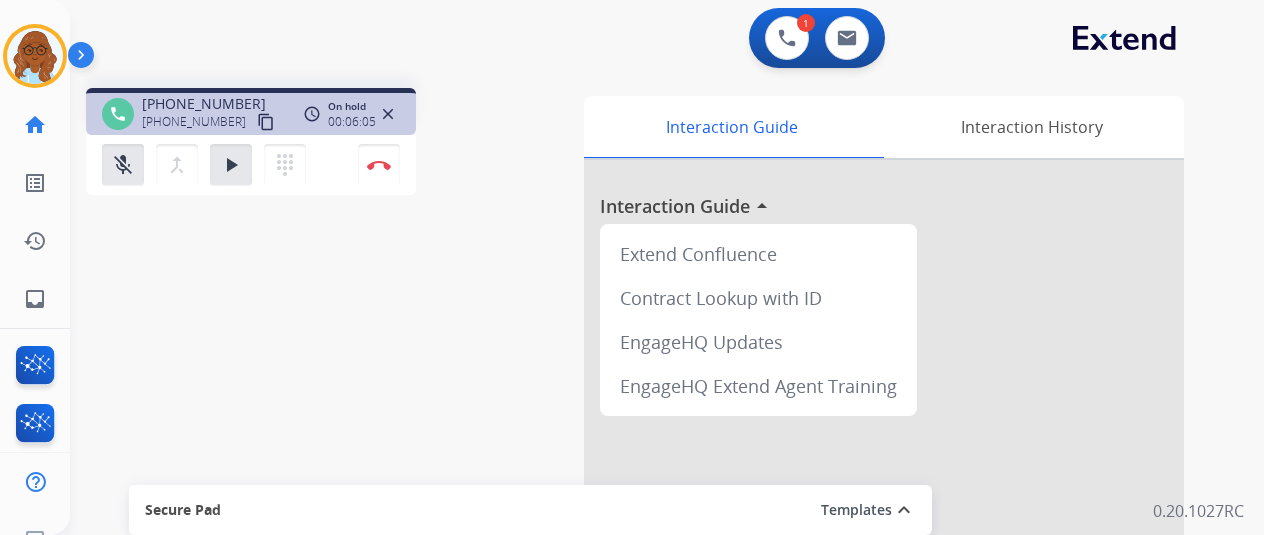 click on "content_copy" at bounding box center (266, 122) 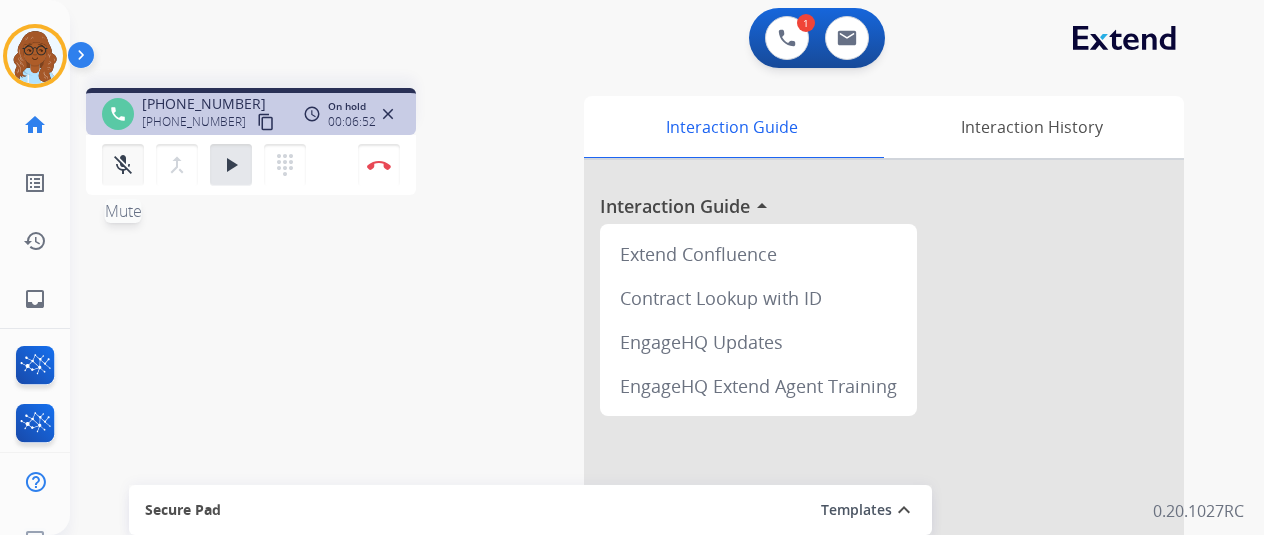 click on "mic_off" at bounding box center (123, 165) 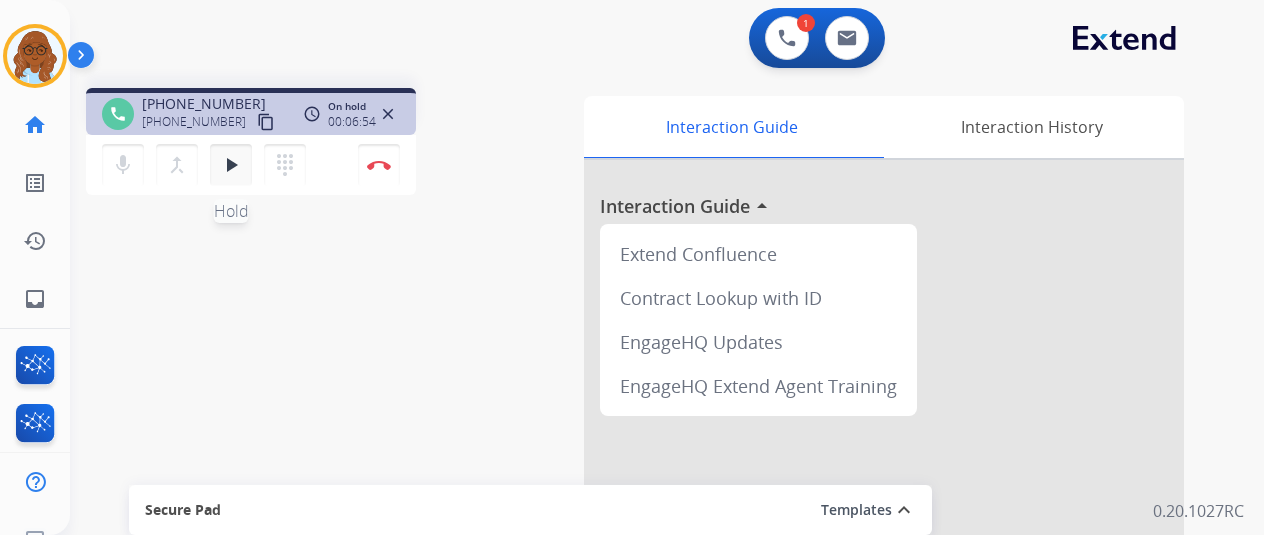 click on "play_arrow" at bounding box center (231, 165) 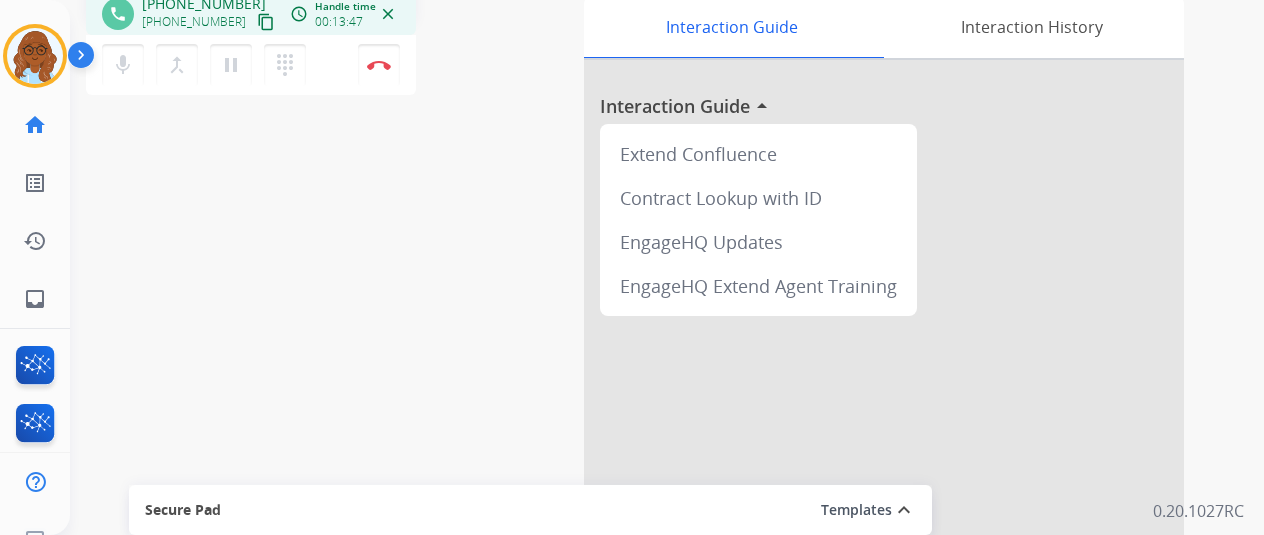 scroll, scrollTop: 0, scrollLeft: 0, axis: both 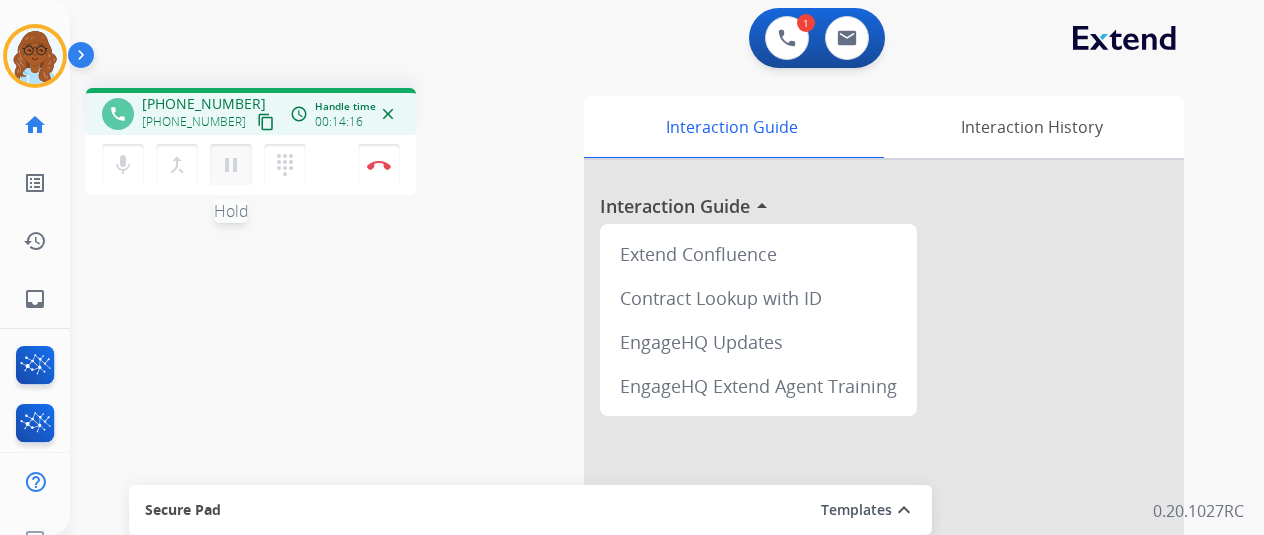 click on "pause" at bounding box center (231, 165) 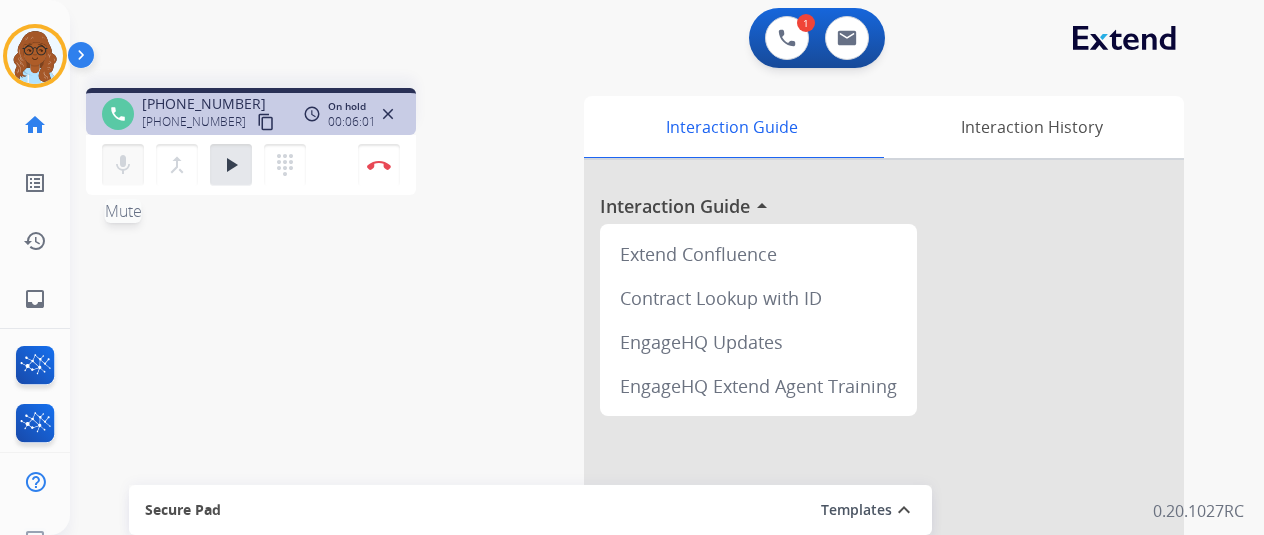 click on "mic" at bounding box center (123, 165) 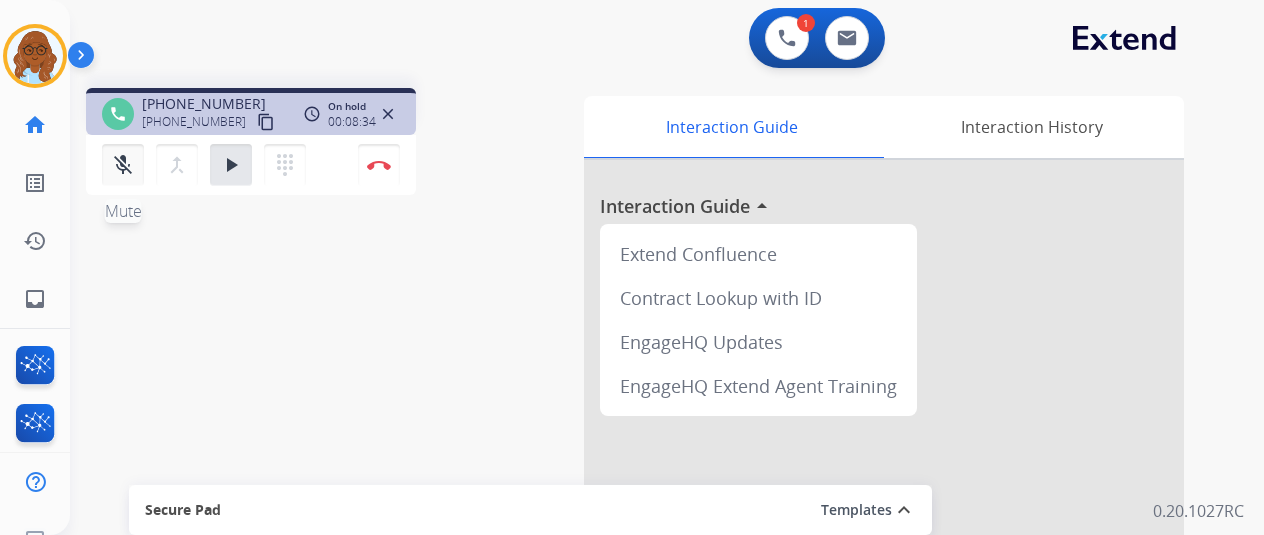 click on "mic_off Mute" at bounding box center [123, 165] 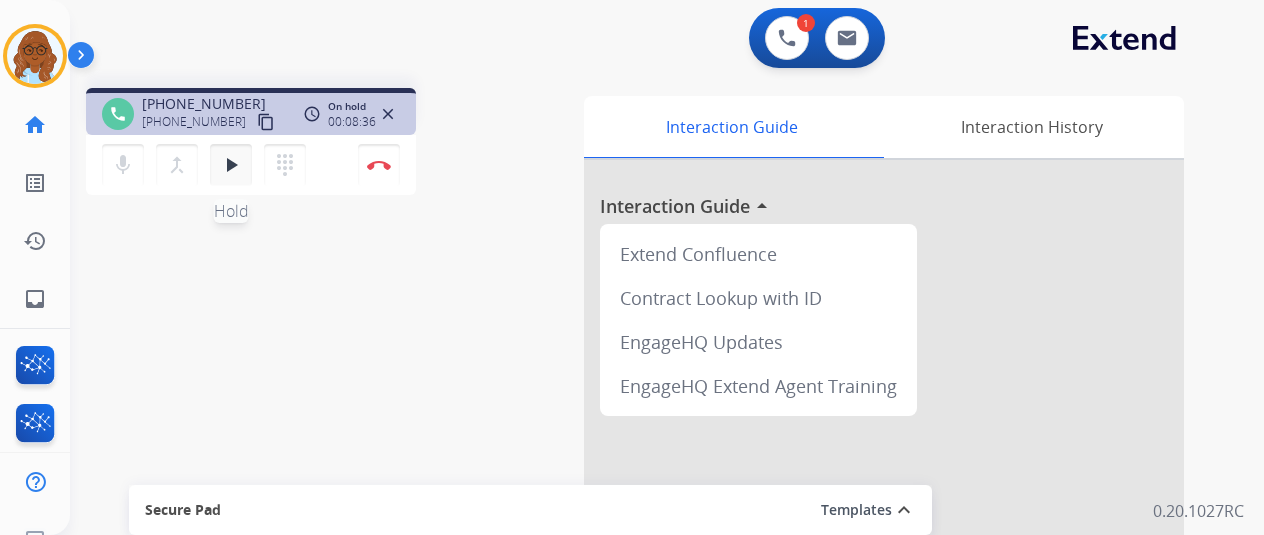 click on "play_arrow" at bounding box center [231, 165] 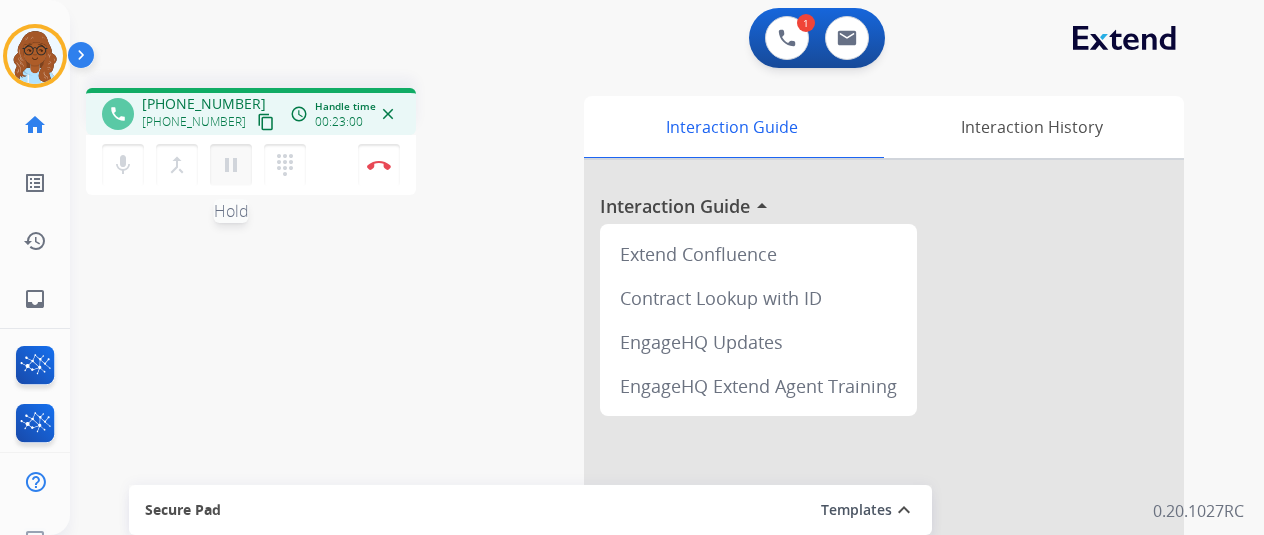 click on "pause" at bounding box center (231, 165) 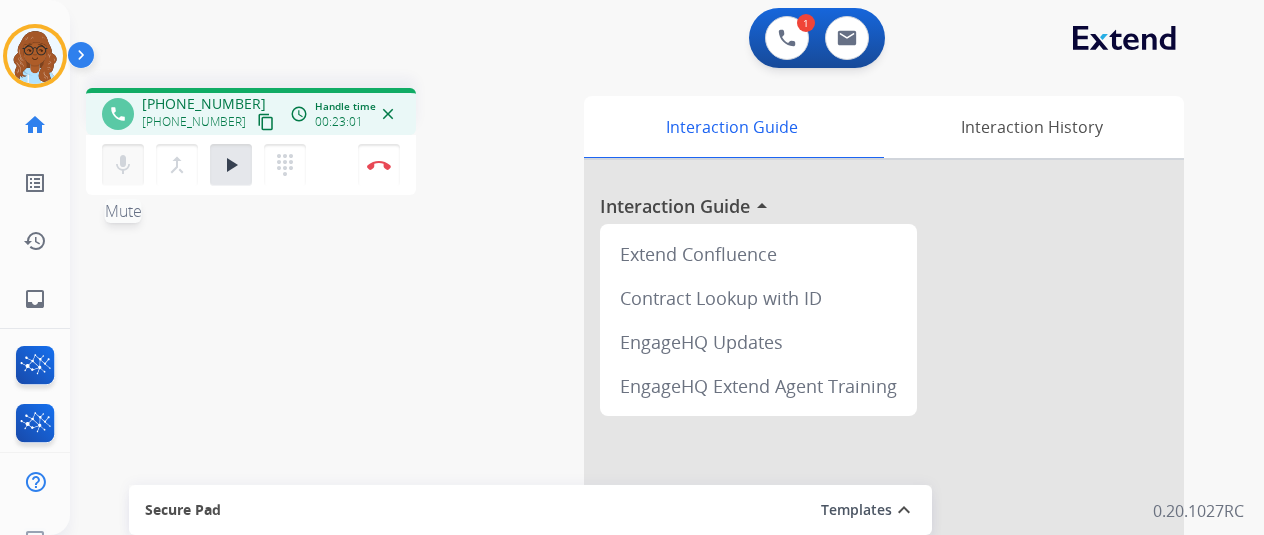 click on "mic" at bounding box center [123, 165] 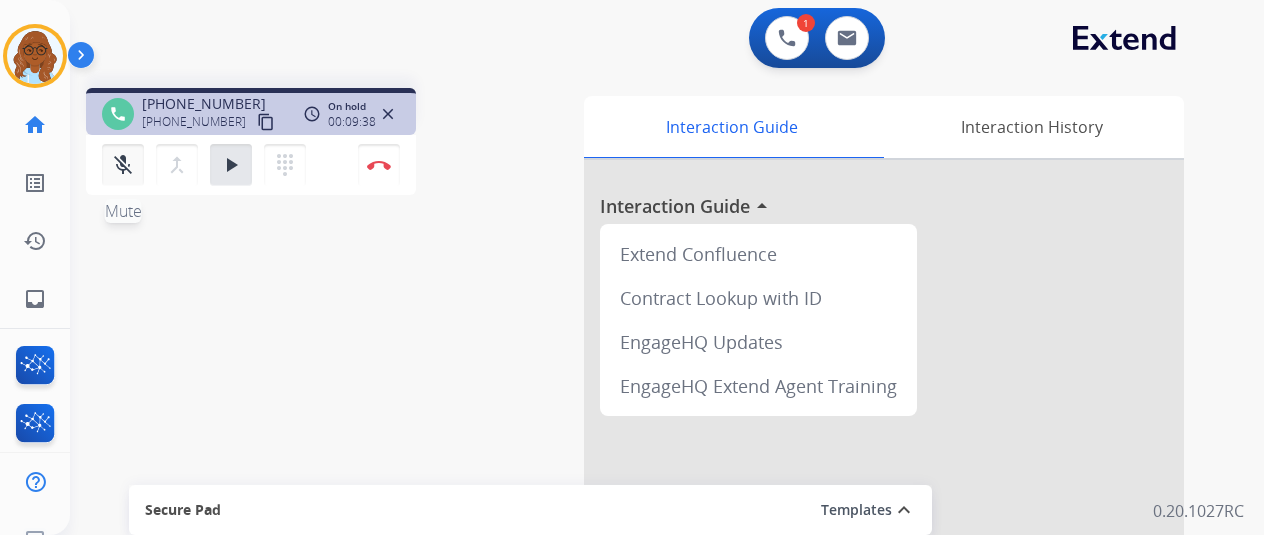 click on "mic_off" at bounding box center [123, 165] 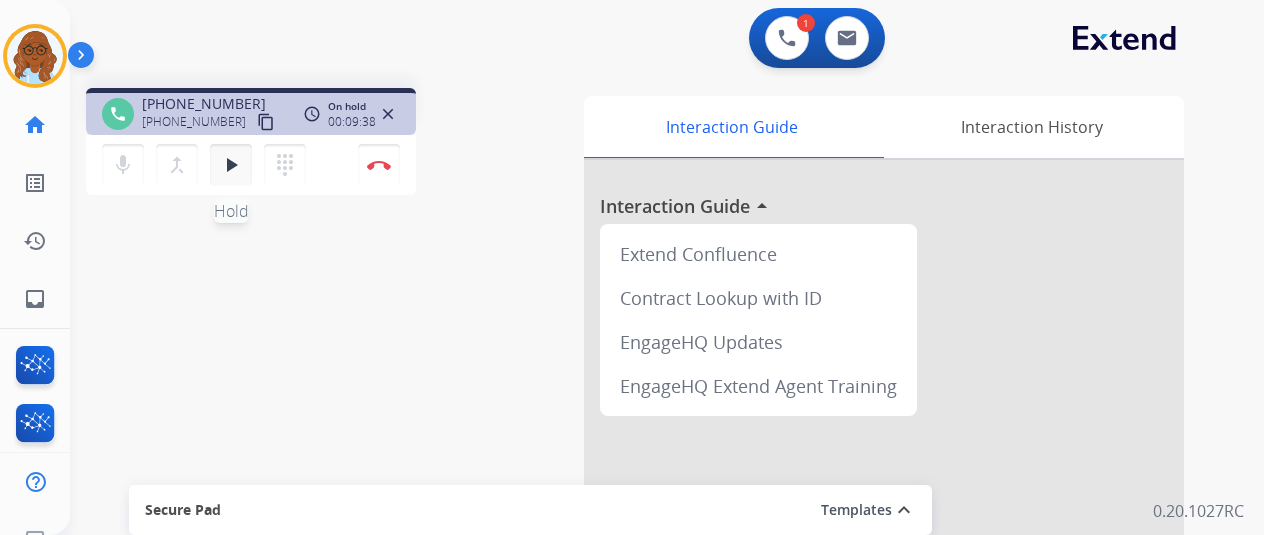 click on "play_arrow" at bounding box center [231, 165] 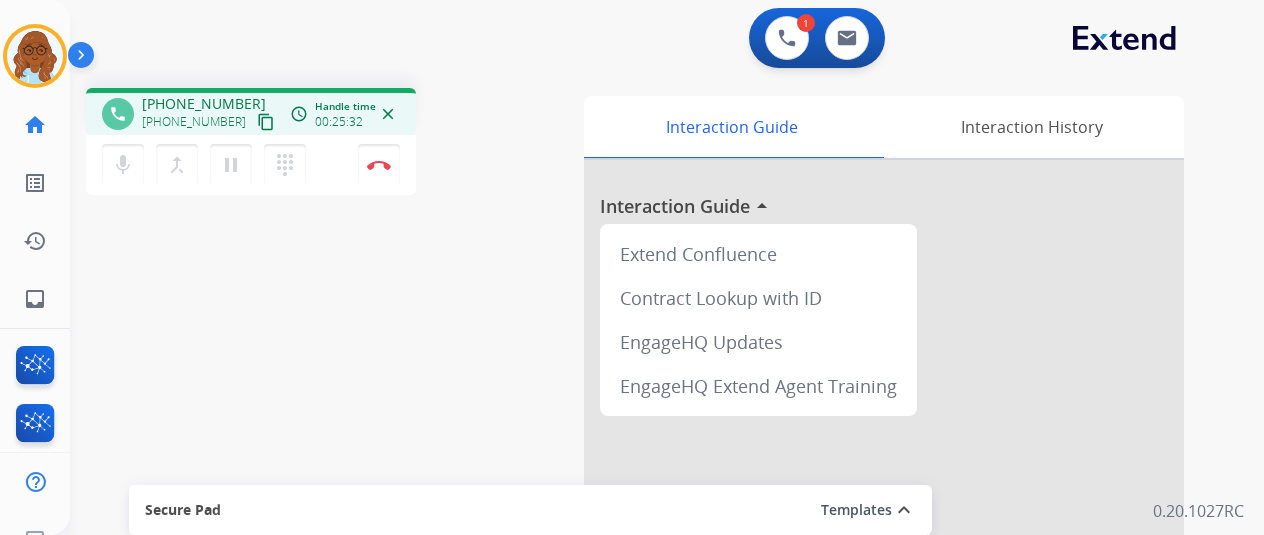 click on "content_copy" at bounding box center [266, 122] 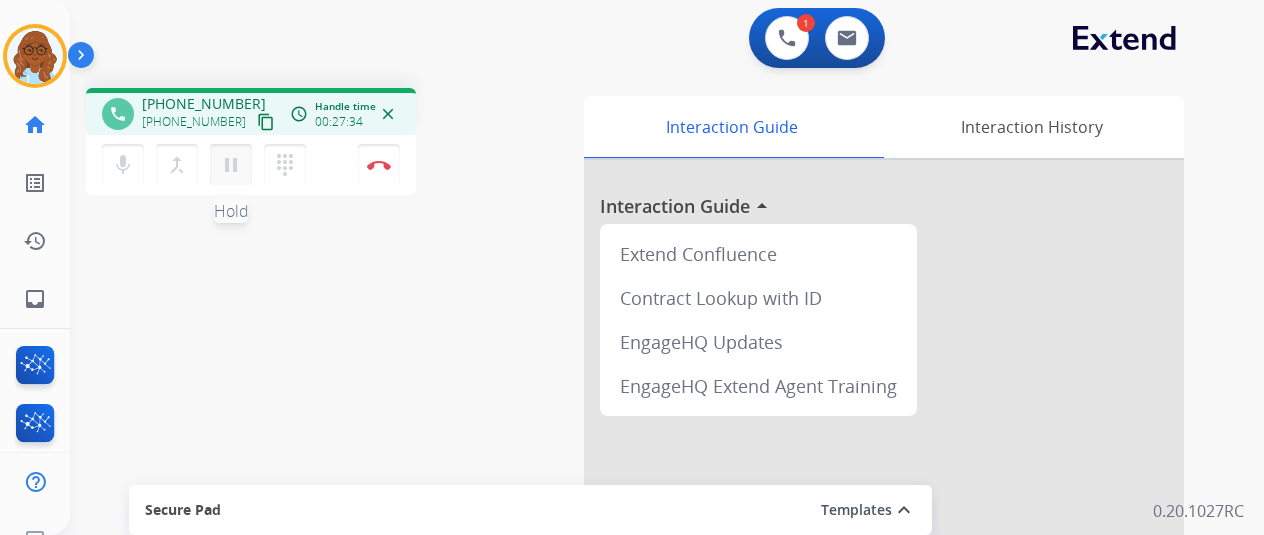 click on "pause" at bounding box center [231, 165] 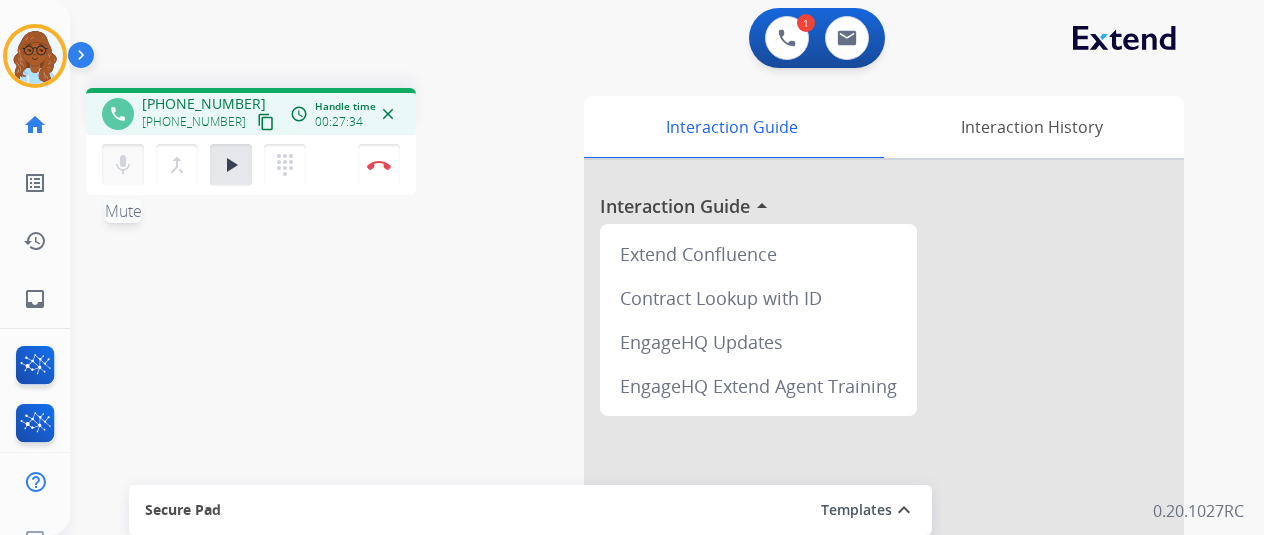 click on "mic" at bounding box center (123, 165) 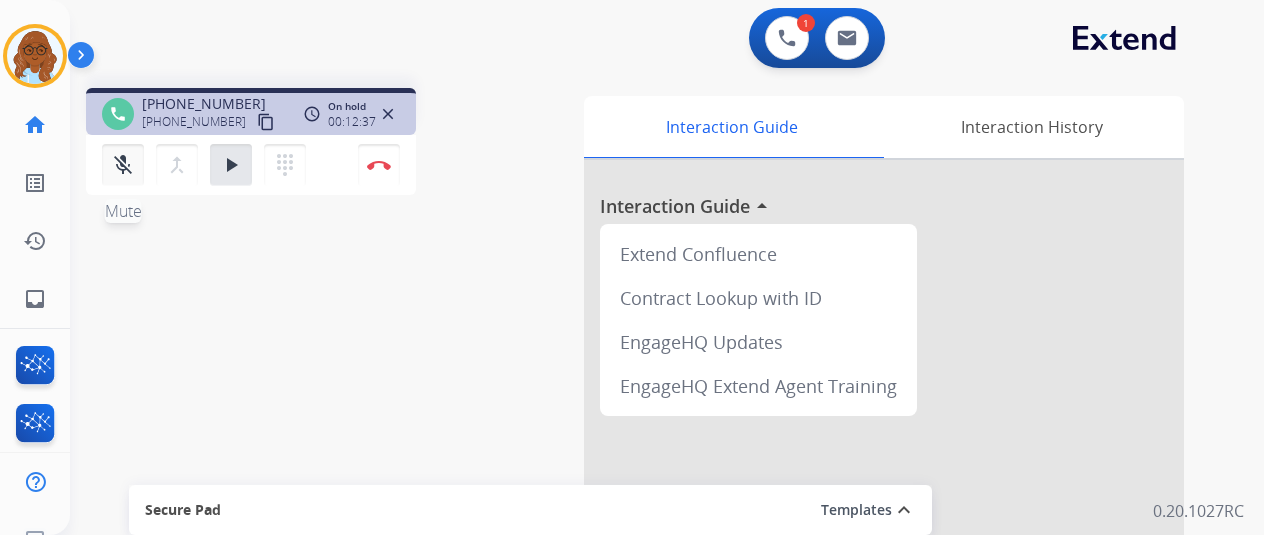 click on "mic_off" at bounding box center [123, 165] 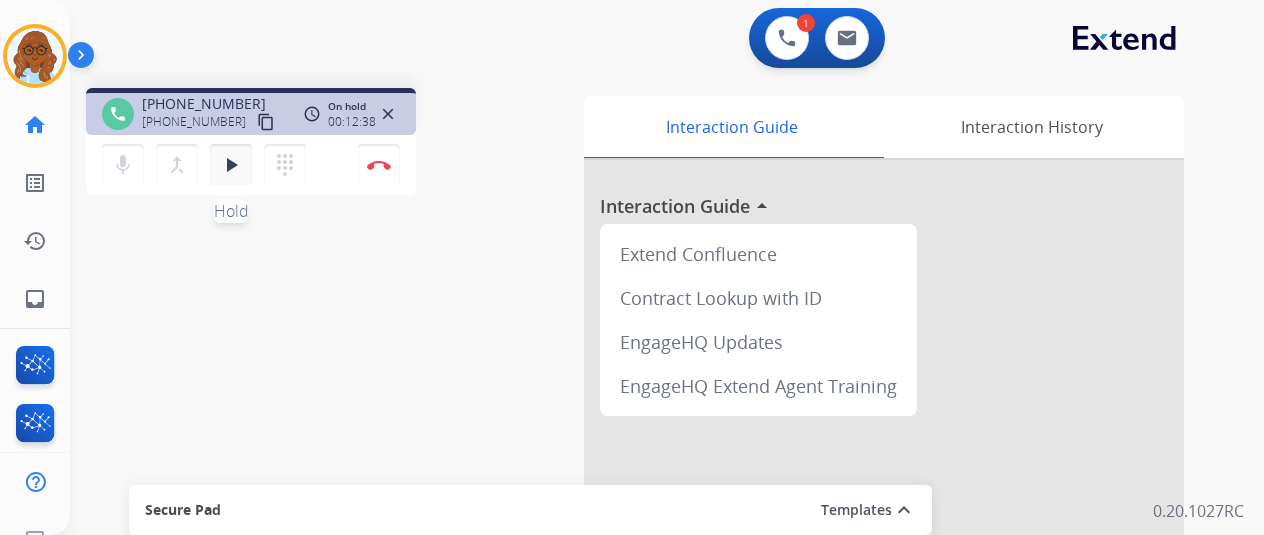click on "play_arrow Hold" at bounding box center [231, 165] 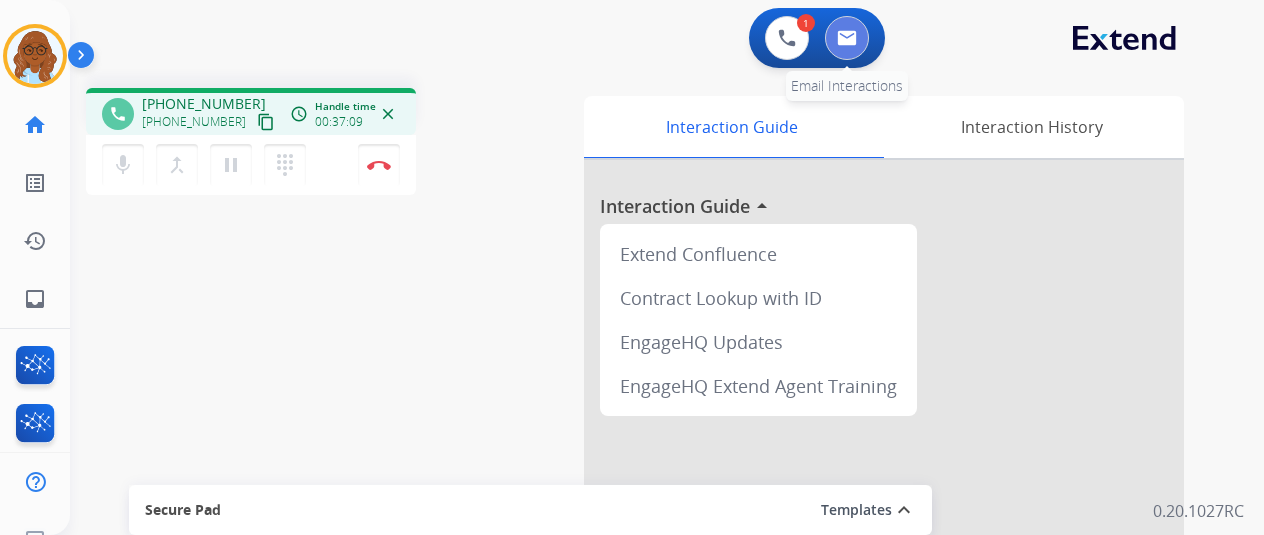 click at bounding box center [847, 38] 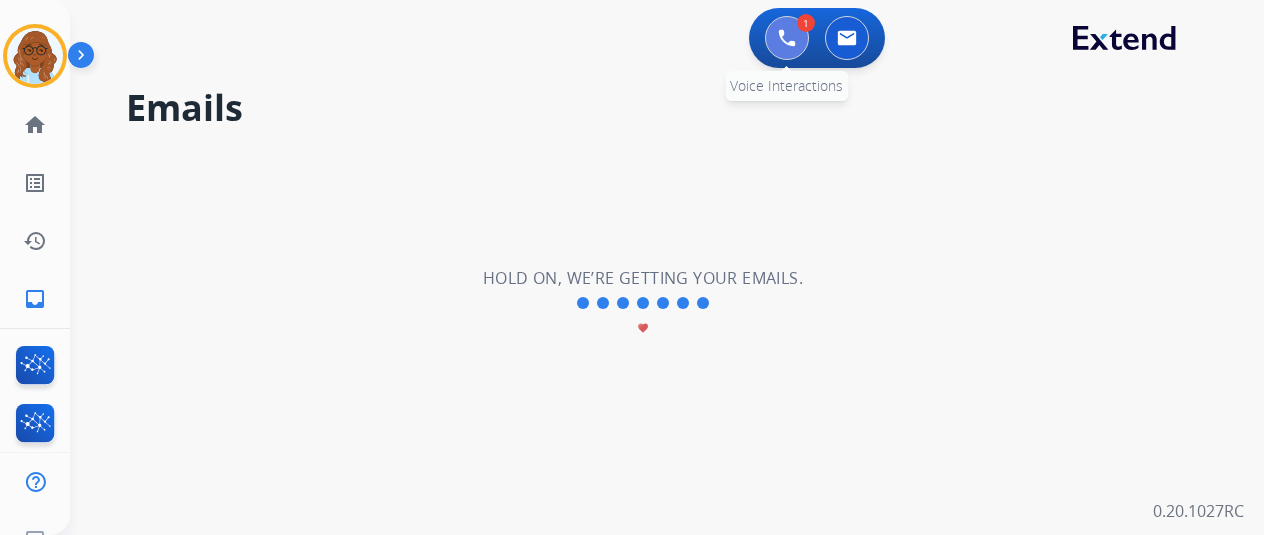 click at bounding box center (787, 38) 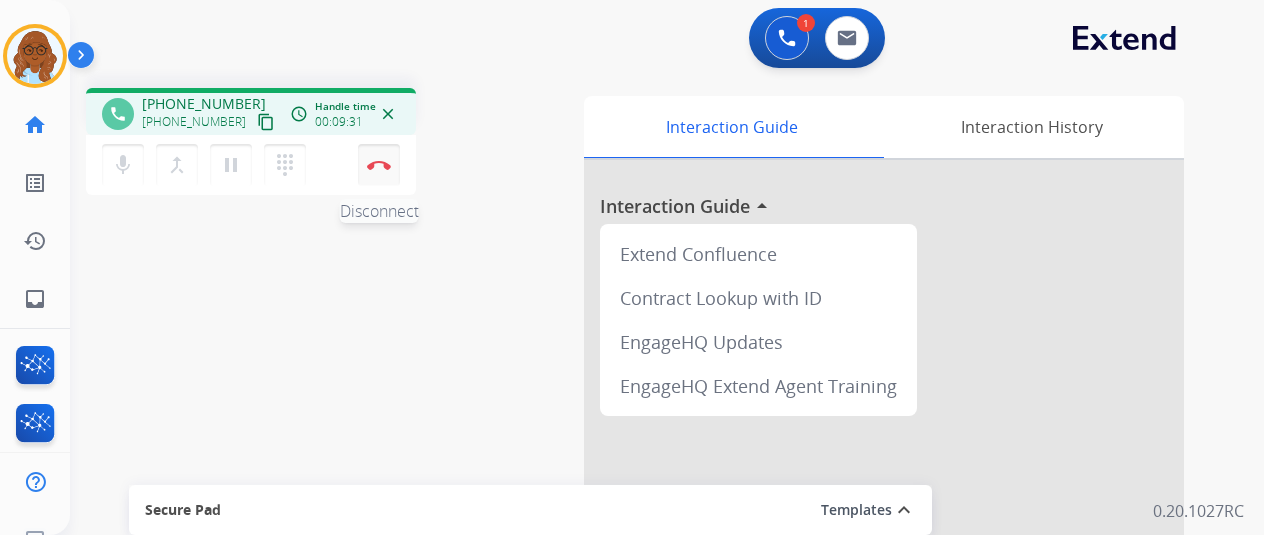 click on "Disconnect" at bounding box center (379, 165) 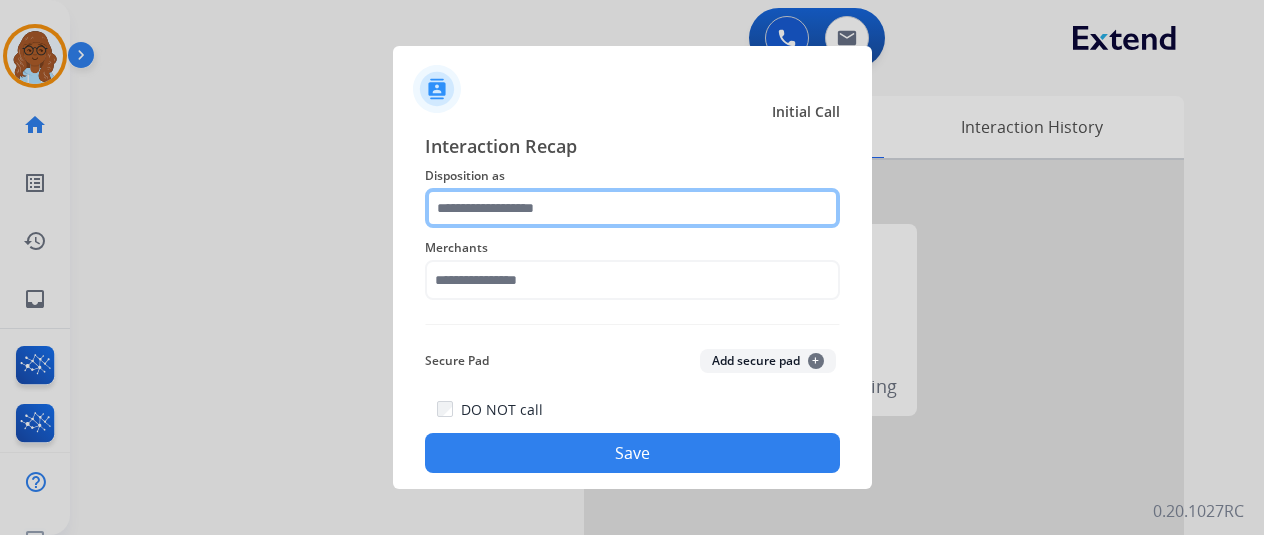 click 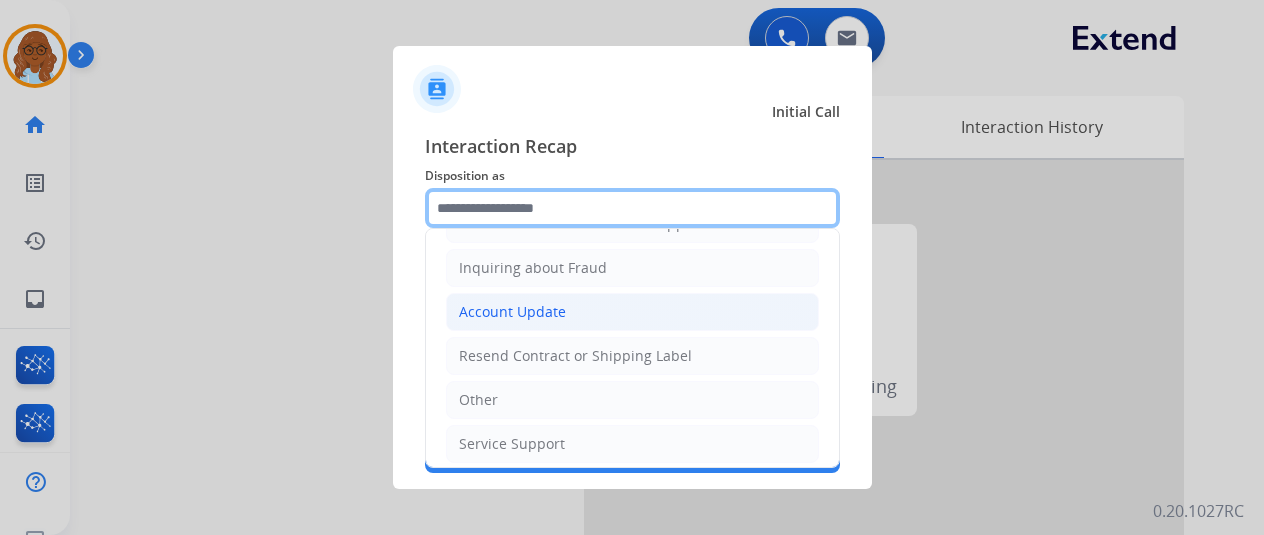scroll, scrollTop: 303, scrollLeft: 0, axis: vertical 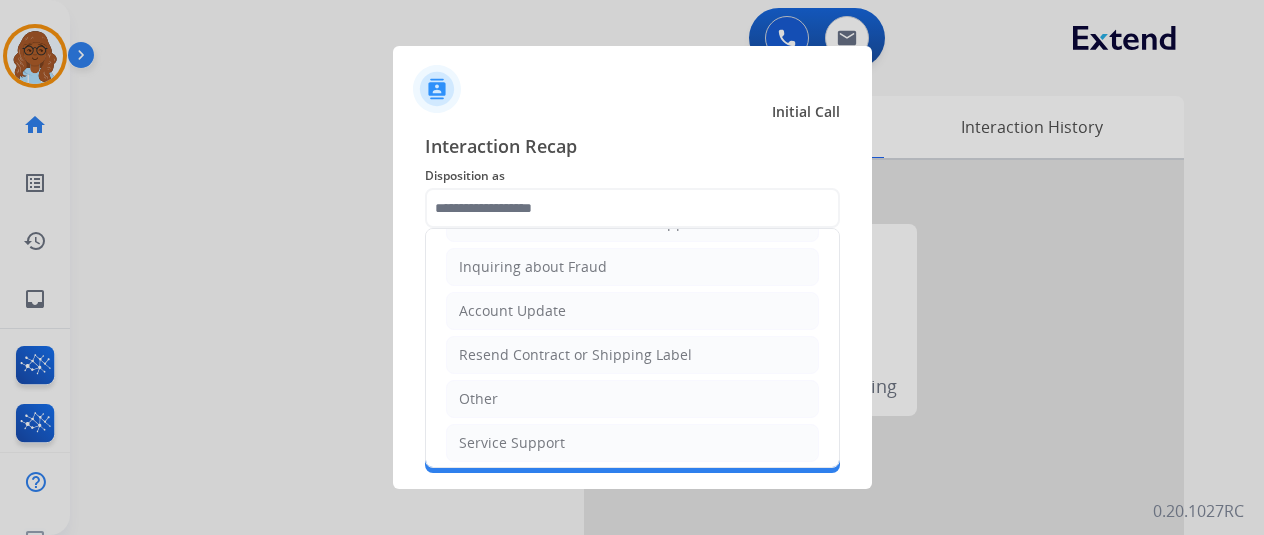 drag, startPoint x: 557, startPoint y: 437, endPoint x: 558, endPoint y: 407, distance: 30.016663 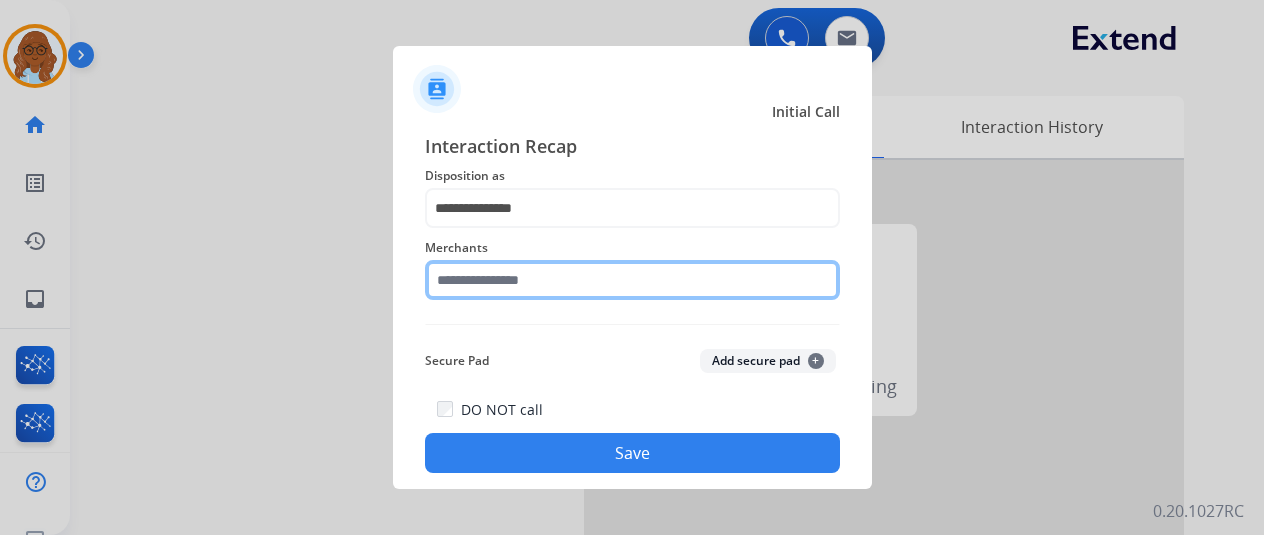 click 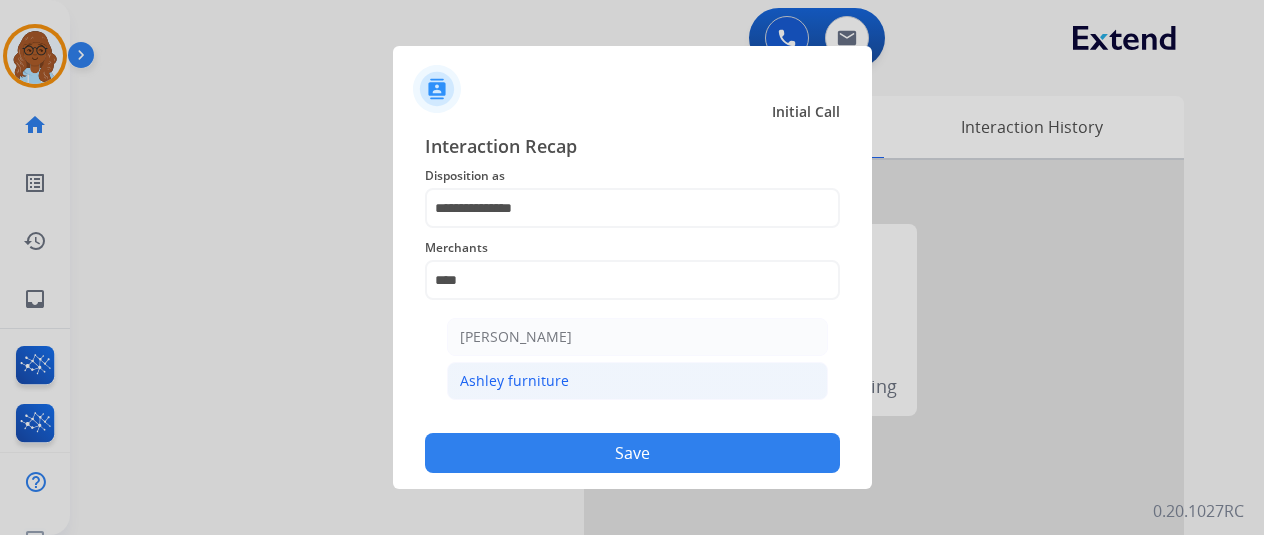 click on "Ashley furniture" 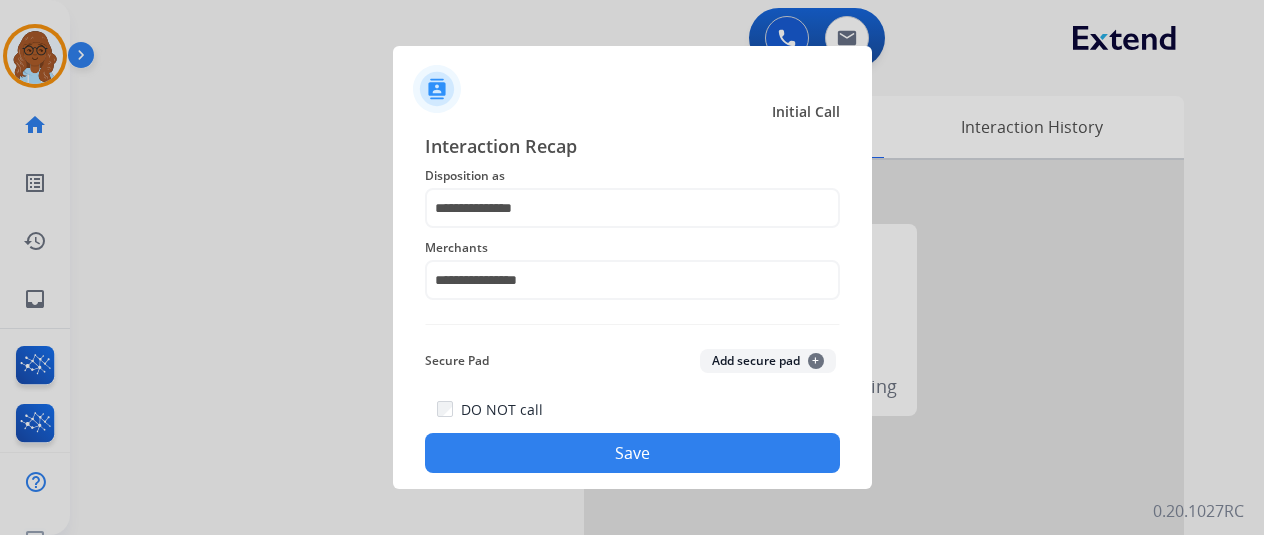 click on "Save" 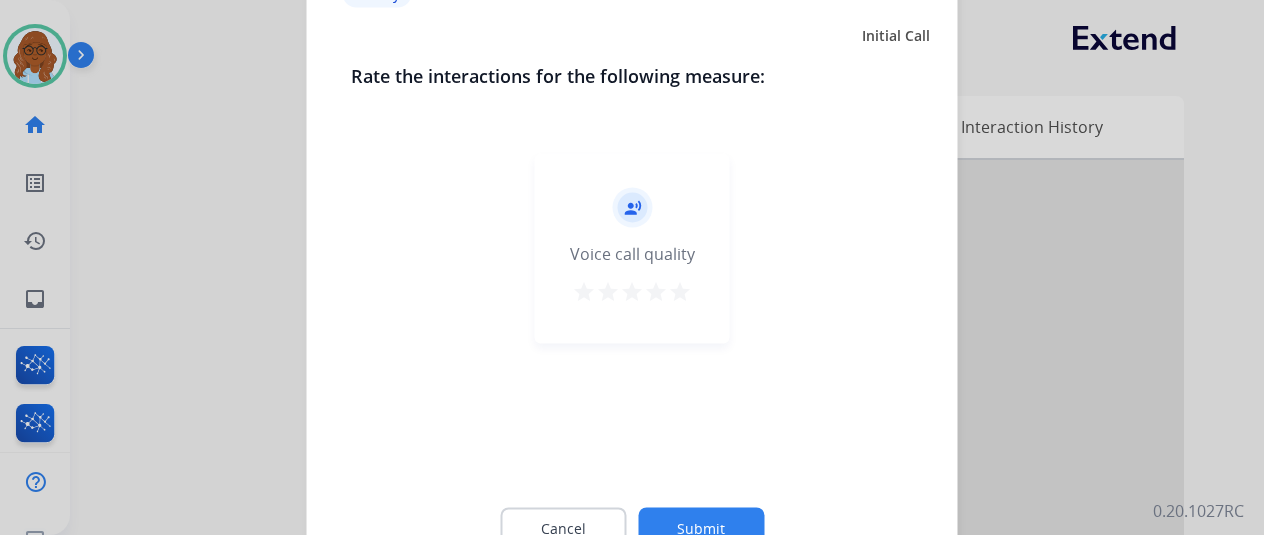 click on "star" at bounding box center (680, 291) 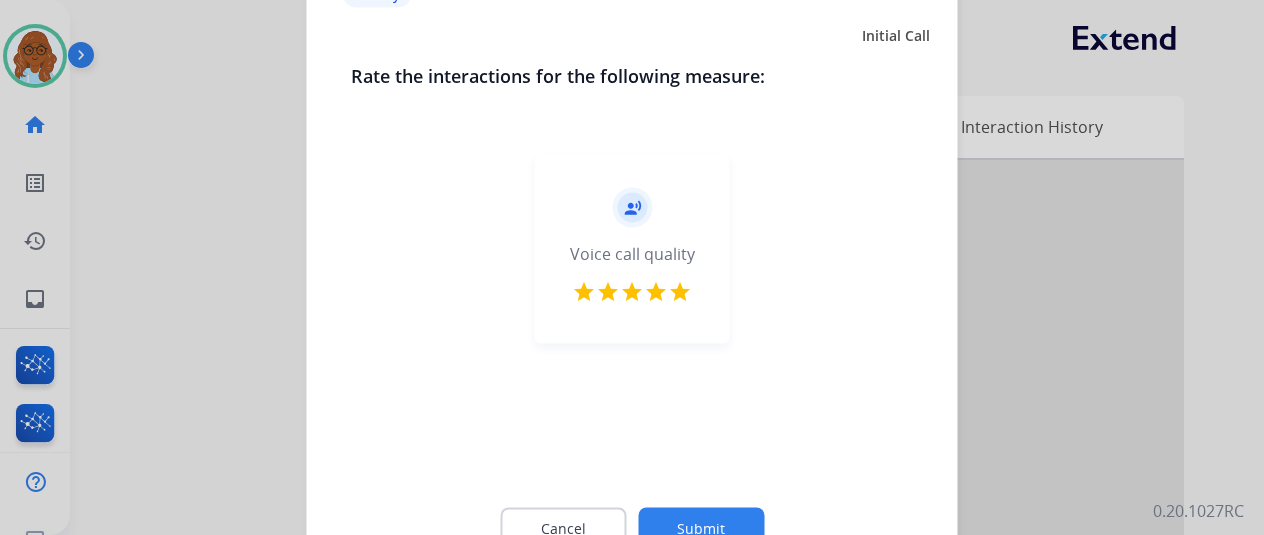 click on "Submit" 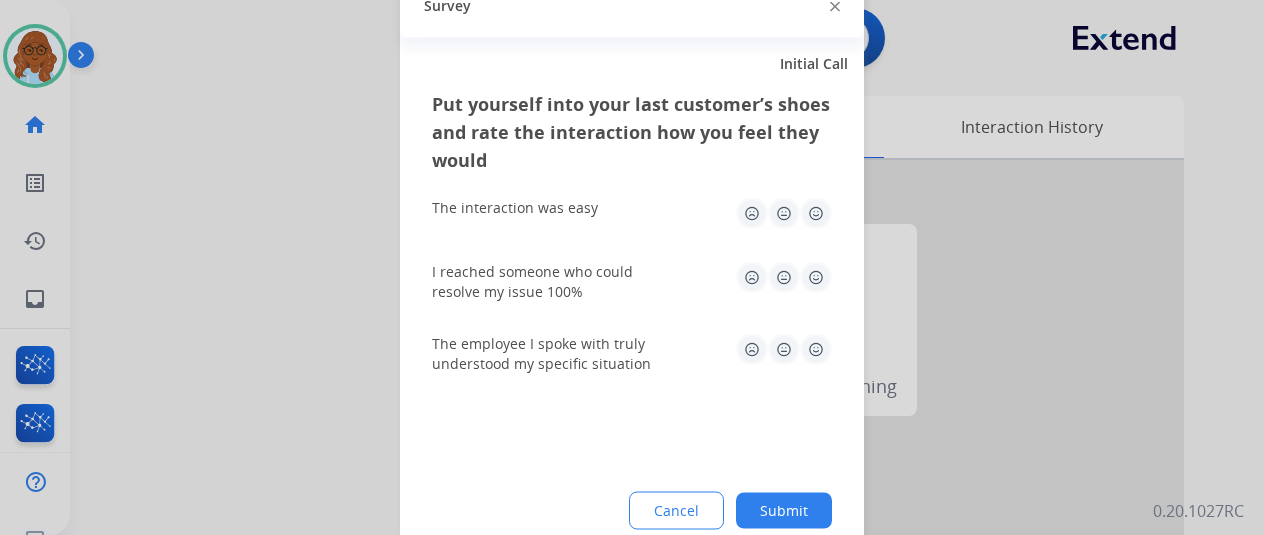 click 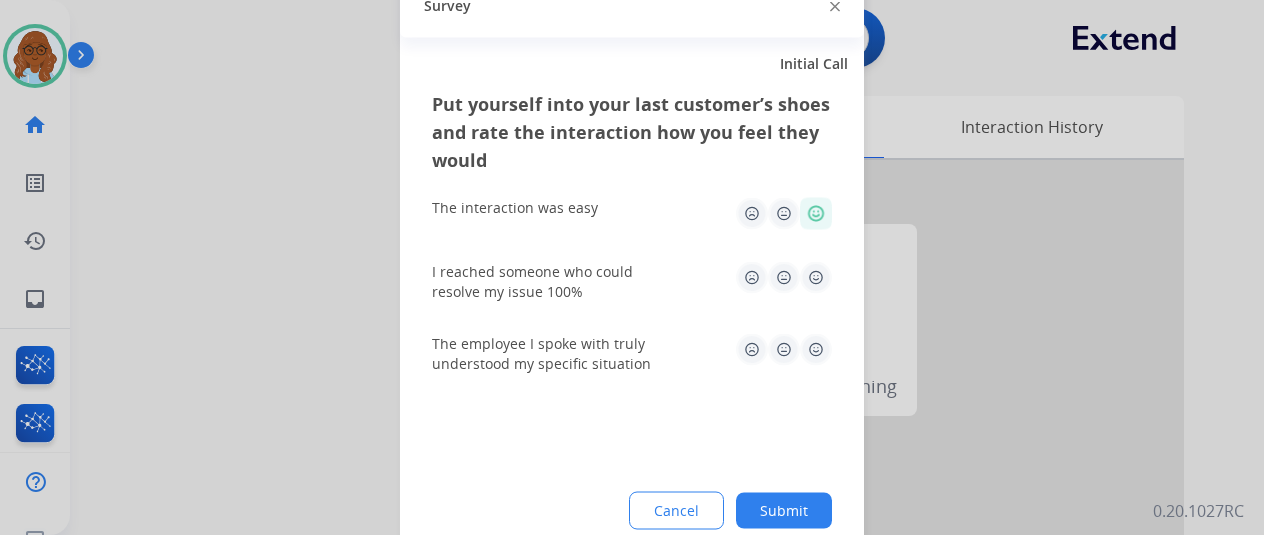 click 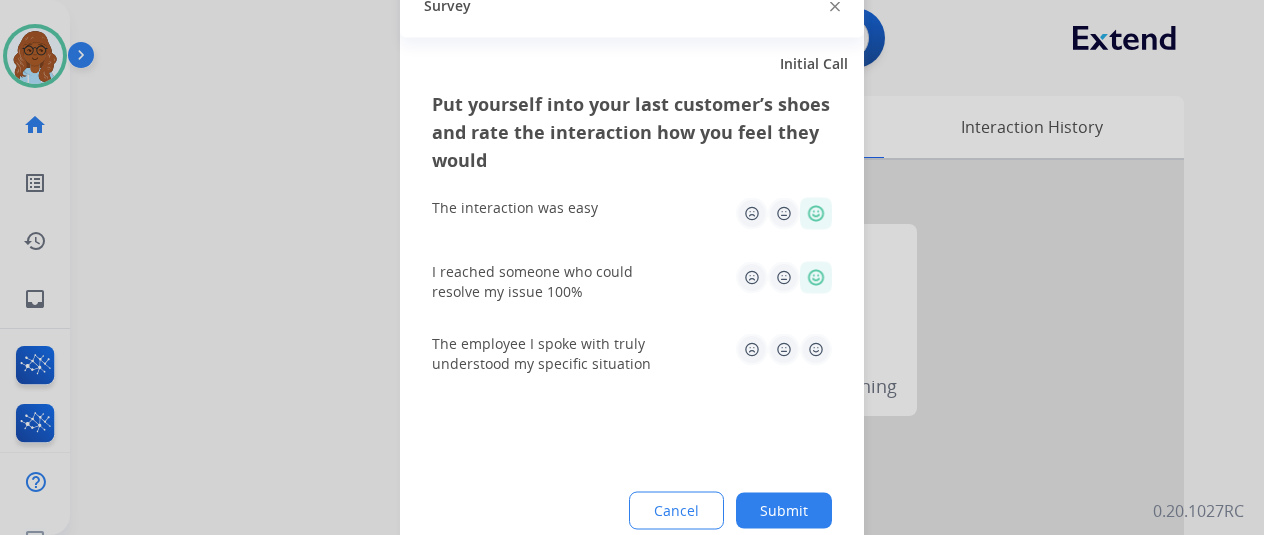 click 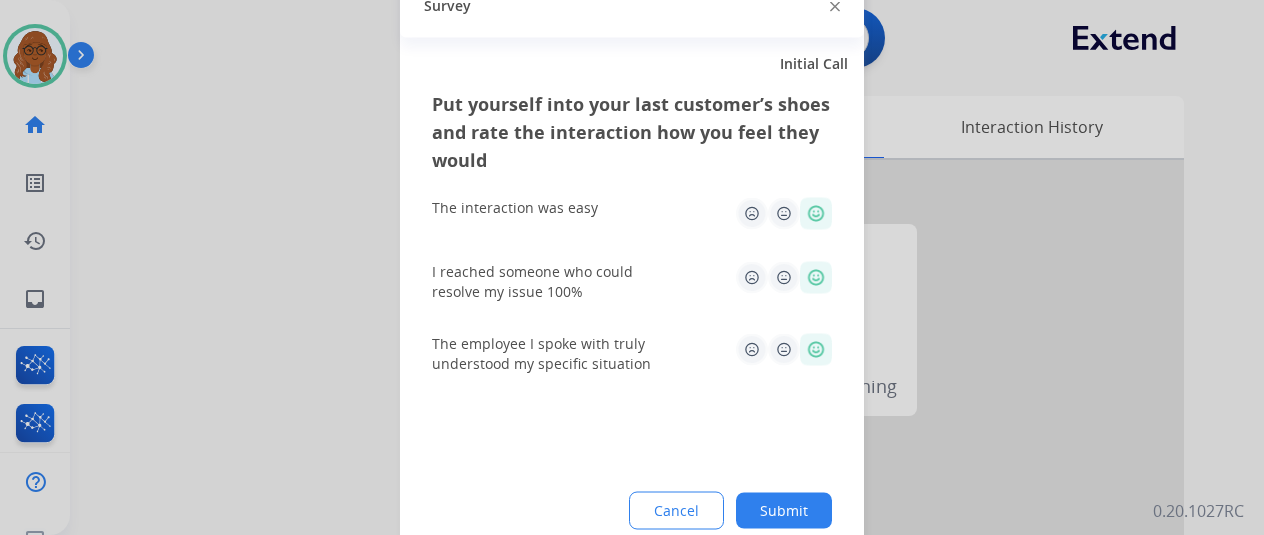 click on "Submit" 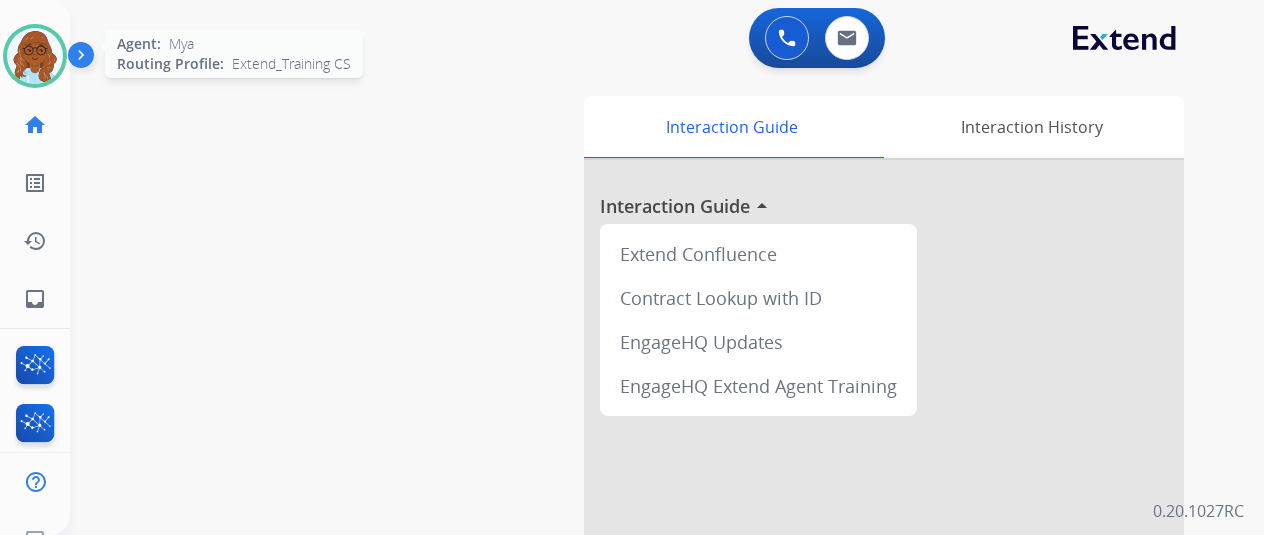 click at bounding box center (35, 56) 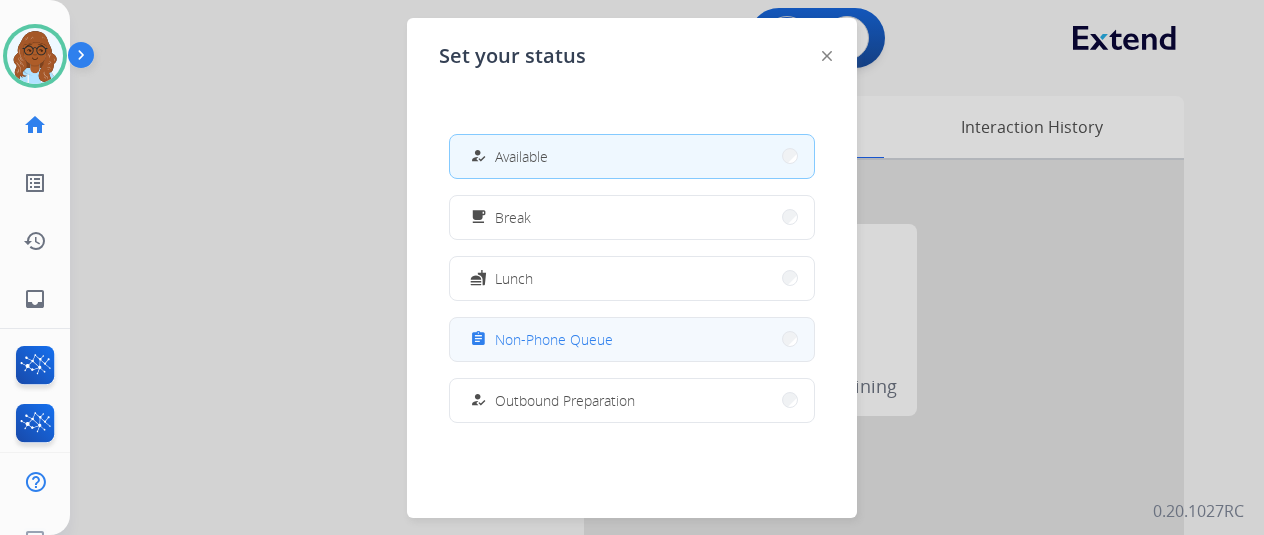 click on "assignment Non-Phone Queue" at bounding box center [632, 339] 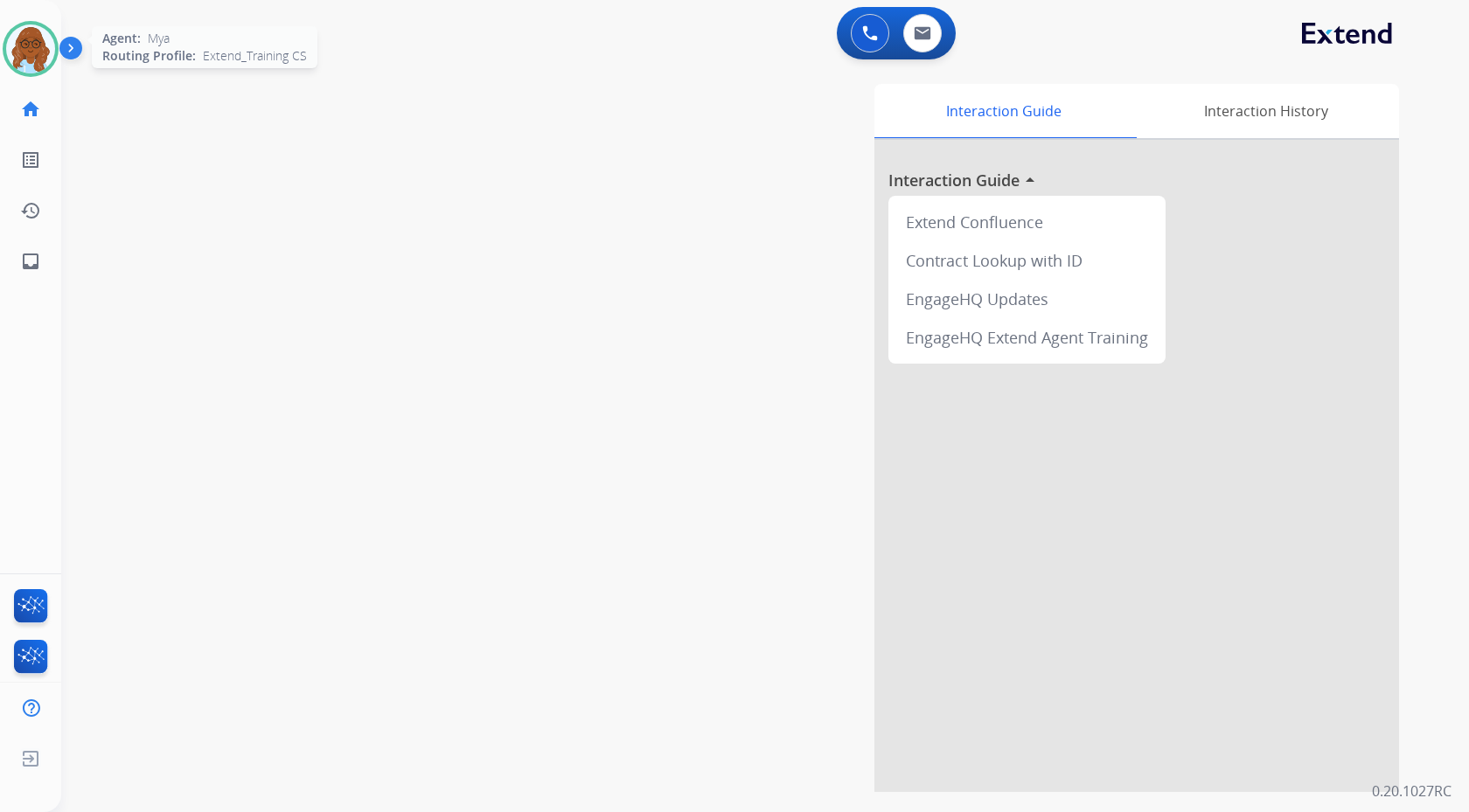 click at bounding box center [31, 49] 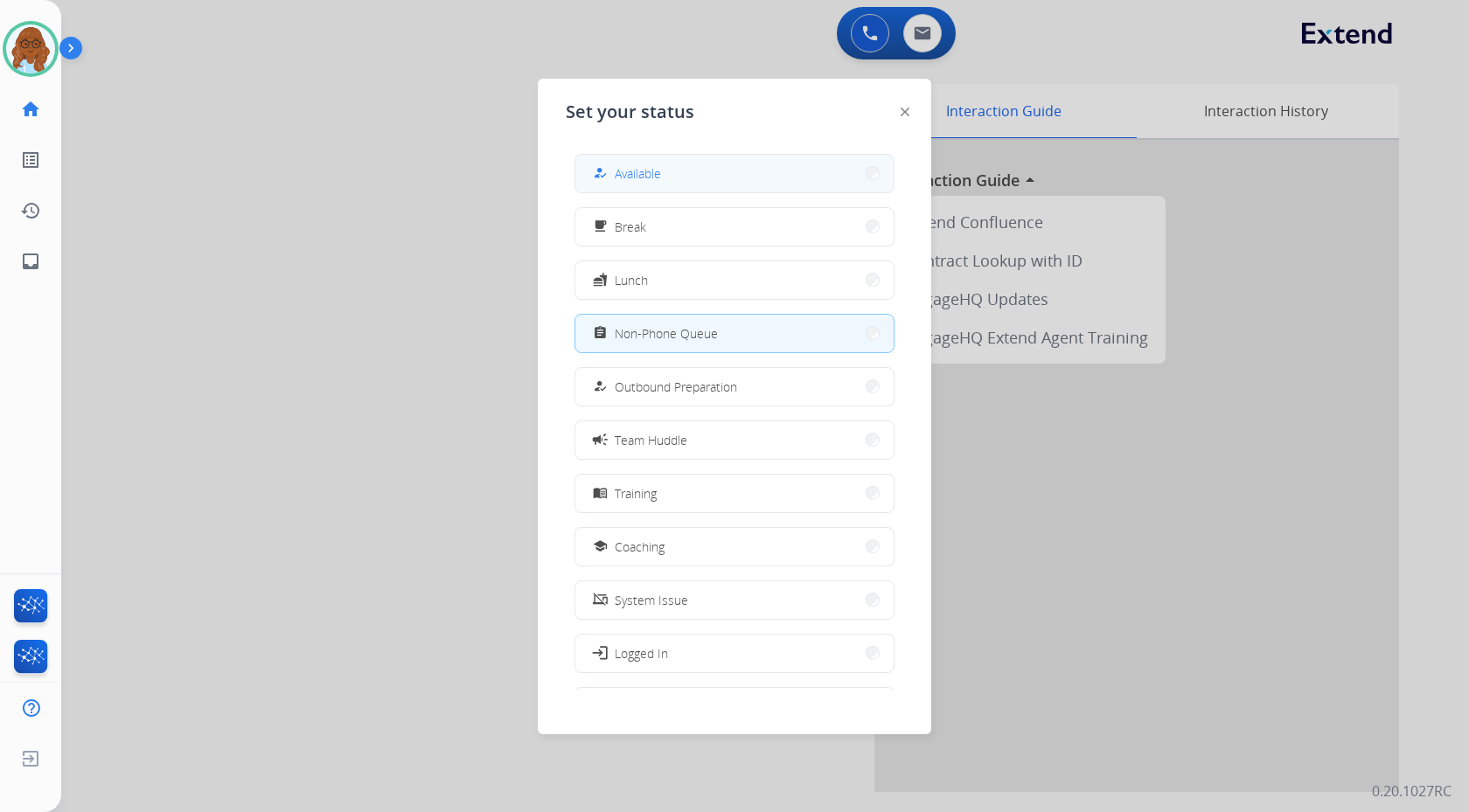 click on "how_to_reg Available" at bounding box center (734, 173) 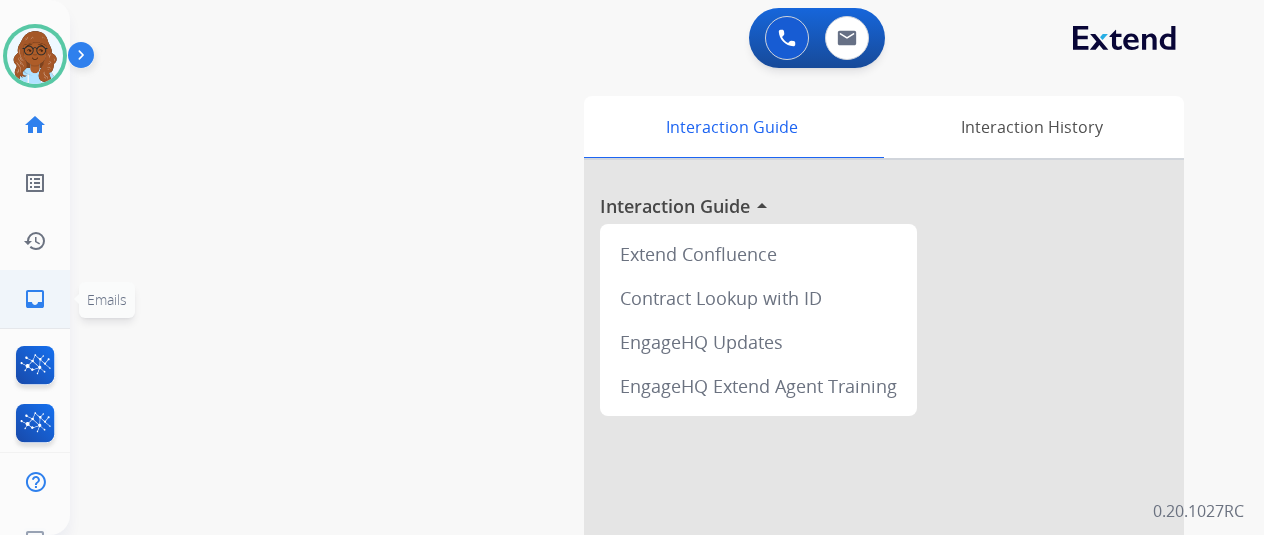 click on "inbox  Emails" 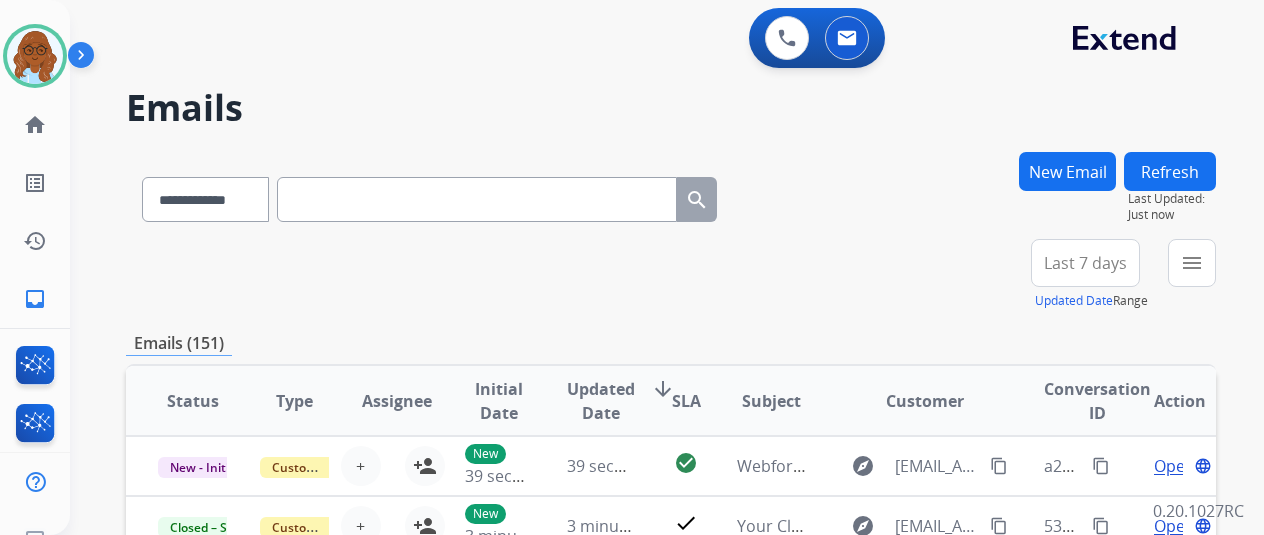 click on "New Email" at bounding box center [1067, 171] 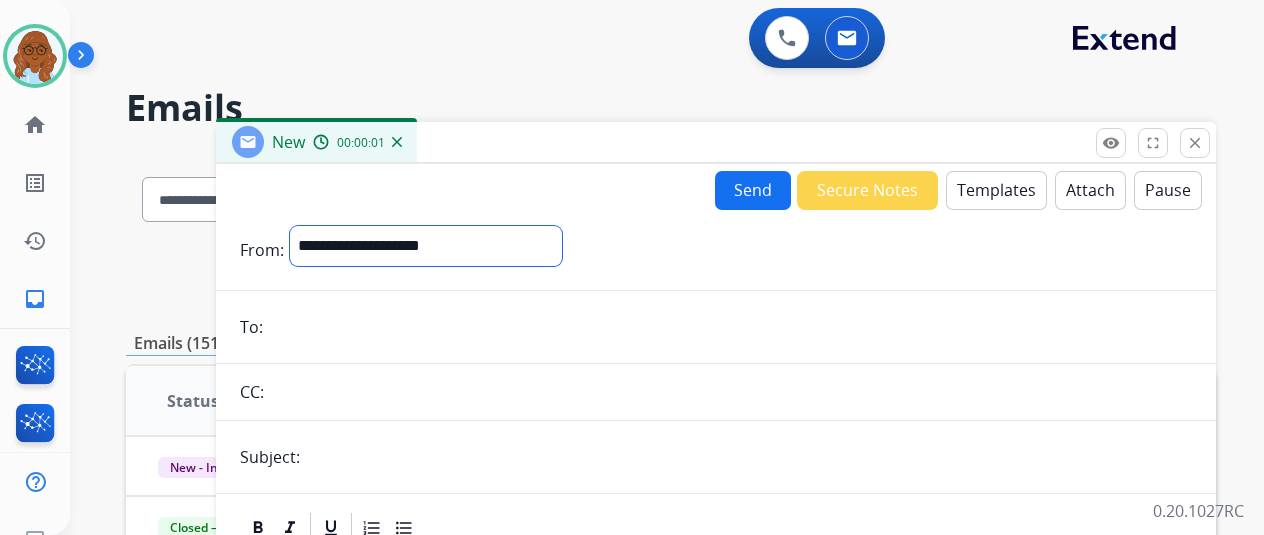click on "**********" at bounding box center [426, 246] 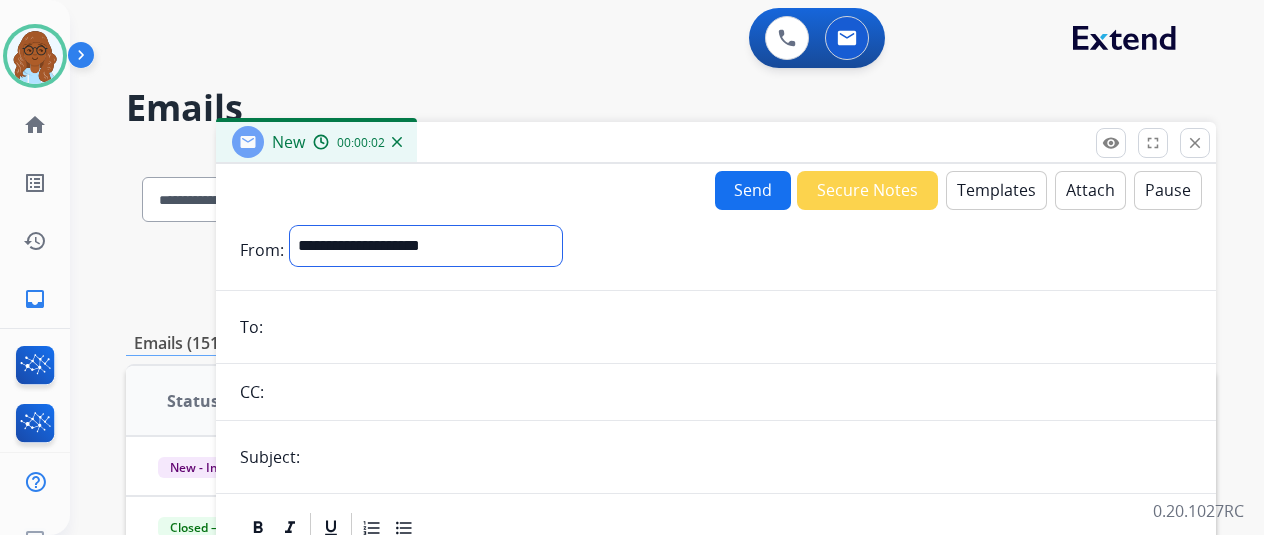 select on "**********" 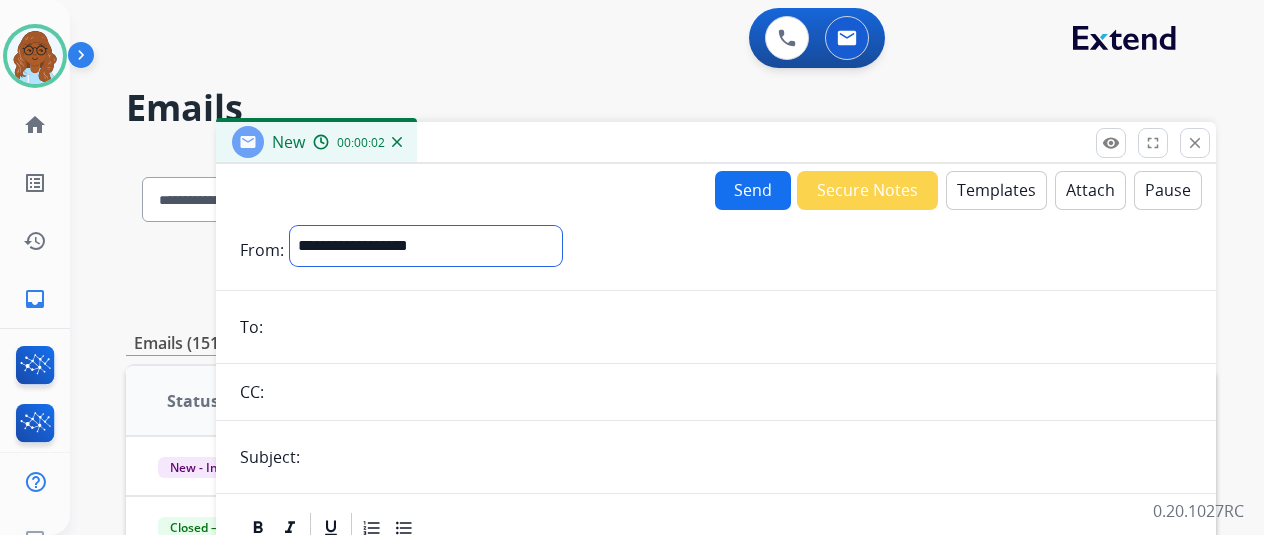click on "**********" at bounding box center [426, 246] 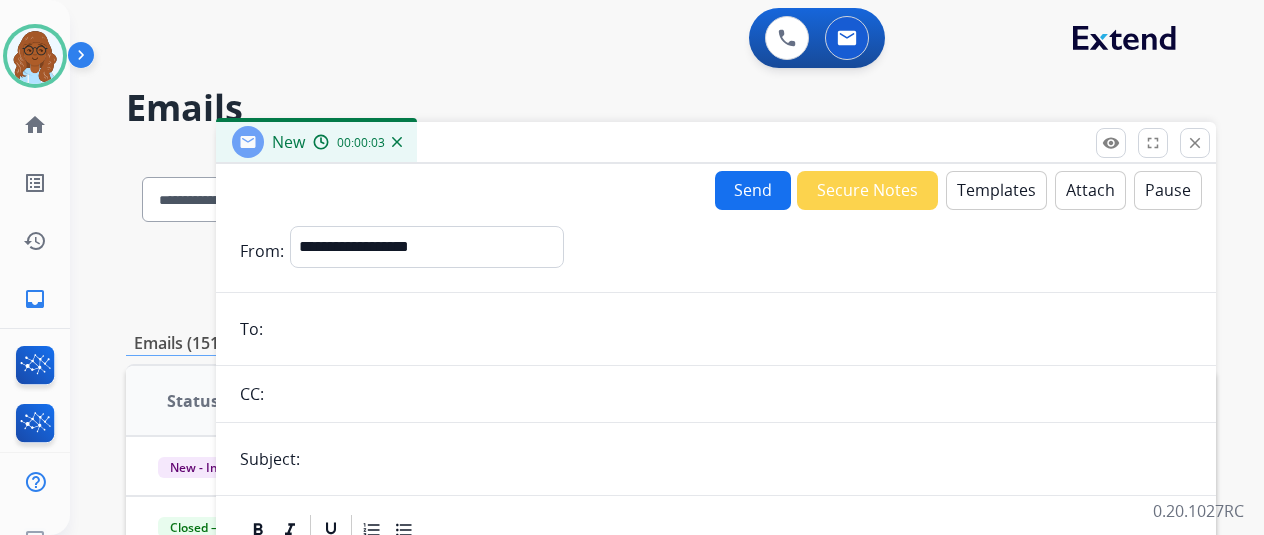 click at bounding box center [731, 394] 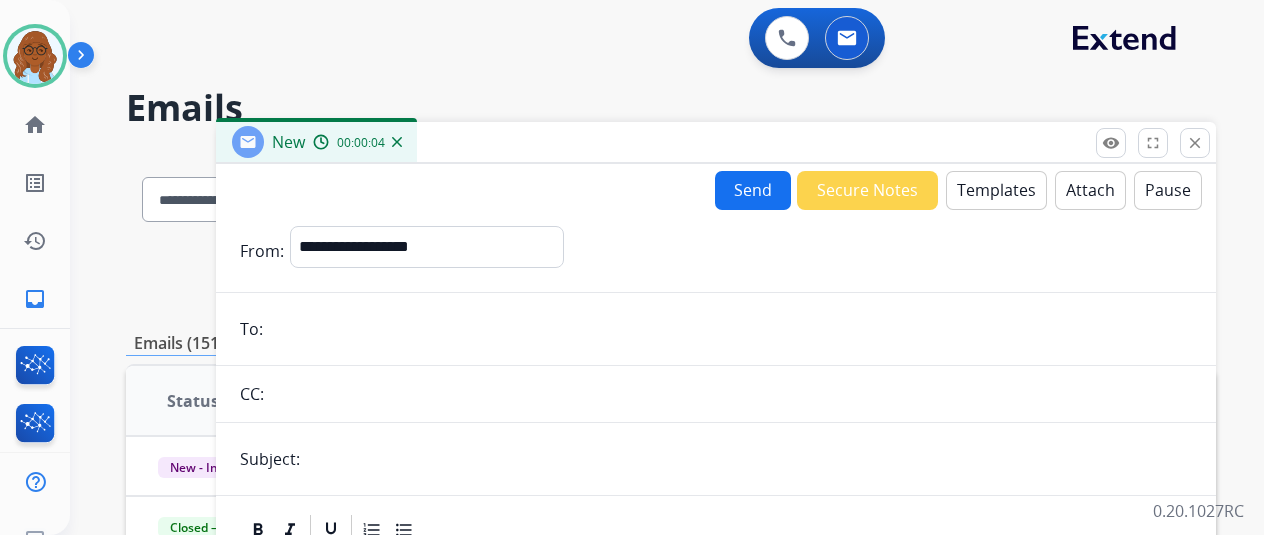 paste on "**********" 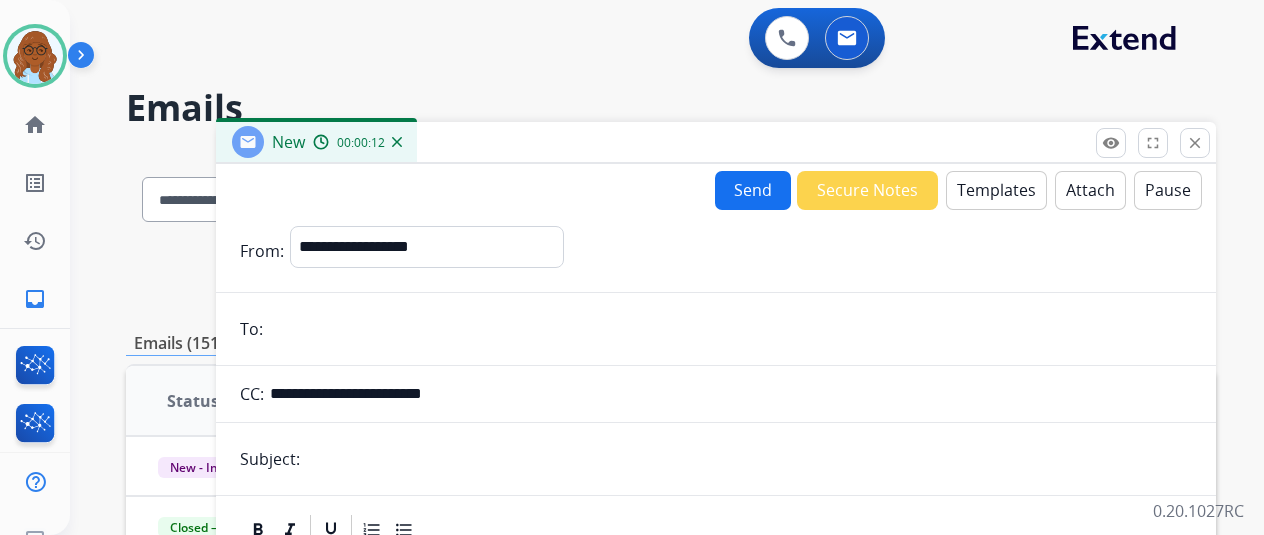 type on "**********" 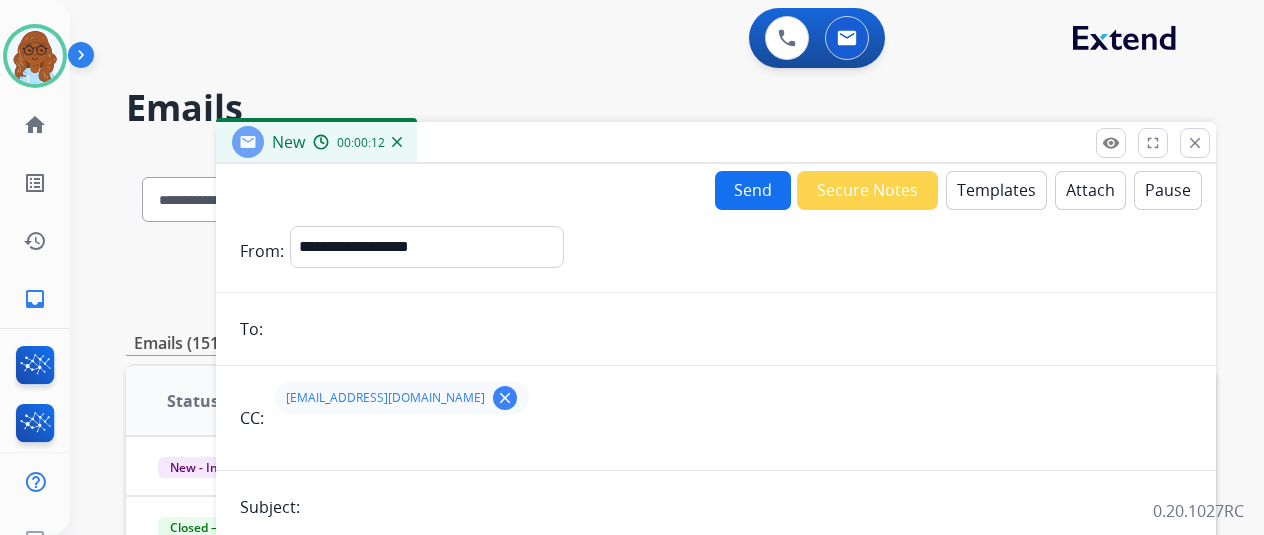 drag, startPoint x: 368, startPoint y: 439, endPoint x: 398, endPoint y: 445, distance: 30.594116 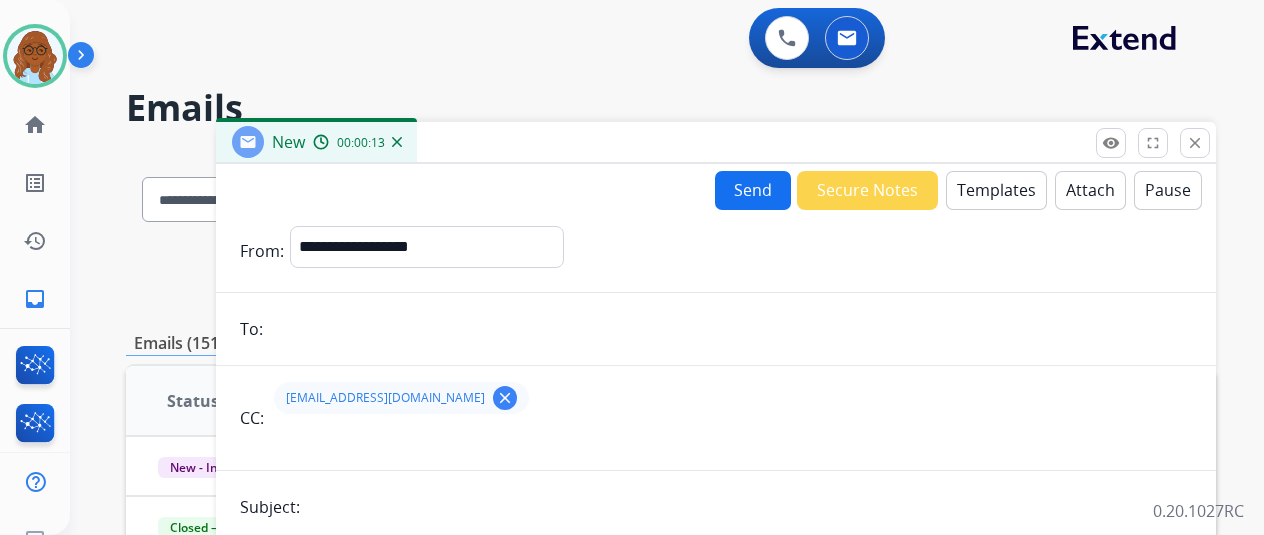type on "**********" 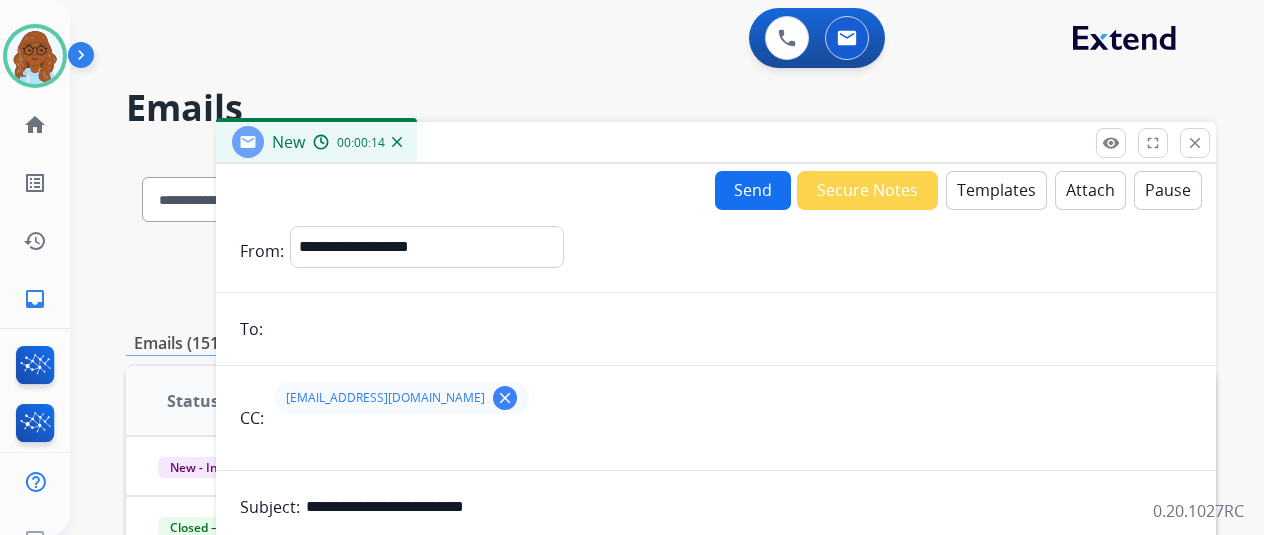 scroll, scrollTop: 200, scrollLeft: 0, axis: vertical 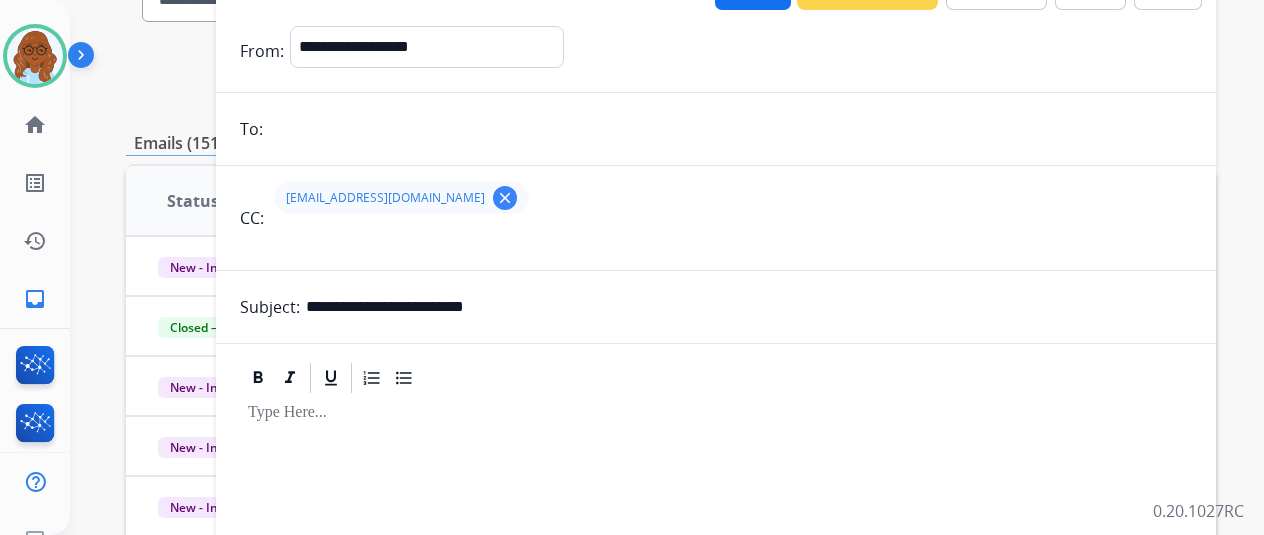 click on "clear" at bounding box center (505, 198) 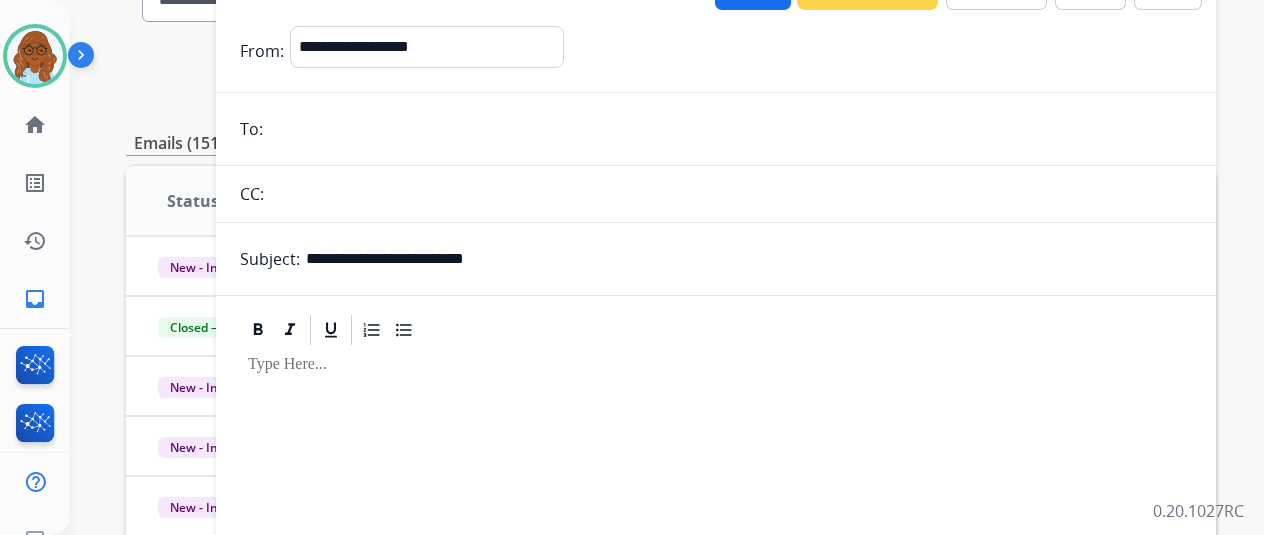 paste on "**********" 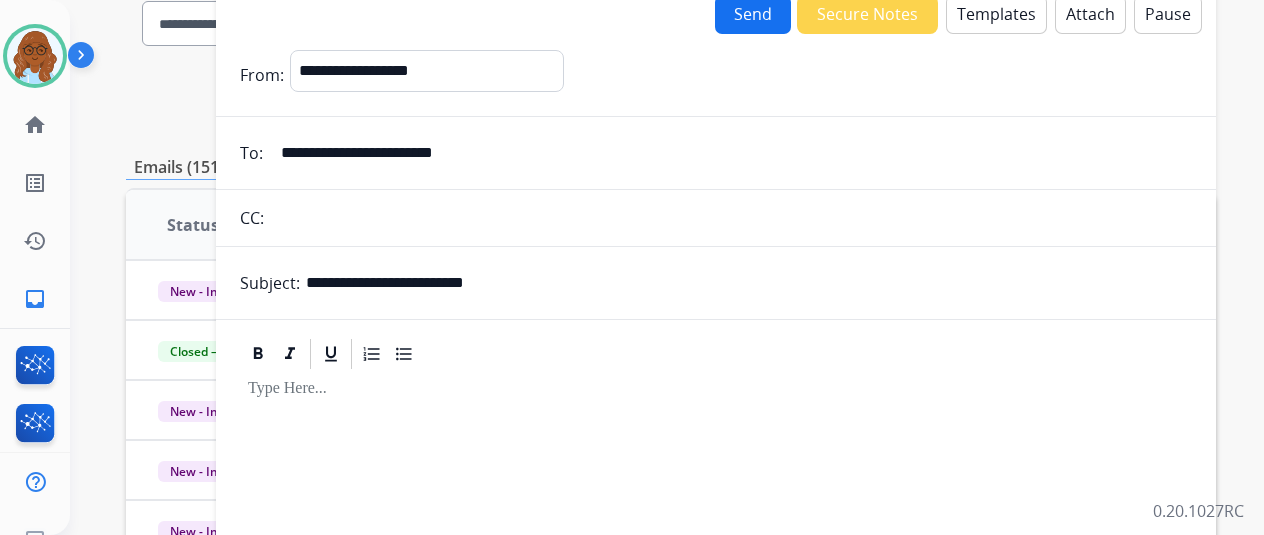 scroll, scrollTop: 300, scrollLeft: 0, axis: vertical 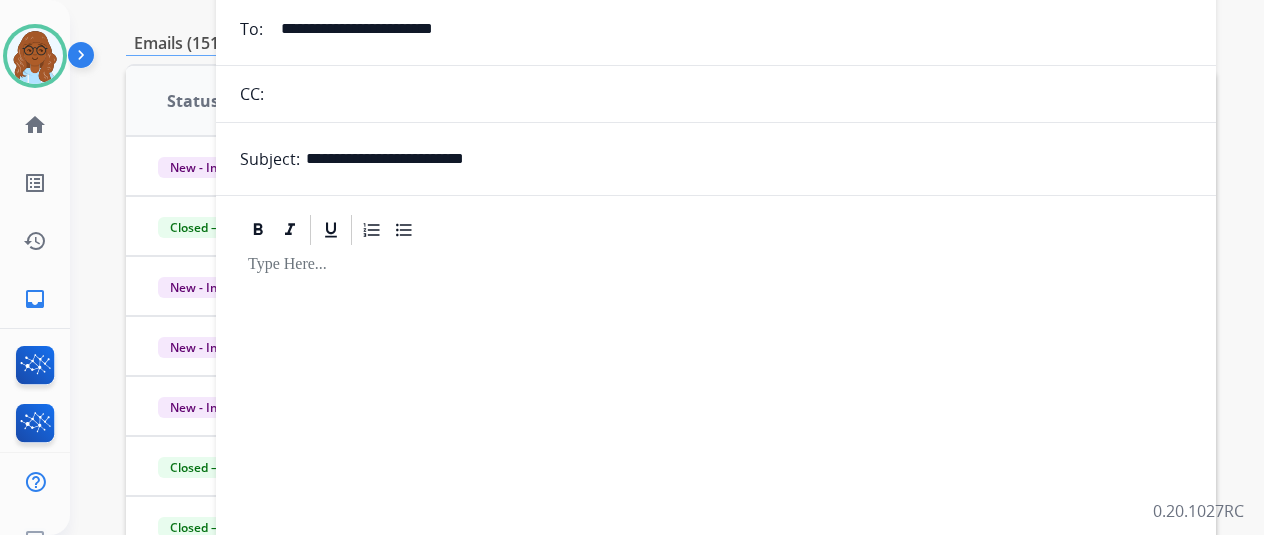type on "**********" 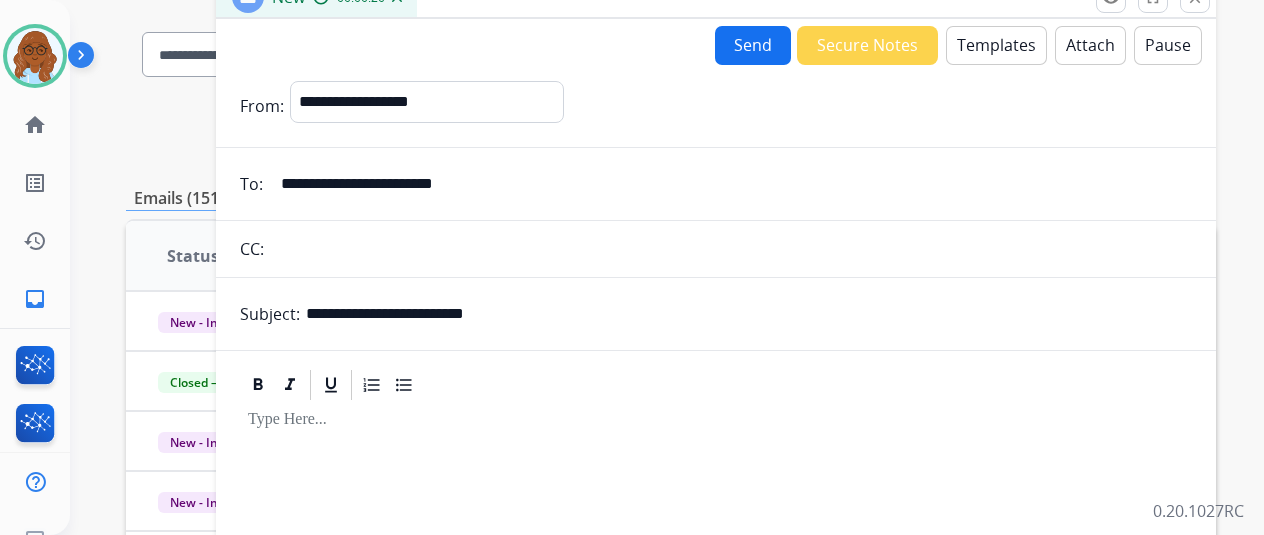scroll, scrollTop: 0, scrollLeft: 0, axis: both 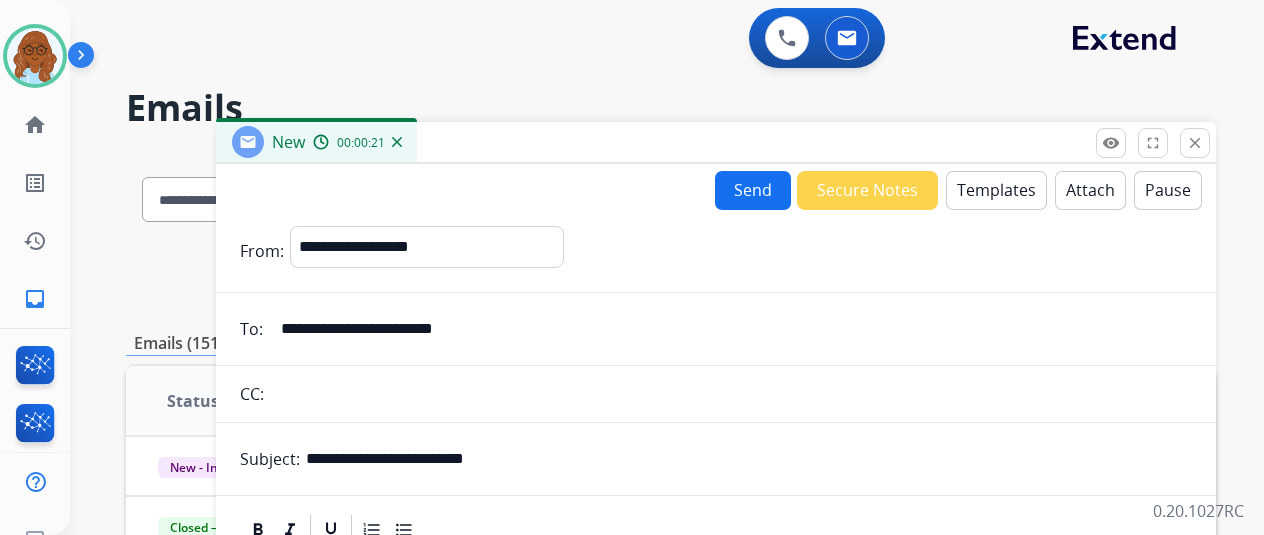 click on "Templates" at bounding box center [996, 190] 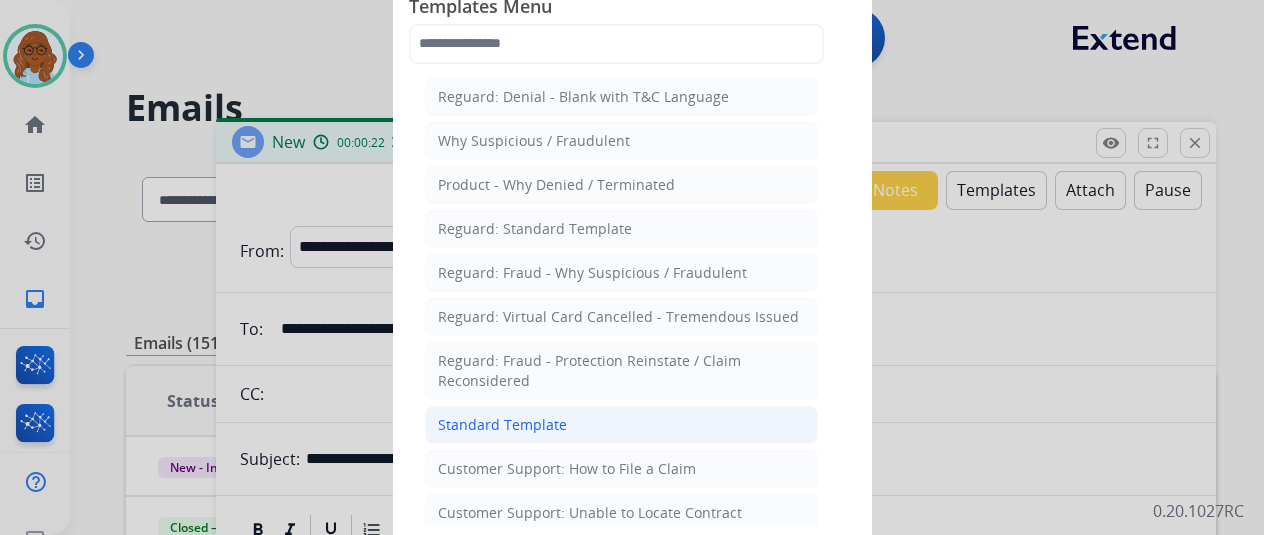 click on "Standard Template" 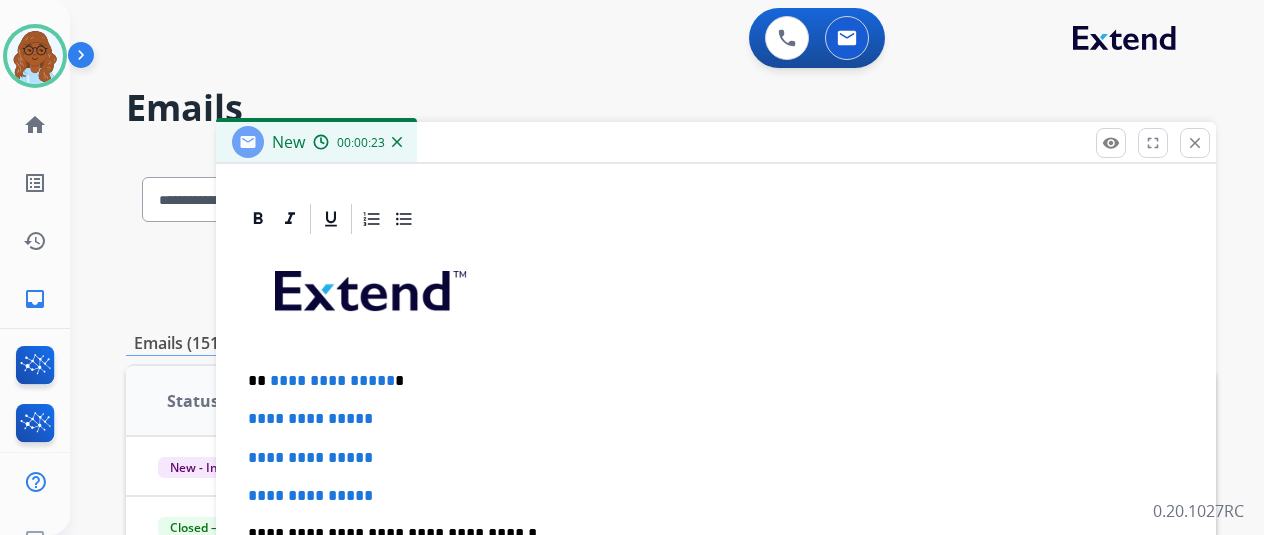 scroll, scrollTop: 460, scrollLeft: 0, axis: vertical 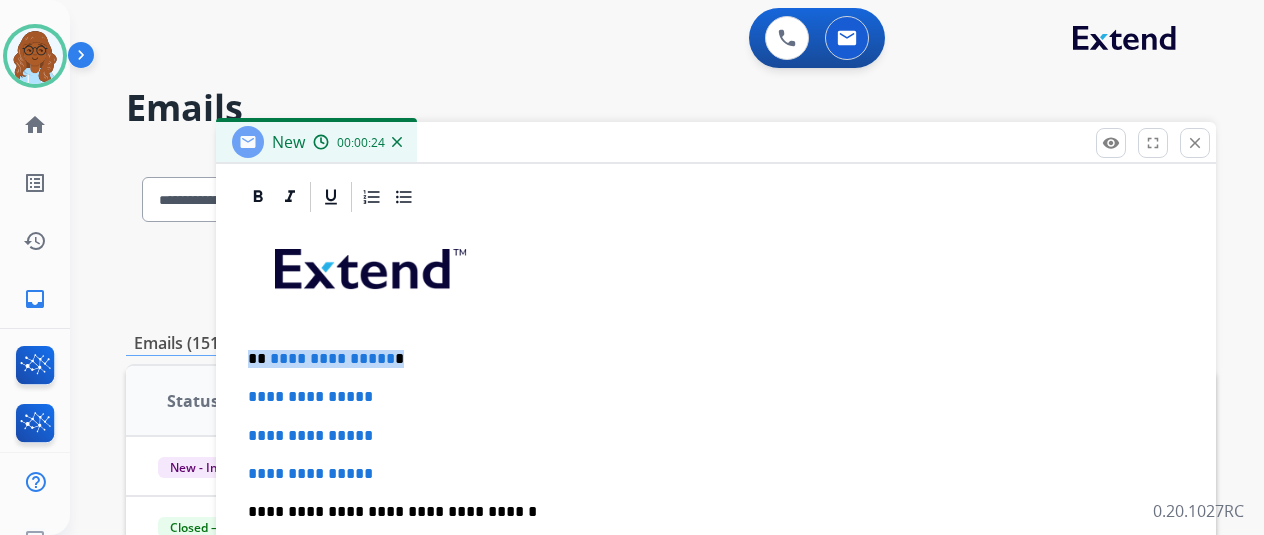 drag, startPoint x: 440, startPoint y: 353, endPoint x: 310, endPoint y: 369, distance: 130.98091 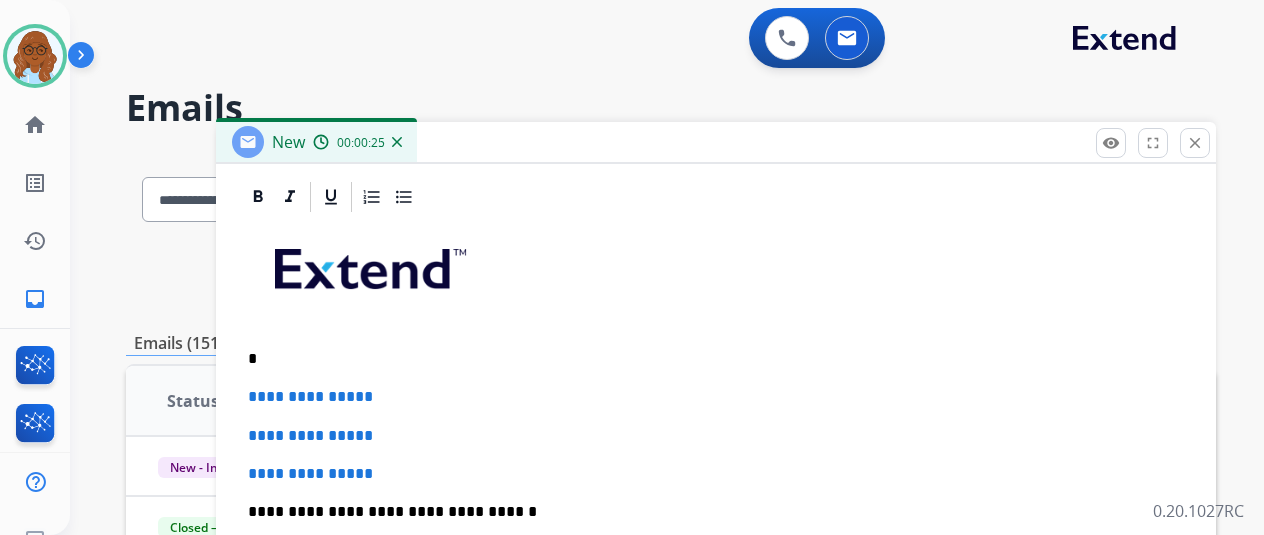 type 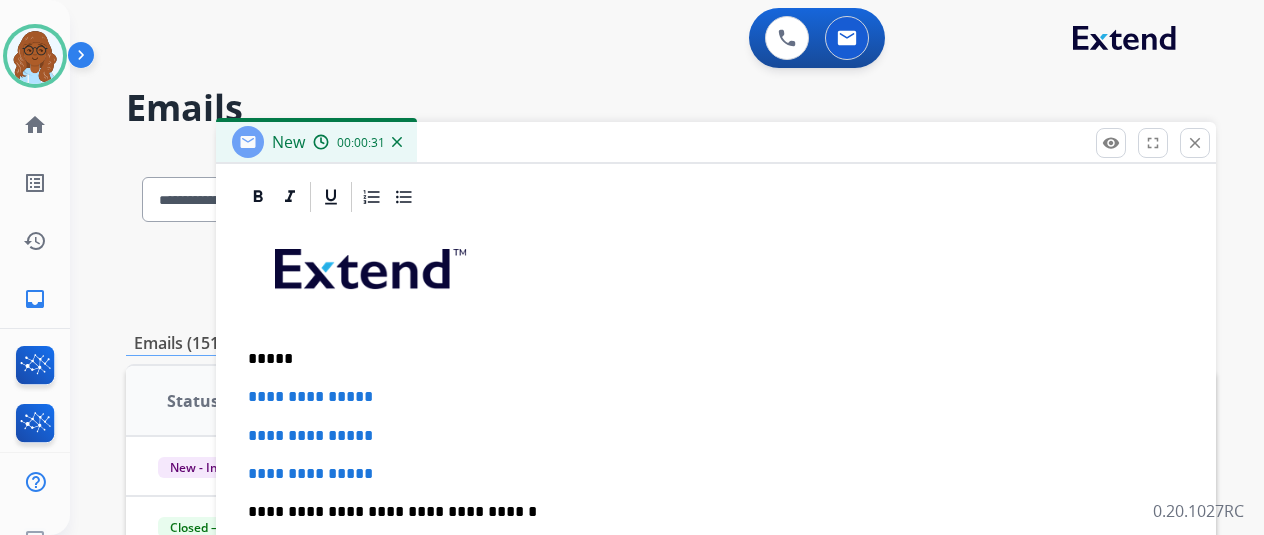 click on "*****" at bounding box center [708, 359] 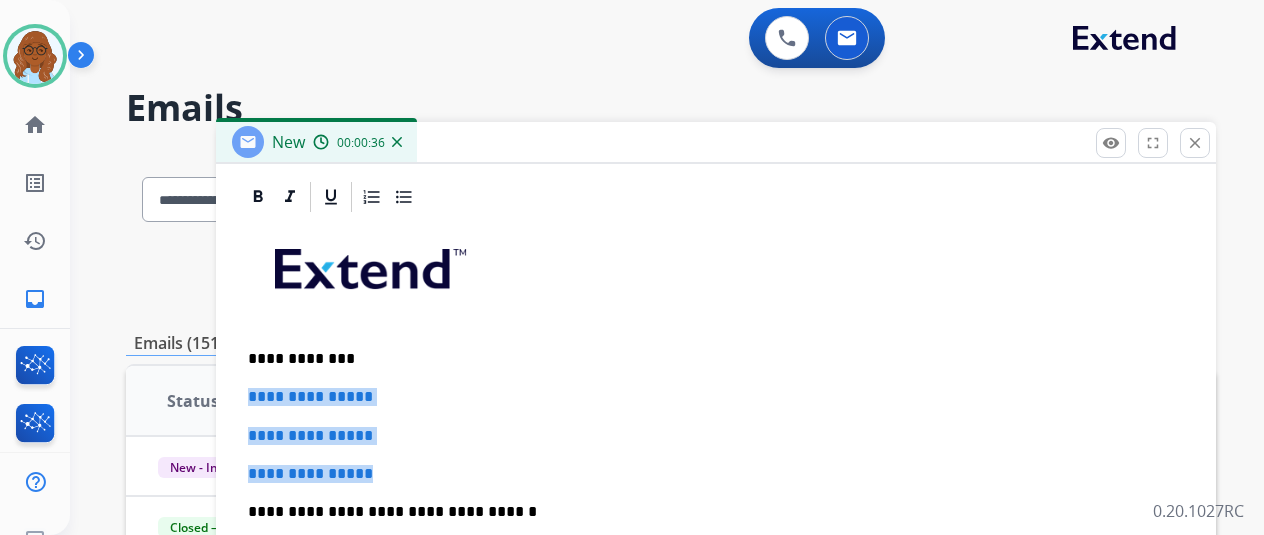 drag, startPoint x: 418, startPoint y: 473, endPoint x: 259, endPoint y: 395, distance: 177.10167 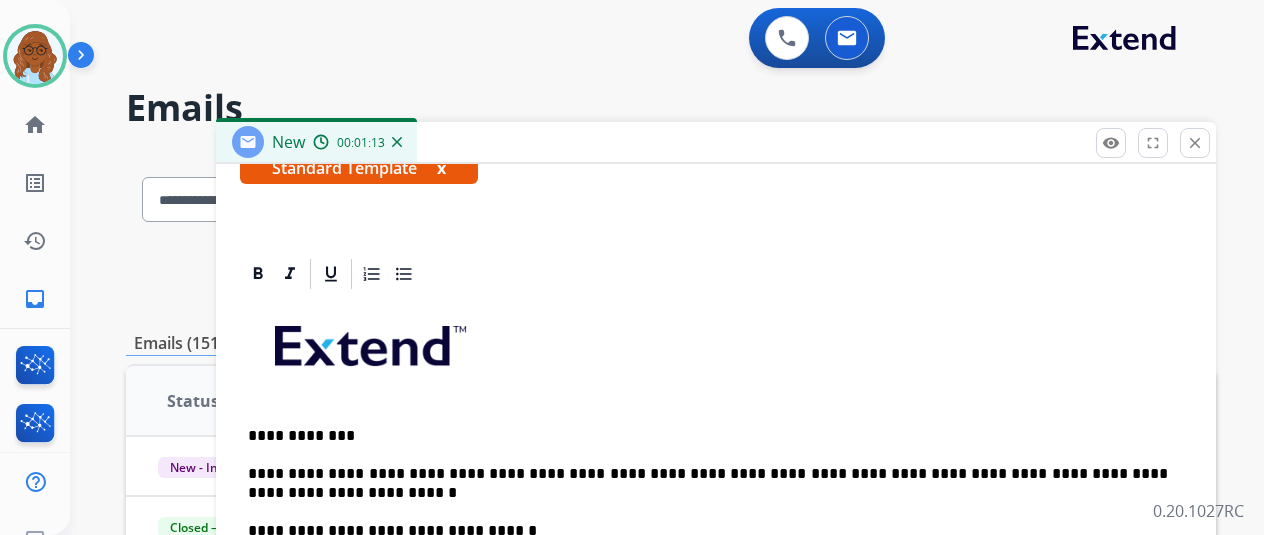 scroll, scrollTop: 402, scrollLeft: 0, axis: vertical 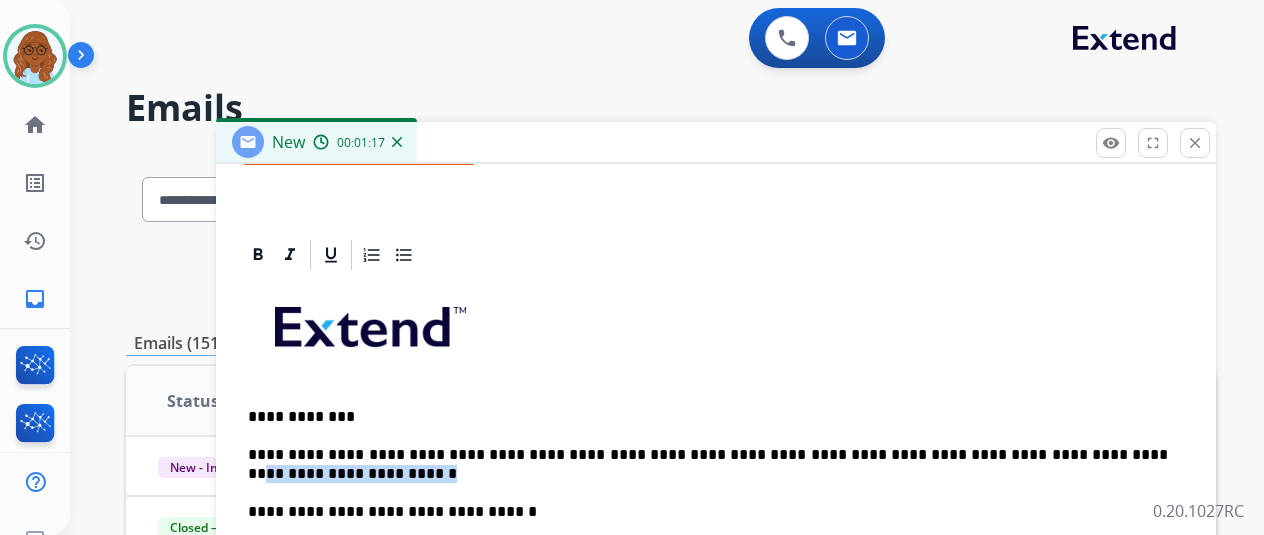 drag, startPoint x: 460, startPoint y: 476, endPoint x: 513, endPoint y: 523, distance: 70.837845 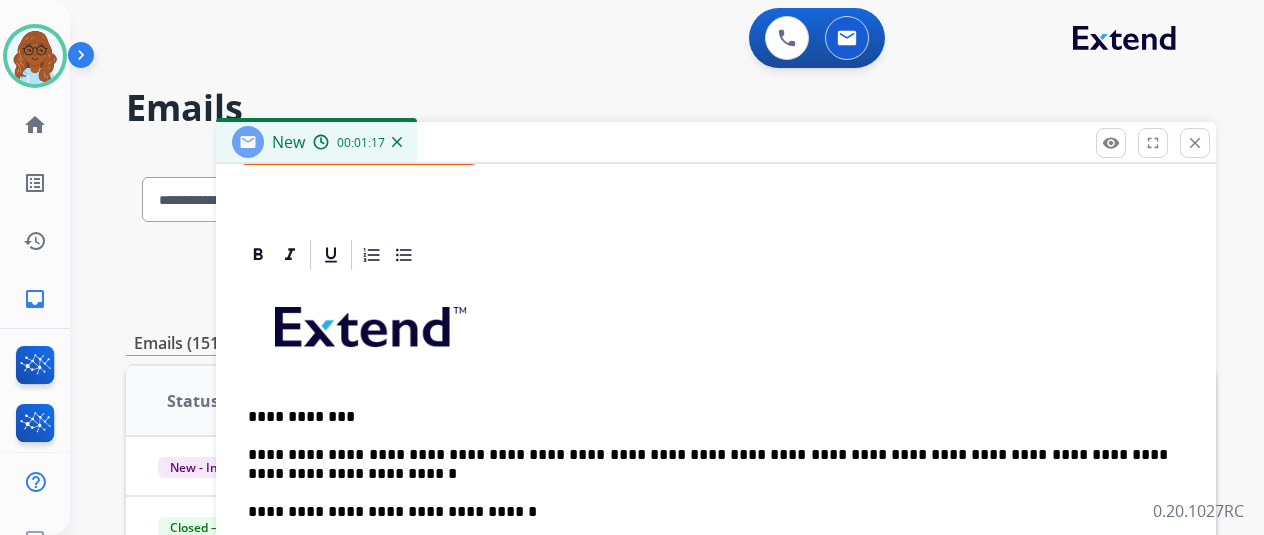 scroll, scrollTop: 383, scrollLeft: 0, axis: vertical 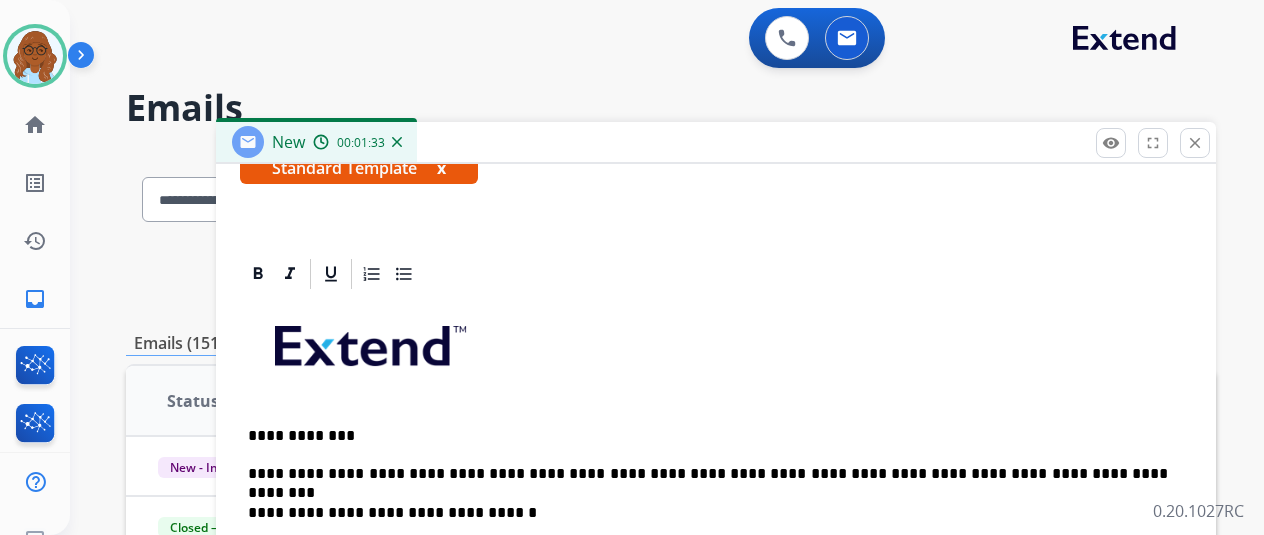 click on "**********" at bounding box center (708, 474) 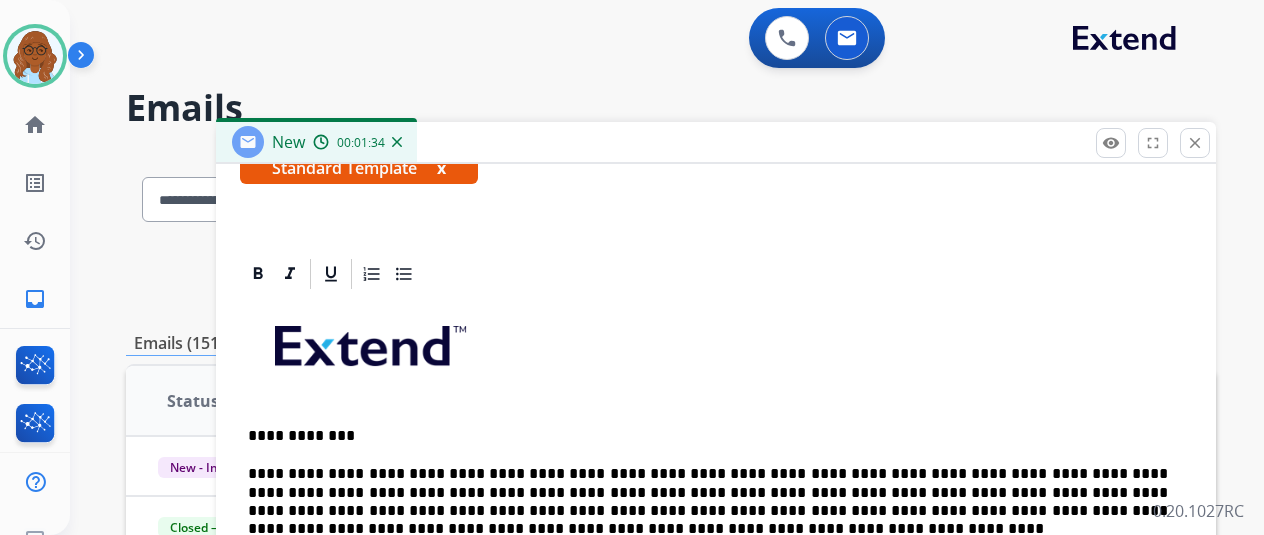 scroll, scrollTop: 438, scrollLeft: 0, axis: vertical 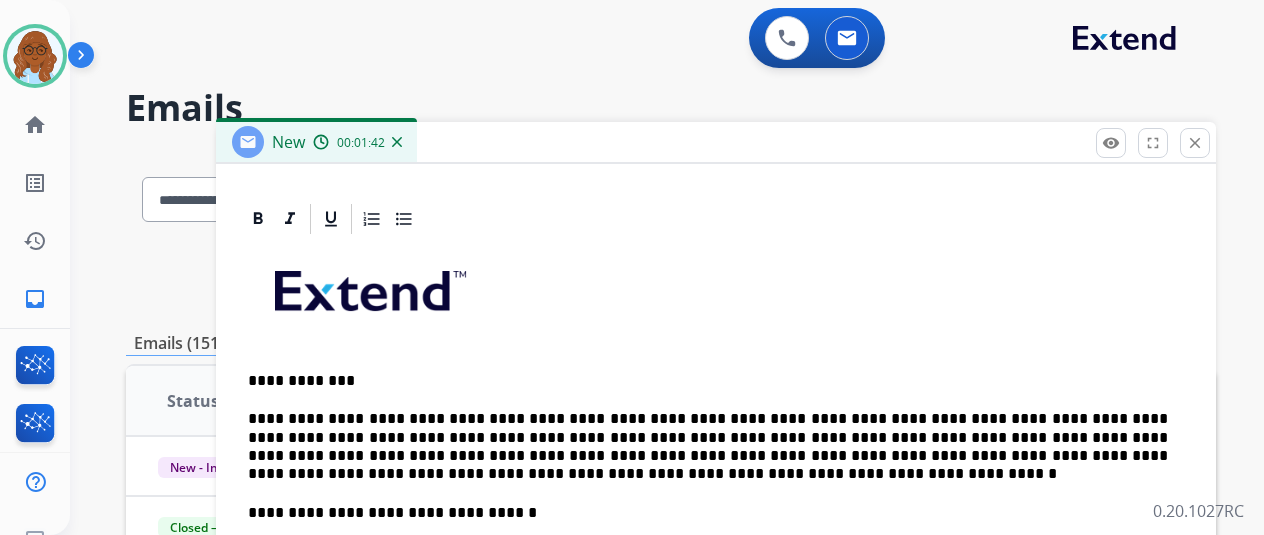 click on "**********" at bounding box center [708, 447] 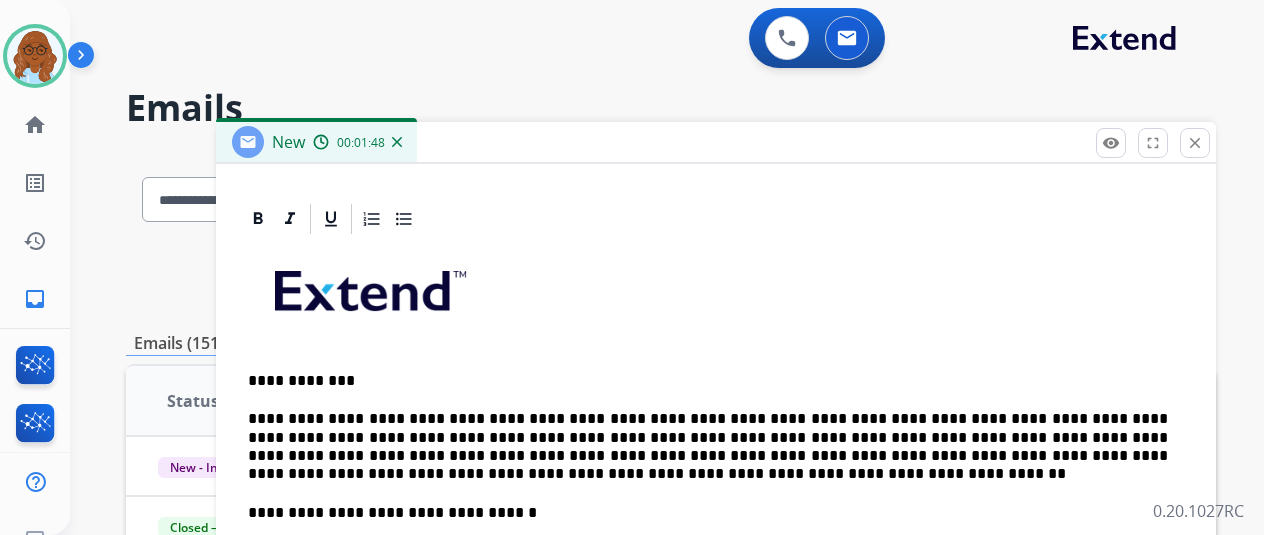 scroll, scrollTop: 100, scrollLeft: 0, axis: vertical 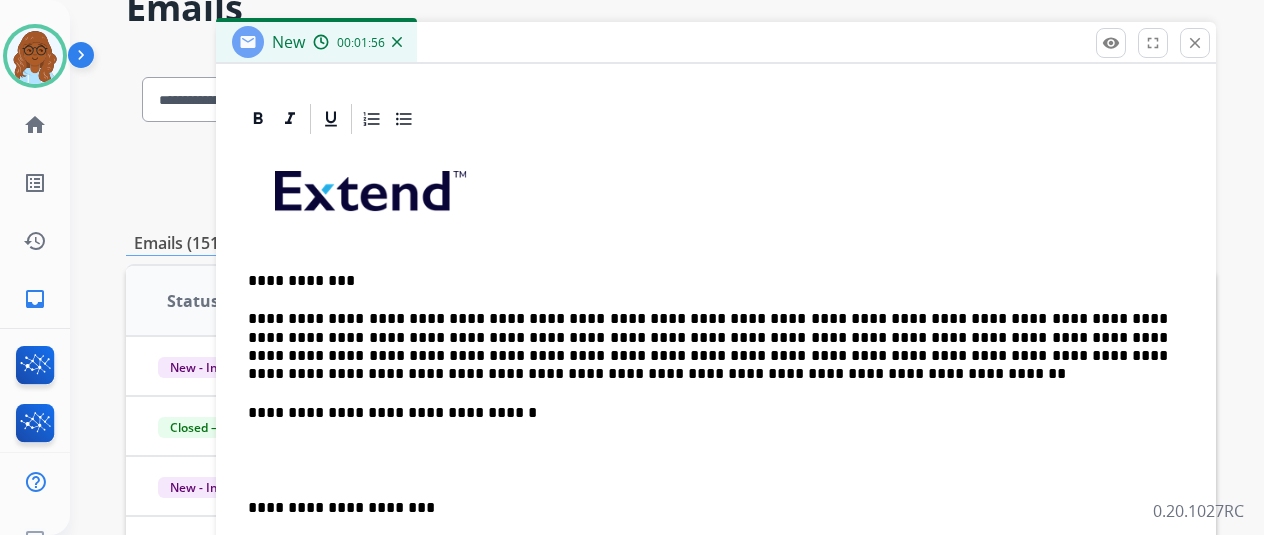 click on "**********" at bounding box center [708, 347] 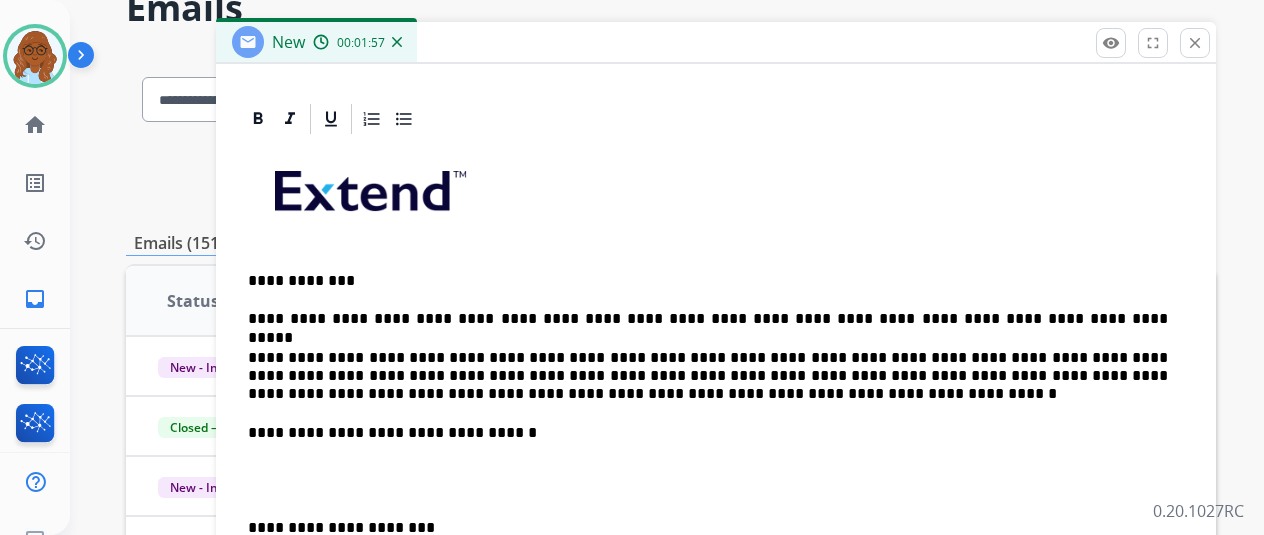 scroll, scrollTop: 458, scrollLeft: 0, axis: vertical 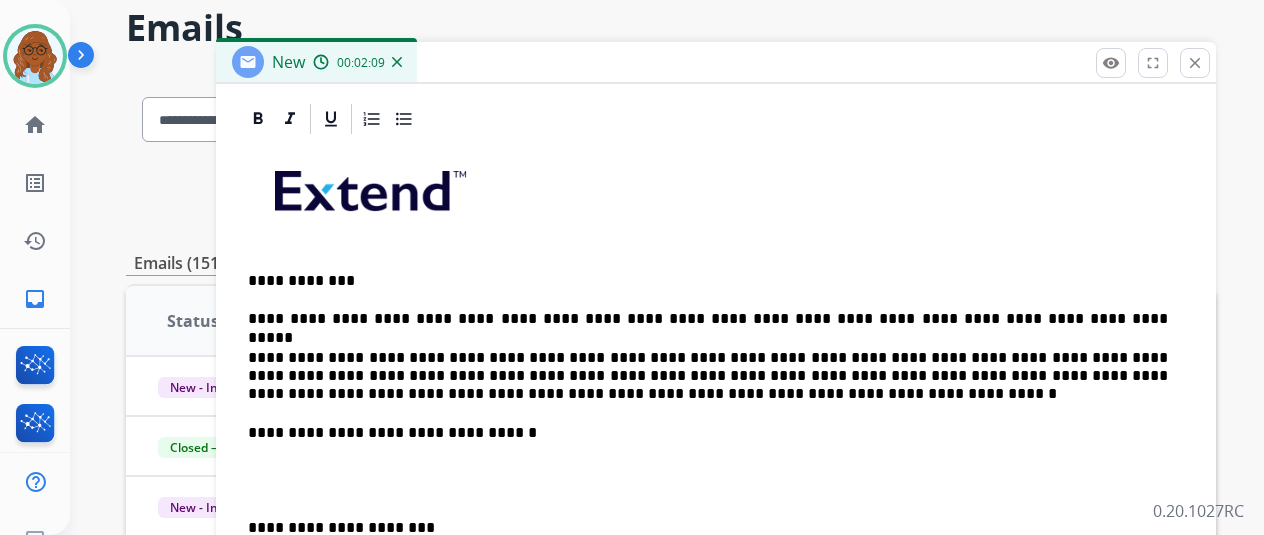 click on "**********" at bounding box center (708, 433) 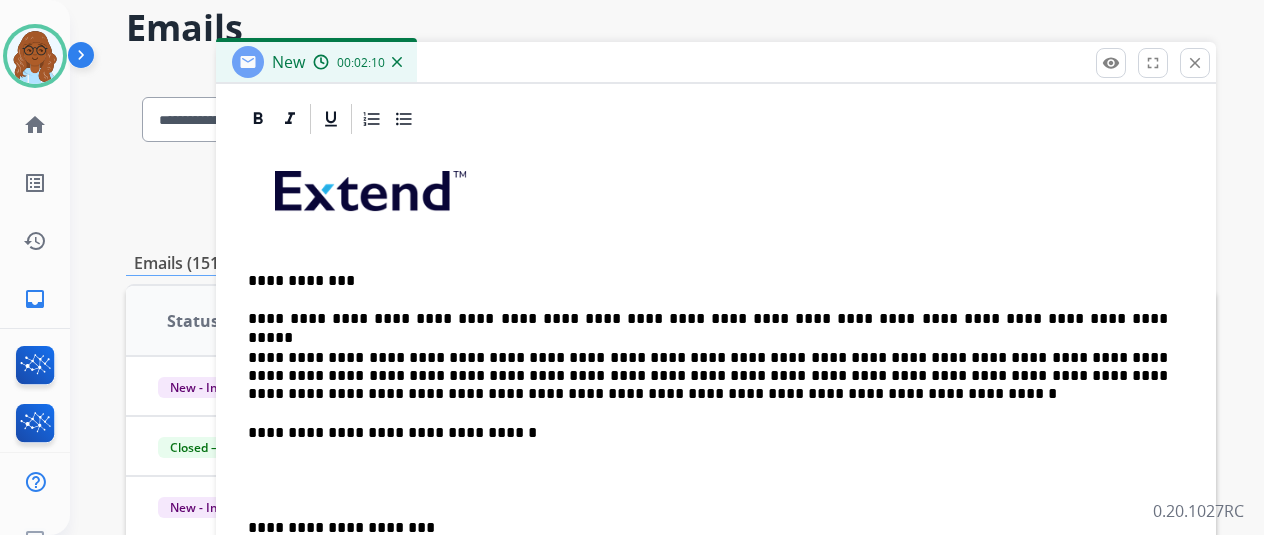 click on "**********" at bounding box center (708, 376) 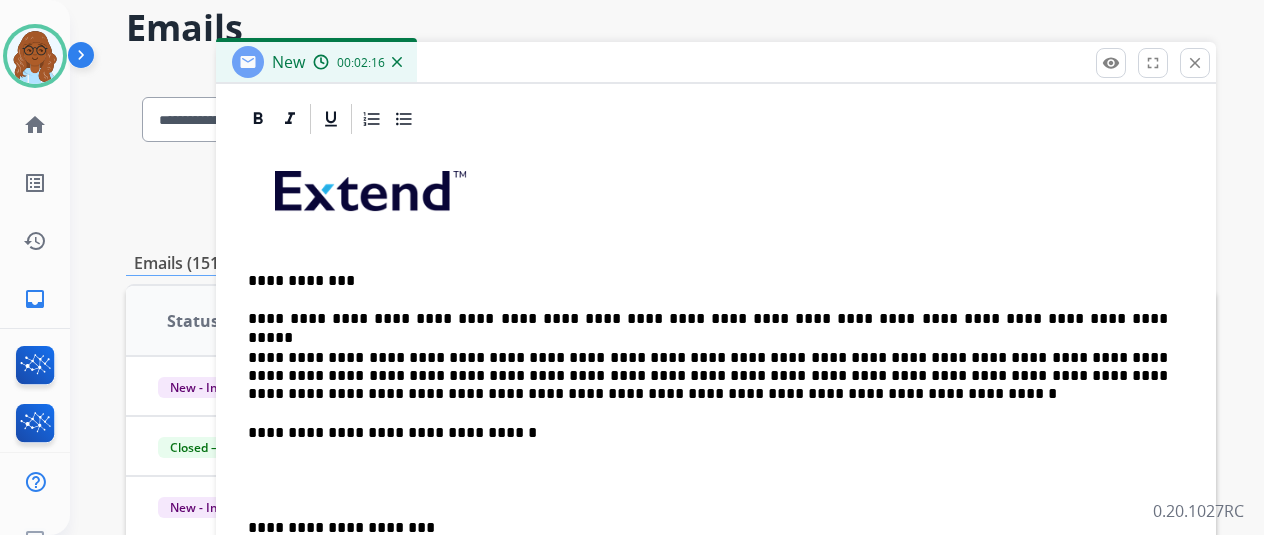 click on "**********" at bounding box center [708, 319] 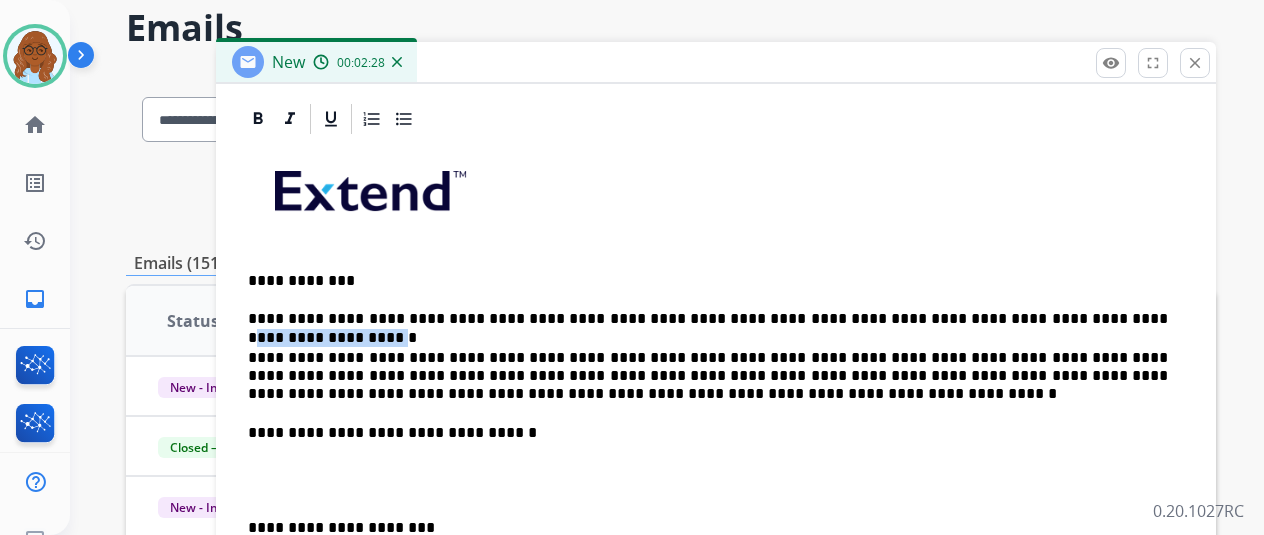 drag, startPoint x: 1014, startPoint y: 312, endPoint x: 1148, endPoint y: 317, distance: 134.09325 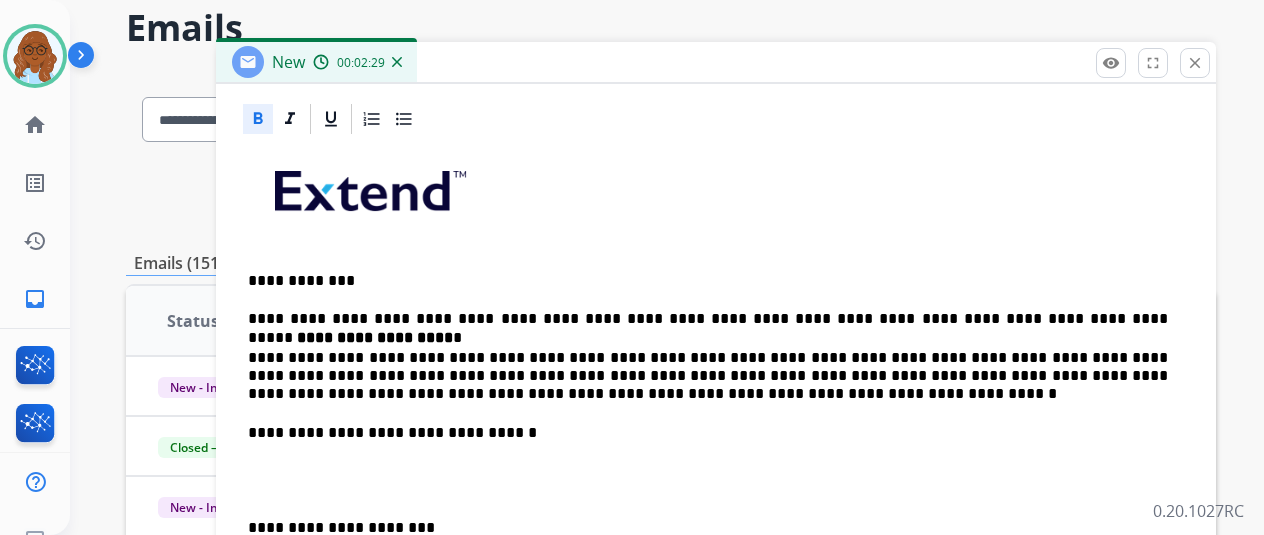 click 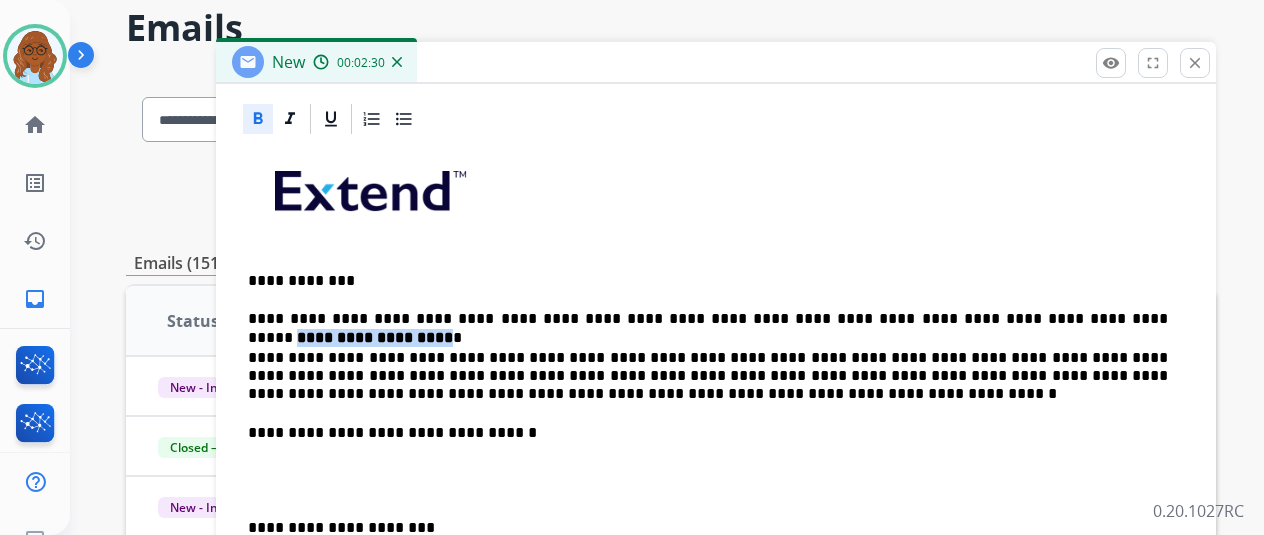 click on "**********" at bounding box center [375, 337] 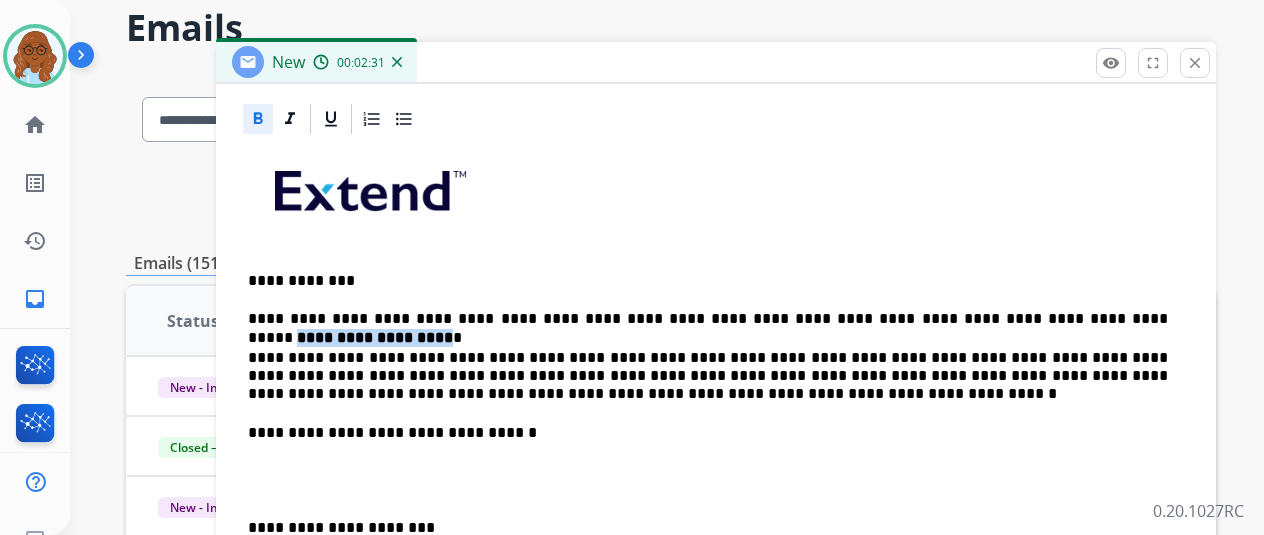 click on "**********" at bounding box center [716, 480] 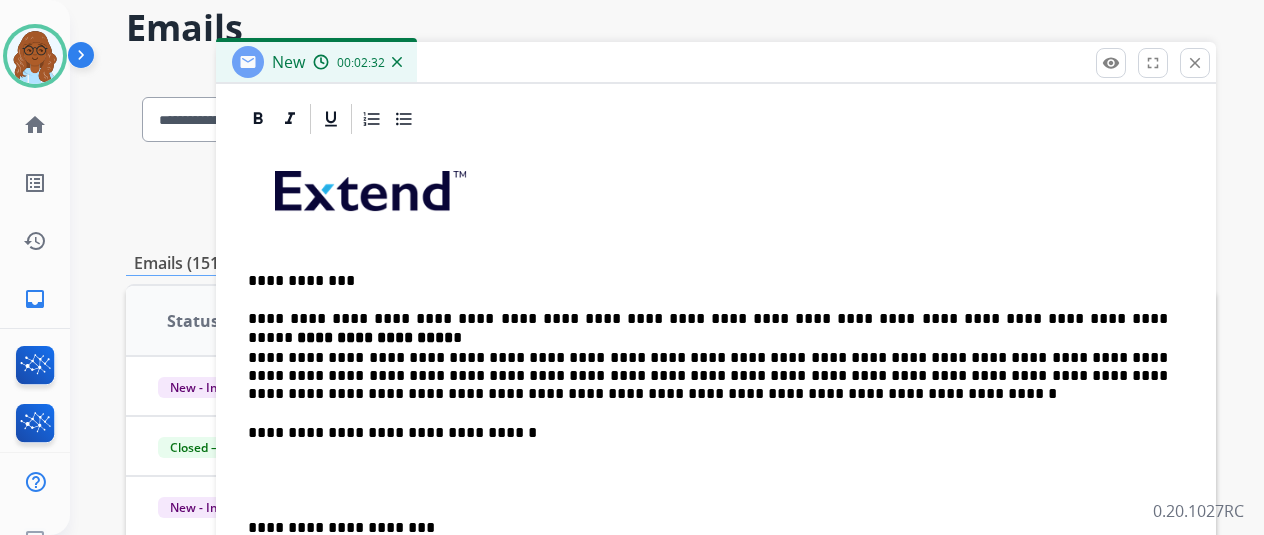 click on "**********" at bounding box center [375, 337] 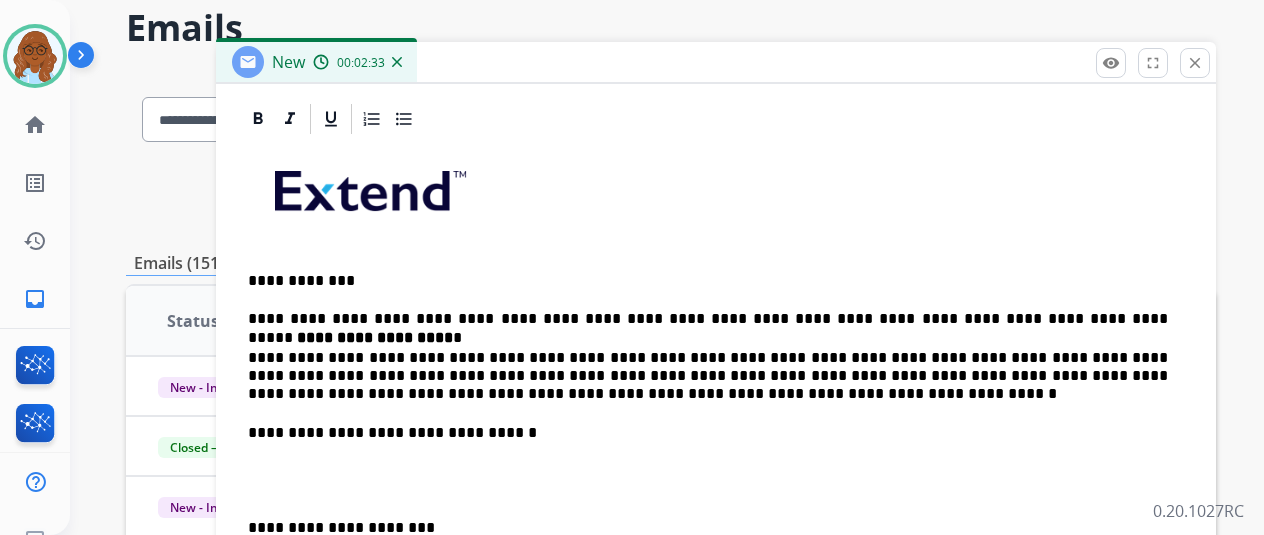 scroll, scrollTop: 460, scrollLeft: 0, axis: vertical 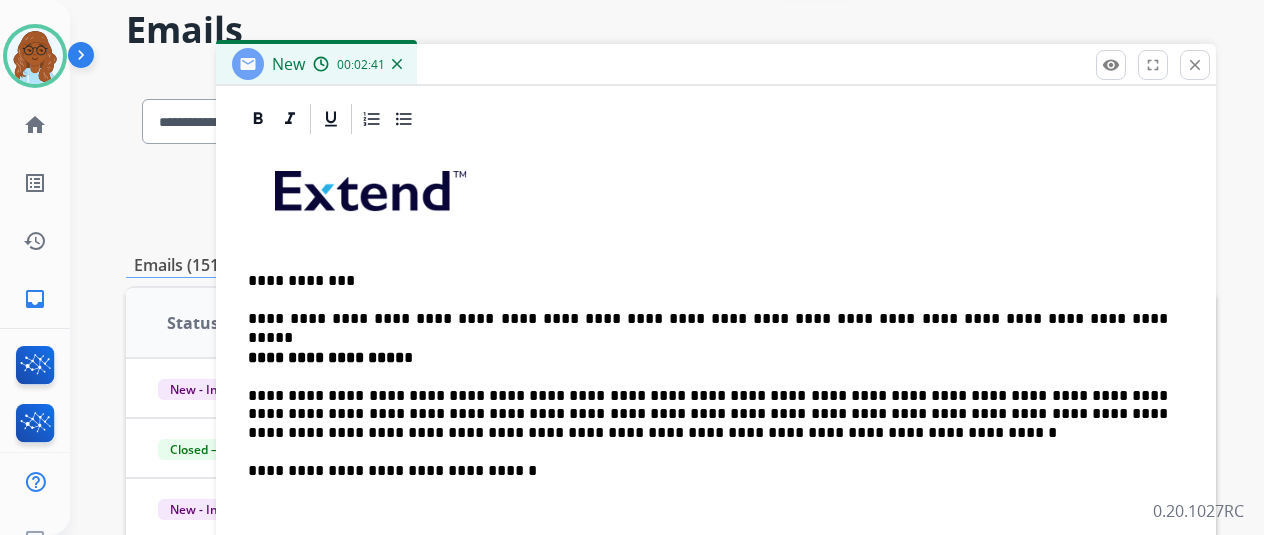 click on "**********" at bounding box center (708, 358) 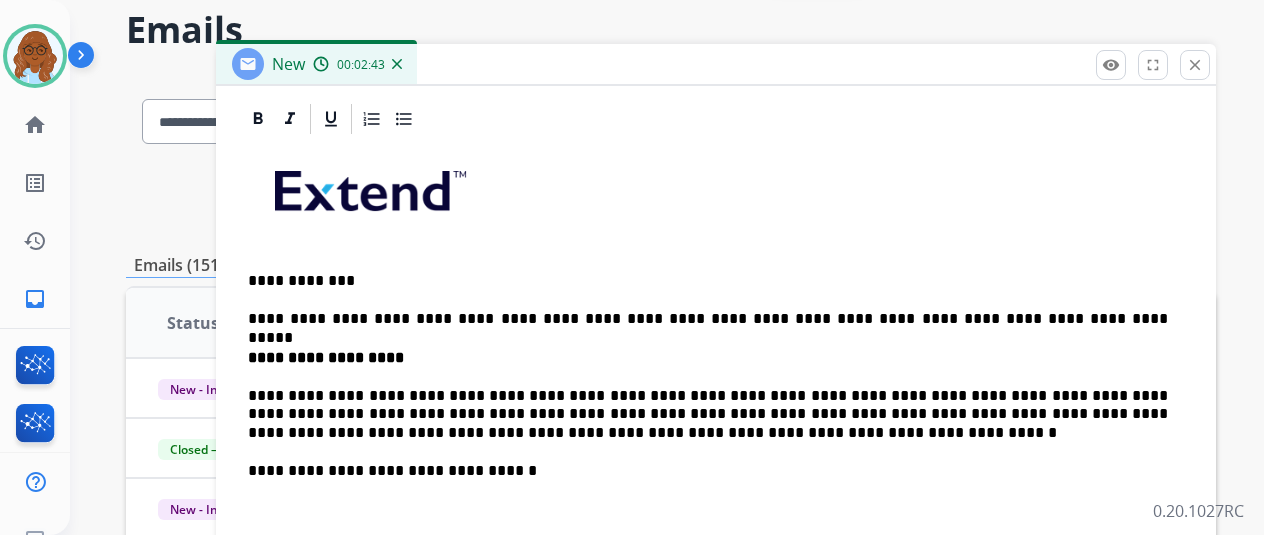 click on "**********" at bounding box center [716, 499] 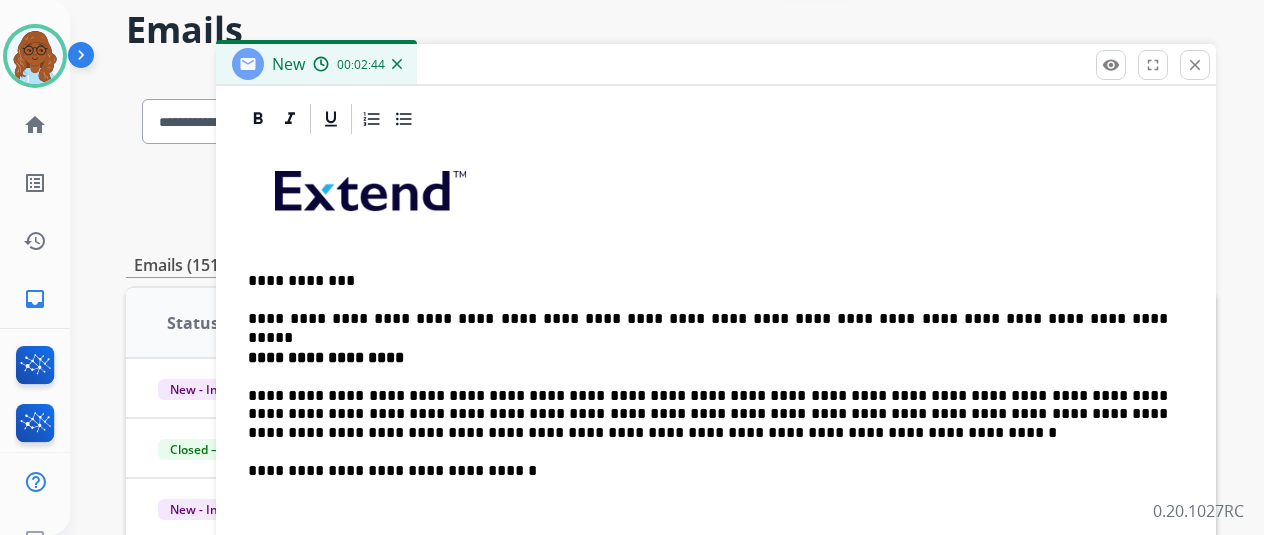 click on "**********" at bounding box center [716, 499] 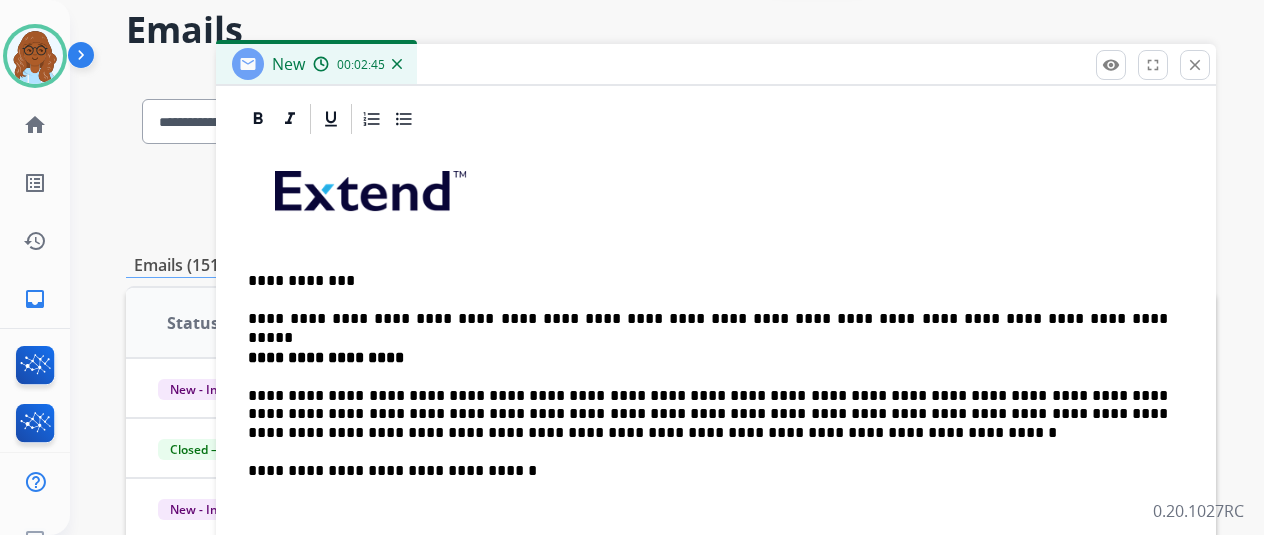 click on "**********" at bounding box center (708, 358) 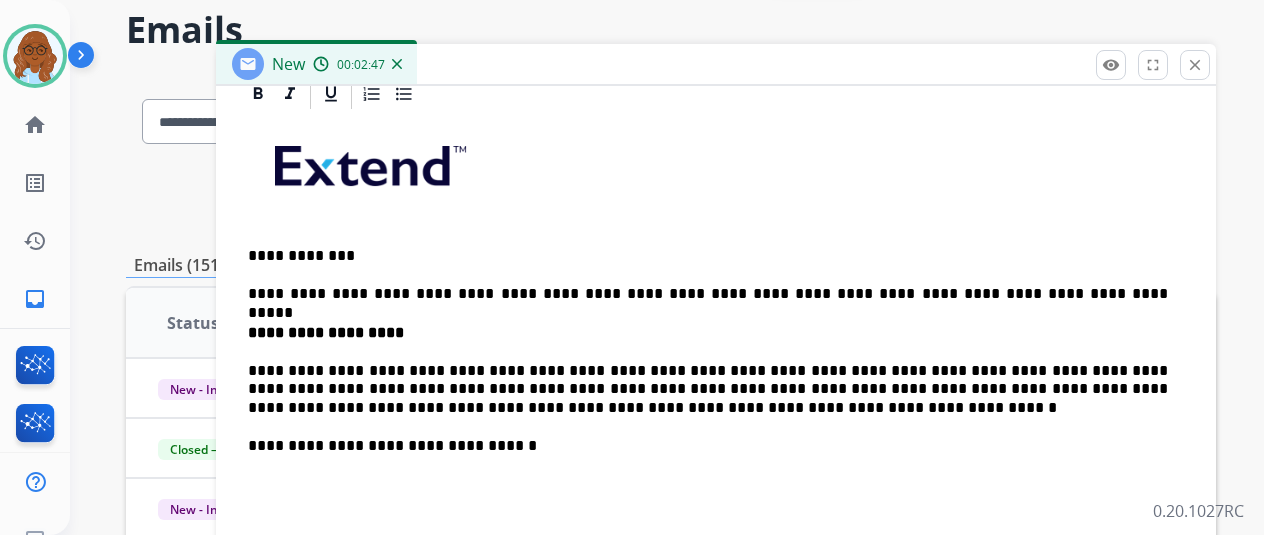 scroll, scrollTop: 497, scrollLeft: 0, axis: vertical 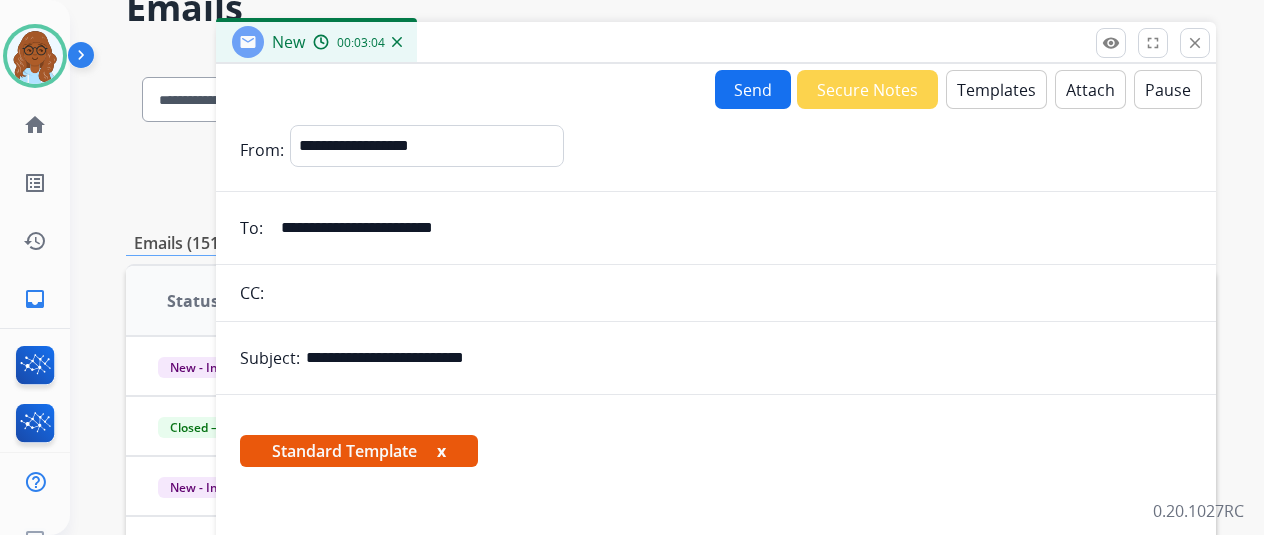 click on "Send" at bounding box center [753, 89] 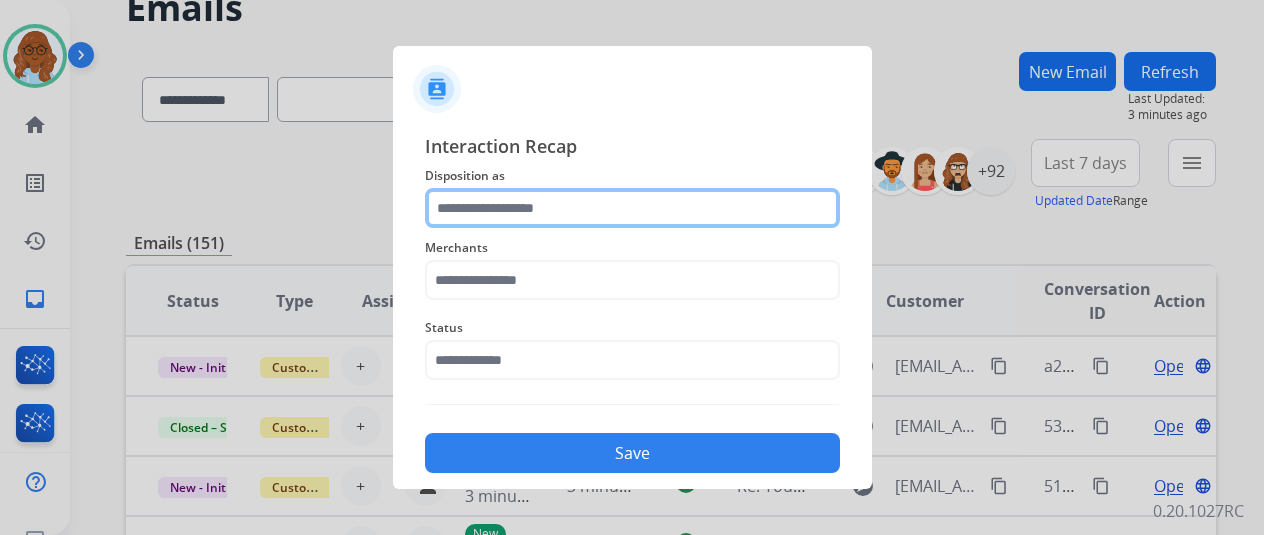 click 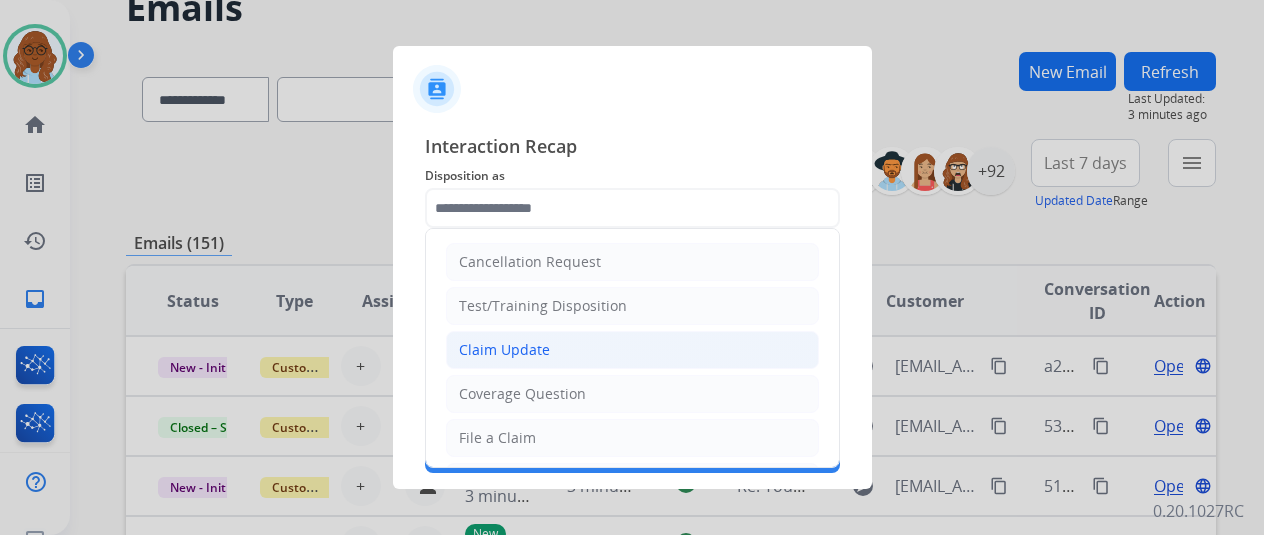 click on "Claim Update" 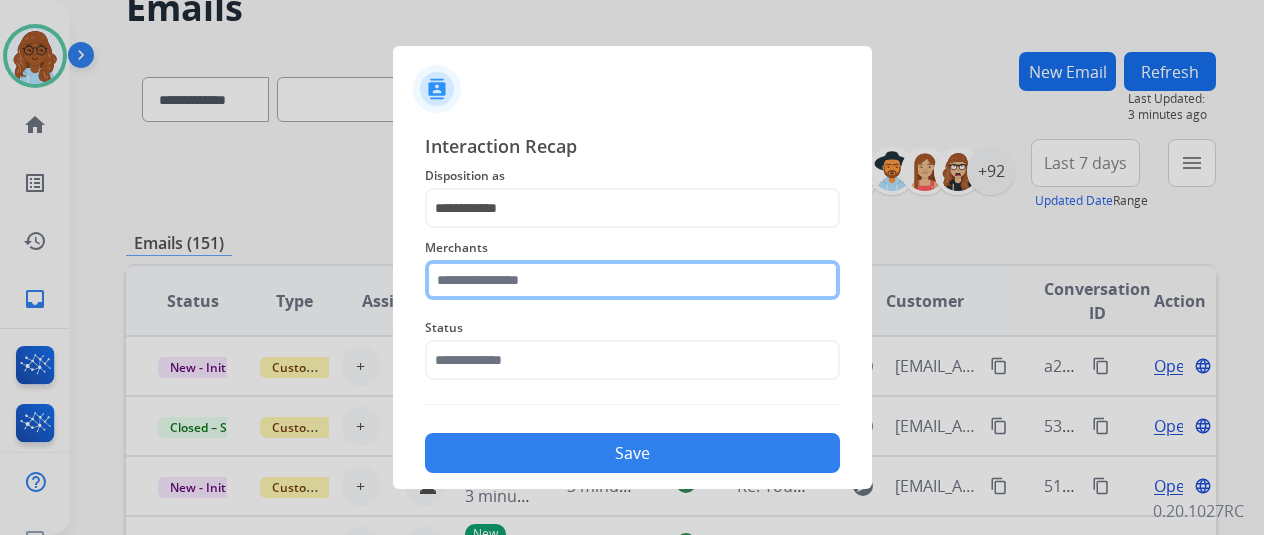 click 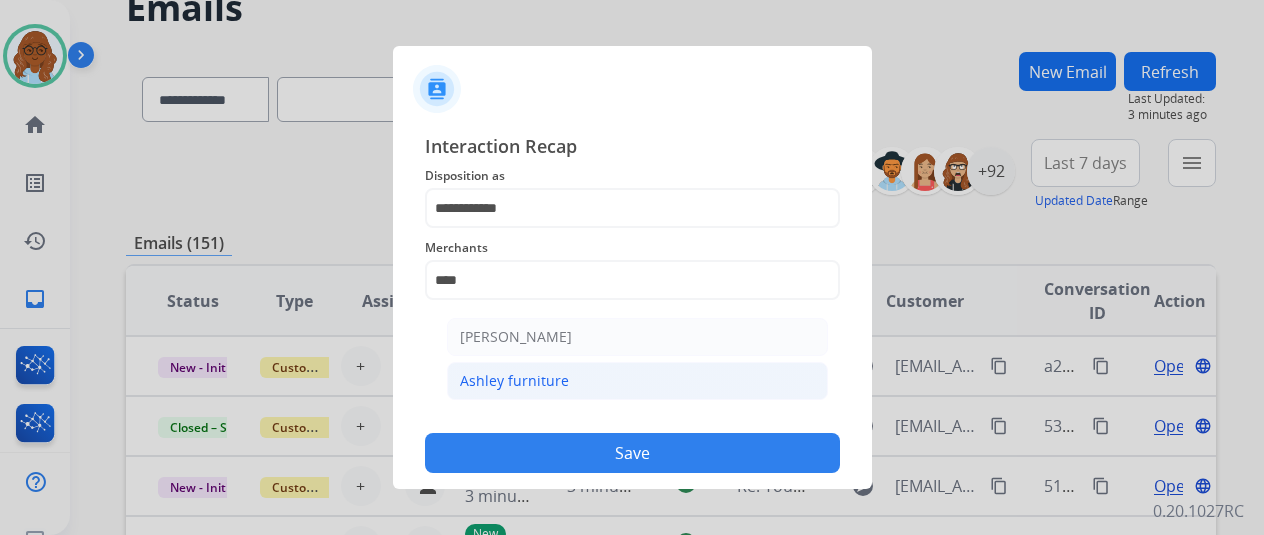 click on "Ashley furniture" 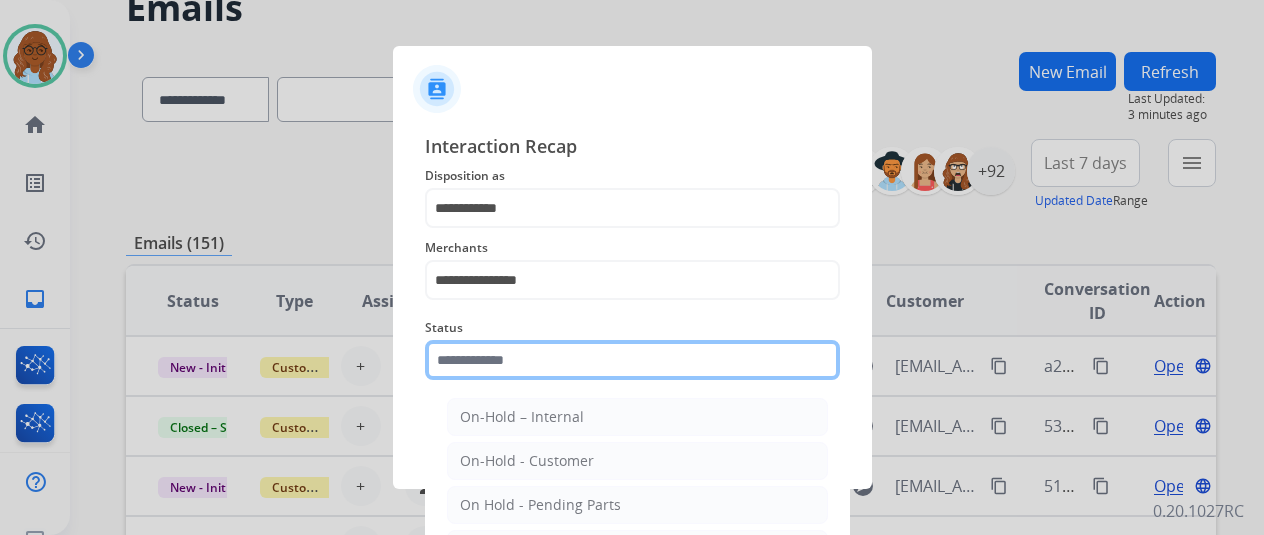 click 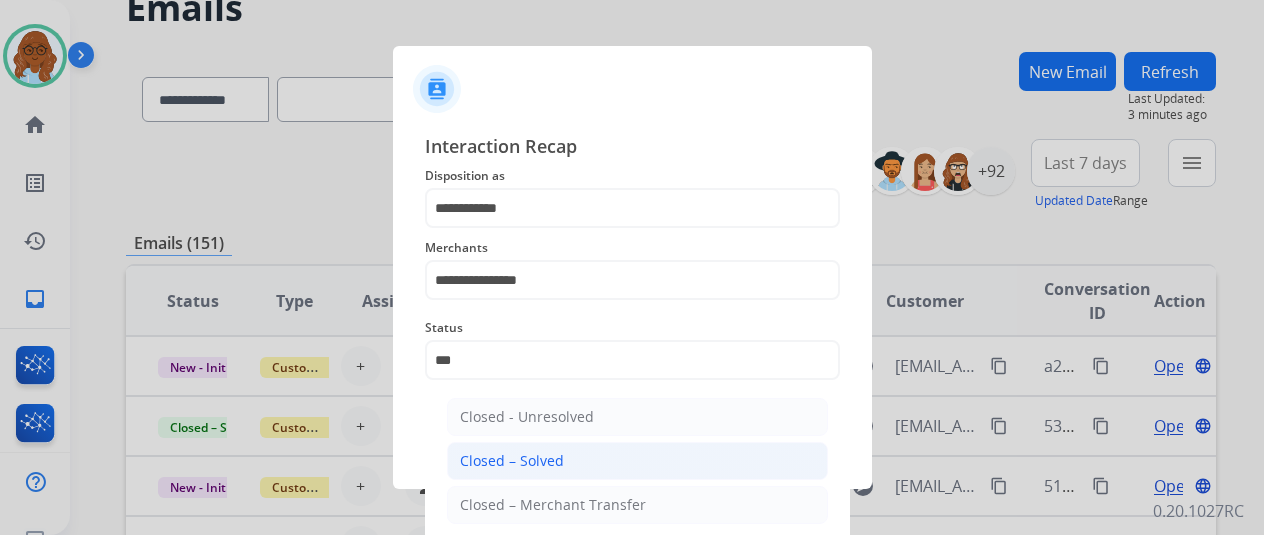 click on "Closed – Solved" 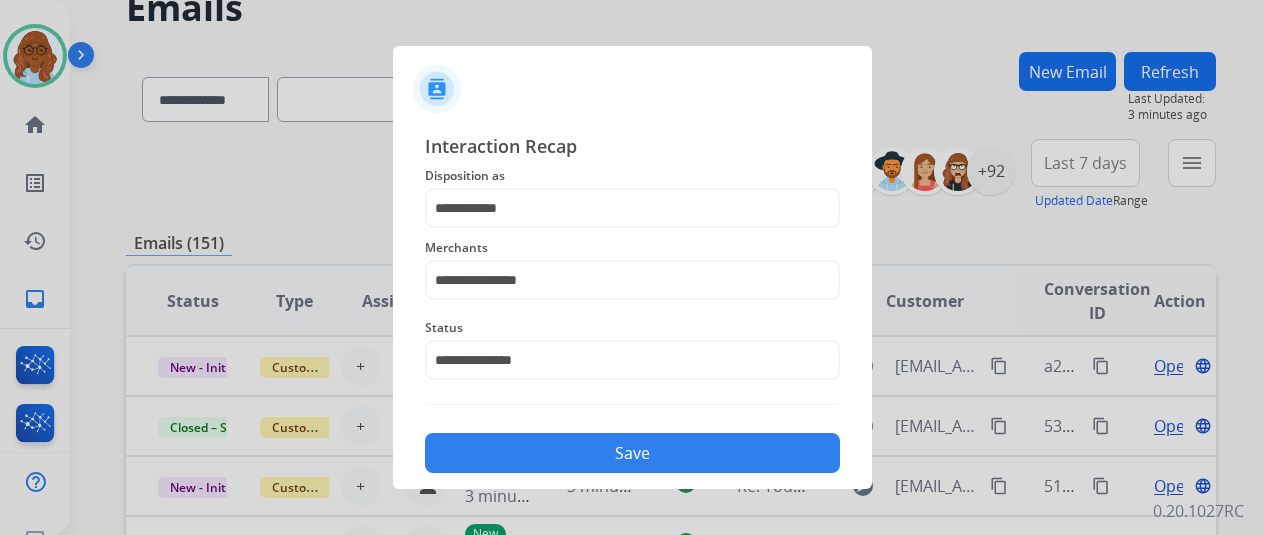 click on "Save" 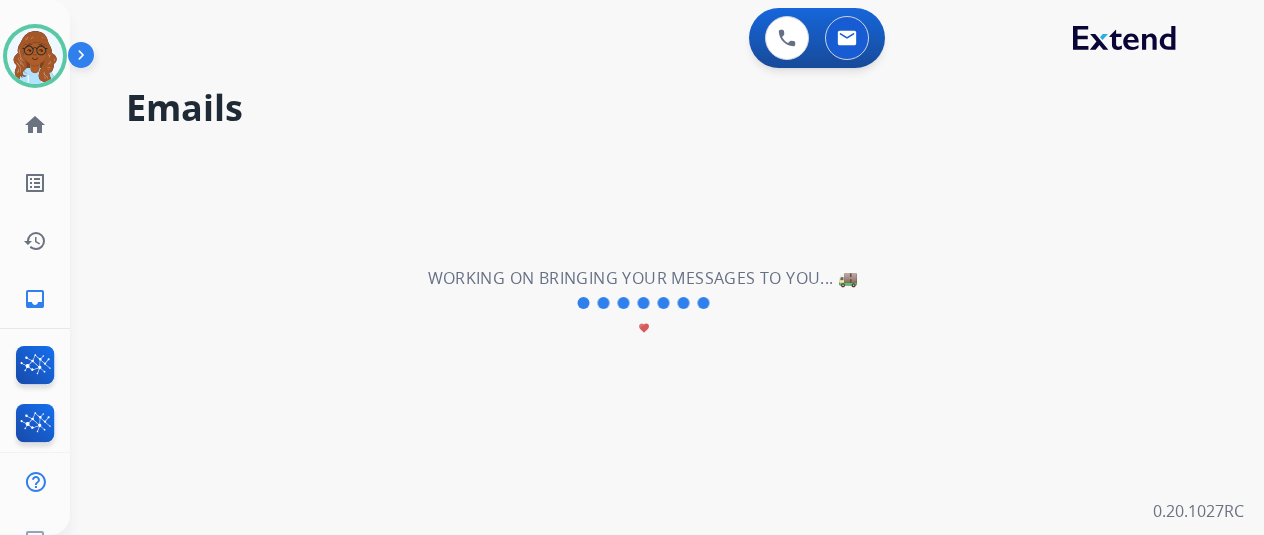 scroll, scrollTop: 0, scrollLeft: 0, axis: both 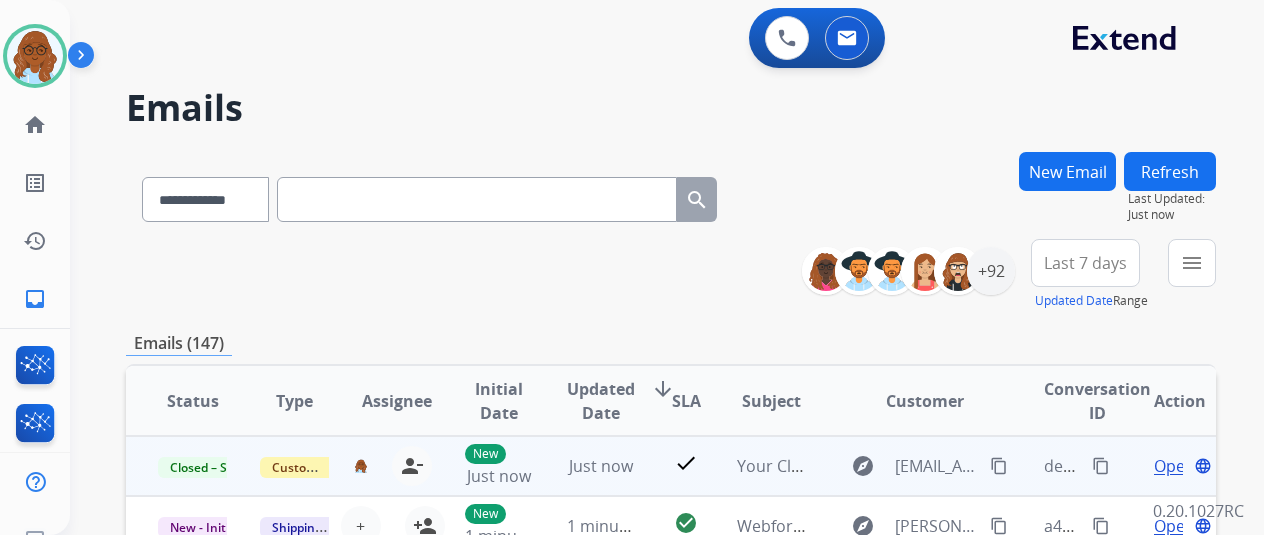 click on "content_copy" at bounding box center [1101, 466] 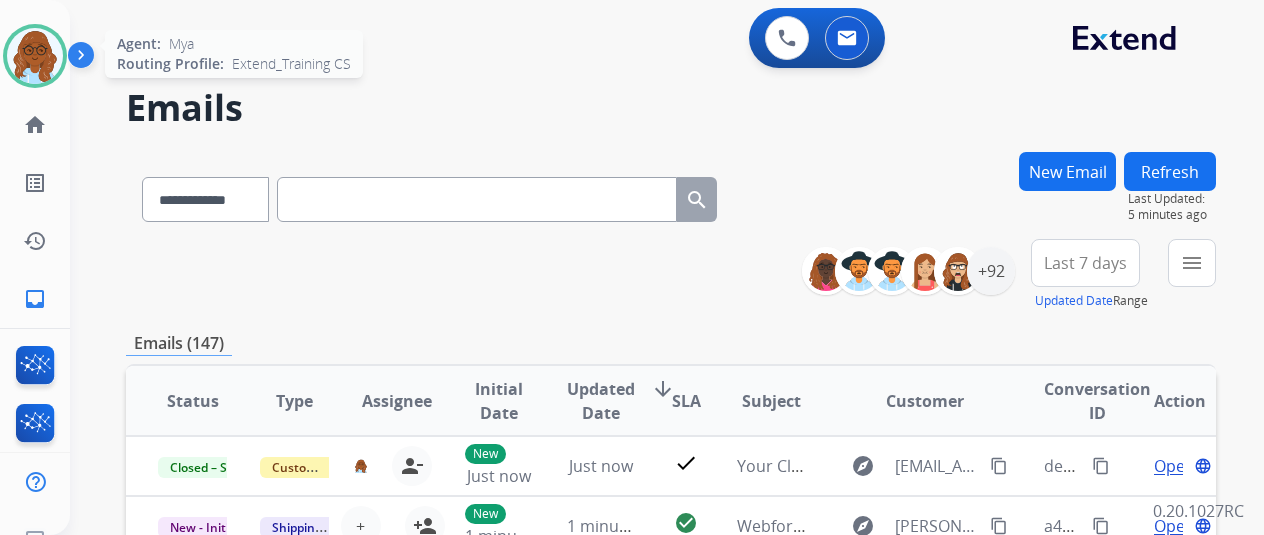 click at bounding box center (35, 56) 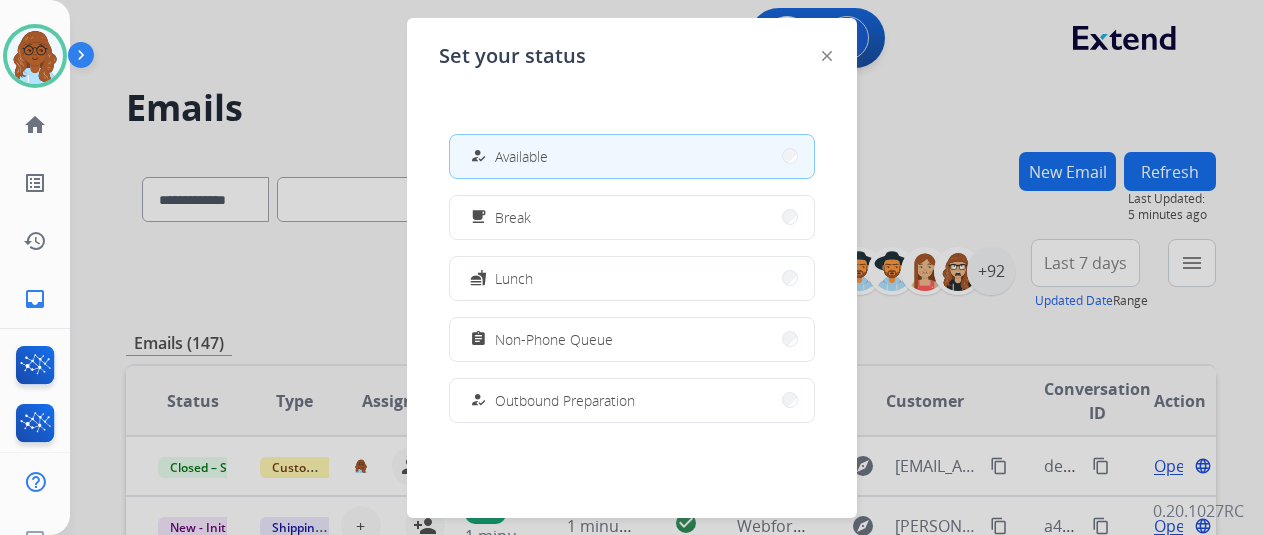 click 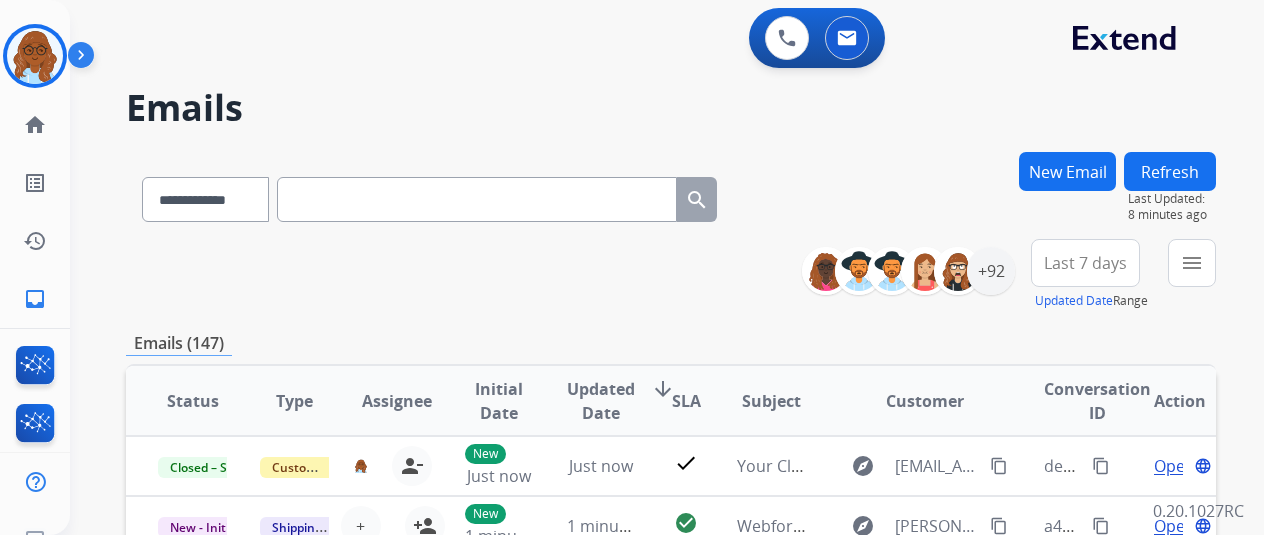 click on "New Email" at bounding box center (1067, 171) 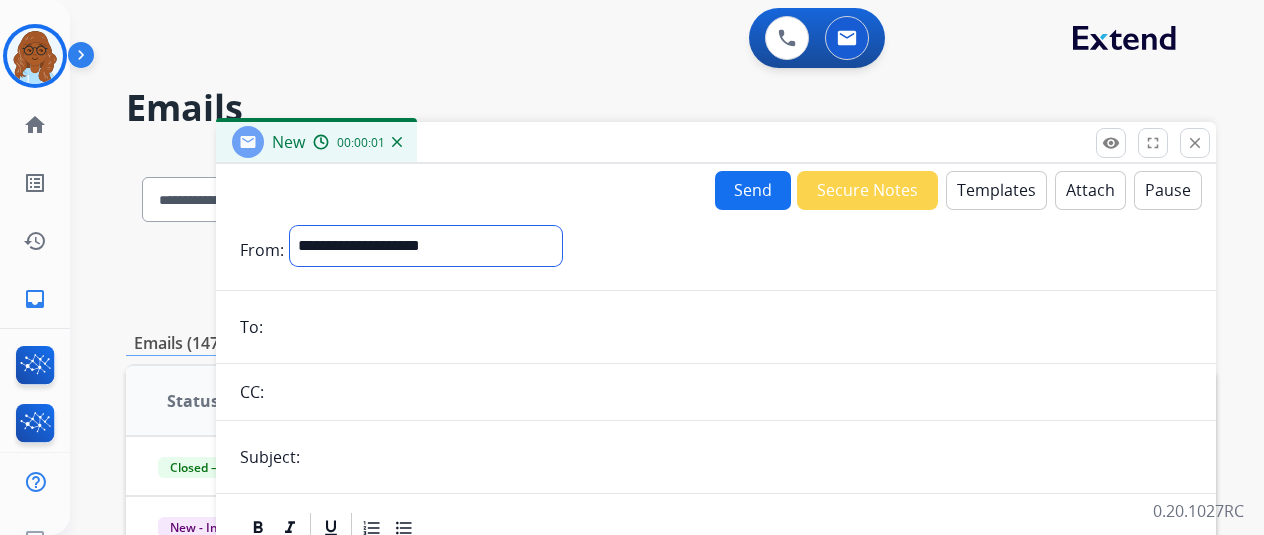 drag, startPoint x: 435, startPoint y: 247, endPoint x: 451, endPoint y: 256, distance: 18.35756 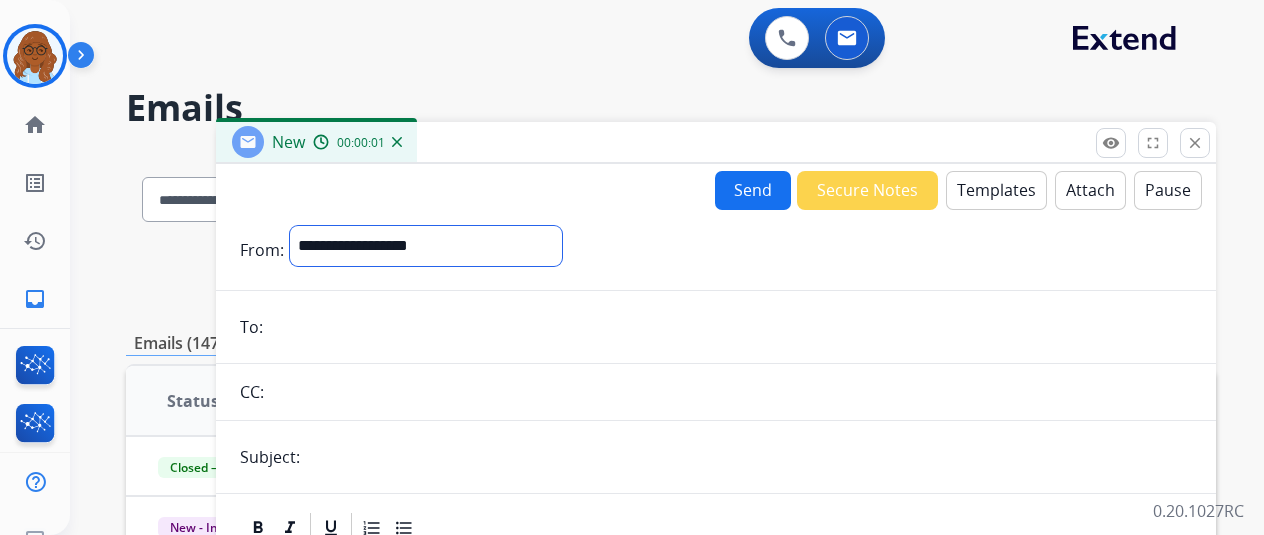 click on "**********" at bounding box center [426, 246] 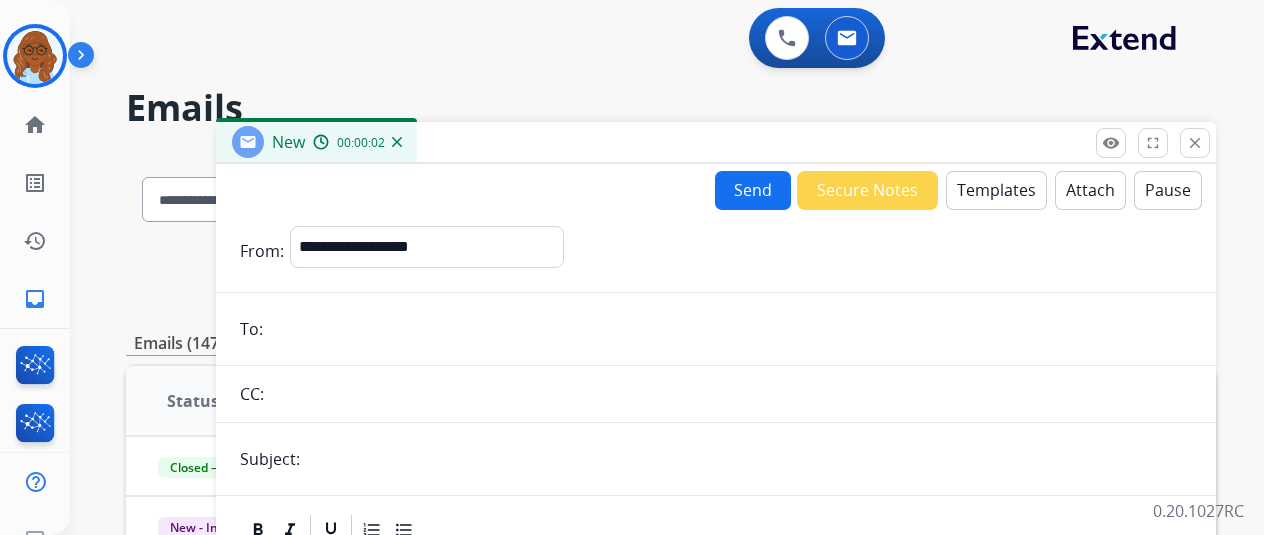 click at bounding box center [749, 459] 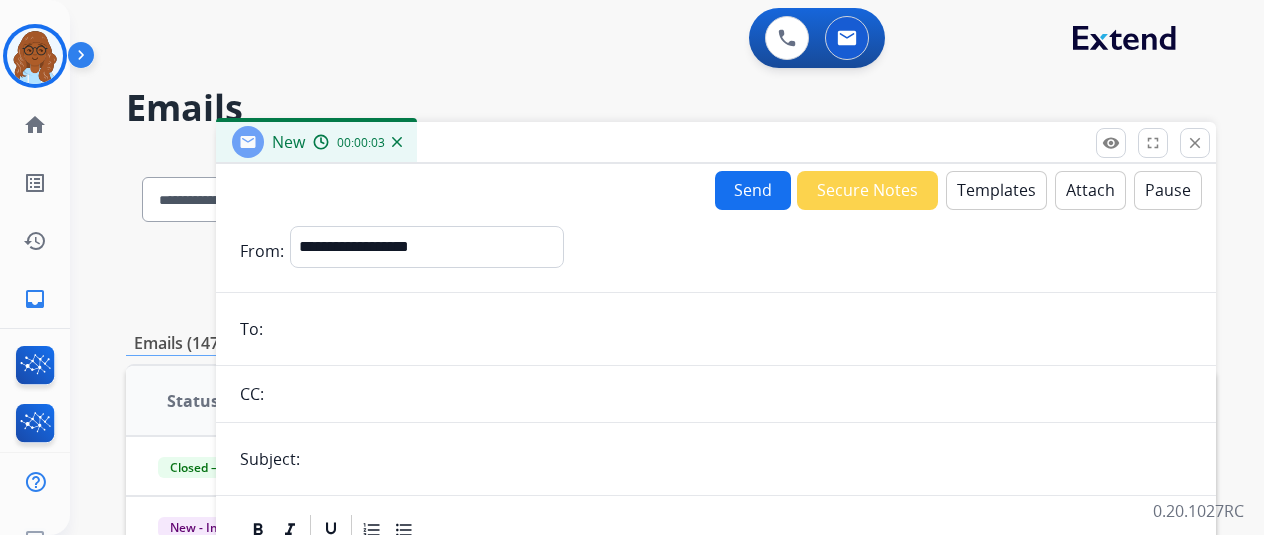 paste on "**********" 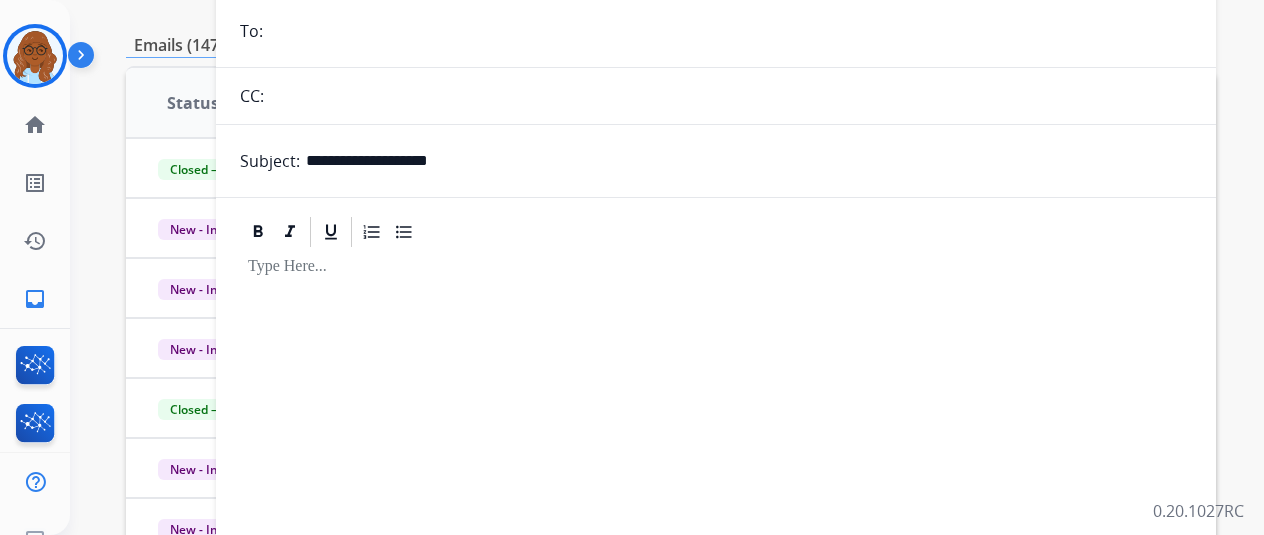 scroll, scrollTop: 300, scrollLeft: 0, axis: vertical 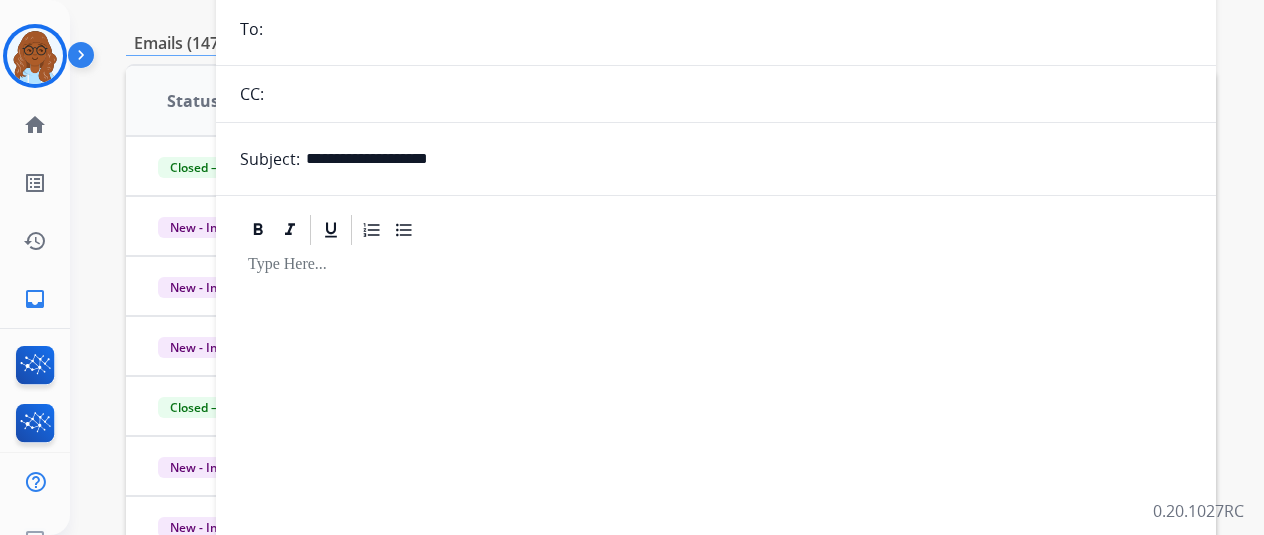 drag, startPoint x: 516, startPoint y: 162, endPoint x: 300, endPoint y: 183, distance: 217.01843 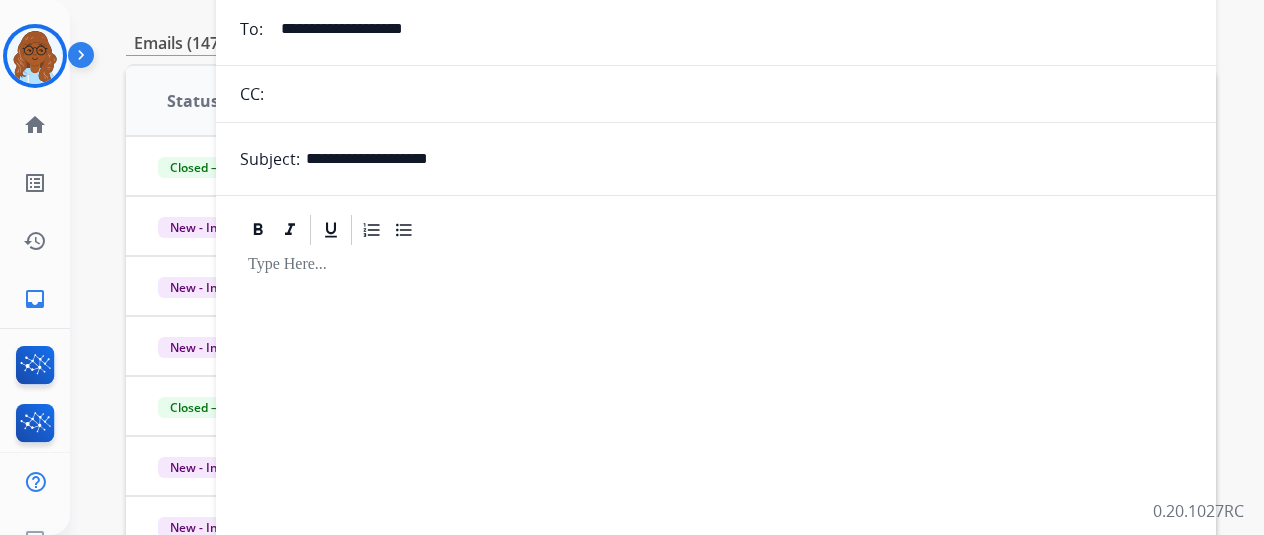 type on "**********" 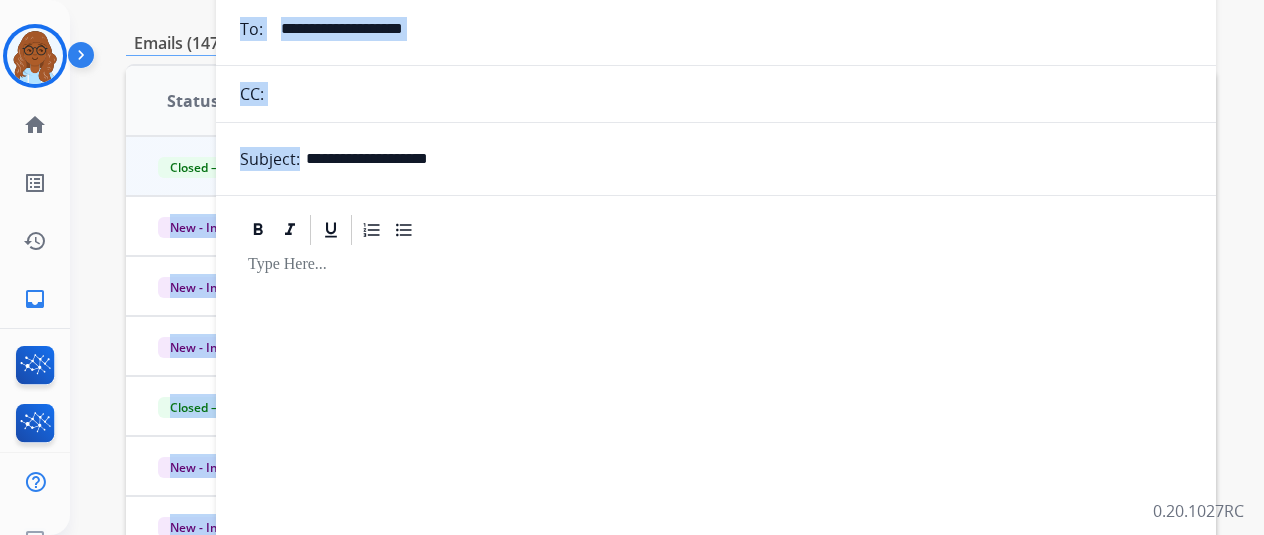 drag, startPoint x: 510, startPoint y: 138, endPoint x: 222, endPoint y: 150, distance: 288.24988 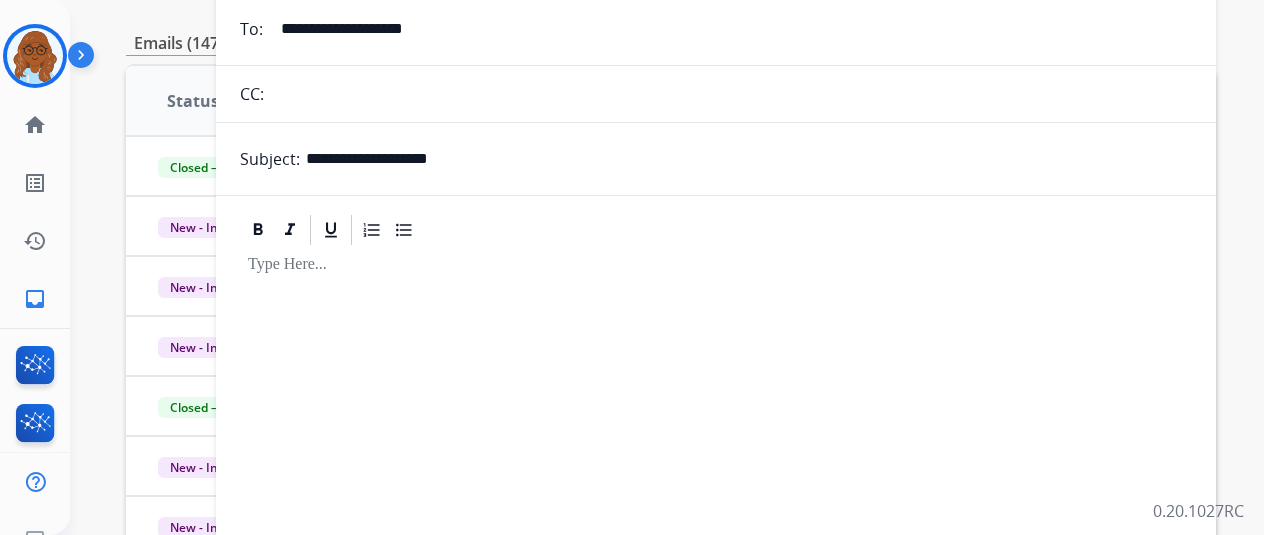 click on "**********" at bounding box center (749, 159) 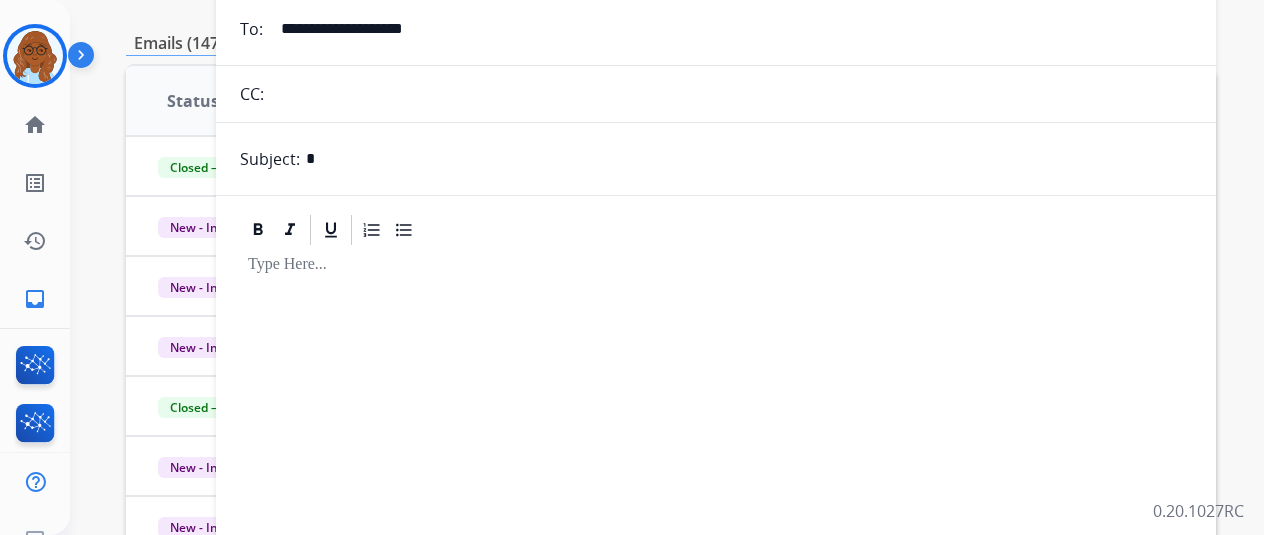 type on "**********" 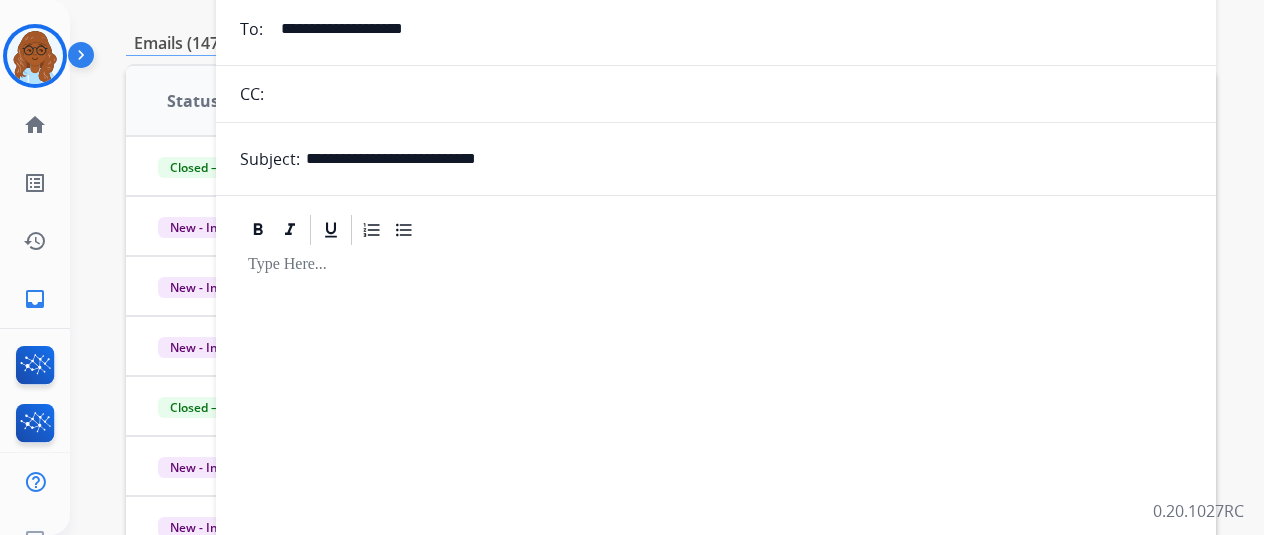 click at bounding box center [716, 419] 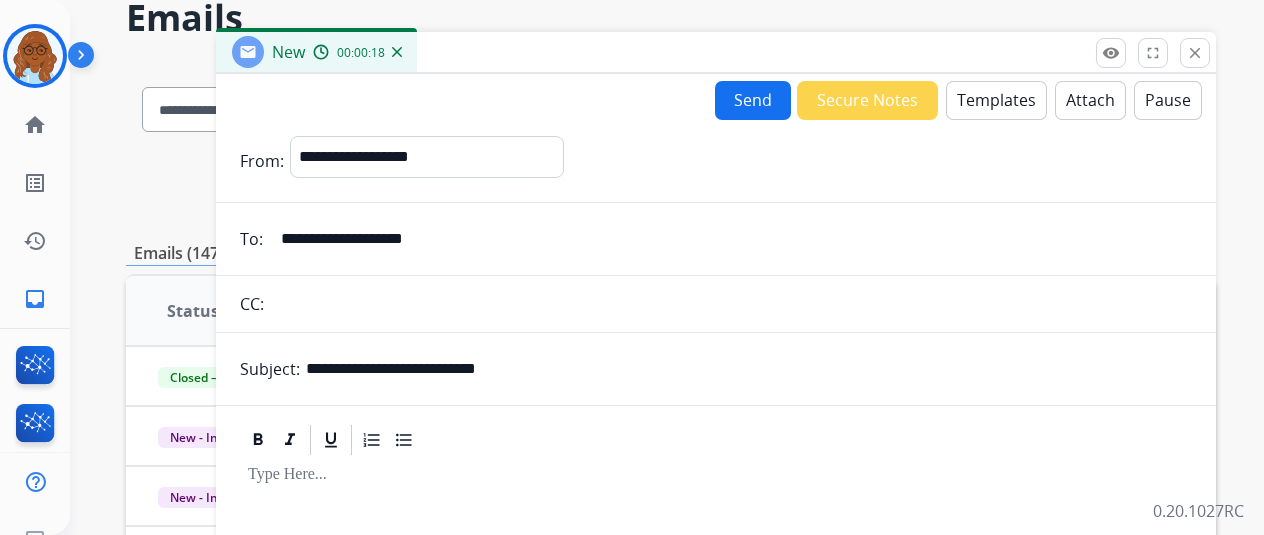scroll, scrollTop: 0, scrollLeft: 0, axis: both 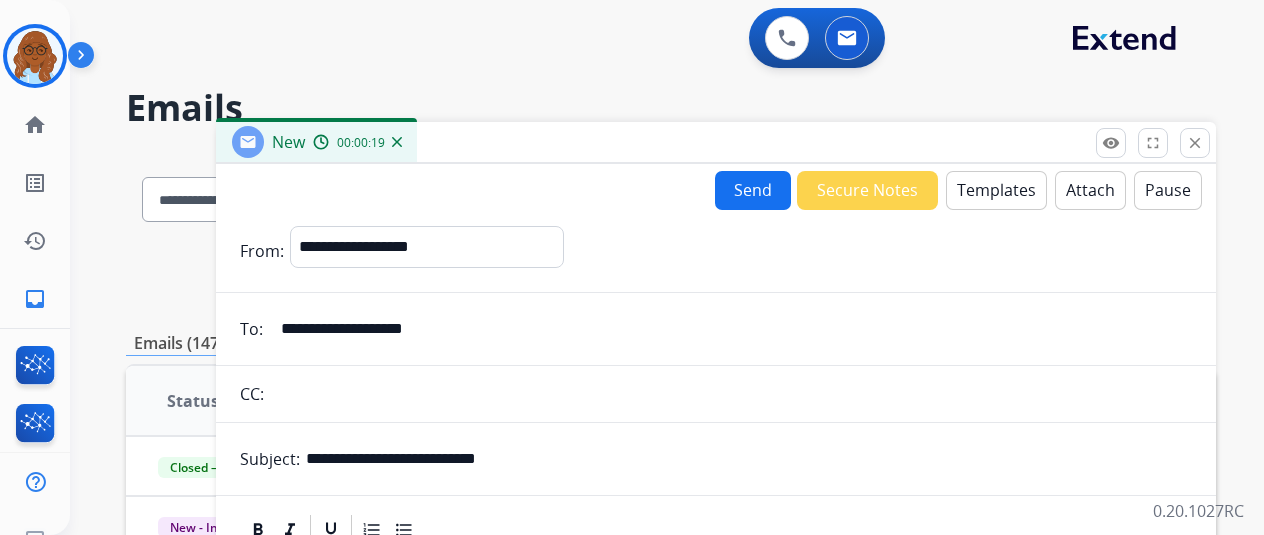 click on "Templates" at bounding box center [996, 190] 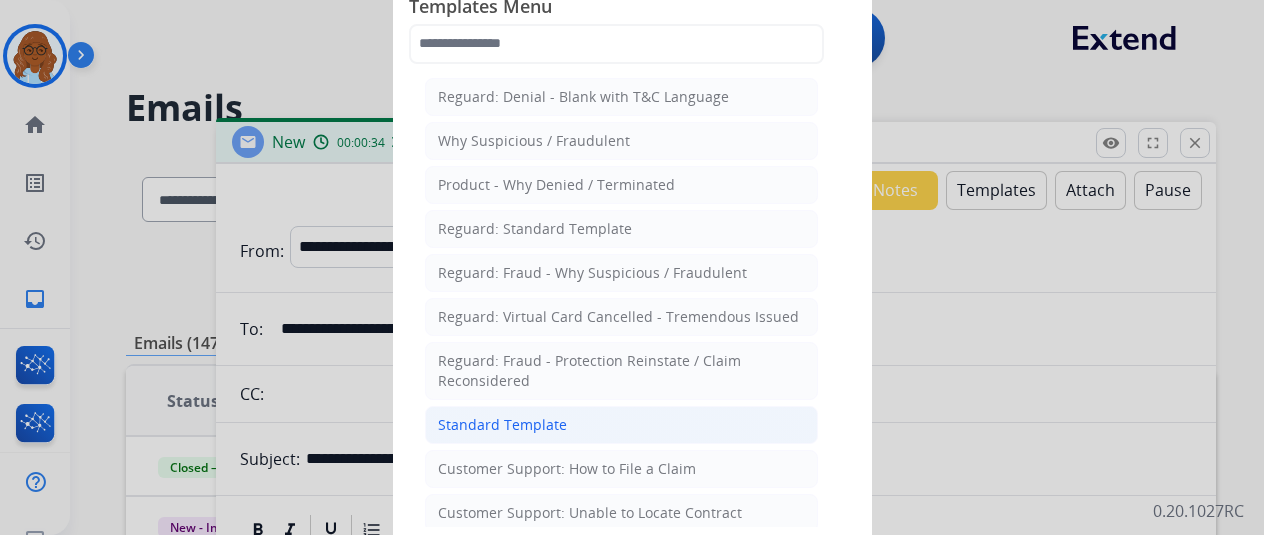 click on "Standard Template" 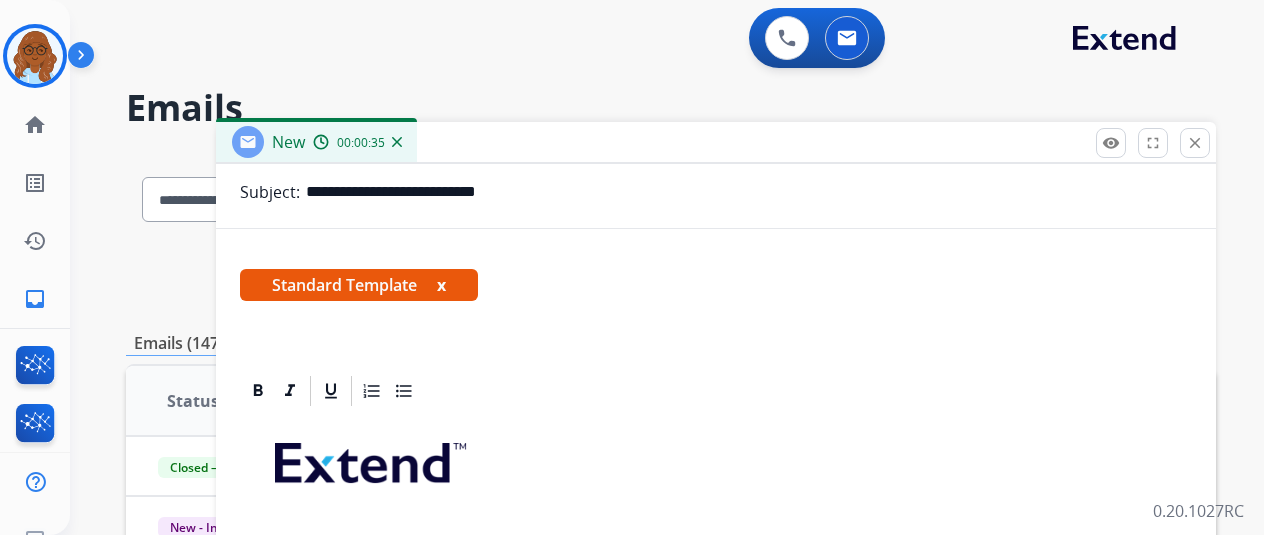 scroll, scrollTop: 300, scrollLeft: 0, axis: vertical 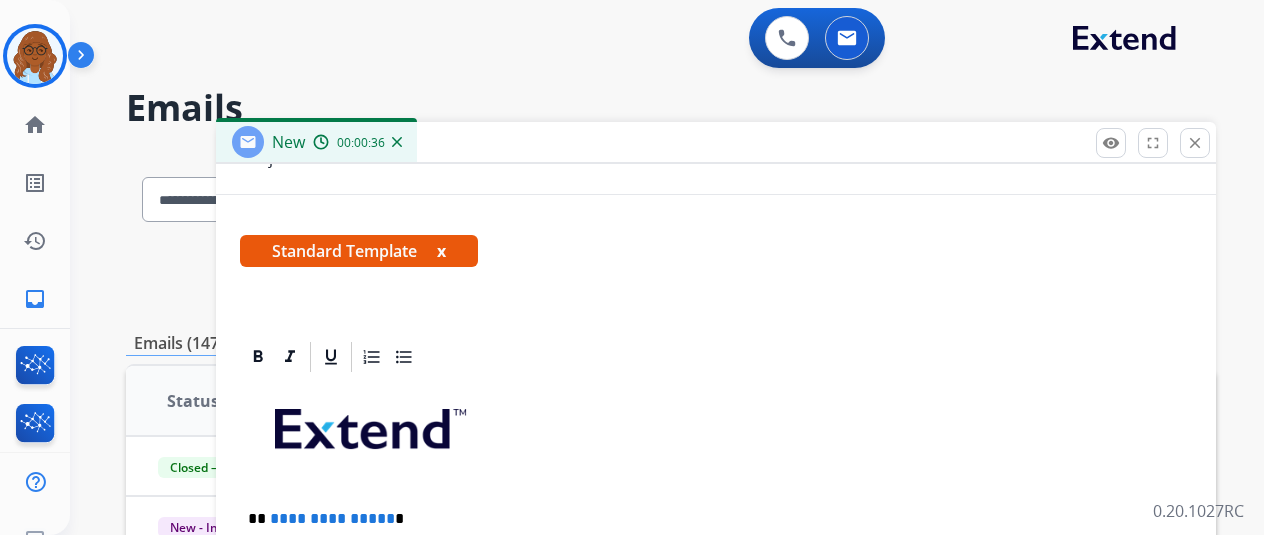 click on "Standard Template   x" at bounding box center (359, 251) 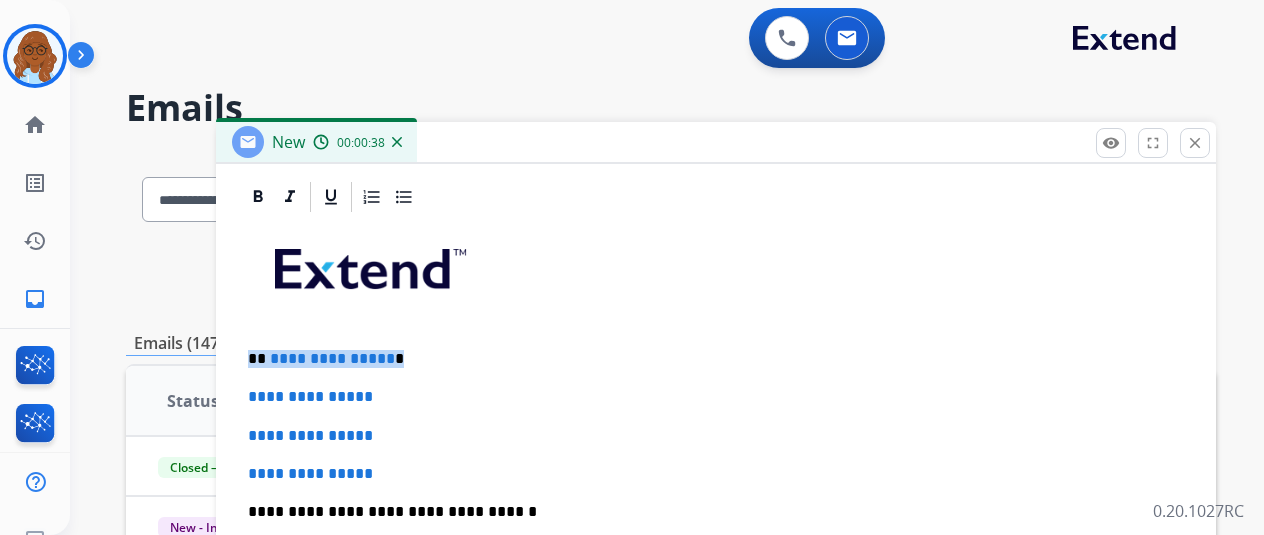 drag, startPoint x: 411, startPoint y: 359, endPoint x: 272, endPoint y: 351, distance: 139.23003 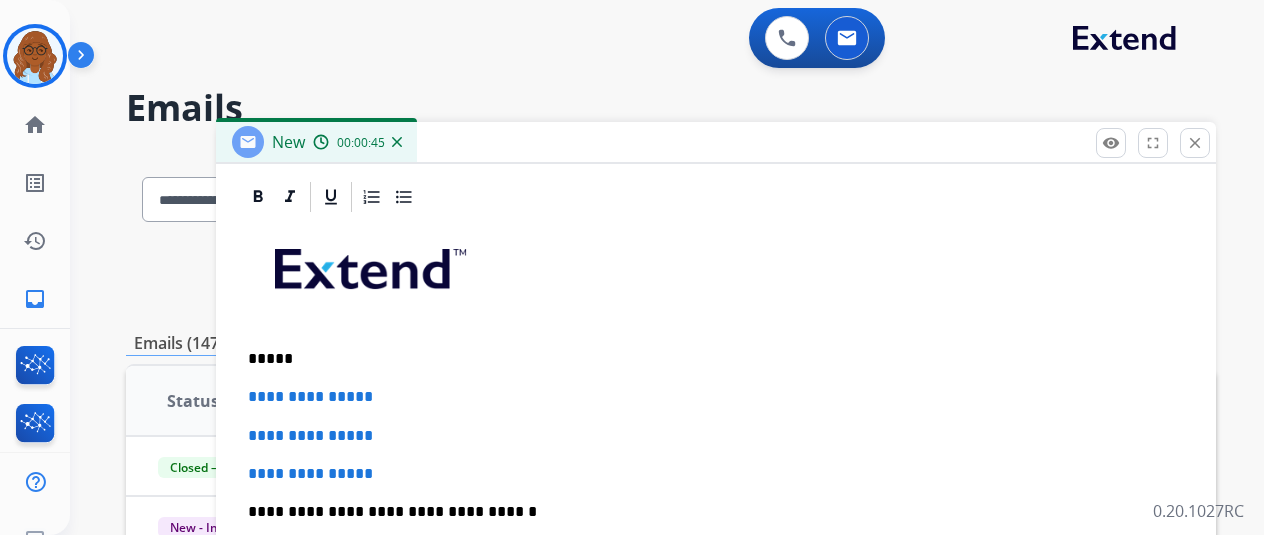 click on "*****" at bounding box center [708, 359] 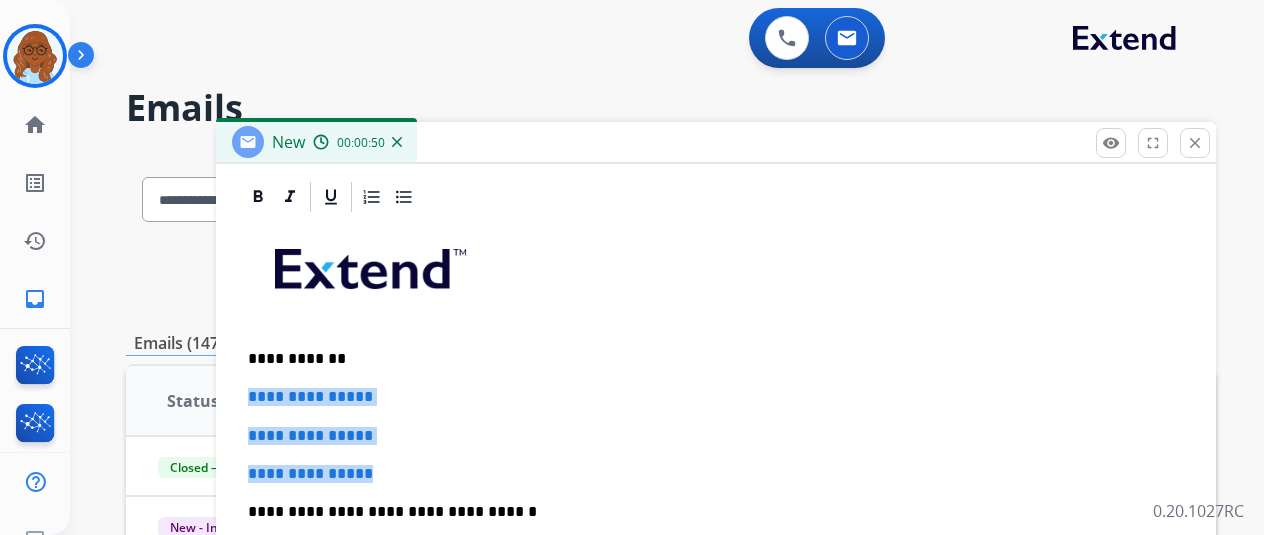 drag, startPoint x: 428, startPoint y: 477, endPoint x: 258, endPoint y: 386, distance: 192.82376 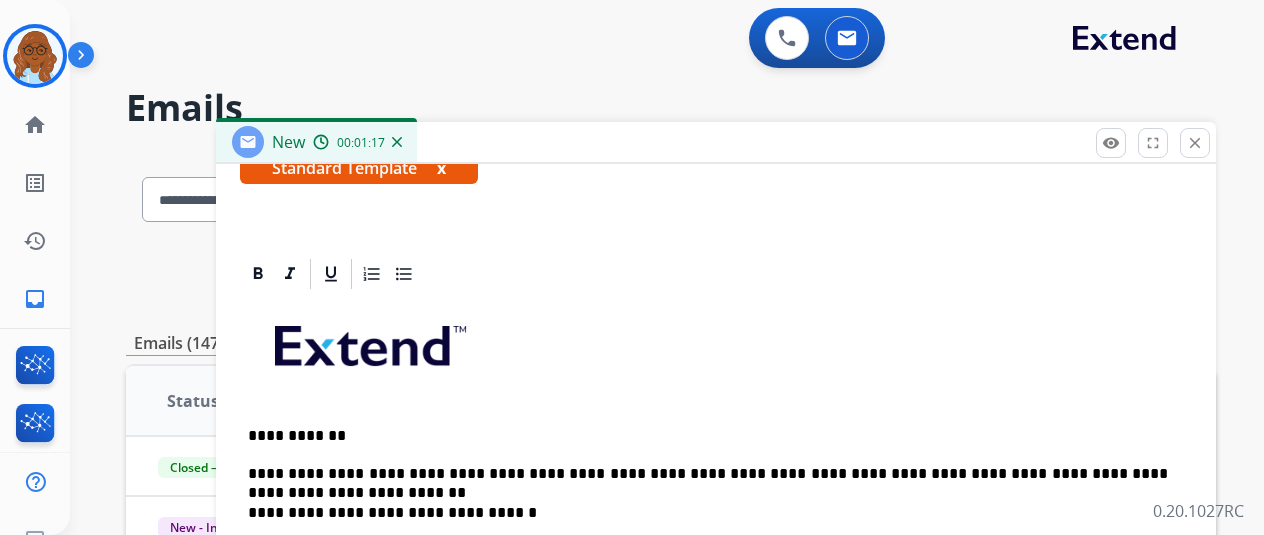scroll, scrollTop: 402, scrollLeft: 0, axis: vertical 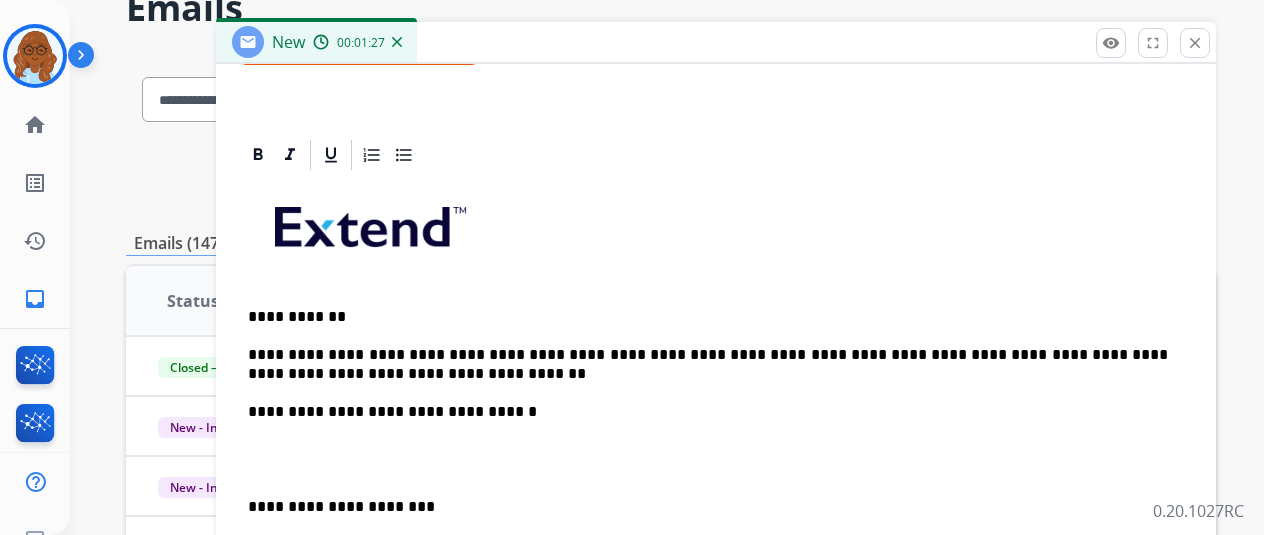 click at bounding box center (716, 459) 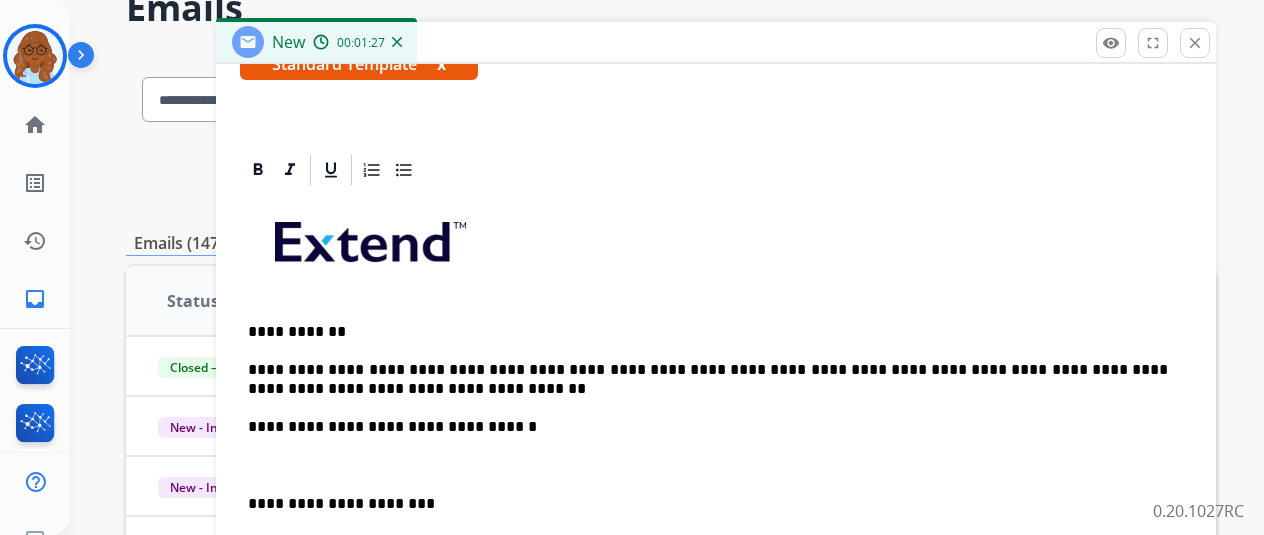 scroll, scrollTop: 345, scrollLeft: 0, axis: vertical 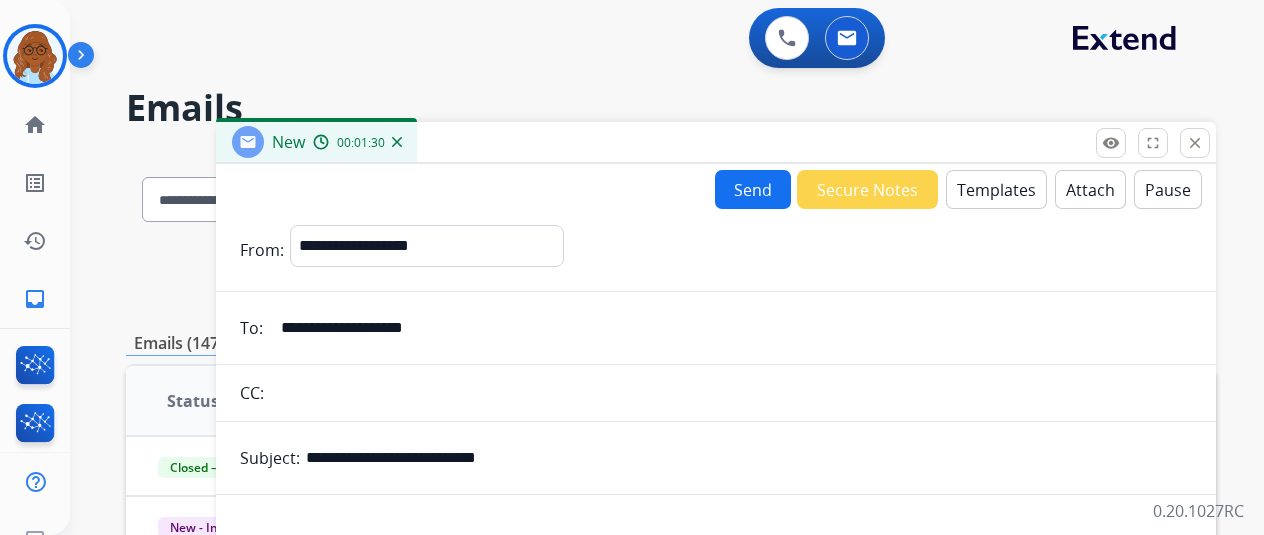 click on "Send" at bounding box center [753, 189] 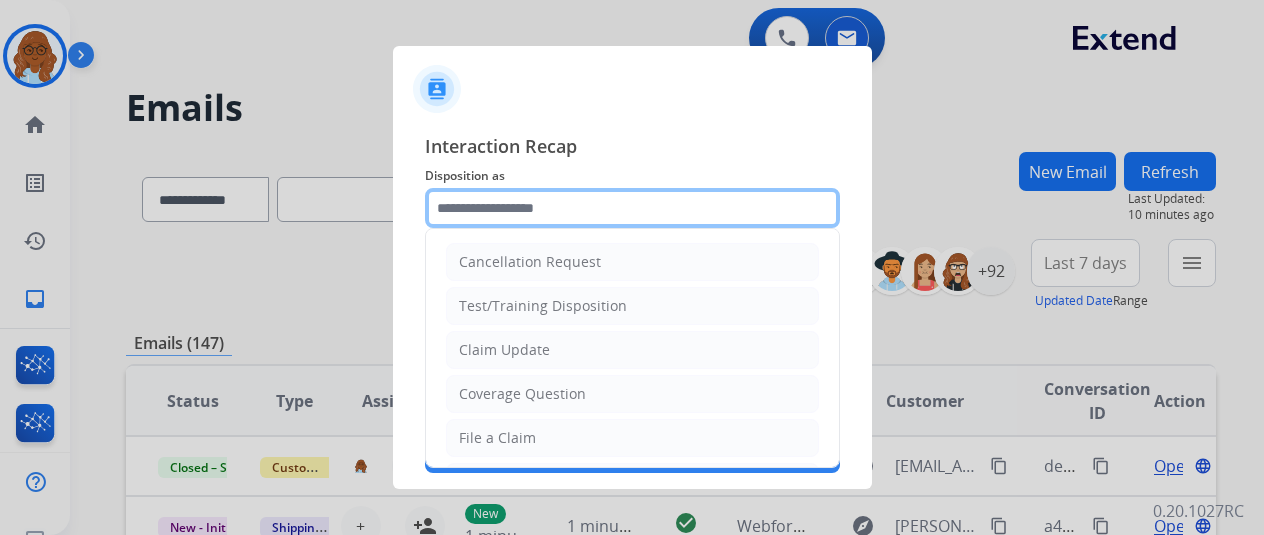 click 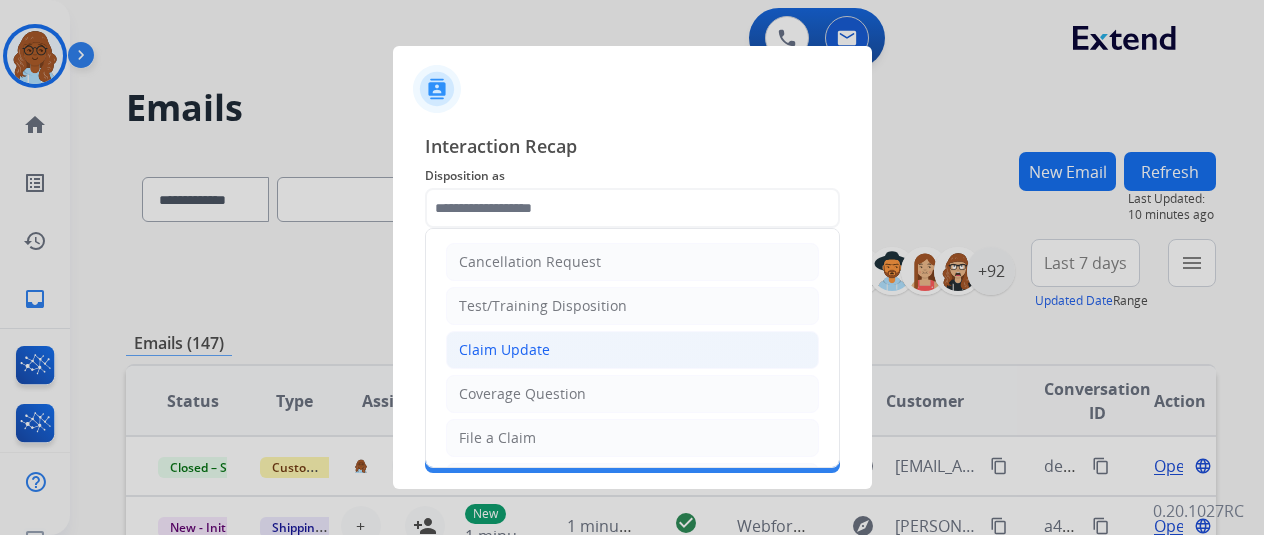 click on "Claim Update" 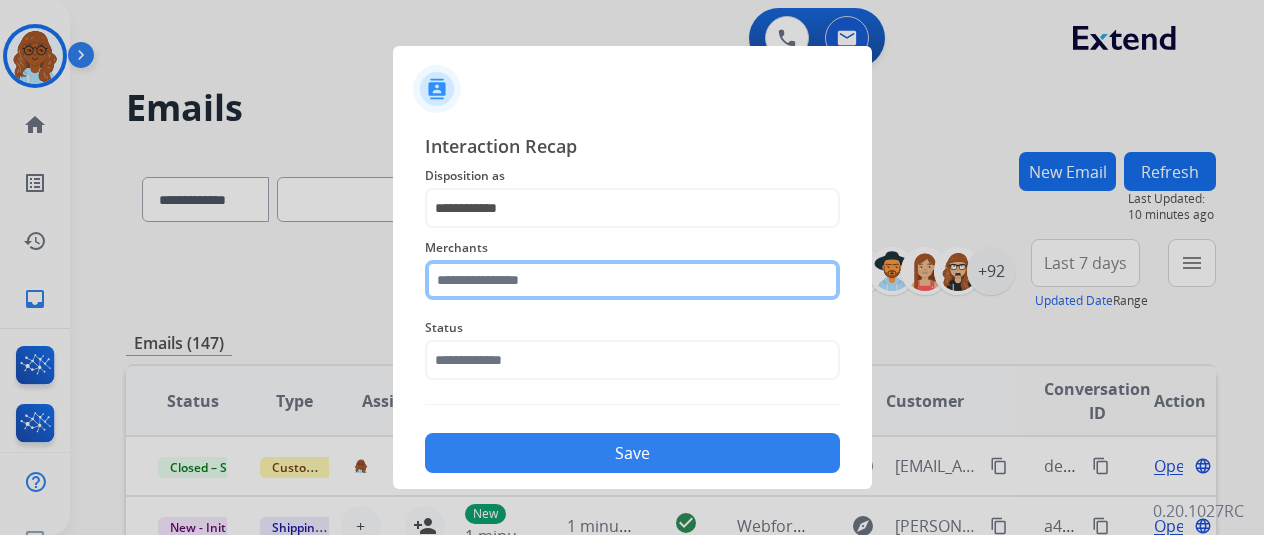 click 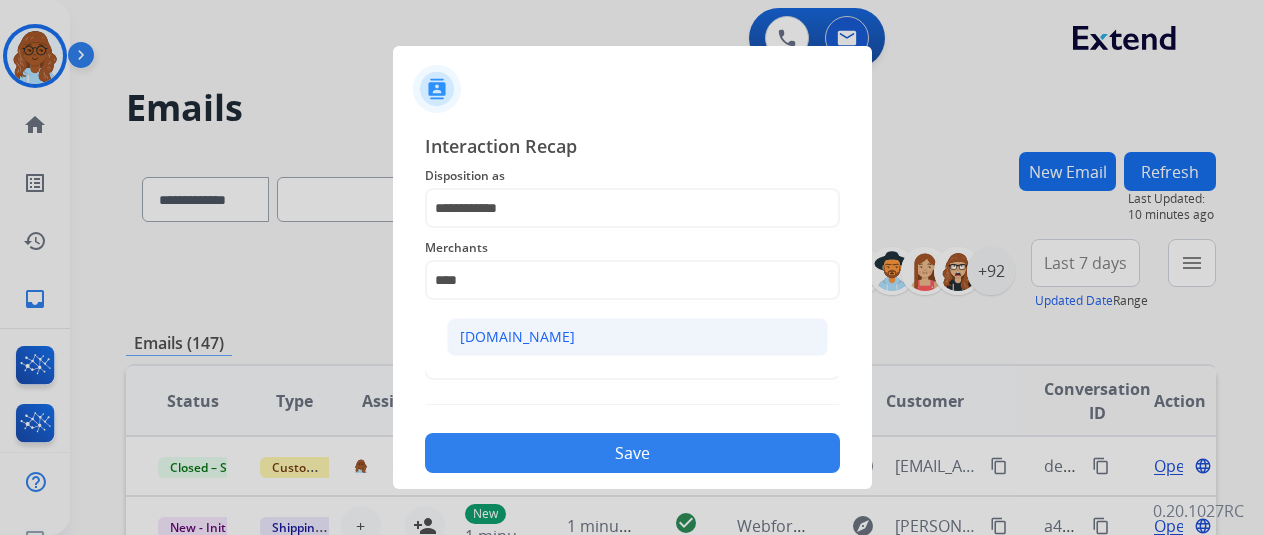 click on "Carparts.com" 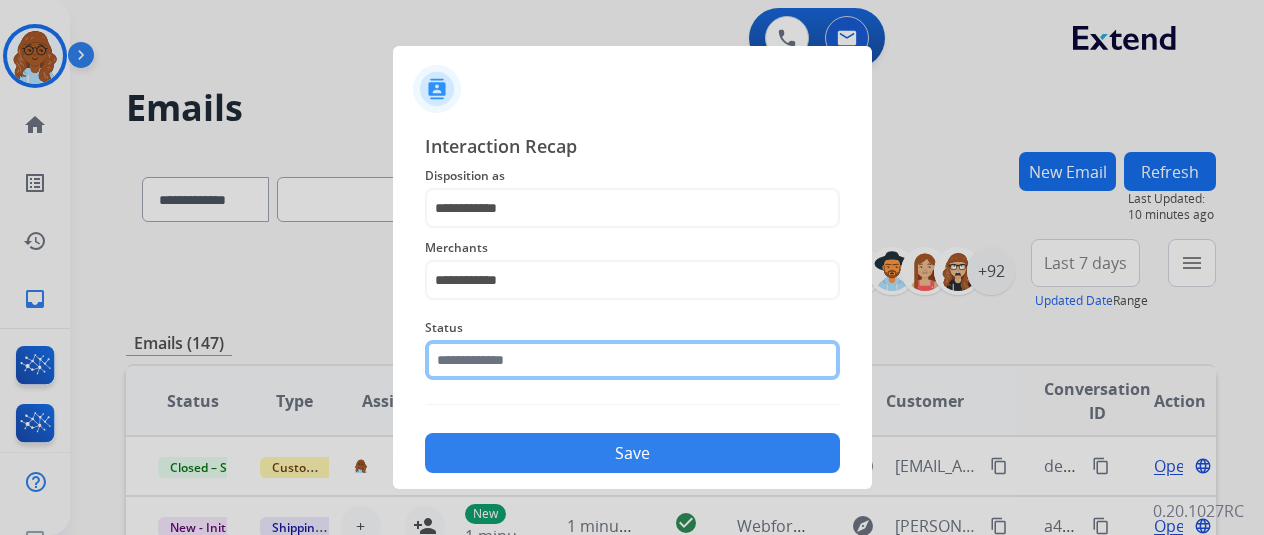 click 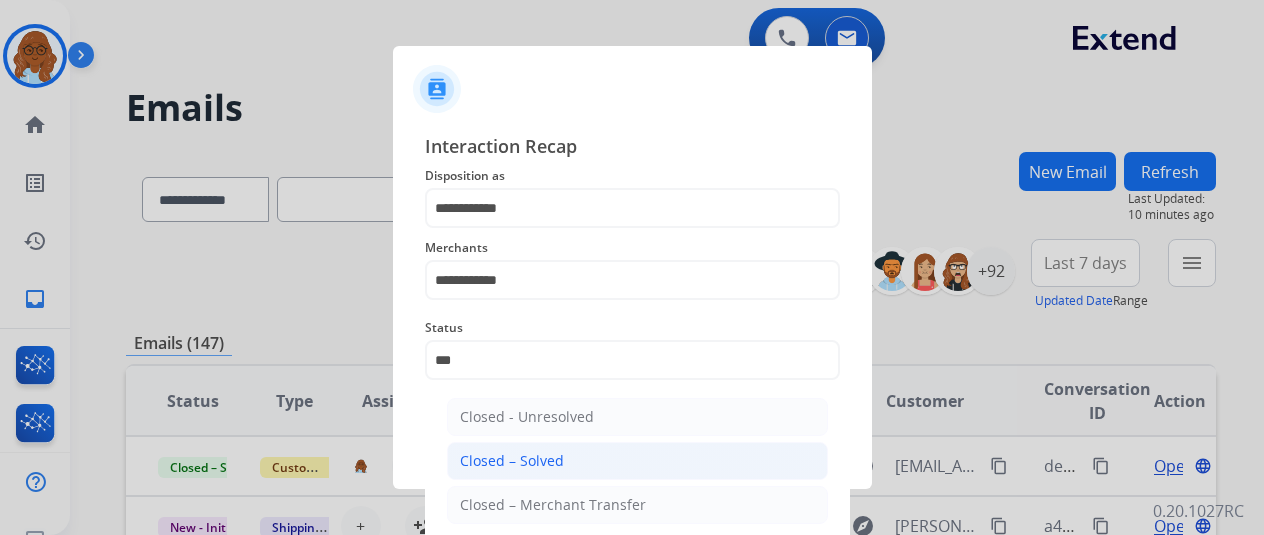 click on "Closed – Solved" 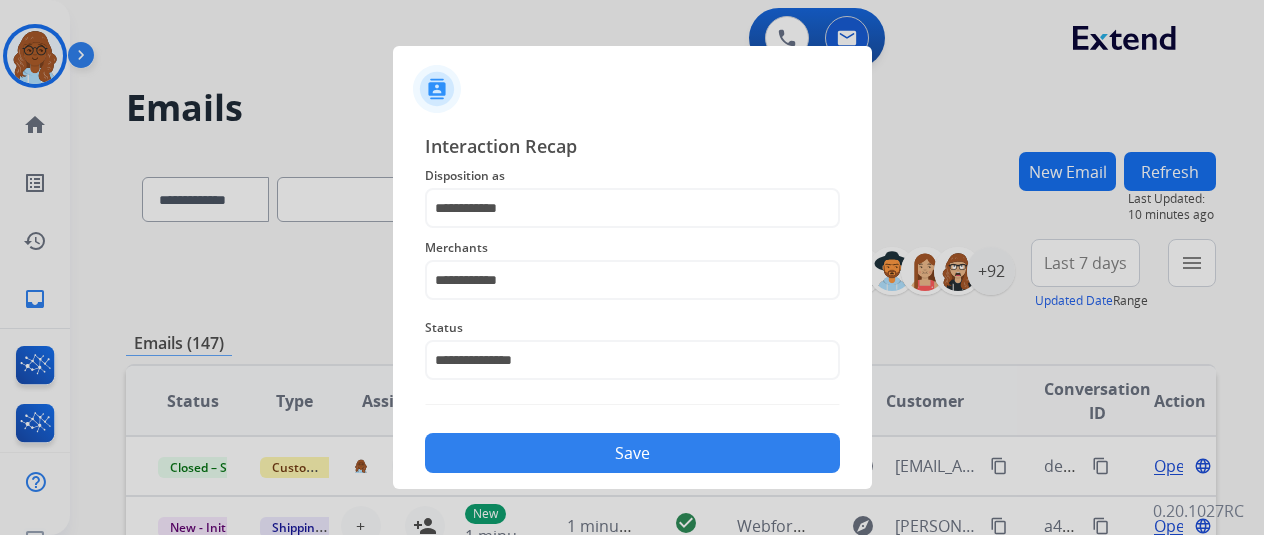 click on "Save" 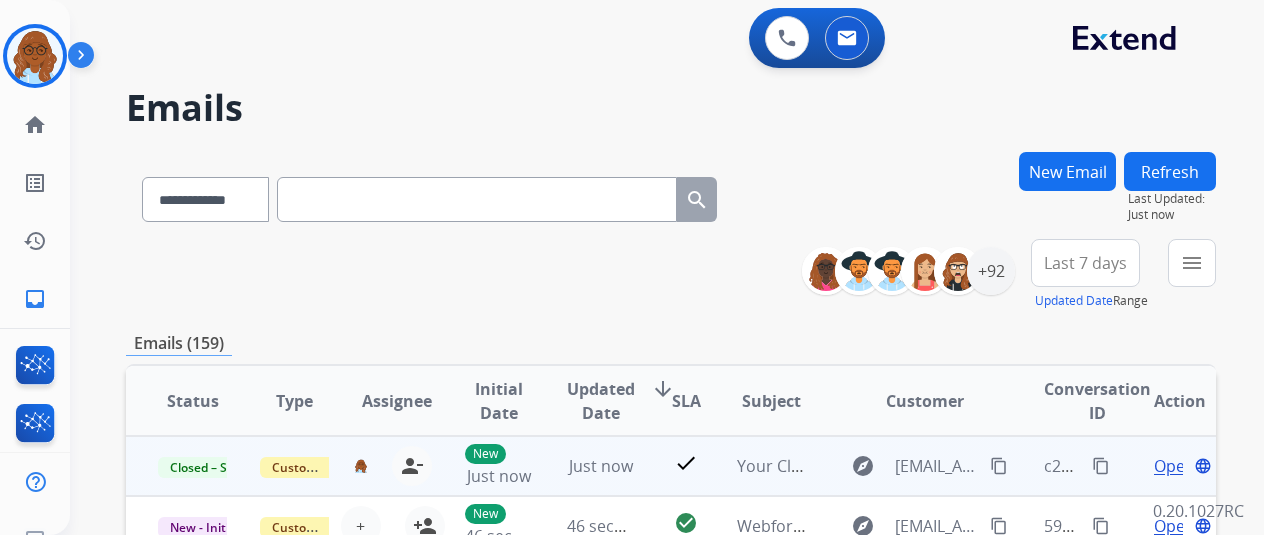 click on "content_copy" at bounding box center (1101, 466) 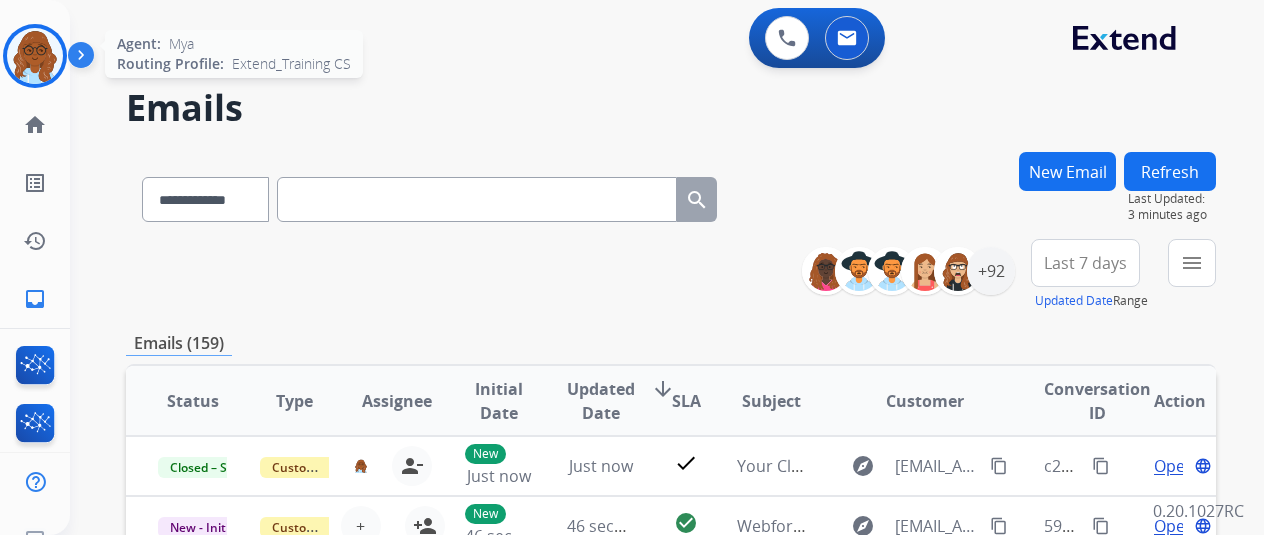 click on "Agent:   Mya  Routing Profile:  Extend_Training CS" 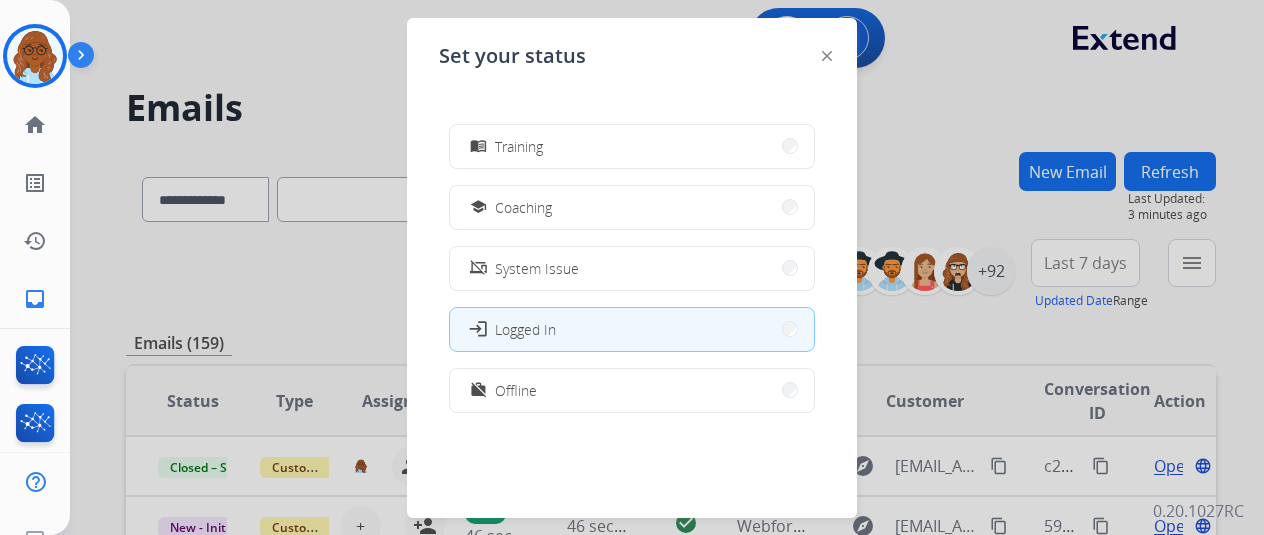 scroll, scrollTop: 0, scrollLeft: 0, axis: both 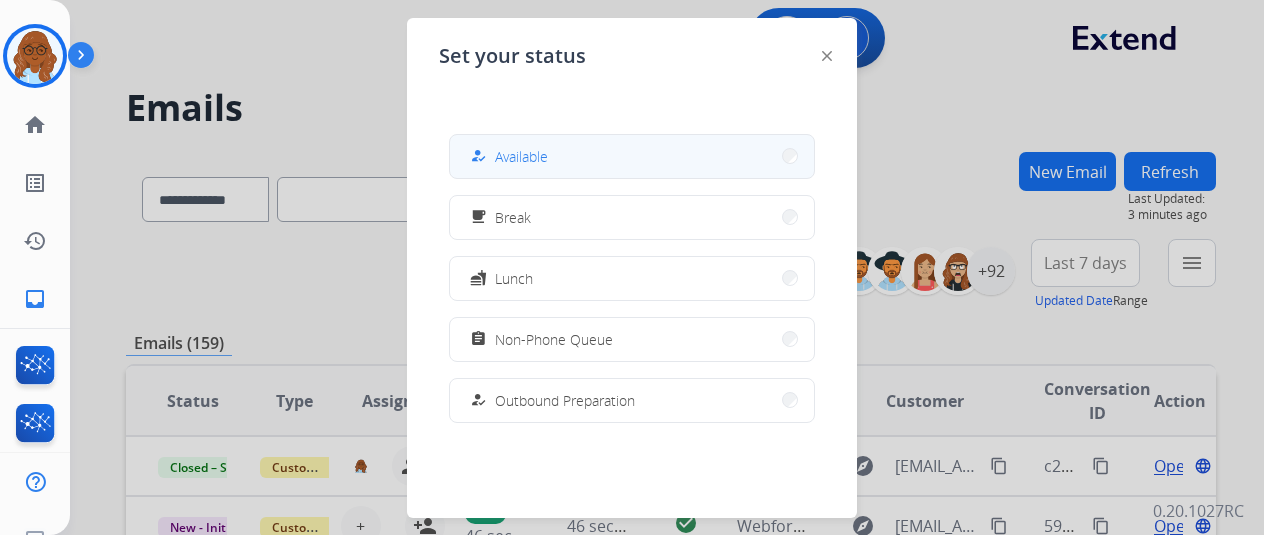 click on "Available" at bounding box center [521, 156] 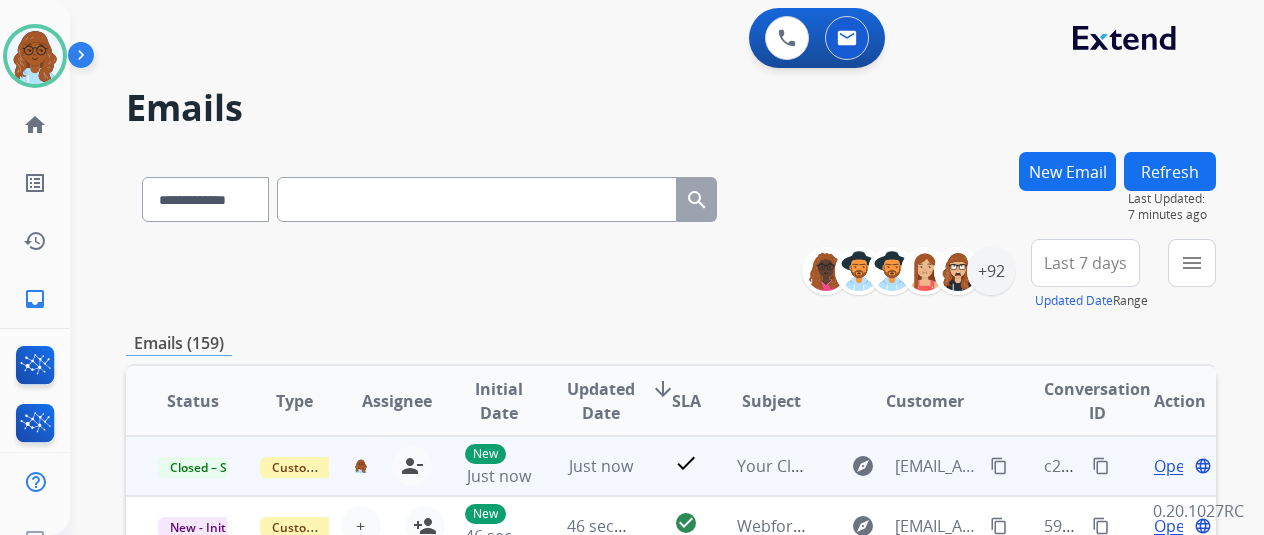 click on "content_copy" at bounding box center (999, 466) 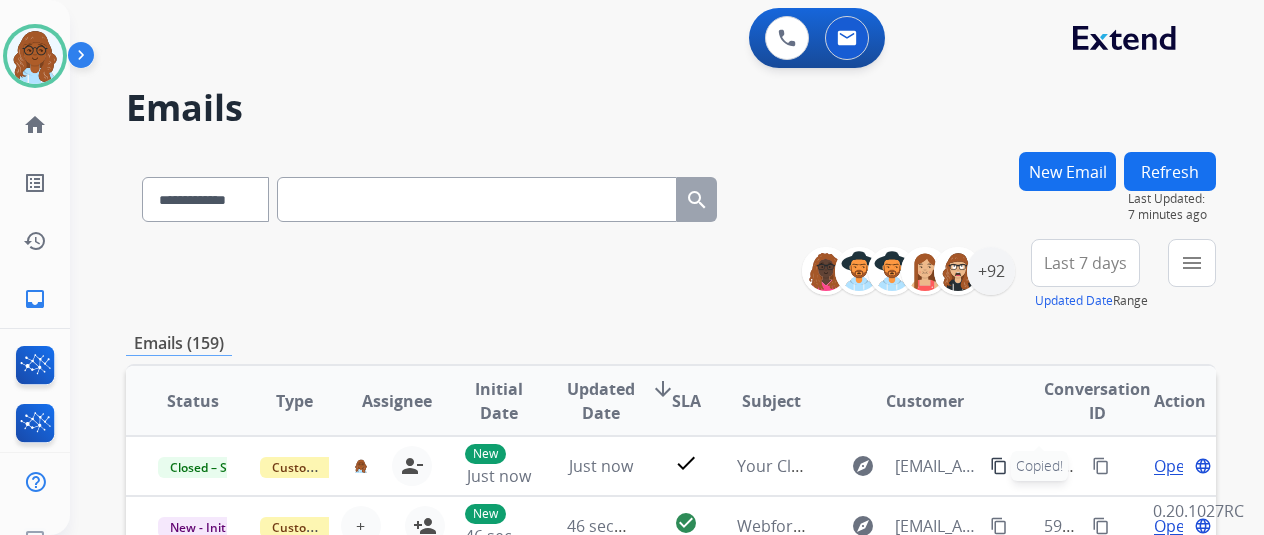 click on "New Email" at bounding box center [1067, 171] 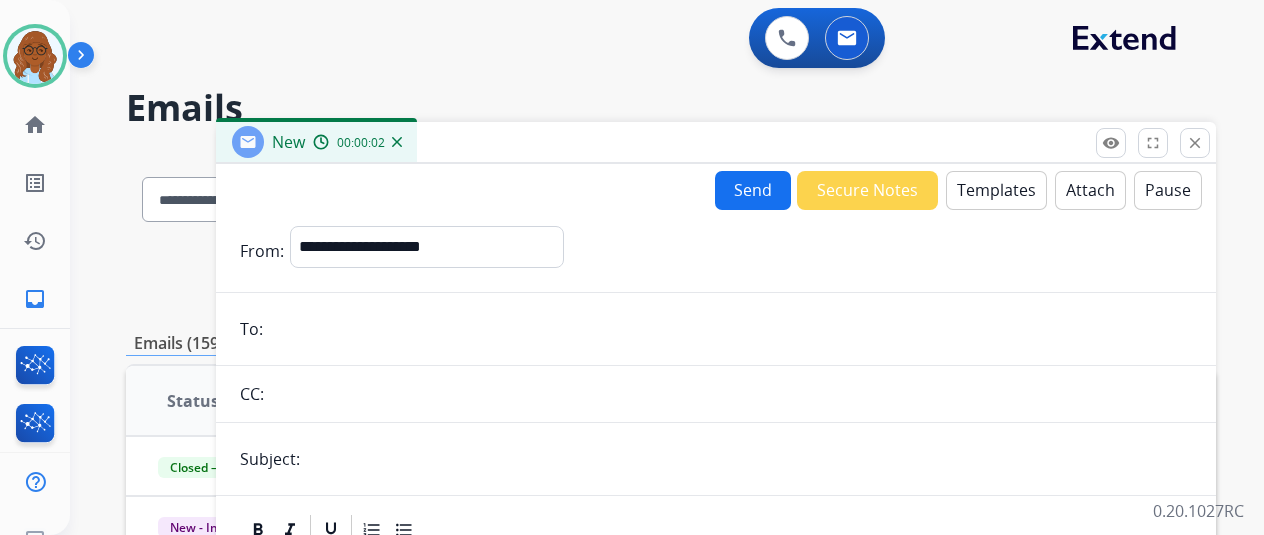 paste on "**********" 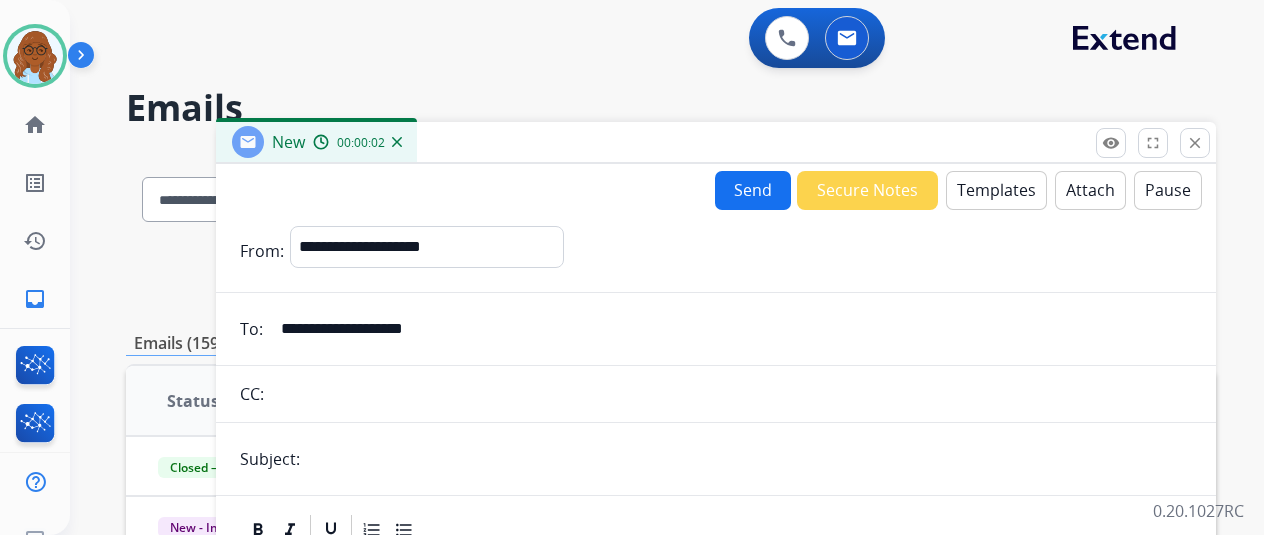 type on "**********" 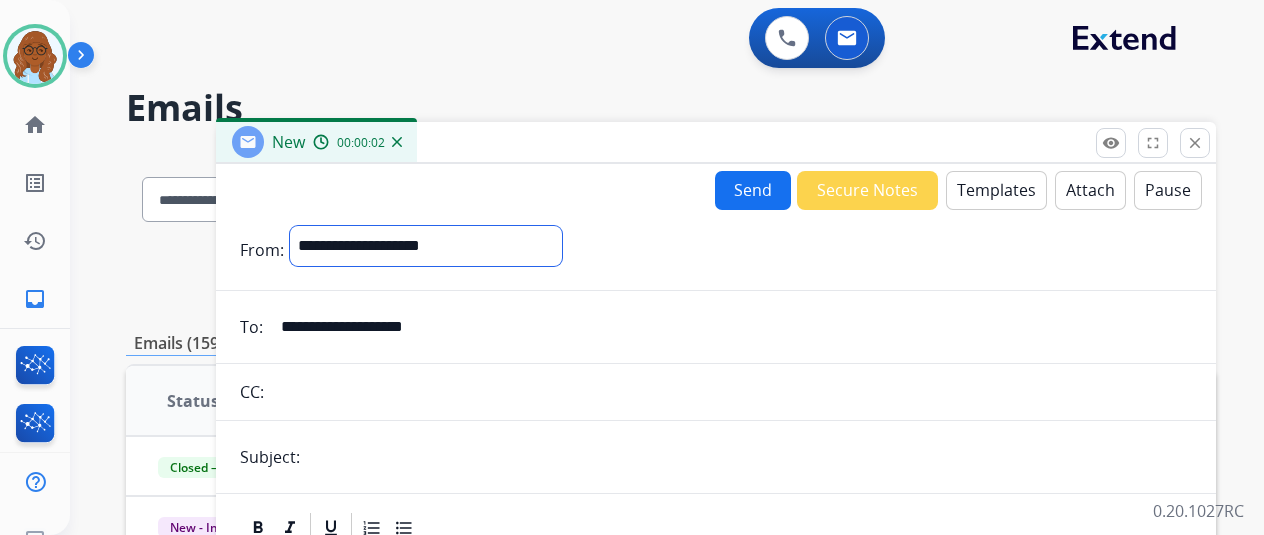 click on "**********" at bounding box center (426, 246) 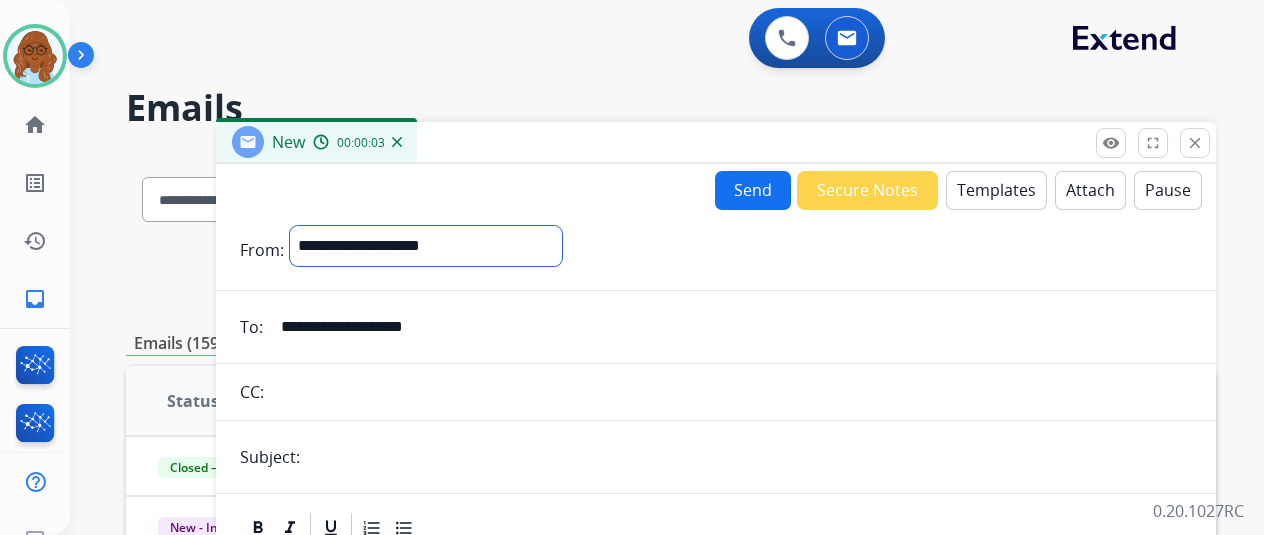 select on "**********" 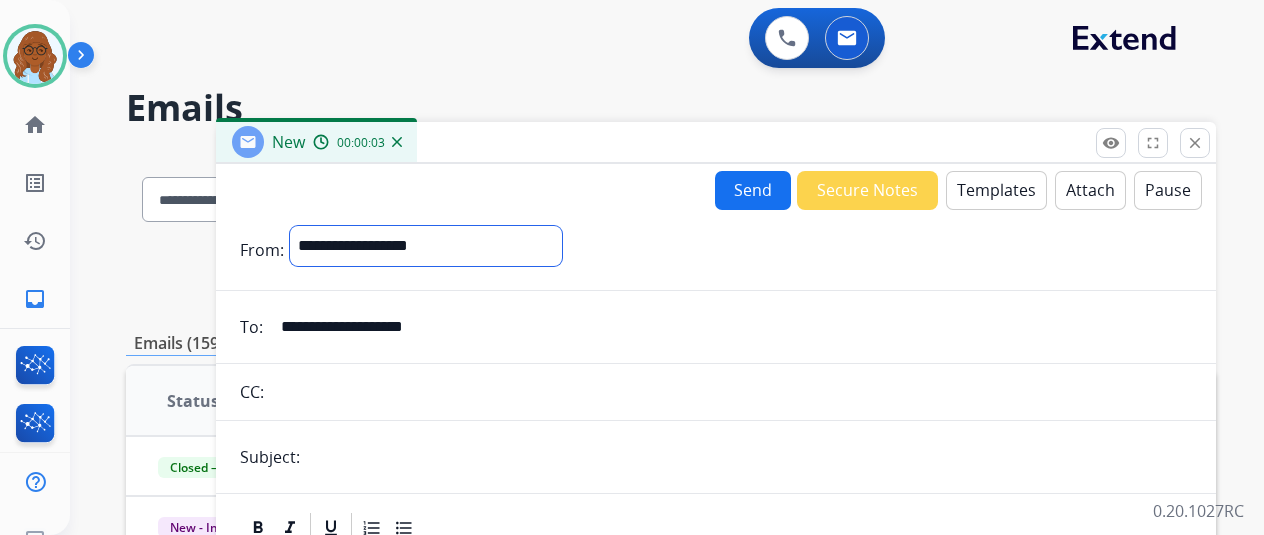 click on "**********" at bounding box center (426, 246) 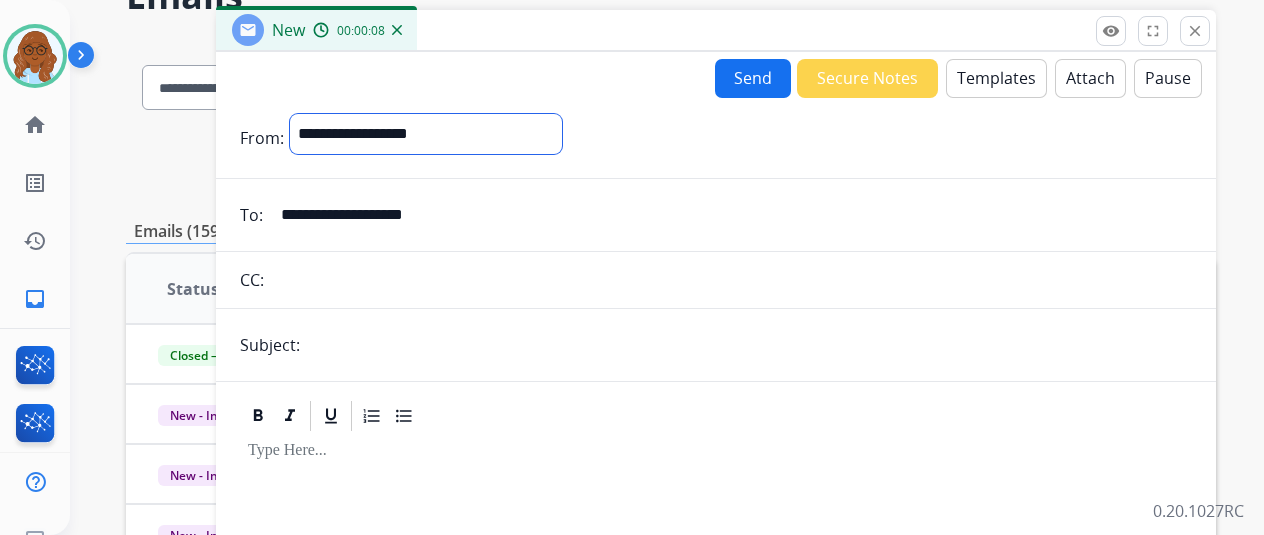 scroll, scrollTop: 200, scrollLeft: 0, axis: vertical 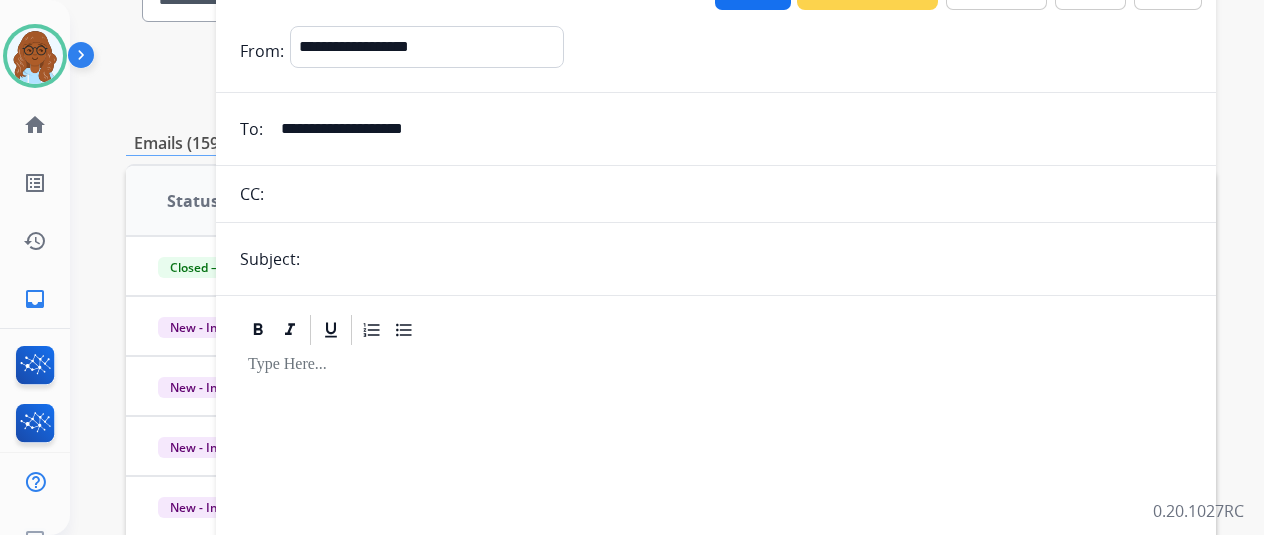 click at bounding box center (749, 259) 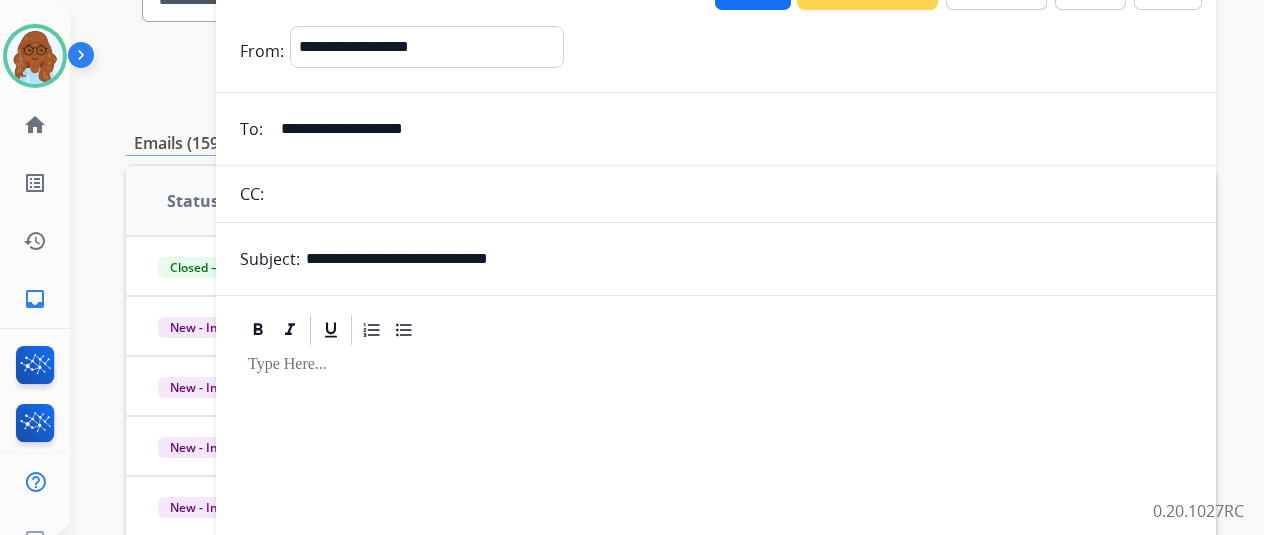 type on "**********" 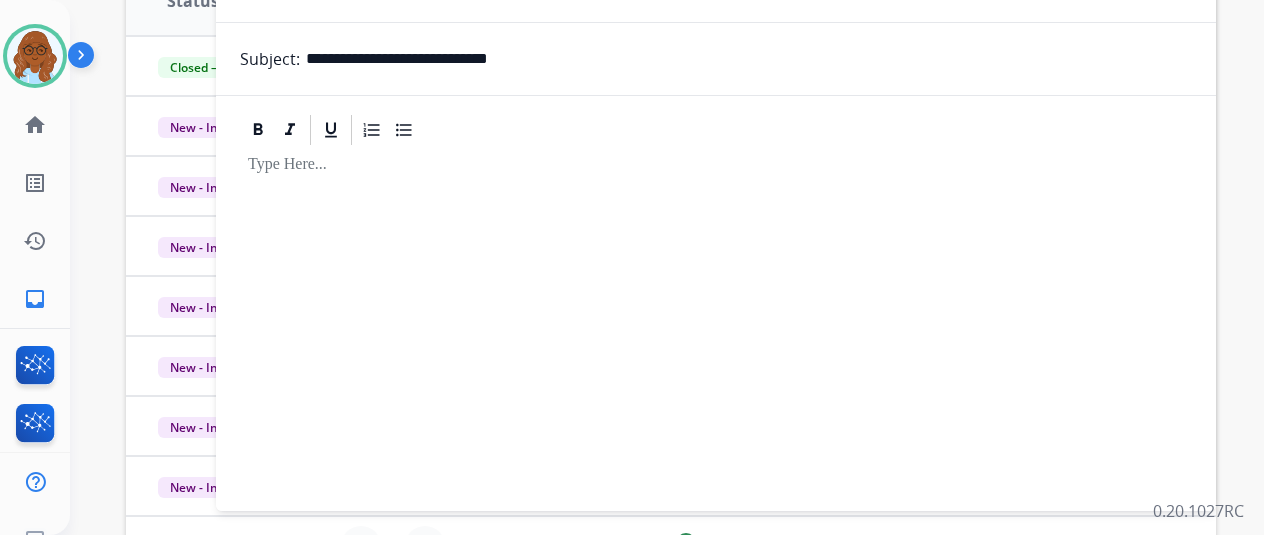 click at bounding box center [716, 319] 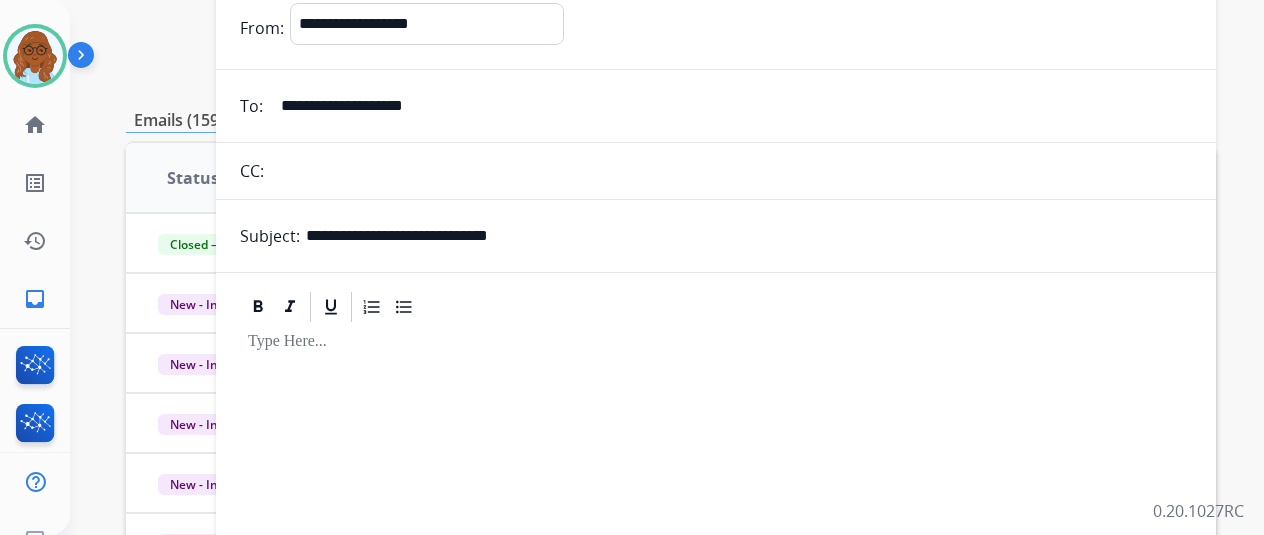 scroll, scrollTop: 0, scrollLeft: 0, axis: both 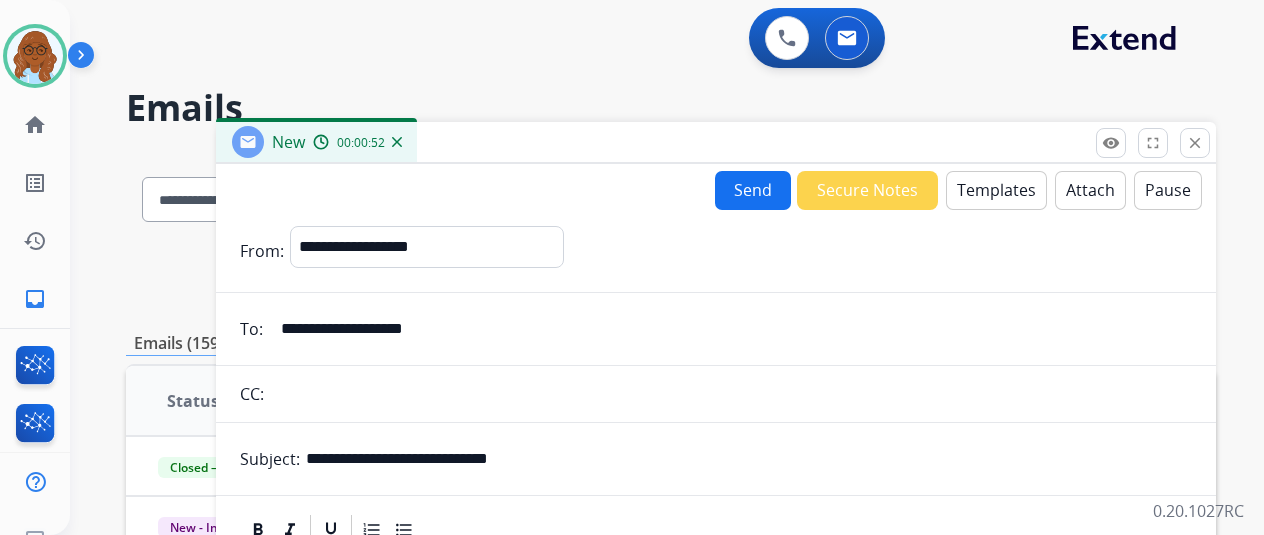 click on "Templates" at bounding box center [996, 190] 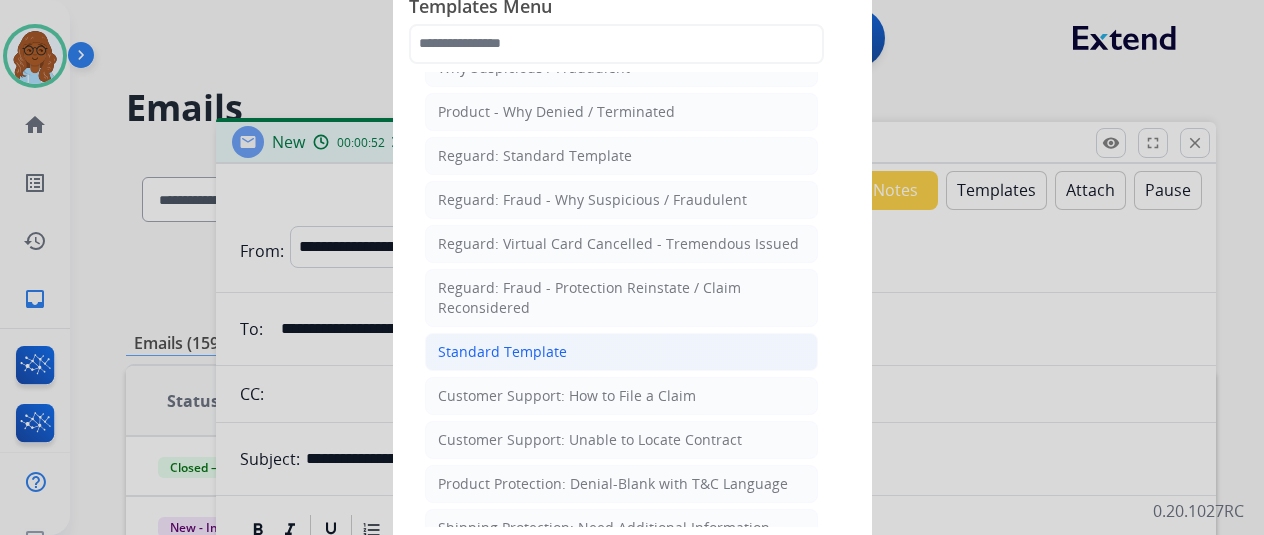 scroll, scrollTop: 200, scrollLeft: 0, axis: vertical 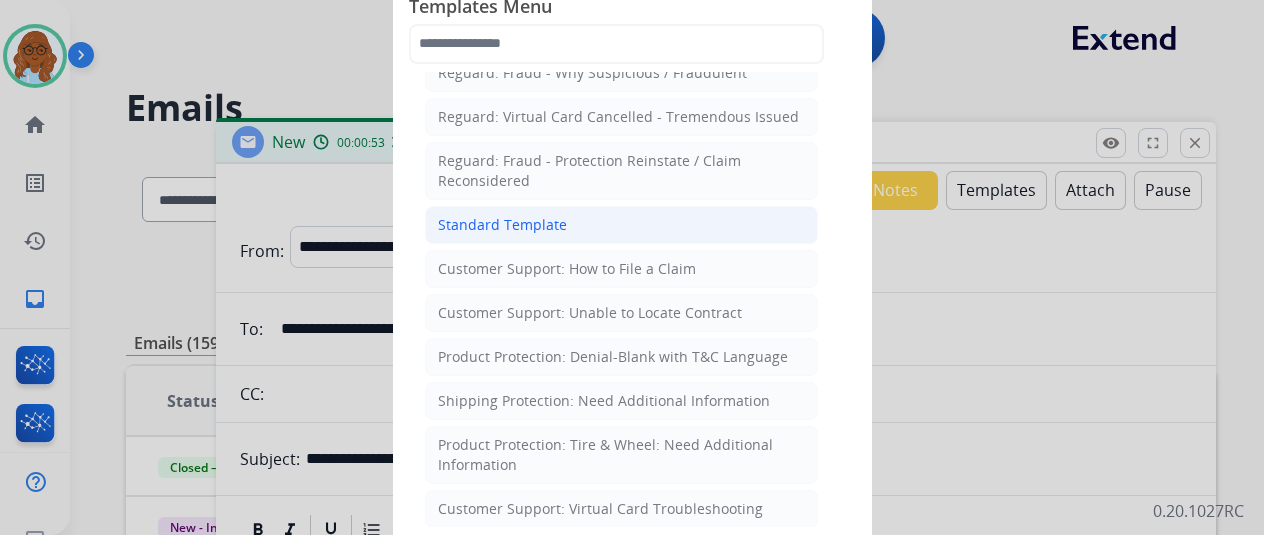 click on "Standard Template" 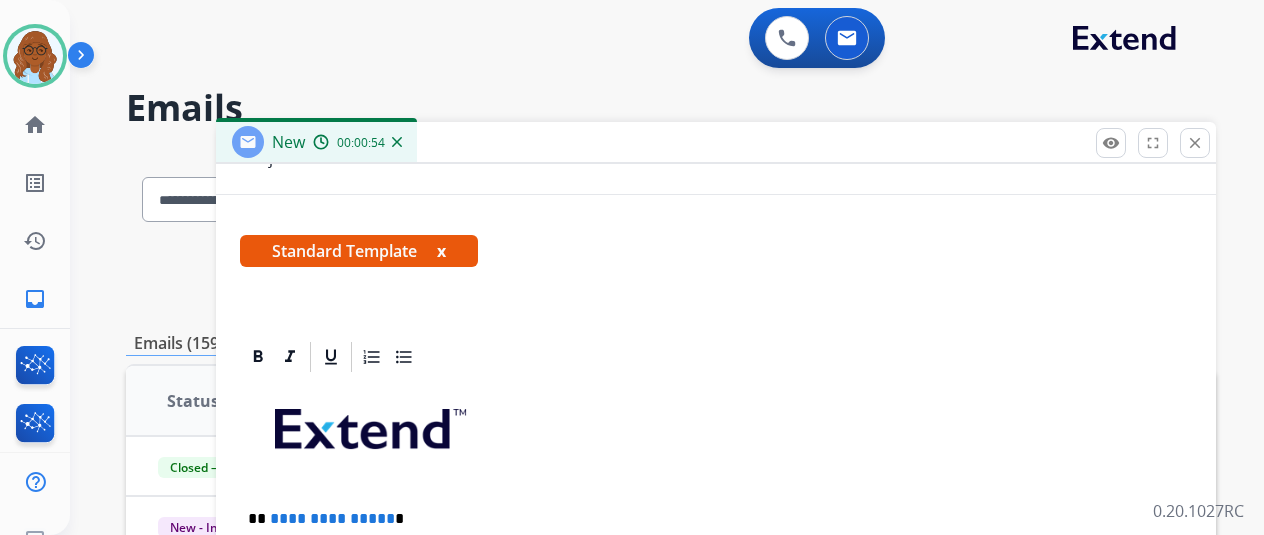 scroll, scrollTop: 460, scrollLeft: 0, axis: vertical 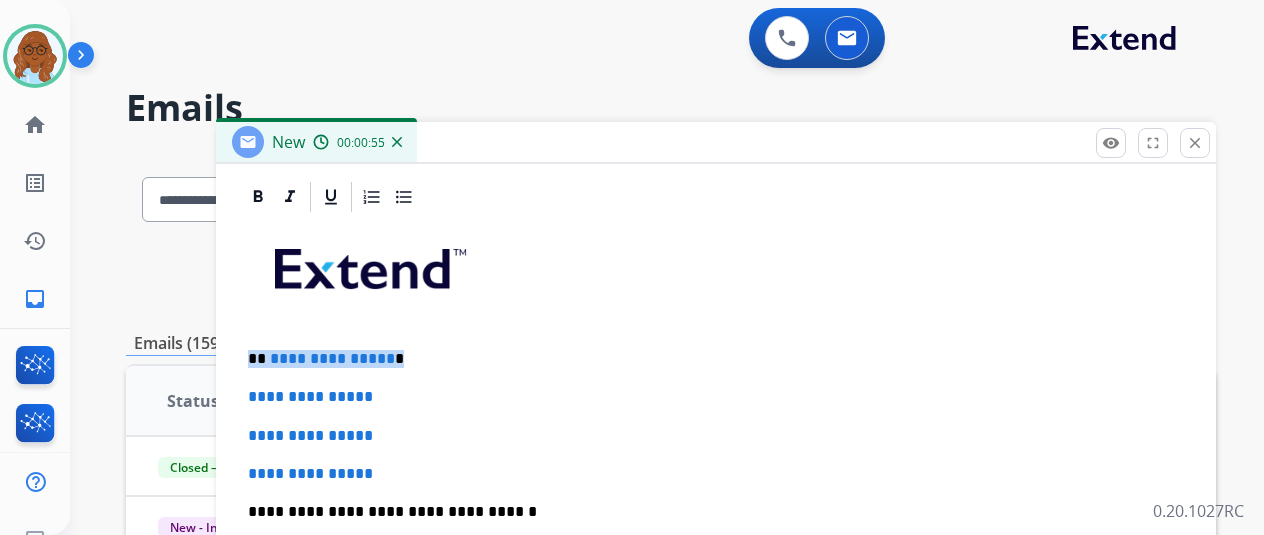 drag, startPoint x: 414, startPoint y: 343, endPoint x: 256, endPoint y: 355, distance: 158.45505 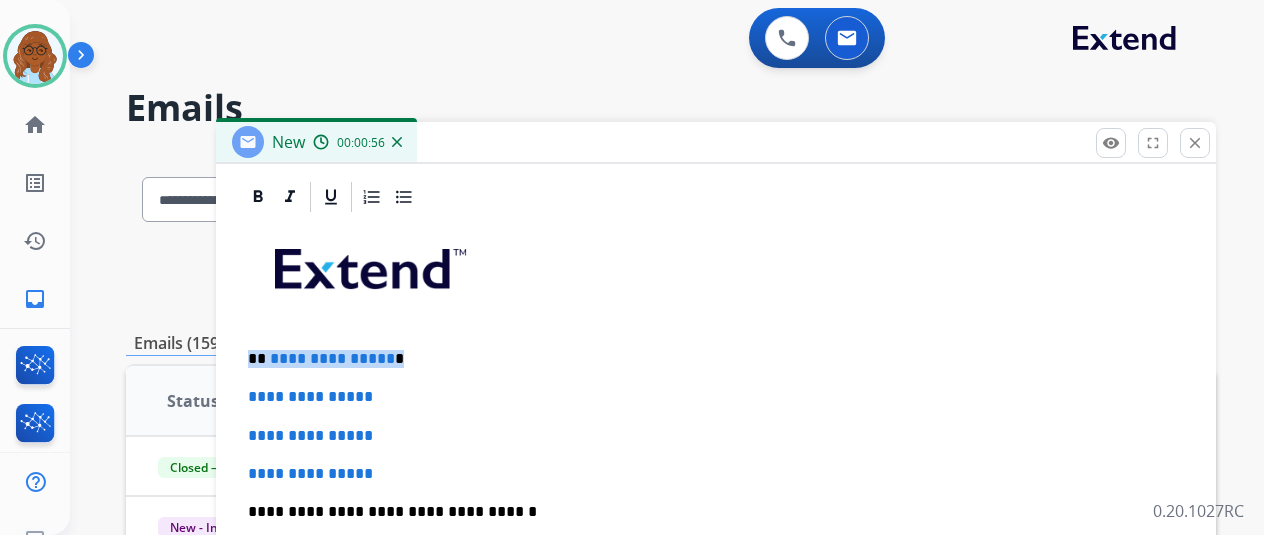 type 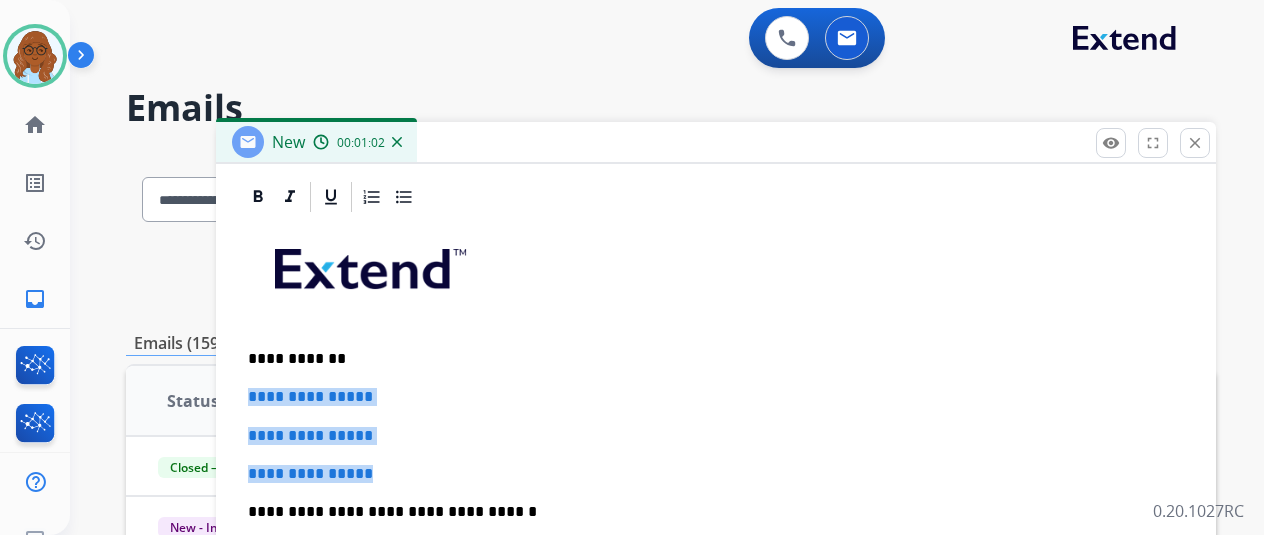 drag, startPoint x: 404, startPoint y: 463, endPoint x: 265, endPoint y: 396, distance: 154.30489 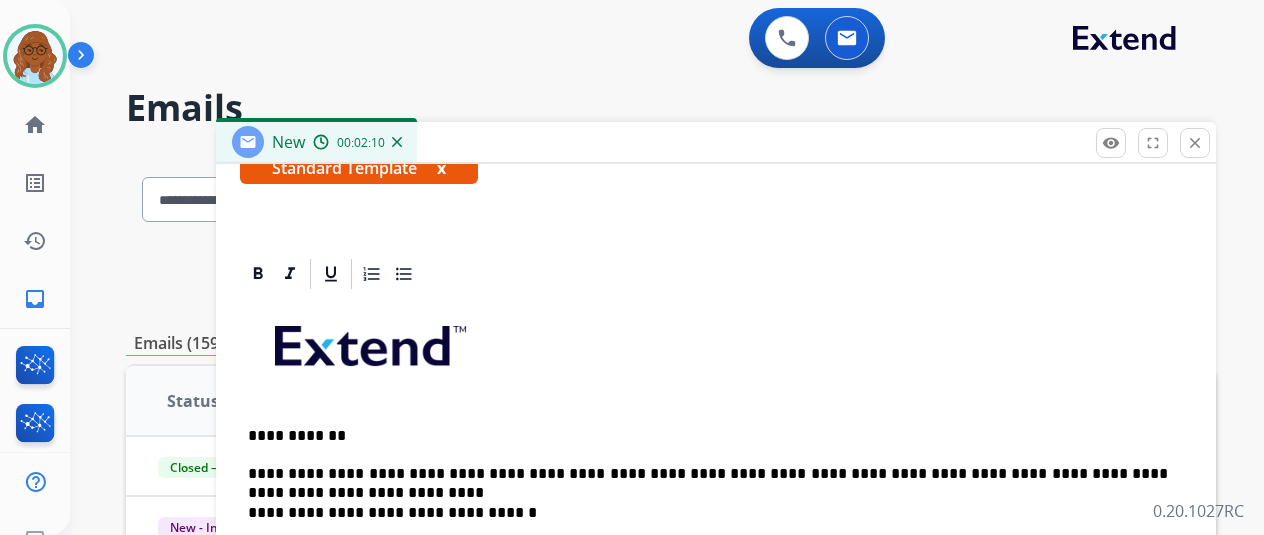scroll, scrollTop: 402, scrollLeft: 0, axis: vertical 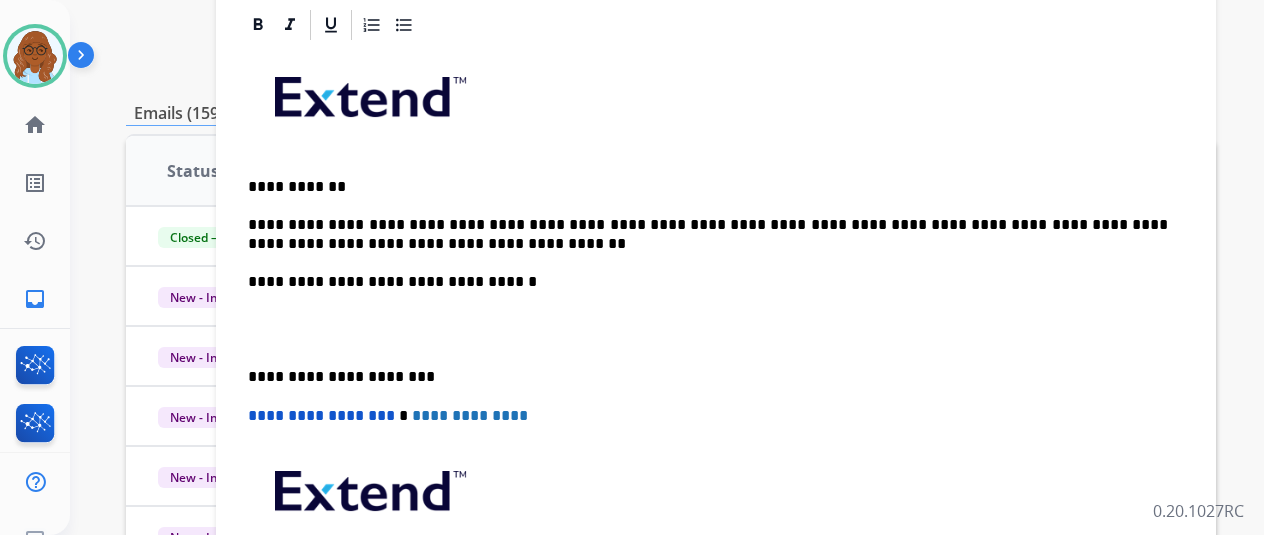 click on "**********" at bounding box center (708, 377) 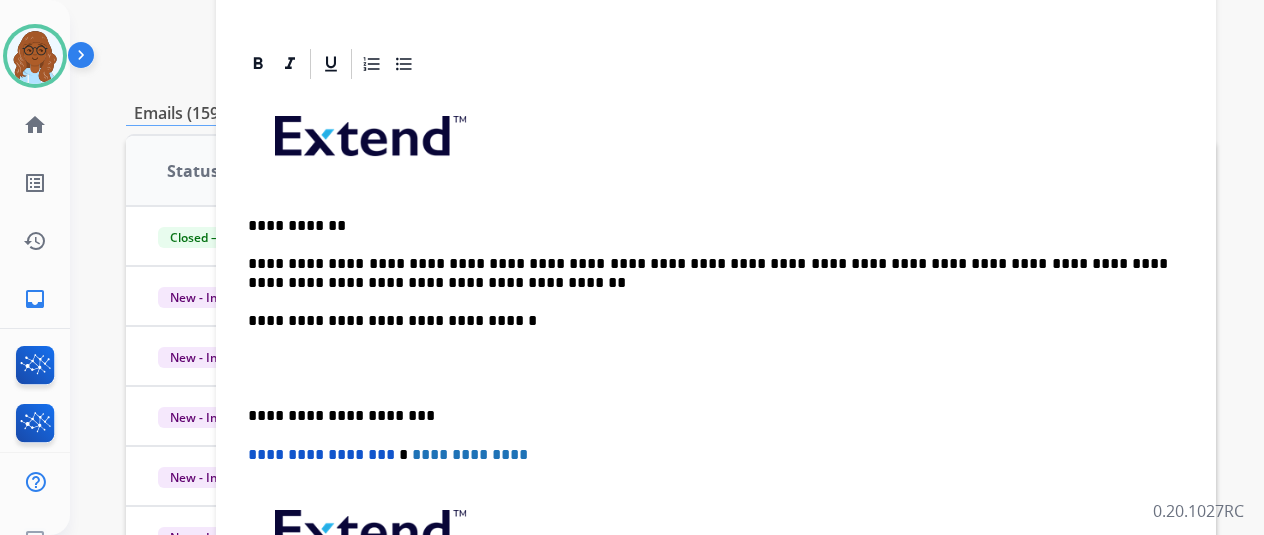 scroll, scrollTop: 268, scrollLeft: 0, axis: vertical 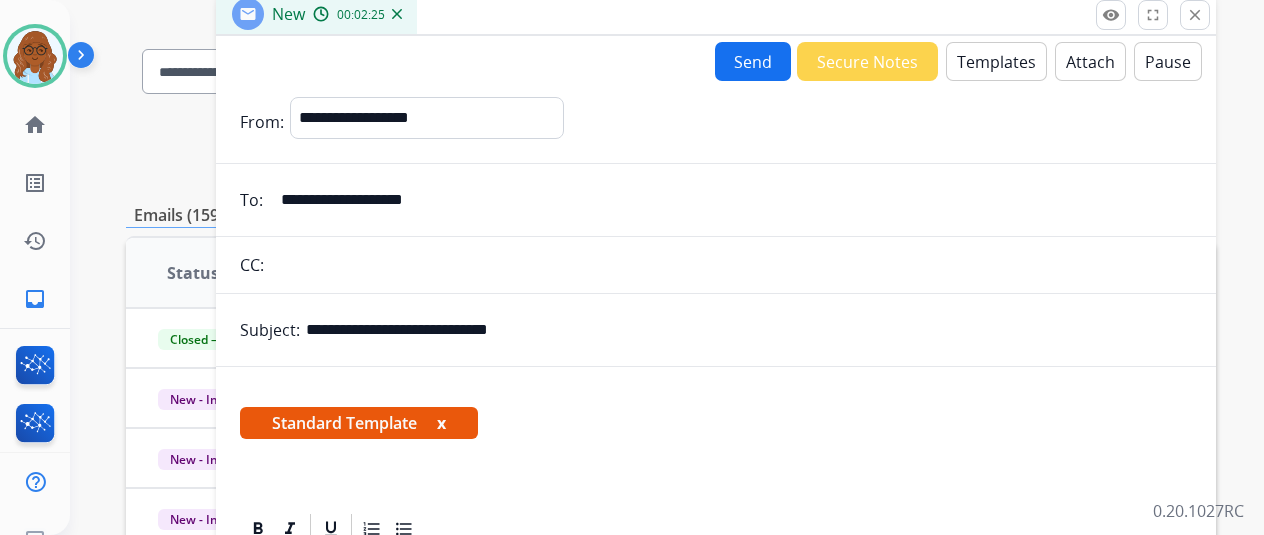 click on "x" at bounding box center (441, 423) 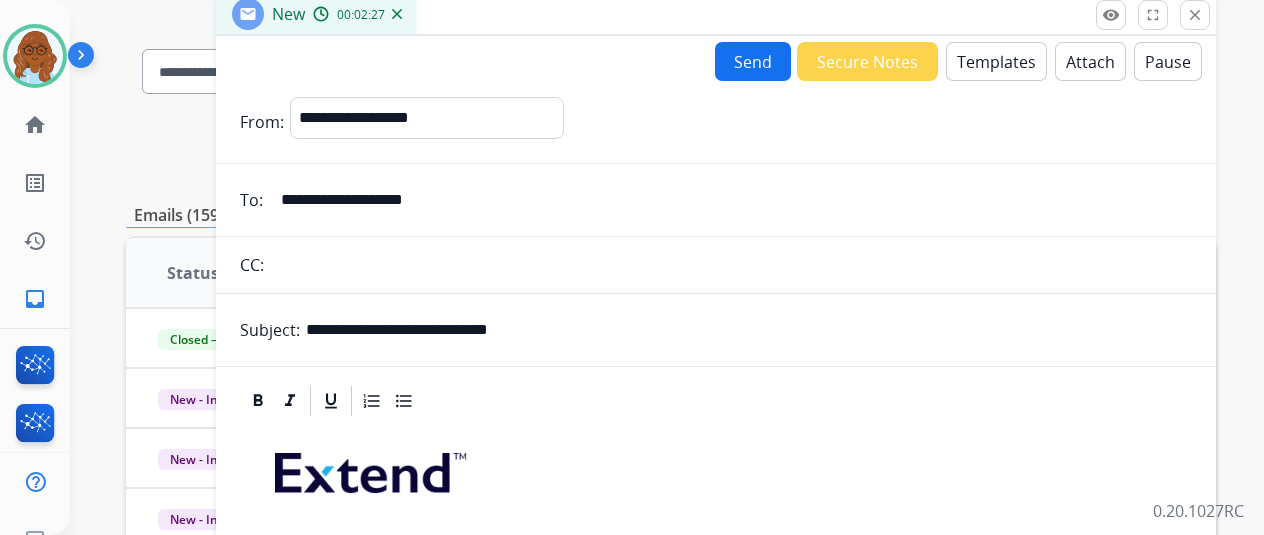 click on "**********" at bounding box center [716, 405] 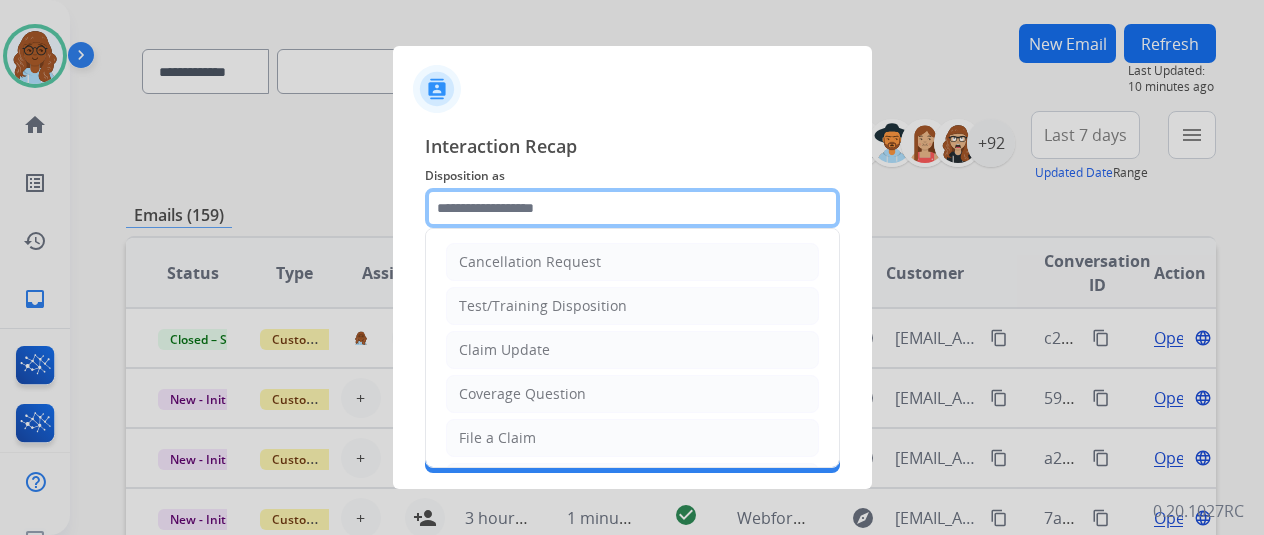 click 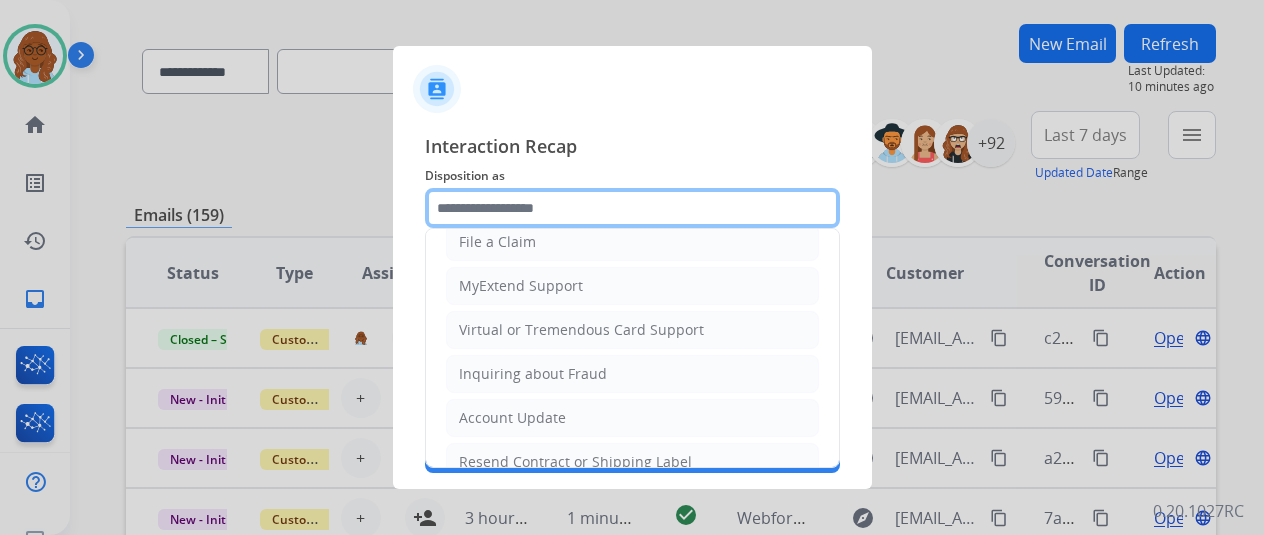 scroll, scrollTop: 231, scrollLeft: 0, axis: vertical 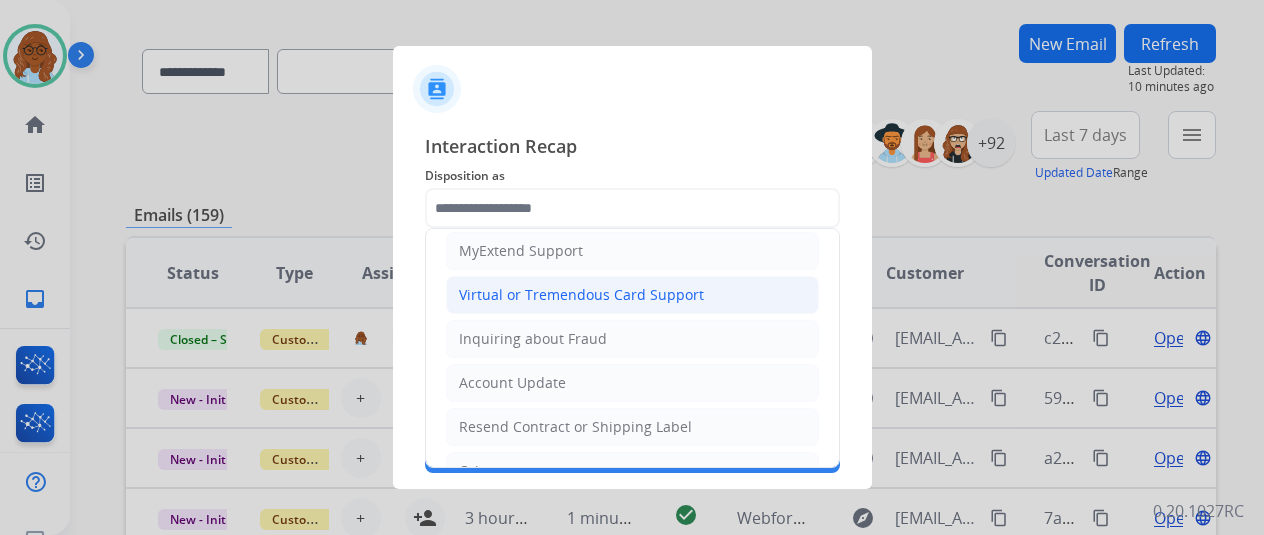 click on "Virtual or Tremendous Card Support" 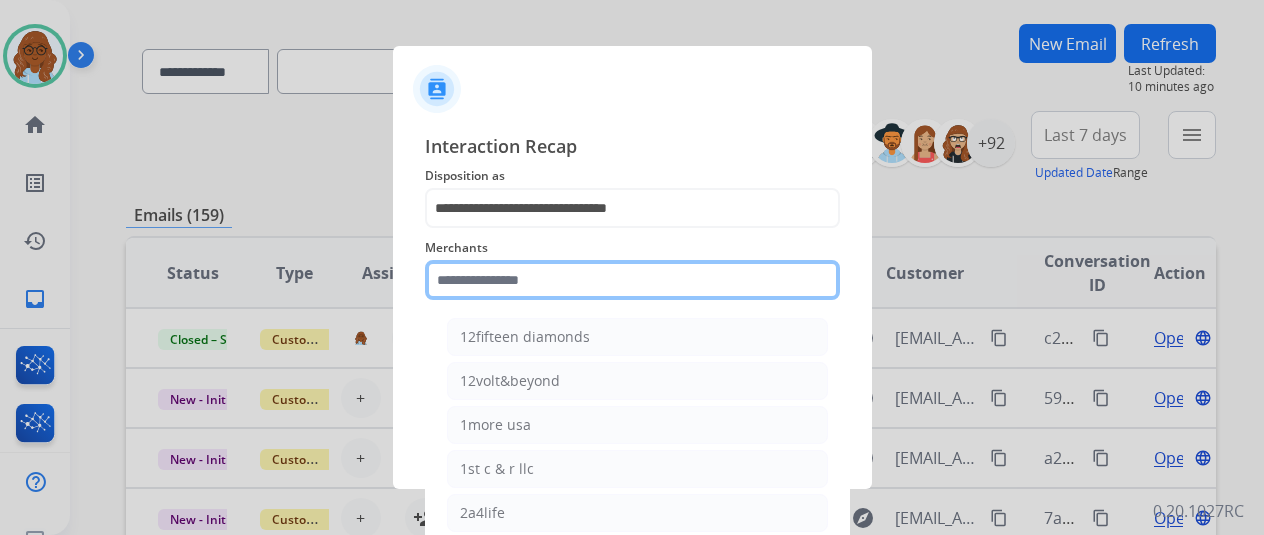 click 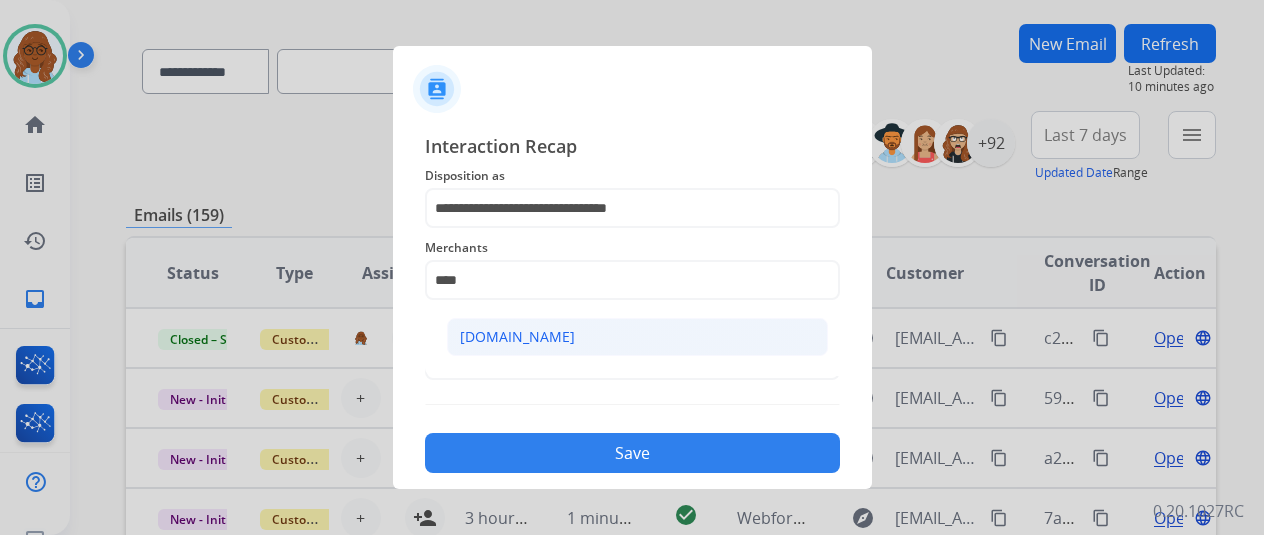 click on "Carparts.com" 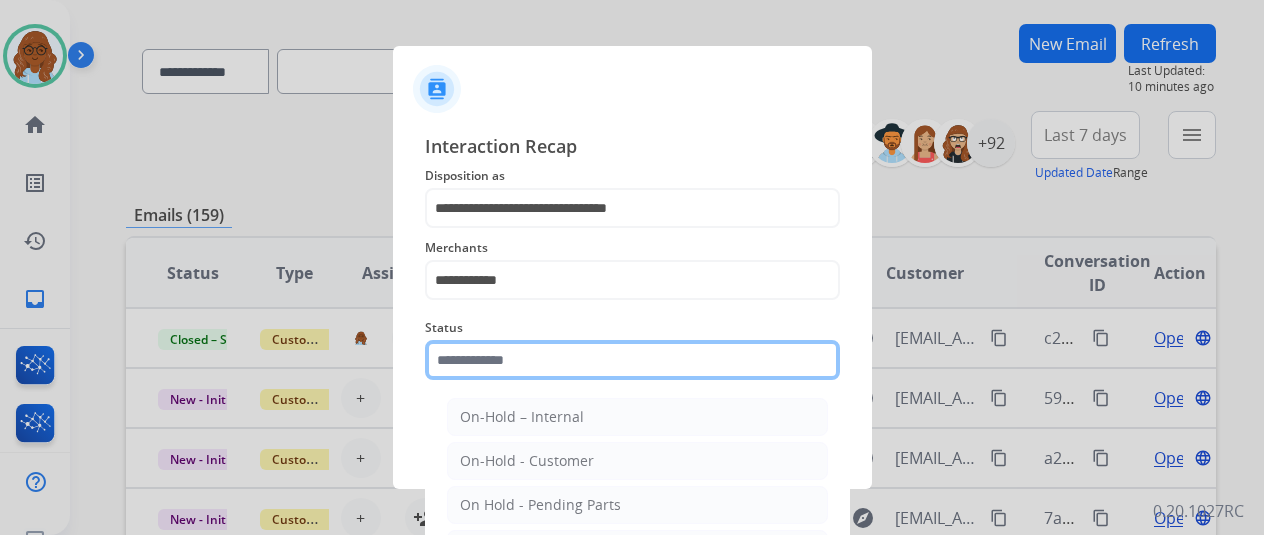 click 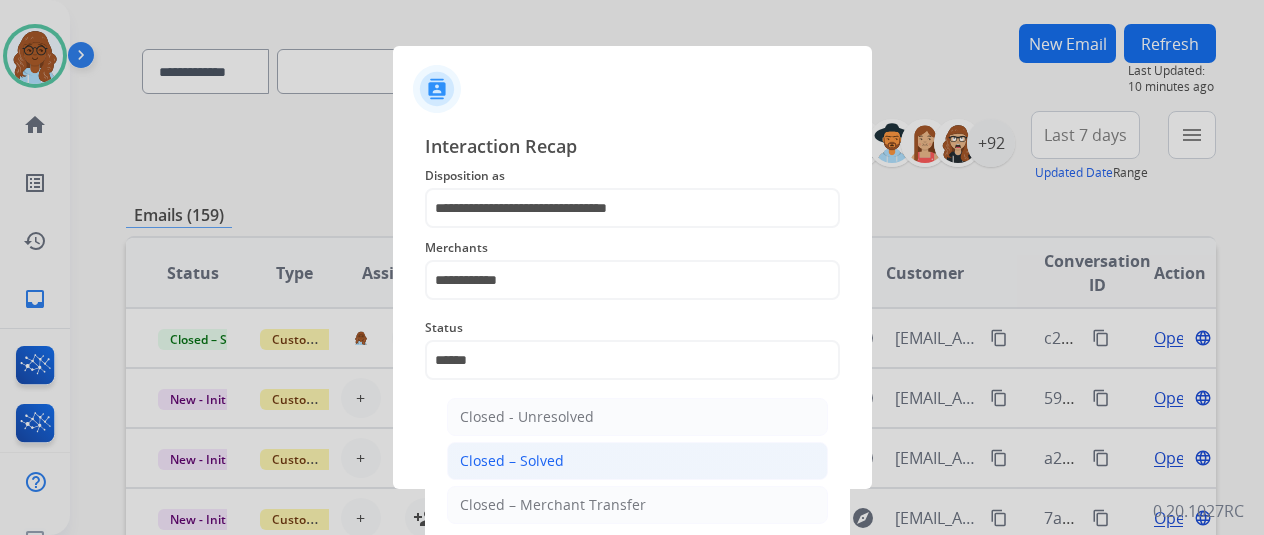 click on "Closed – Solved" 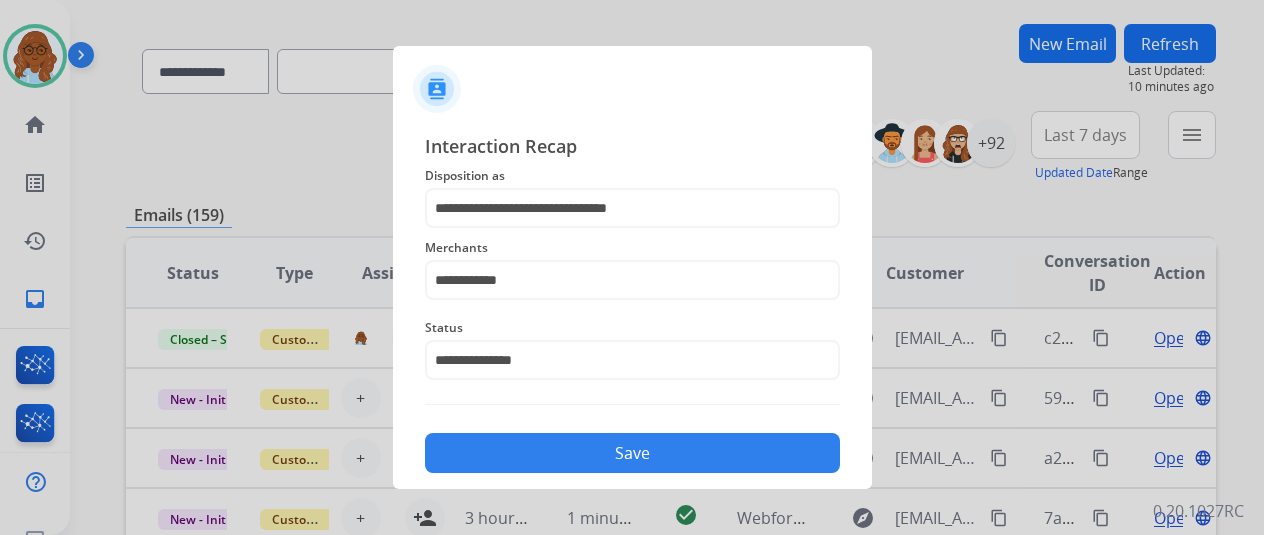 click on "Save" 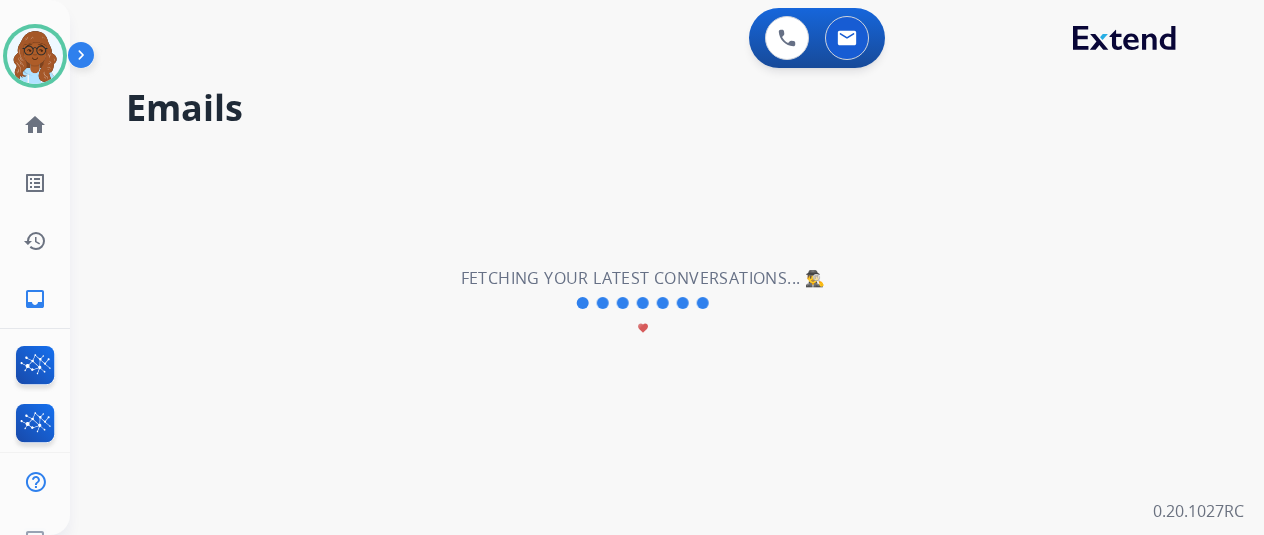 scroll, scrollTop: 0, scrollLeft: 0, axis: both 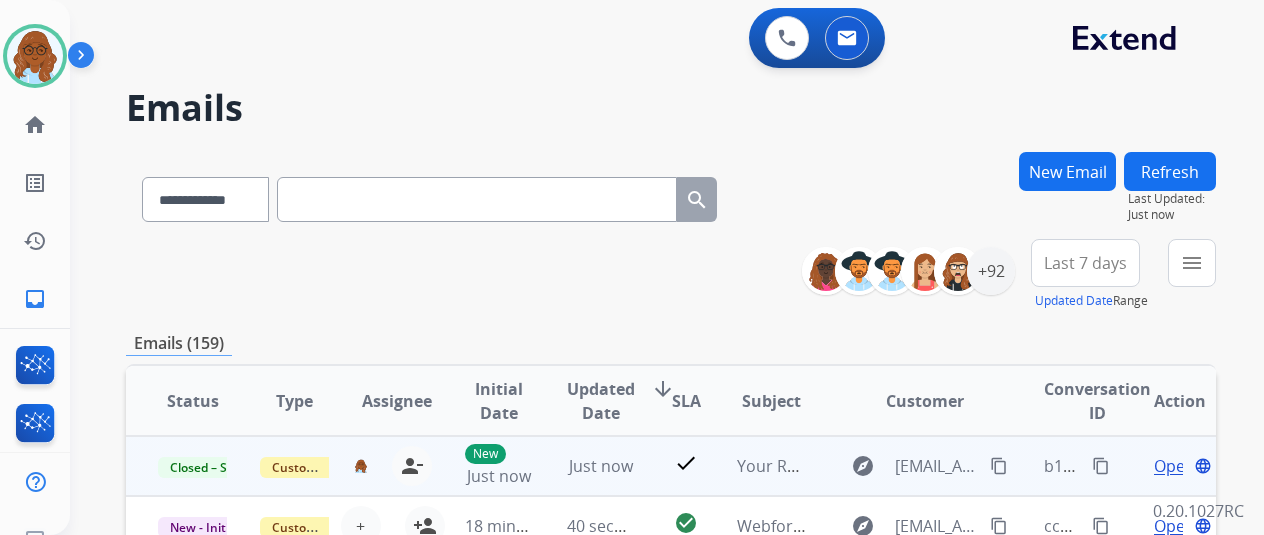 click on "content_copy" at bounding box center (1101, 466) 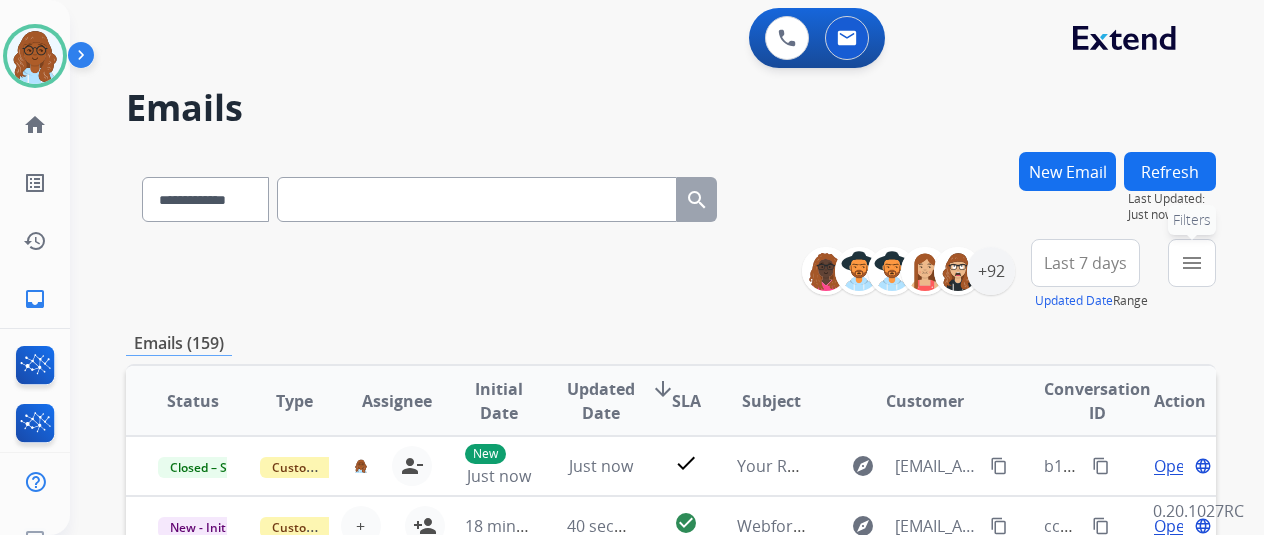 click on "menu" at bounding box center [1192, 263] 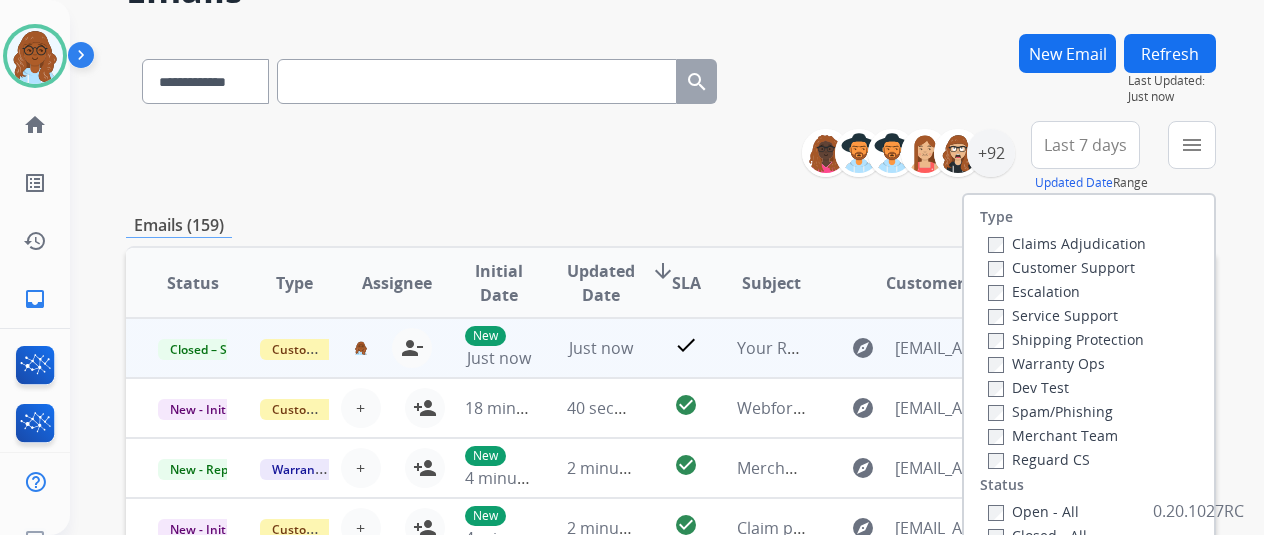 scroll, scrollTop: 200, scrollLeft: 0, axis: vertical 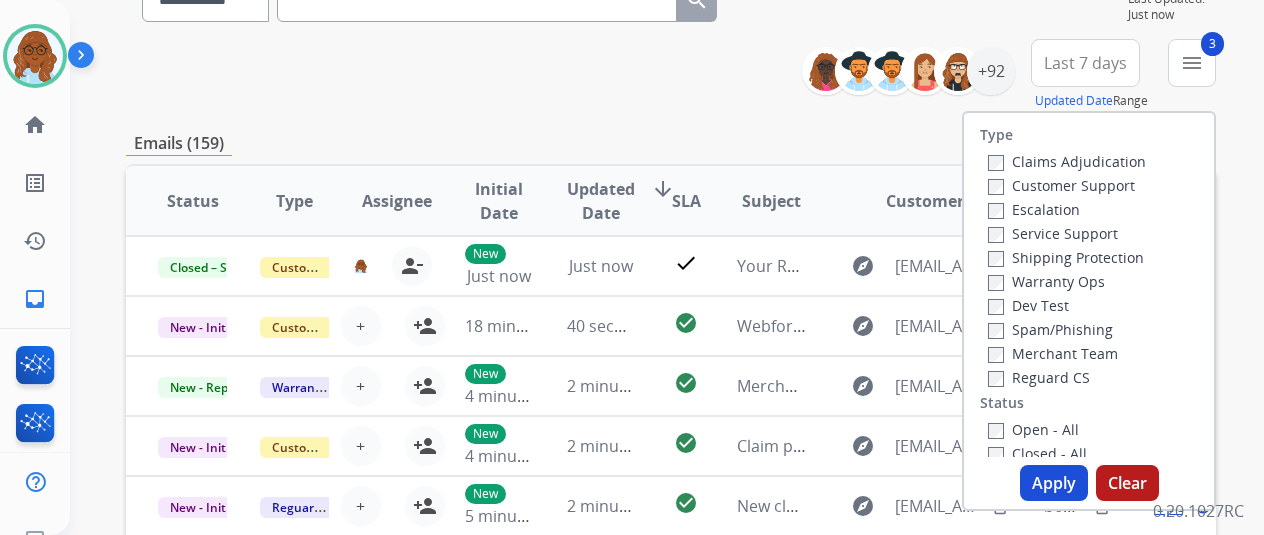 click on "Last 7 days" at bounding box center (1085, 63) 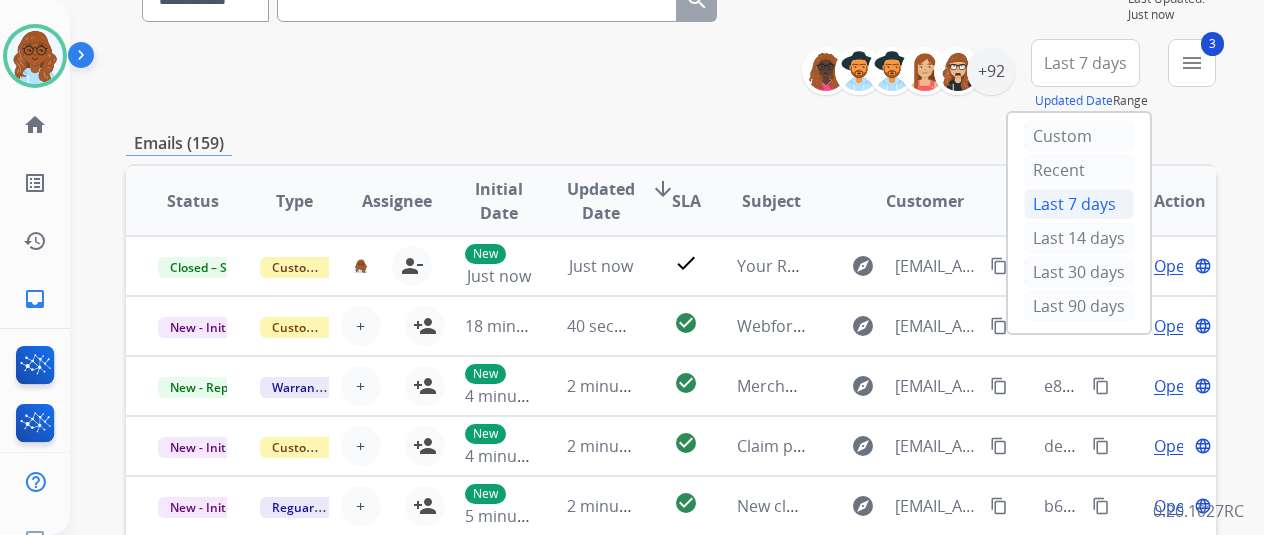 drag, startPoint x: 1072, startPoint y: 303, endPoint x: 1067, endPoint y: 312, distance: 10.29563 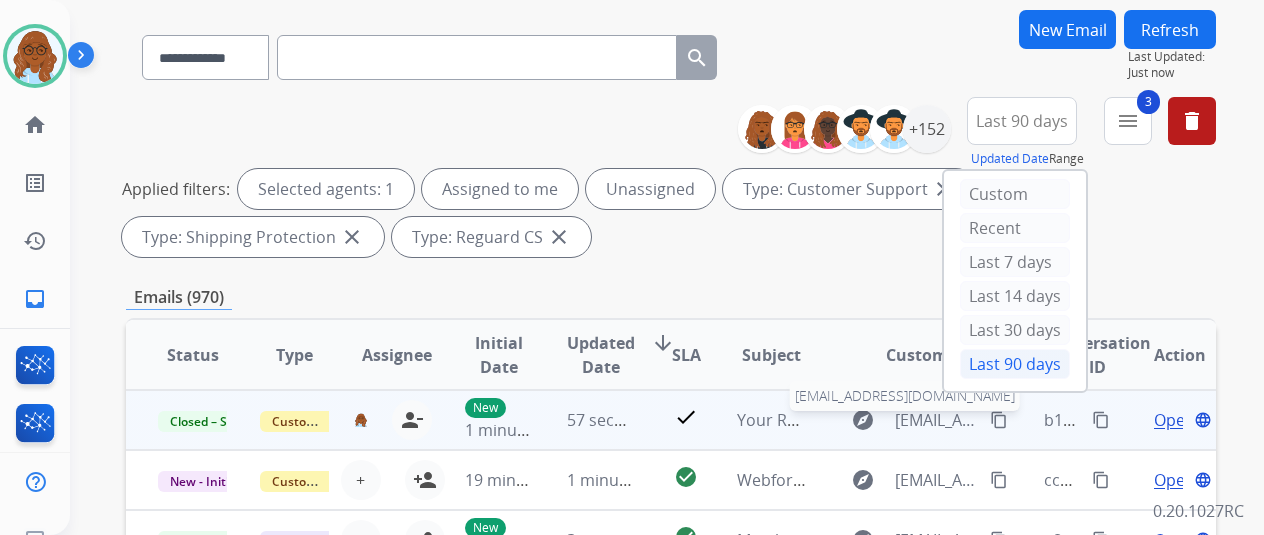 scroll, scrollTop: 300, scrollLeft: 0, axis: vertical 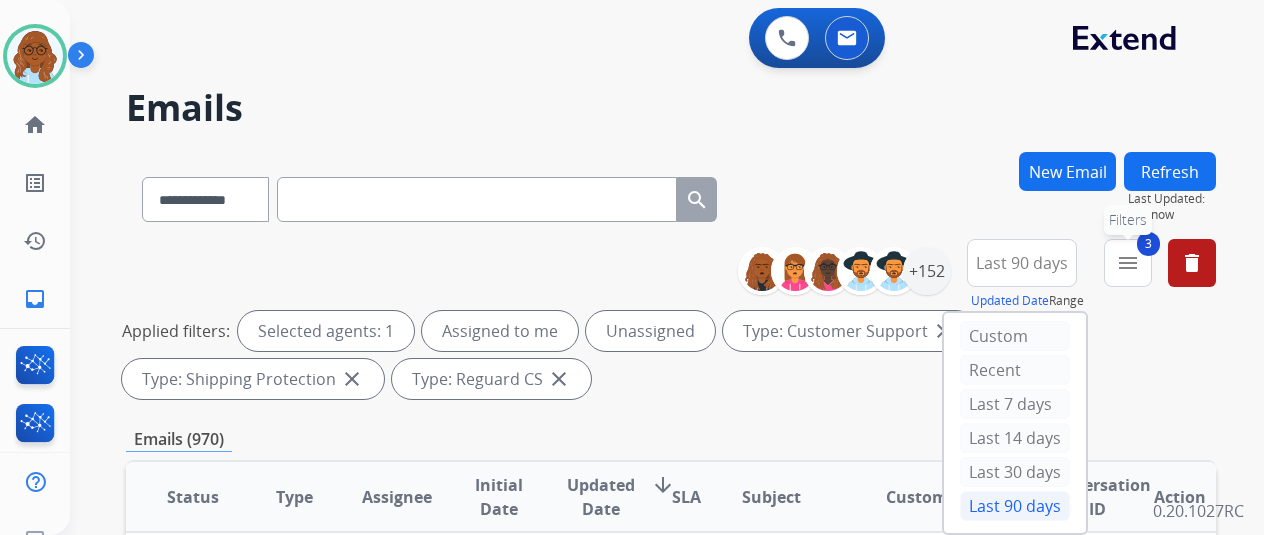click on "menu" at bounding box center [1128, 263] 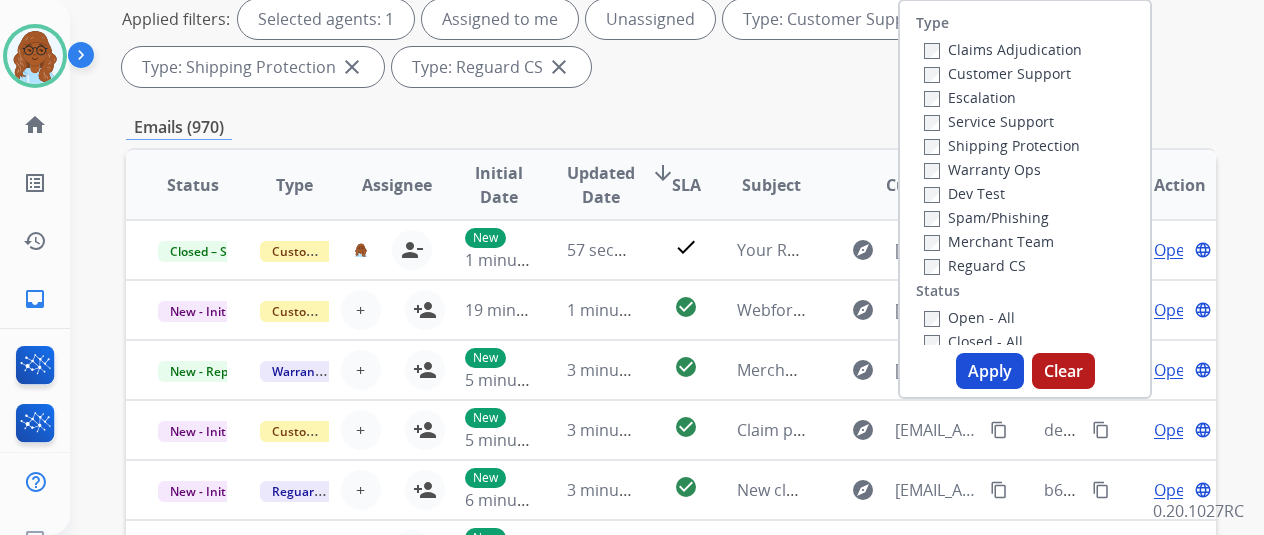 scroll, scrollTop: 400, scrollLeft: 0, axis: vertical 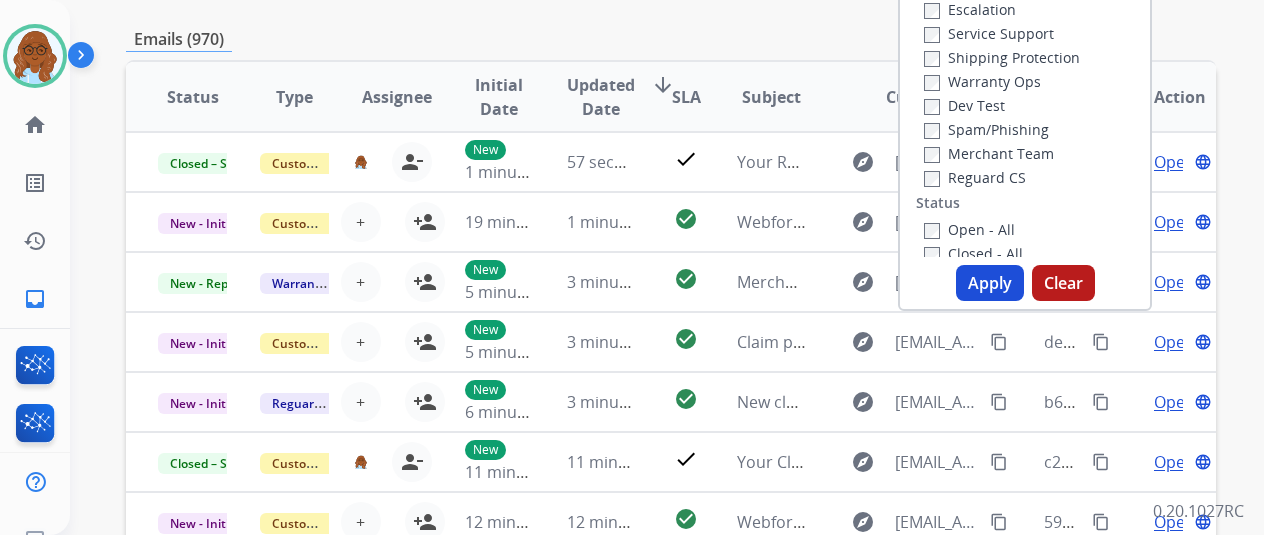 click on "Apply" at bounding box center [990, 283] 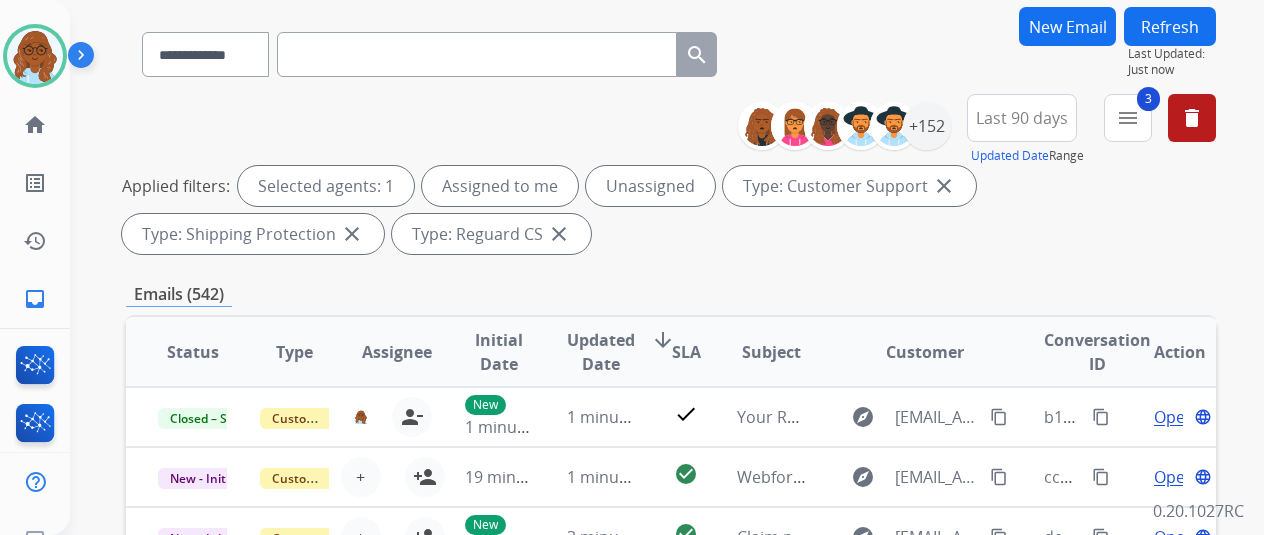 scroll, scrollTop: 0, scrollLeft: 0, axis: both 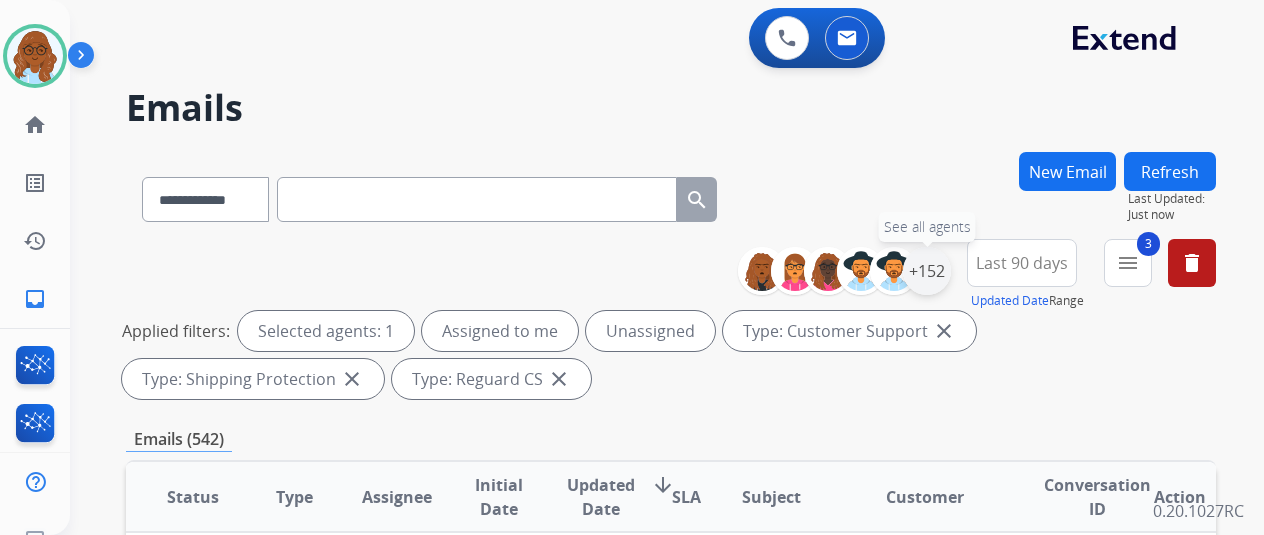 click on "+152" at bounding box center (927, 271) 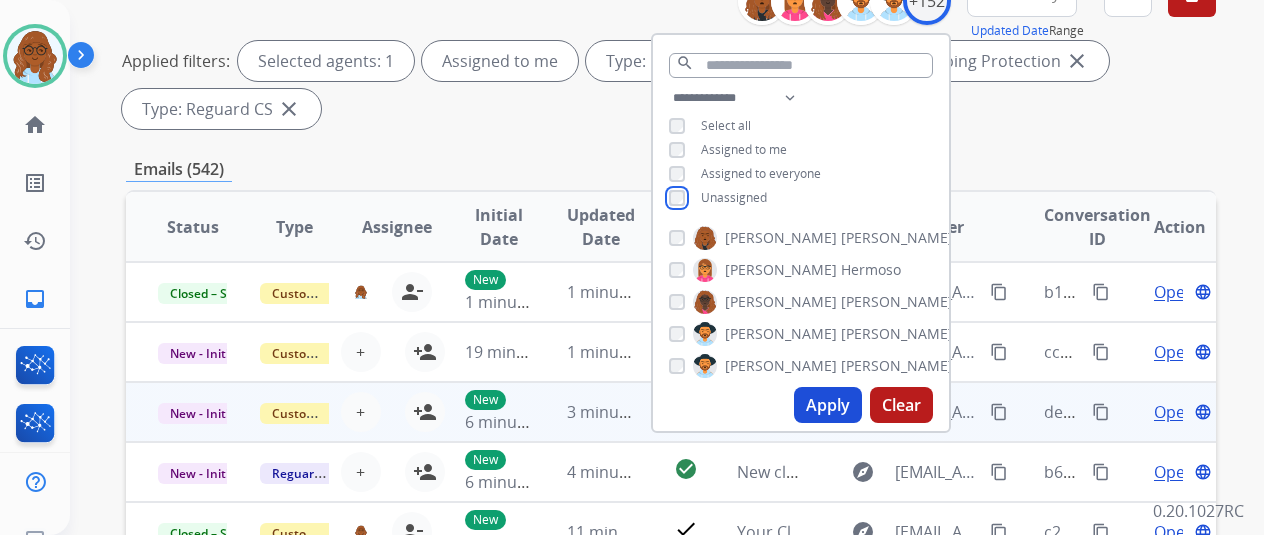 scroll, scrollTop: 300, scrollLeft: 0, axis: vertical 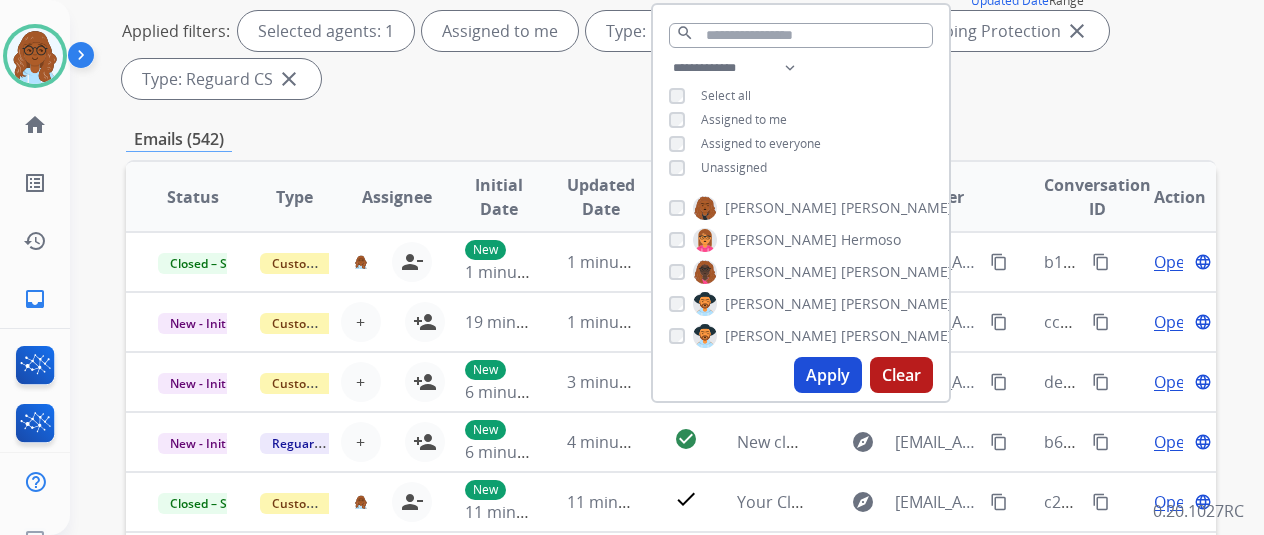 click on "Apply" at bounding box center (828, 375) 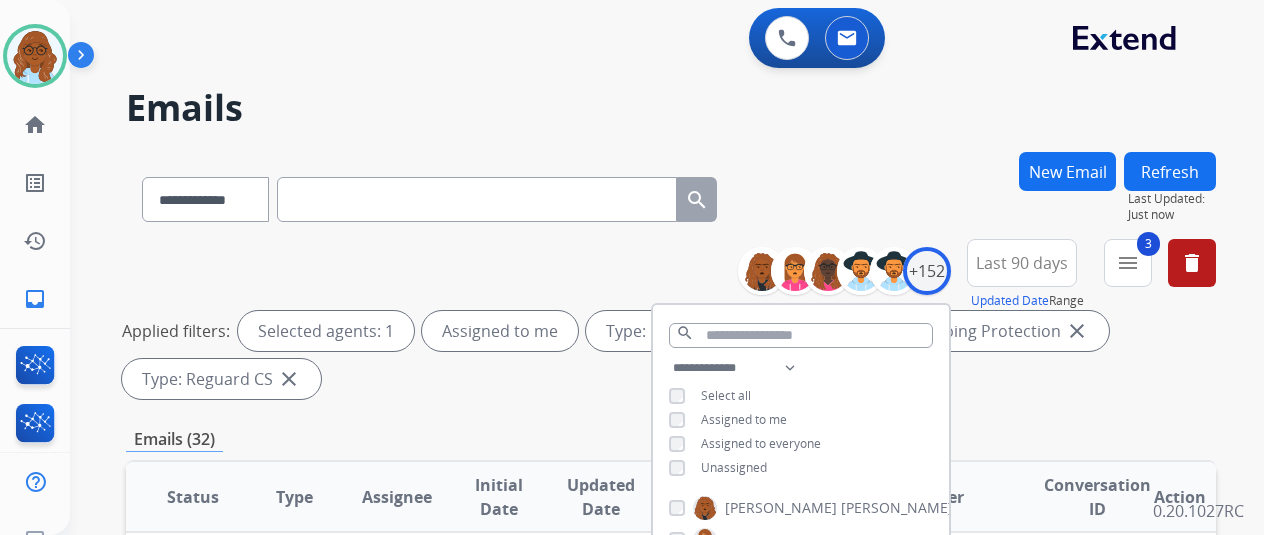 click on "Applied filters:  Selected agents: 1  Assigned to me  Type: Customer Support  close  Type: Shipping Protection  close  Type: Reguard CS  close" at bounding box center [667, 355] 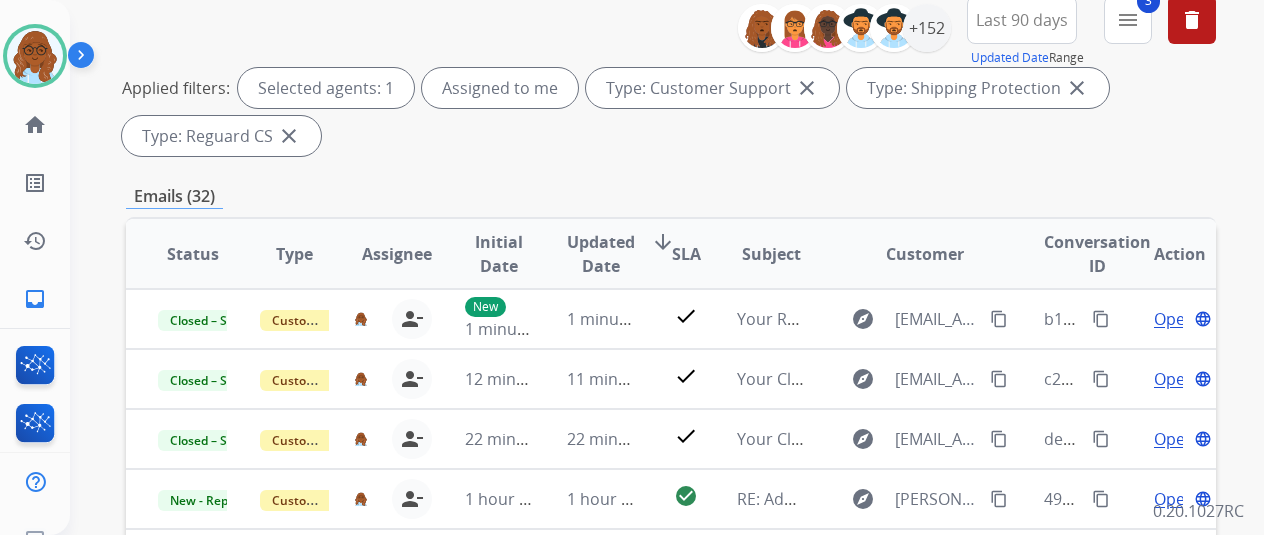 scroll, scrollTop: 242, scrollLeft: 0, axis: vertical 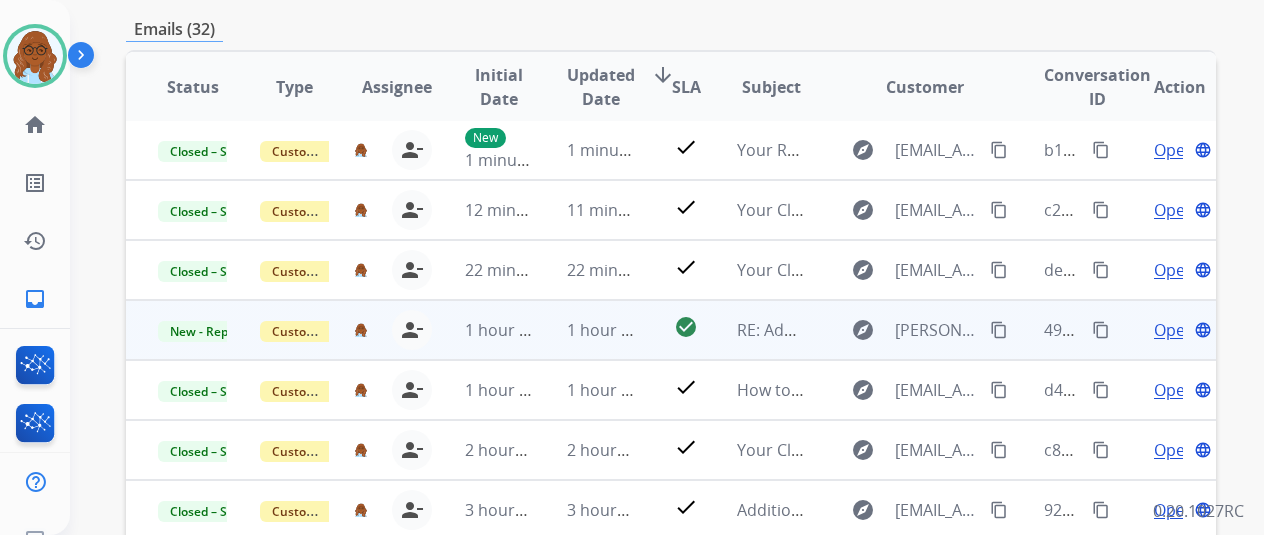 click on "Open" at bounding box center [1174, 330] 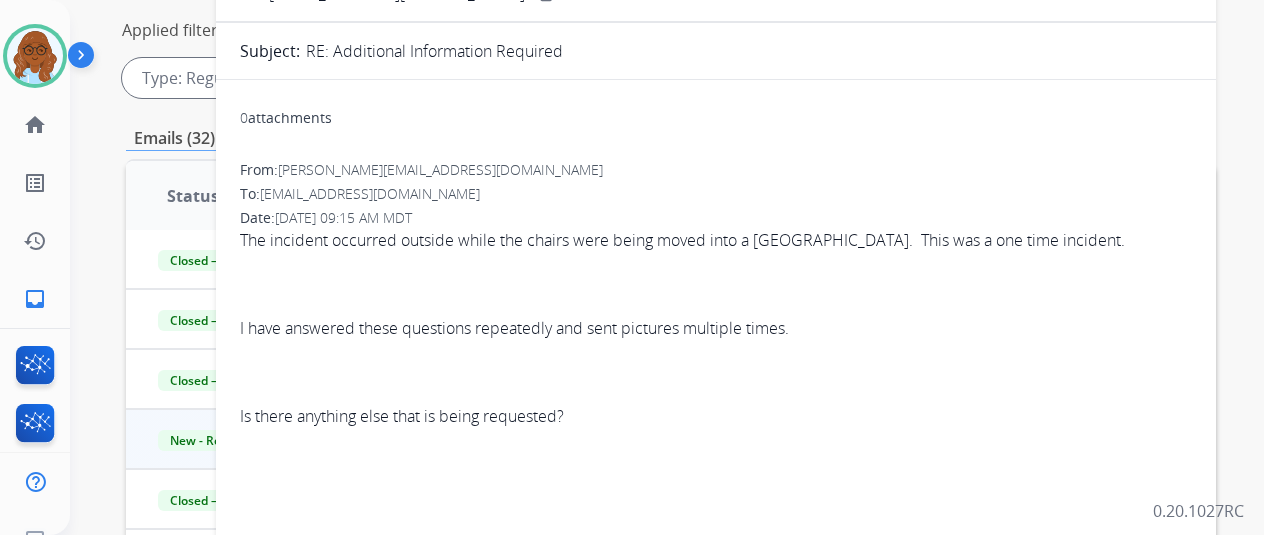 scroll, scrollTop: 300, scrollLeft: 0, axis: vertical 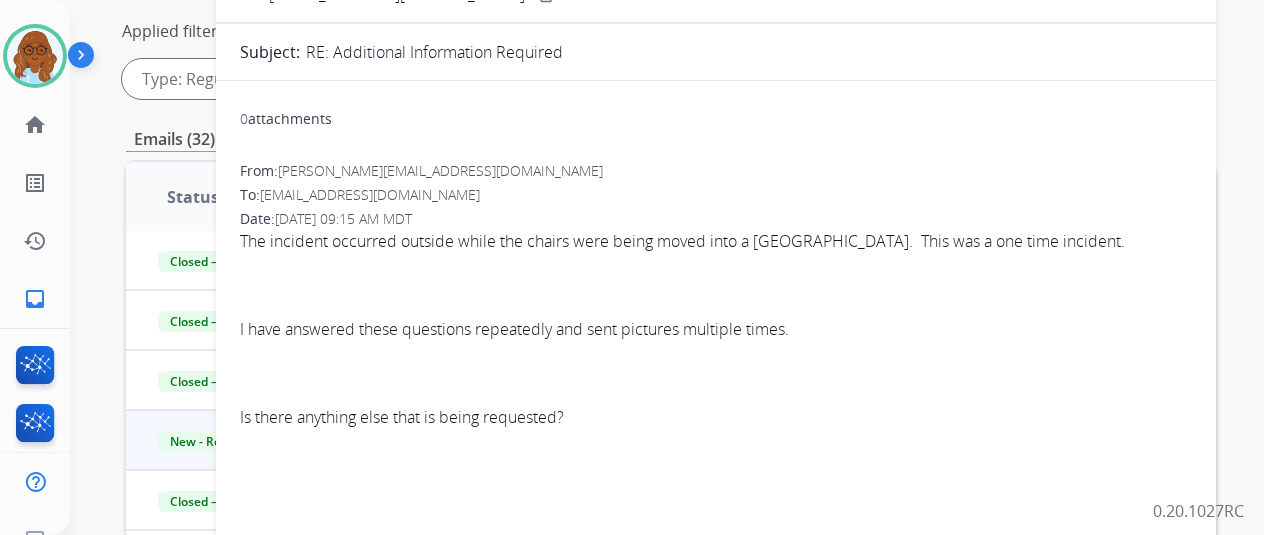 click on "craig.littleton2@att.net" at bounding box center [440, 170] 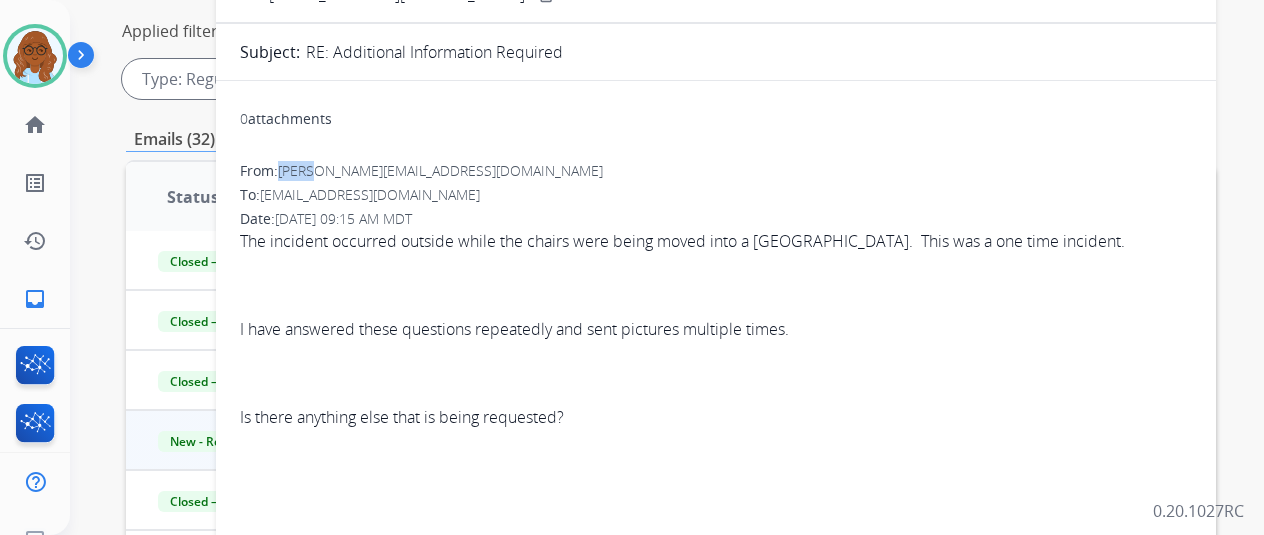 click on "craig.littleton2@att.net" at bounding box center (440, 170) 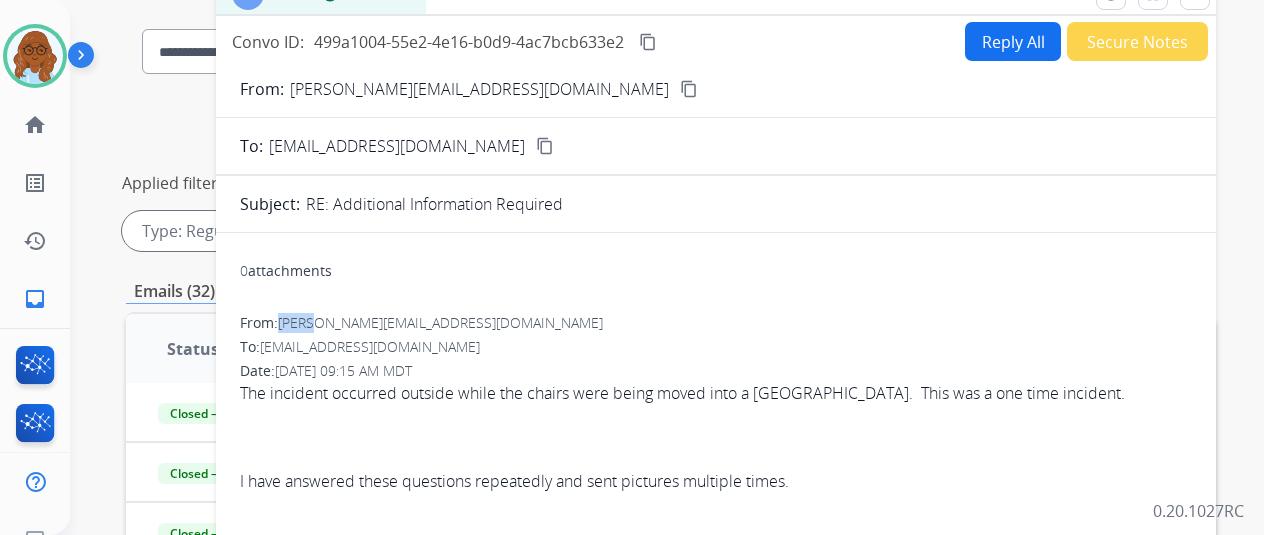 scroll, scrollTop: 0, scrollLeft: 0, axis: both 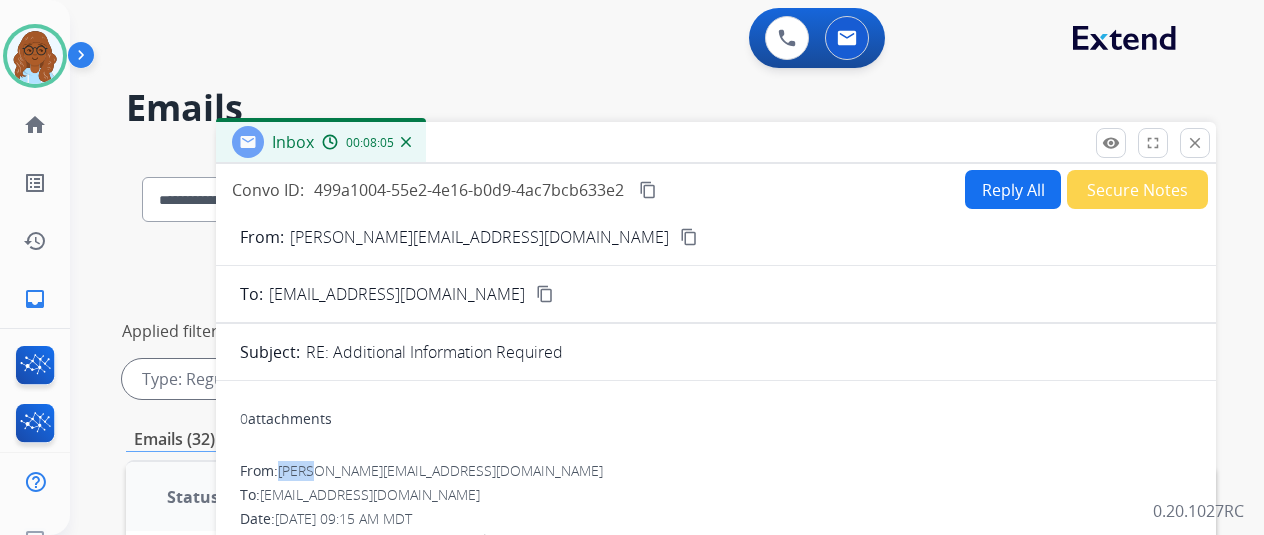 click on "content_copy" at bounding box center [689, 237] 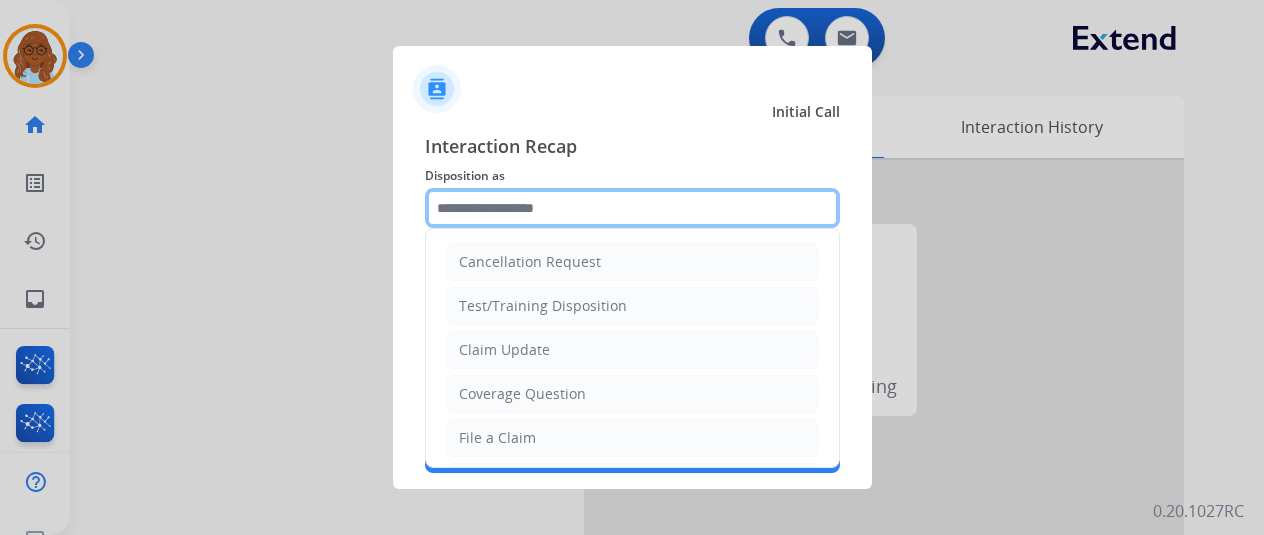 click 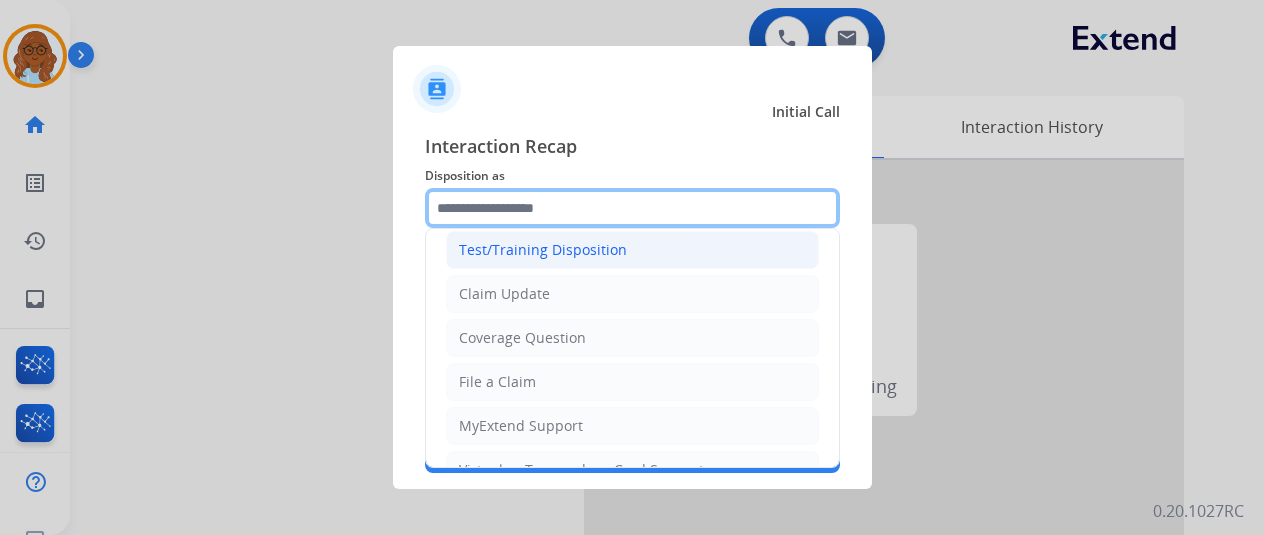 scroll, scrollTop: 100, scrollLeft: 0, axis: vertical 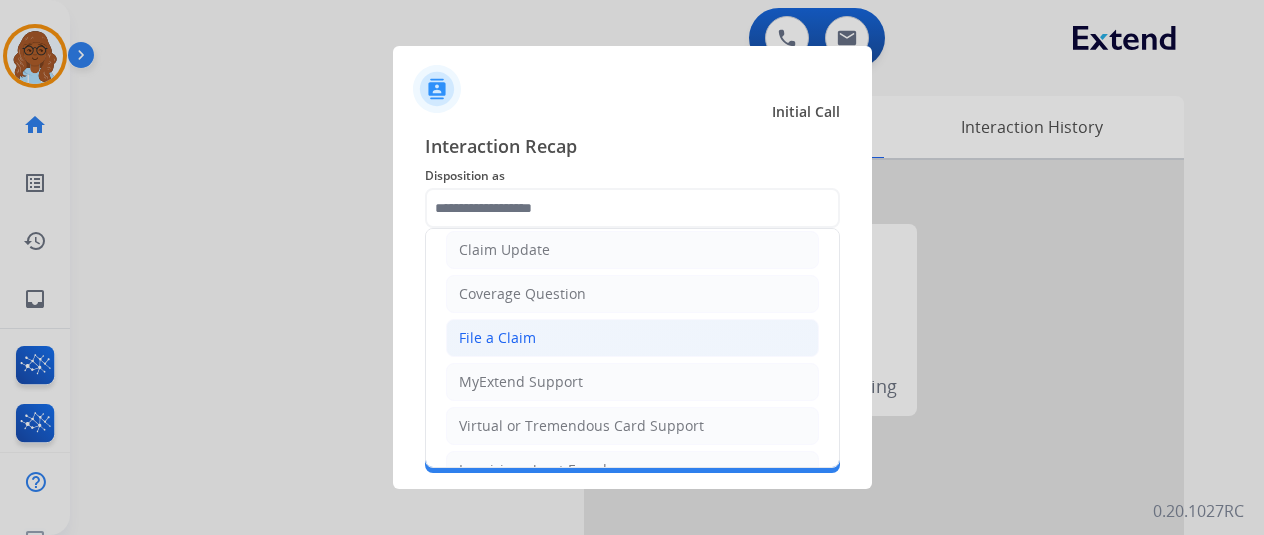 click on "File a Claim" 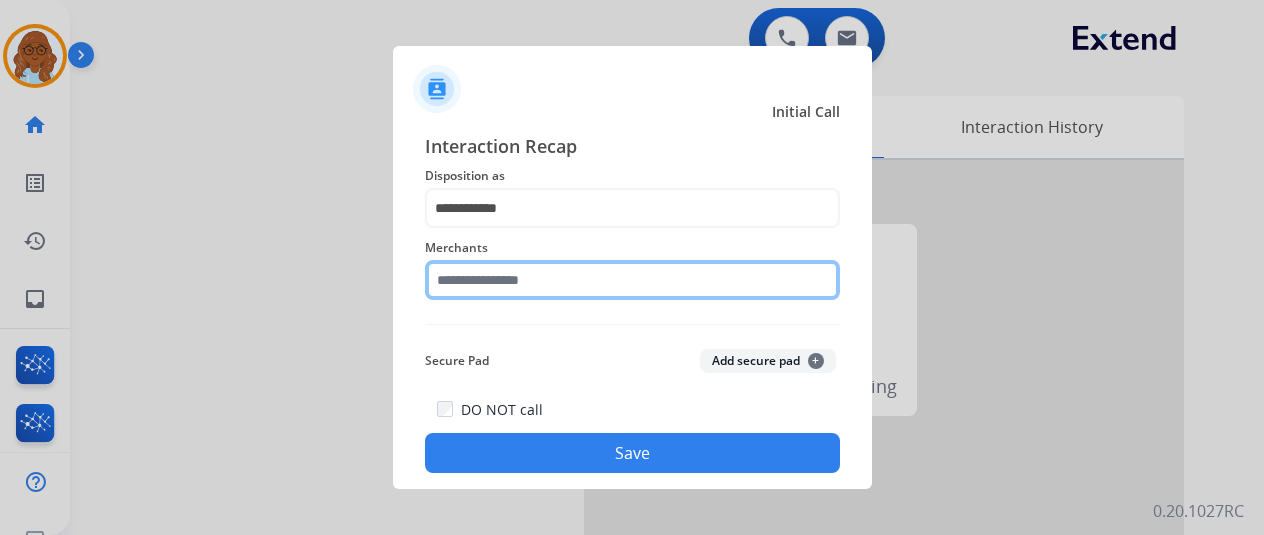 click 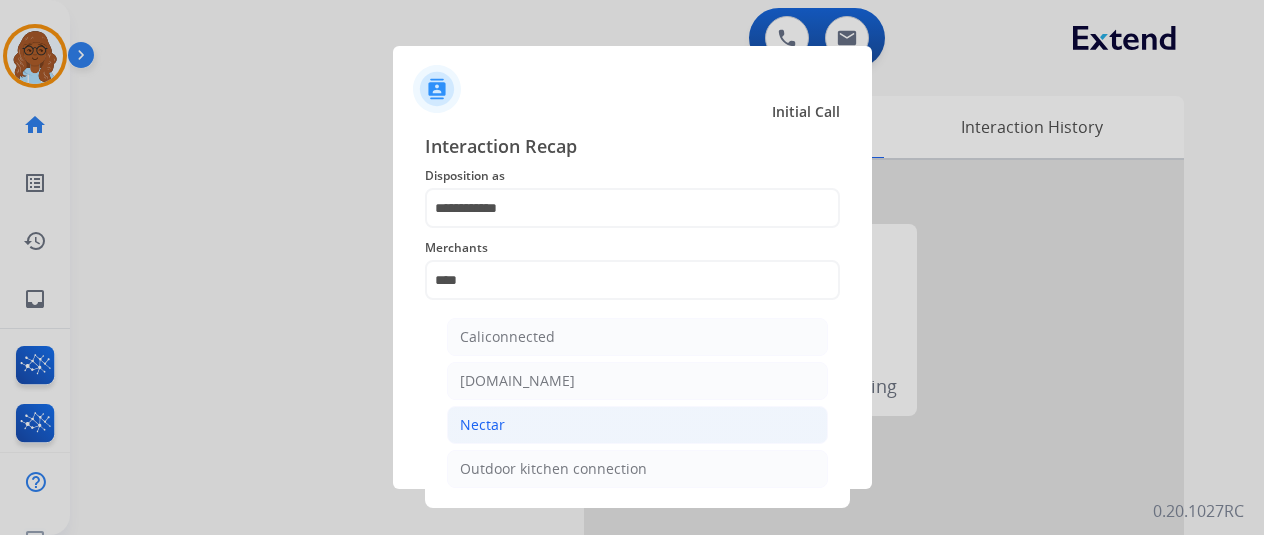 click on "Nectar" 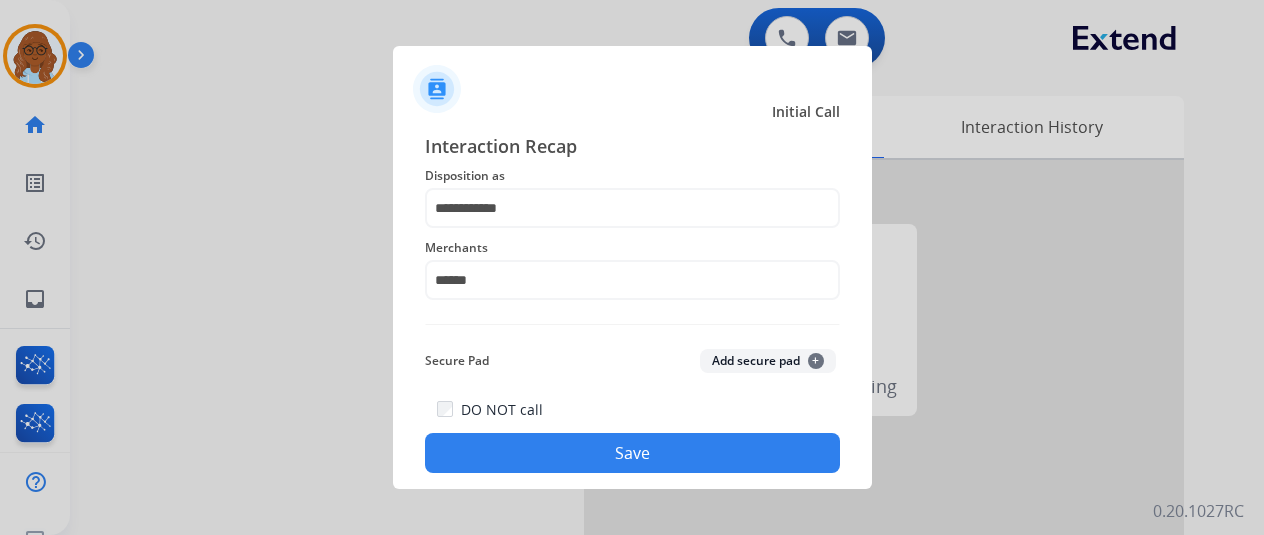 scroll, scrollTop: 24, scrollLeft: 0, axis: vertical 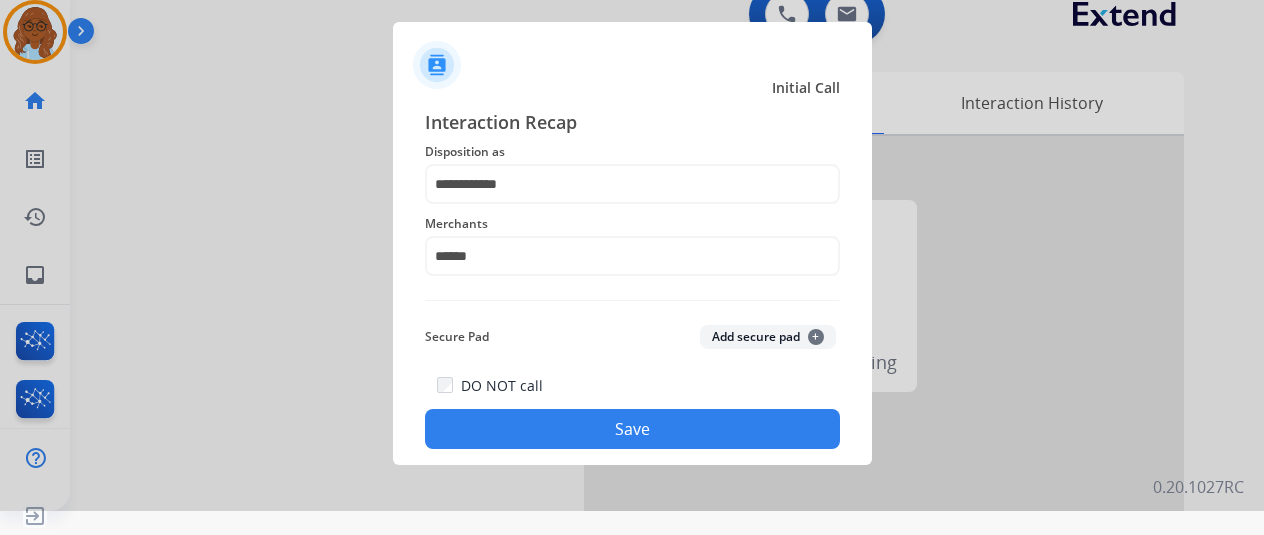 click on "Save" 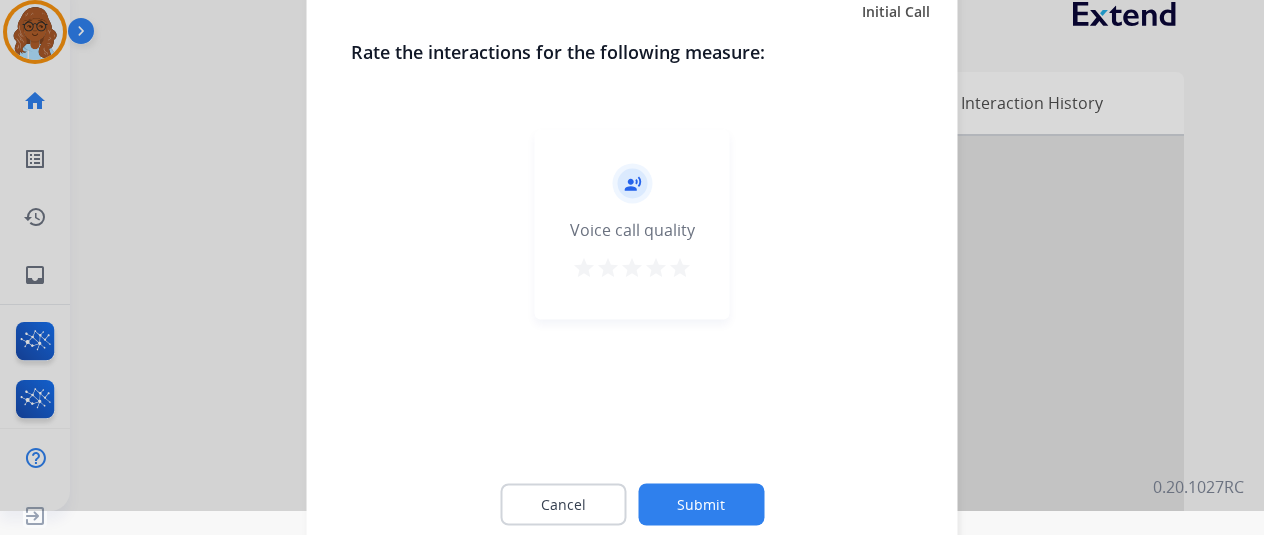 click on "star" at bounding box center [680, 267] 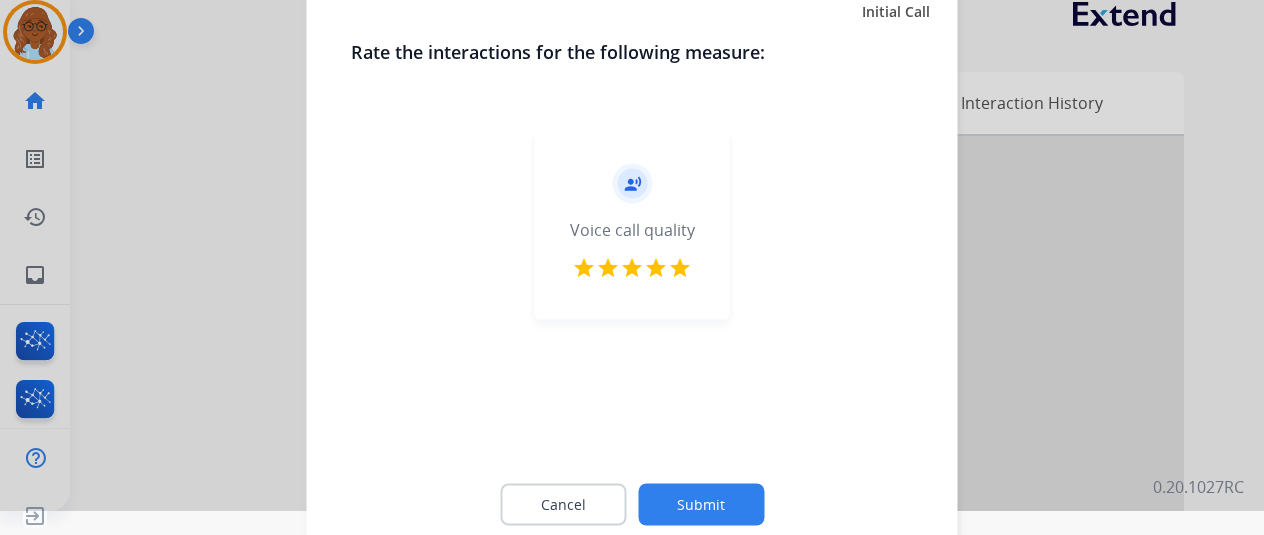 click on "Submit" 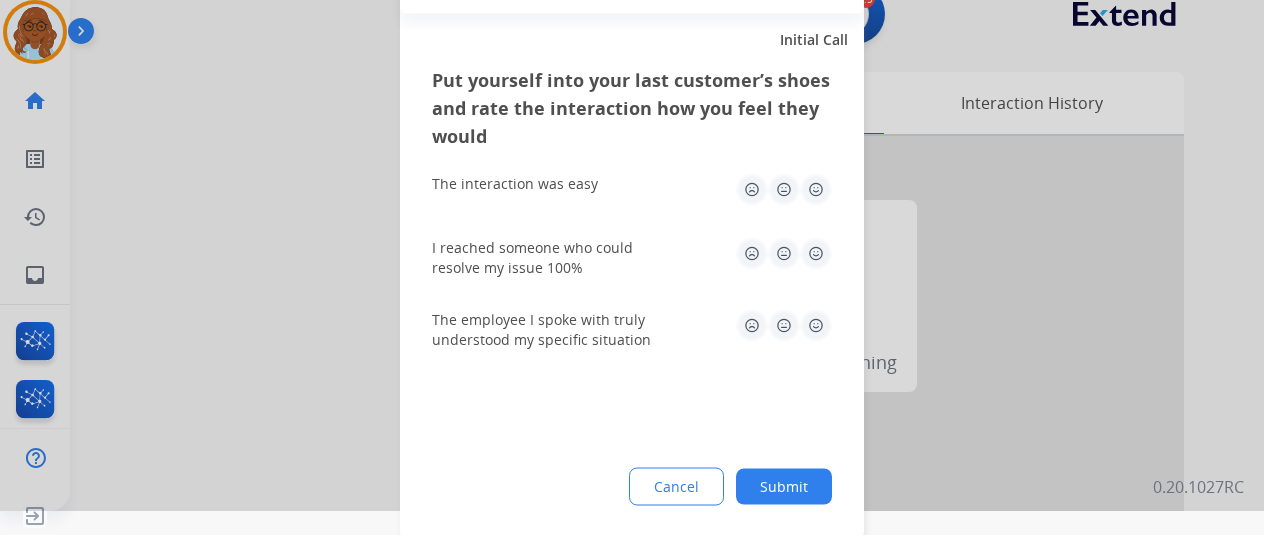 click 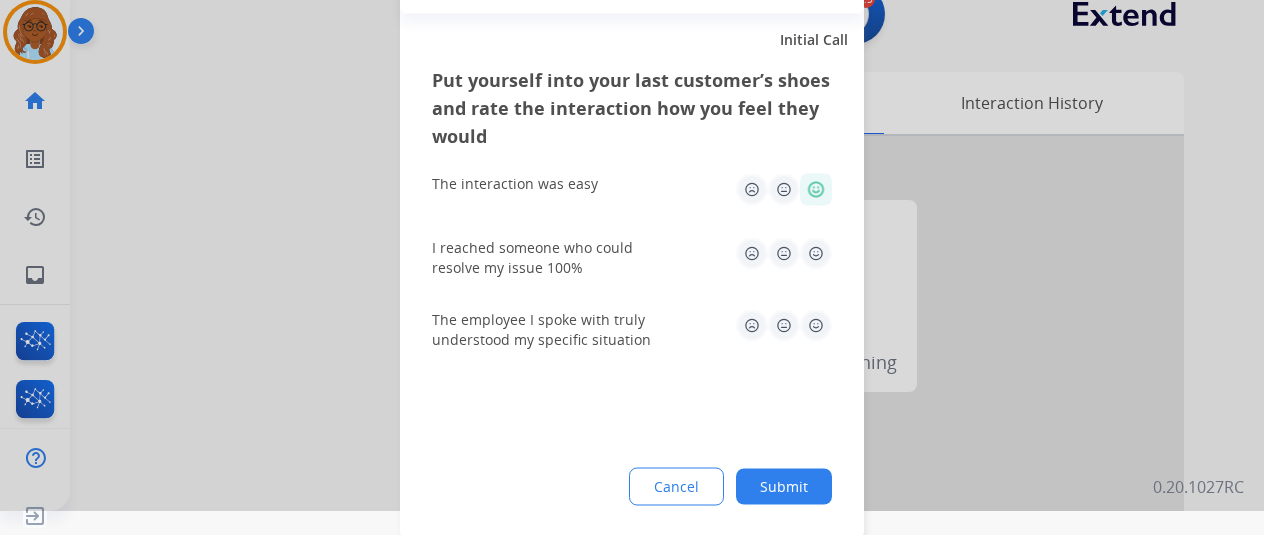click 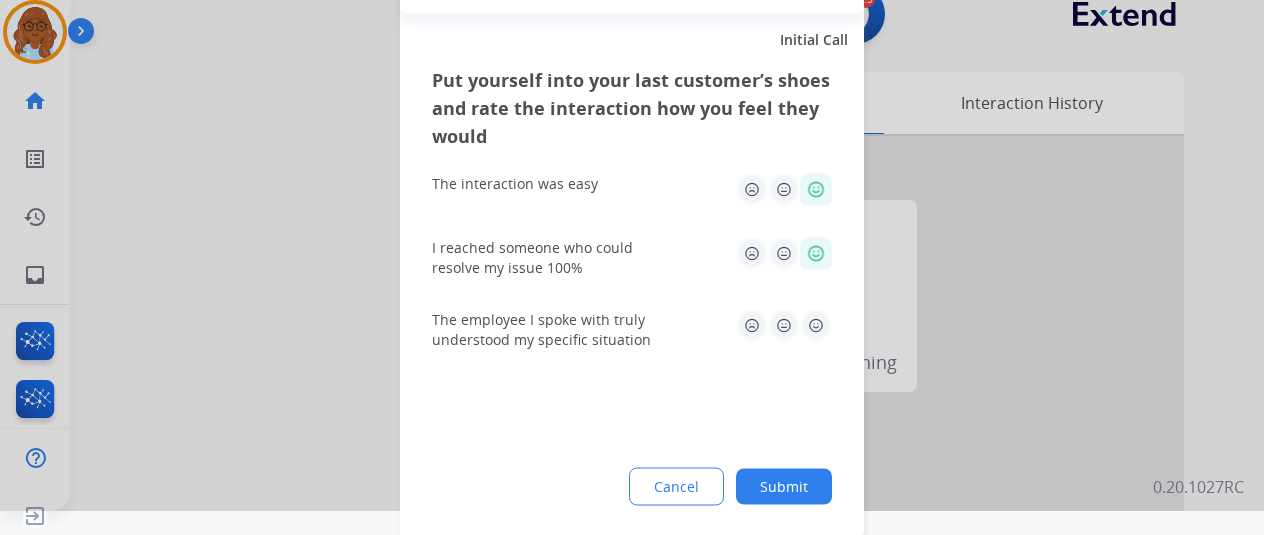 click 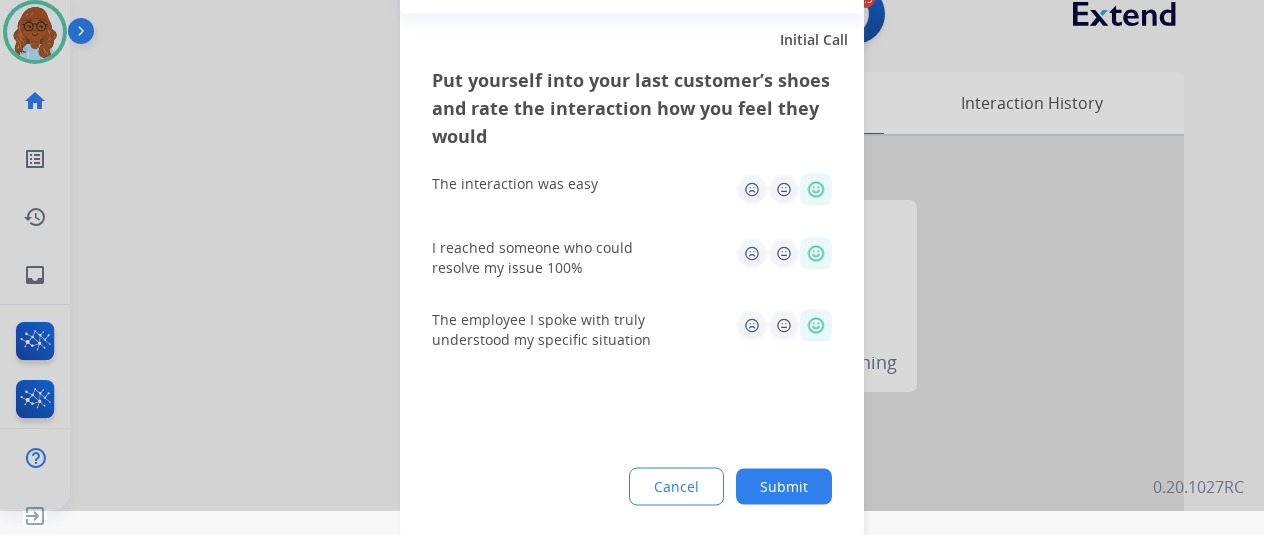 drag, startPoint x: 816, startPoint y: 487, endPoint x: 800, endPoint y: 485, distance: 16.124516 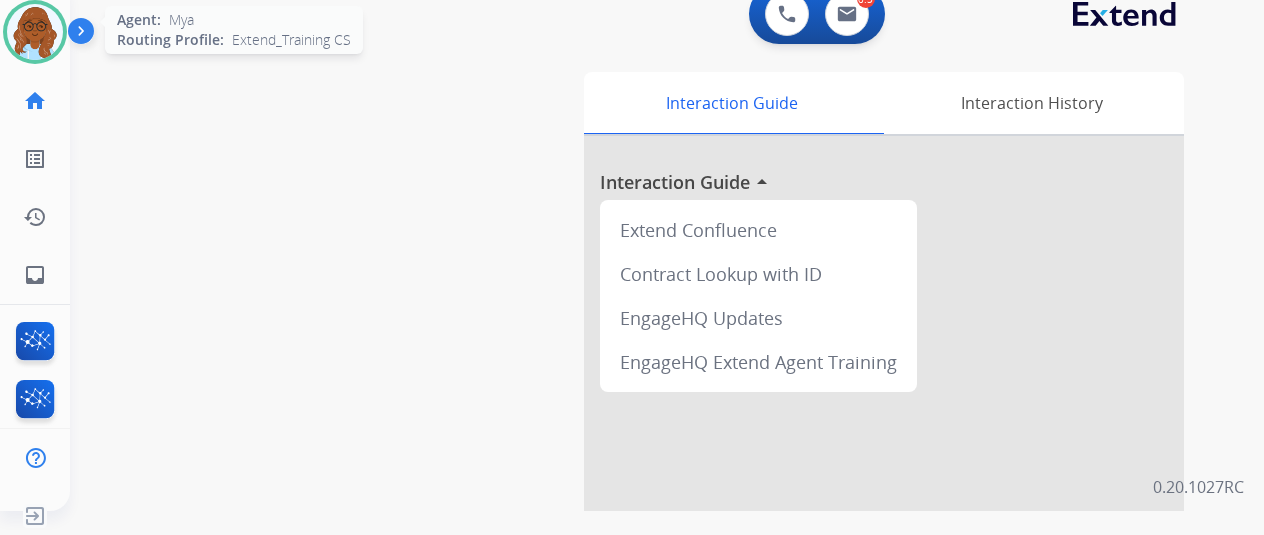 click at bounding box center (35, 32) 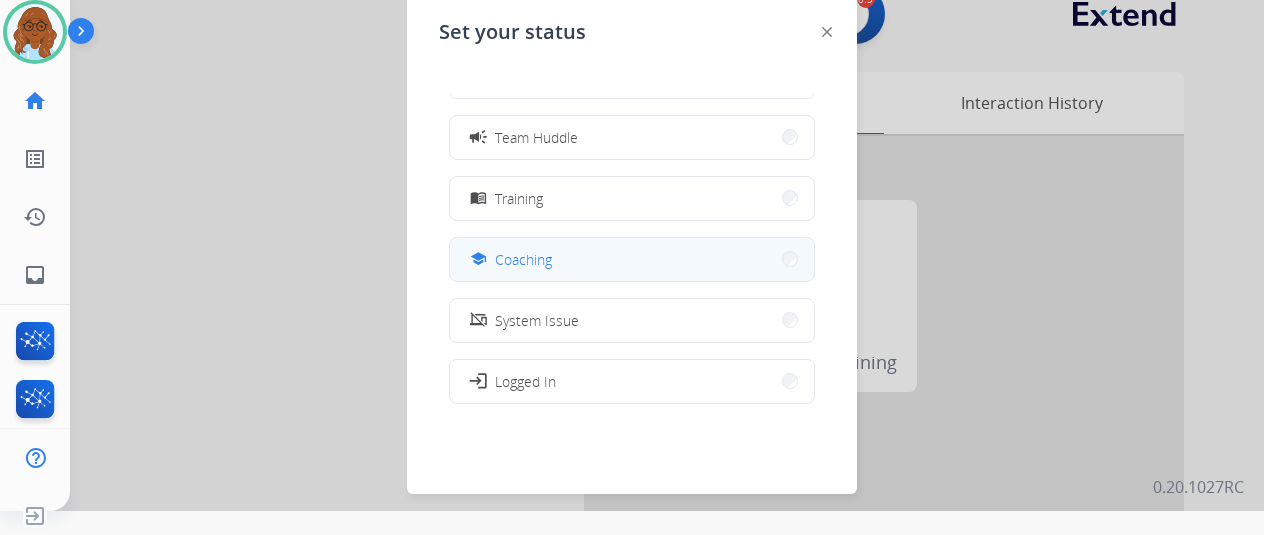 scroll, scrollTop: 0, scrollLeft: 0, axis: both 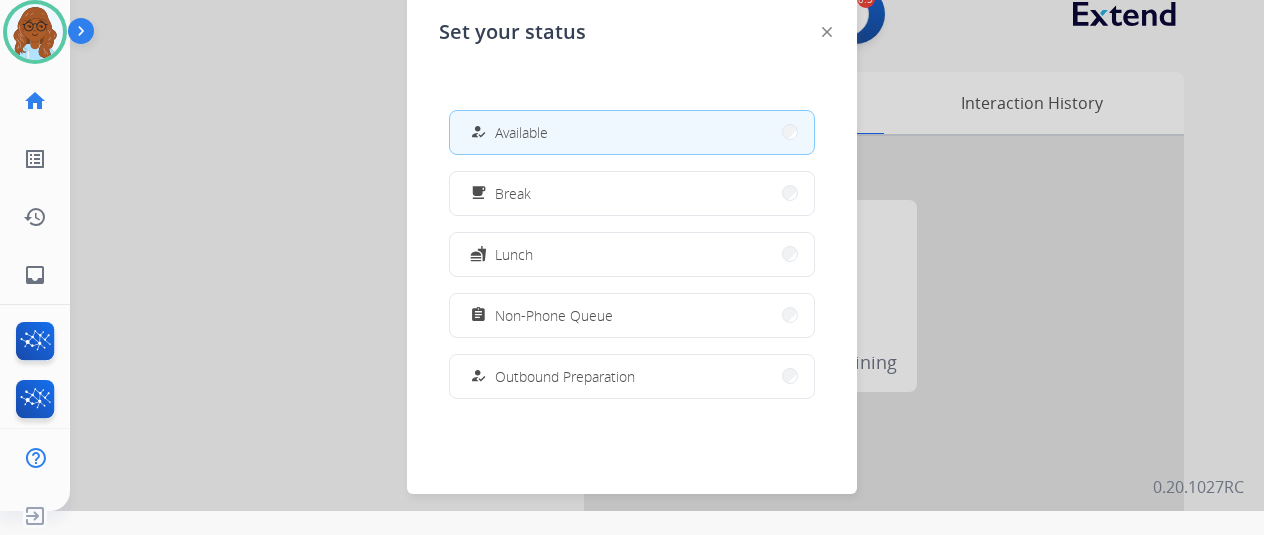 click 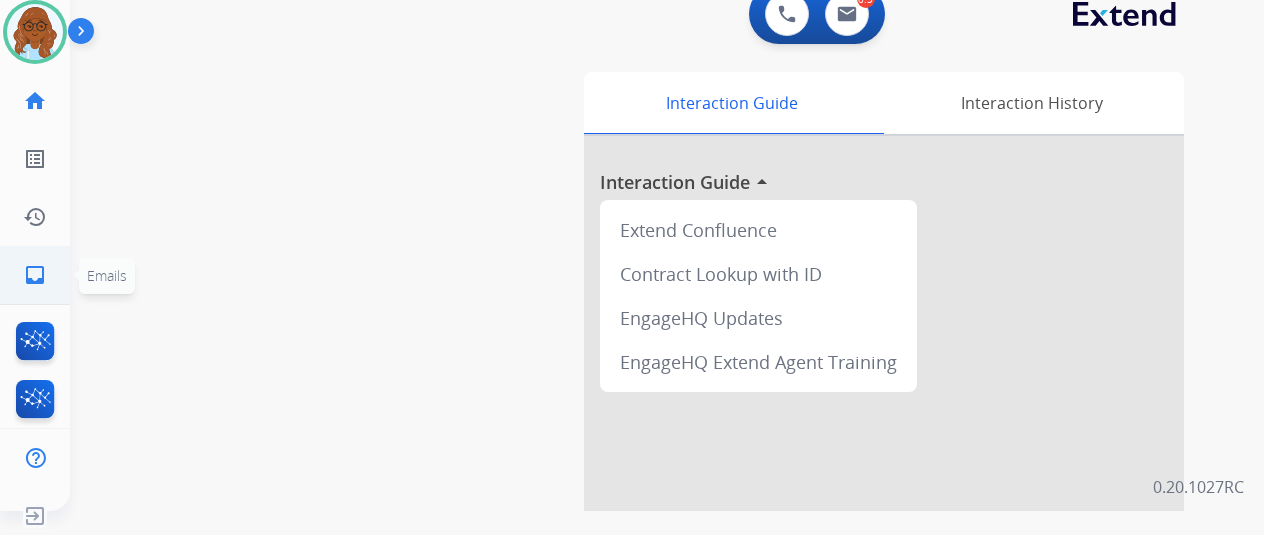 click on "inbox" 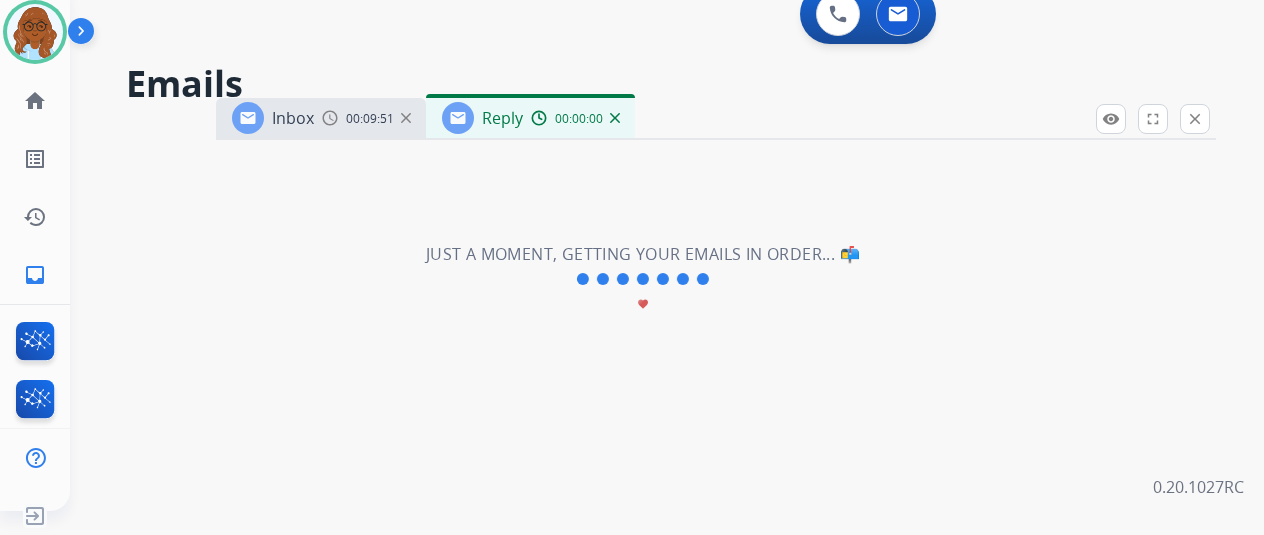 select on "**********" 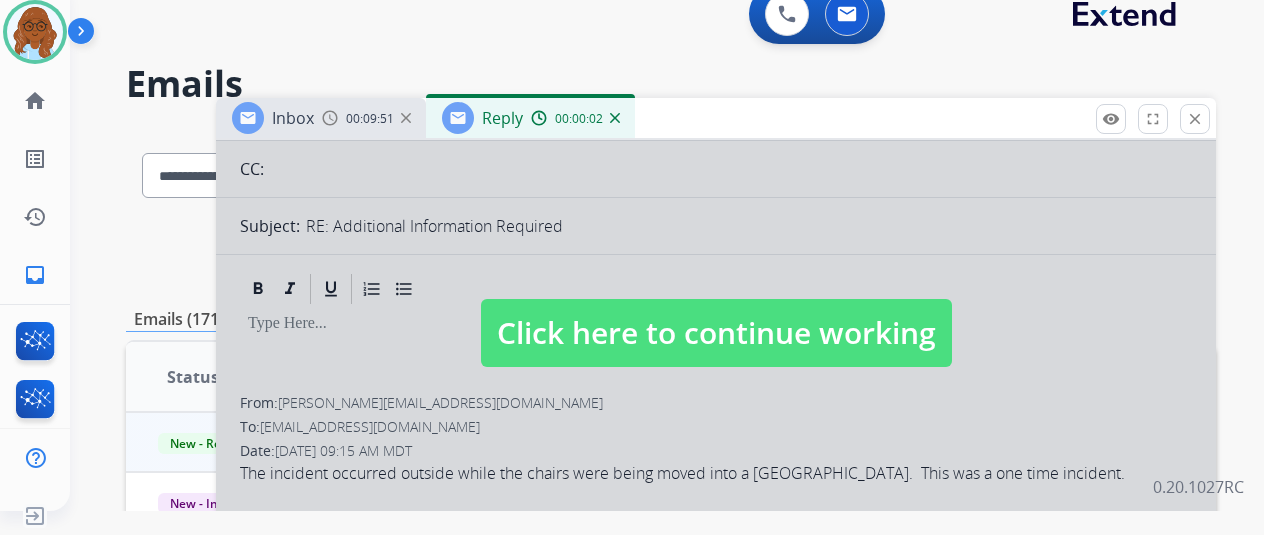 click on "Click here to continue working" at bounding box center (716, 333) 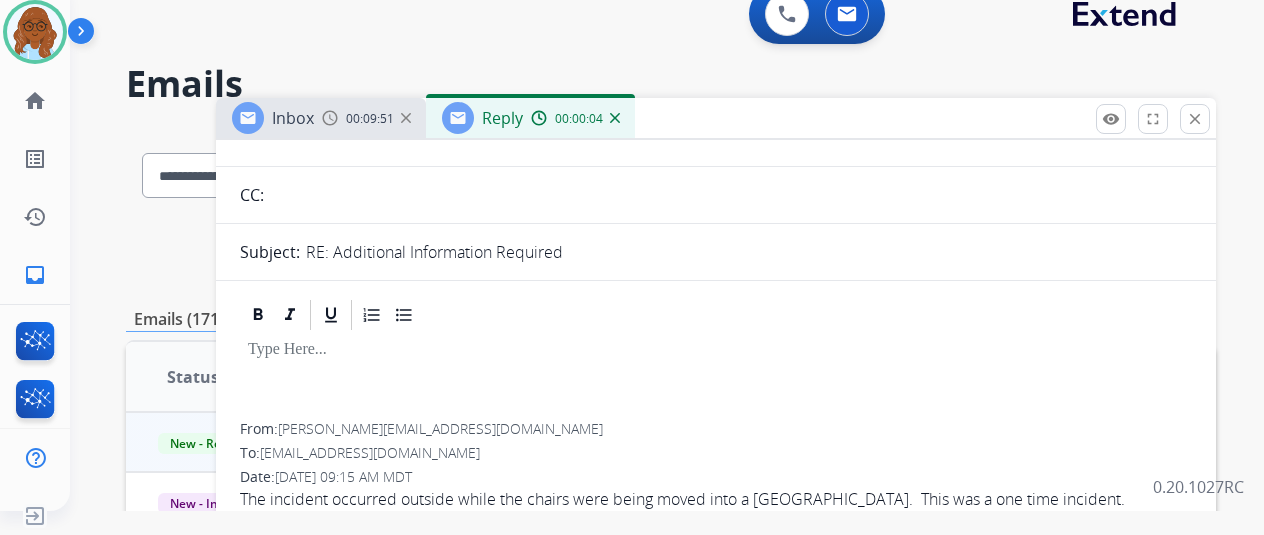 scroll, scrollTop: 0, scrollLeft: 0, axis: both 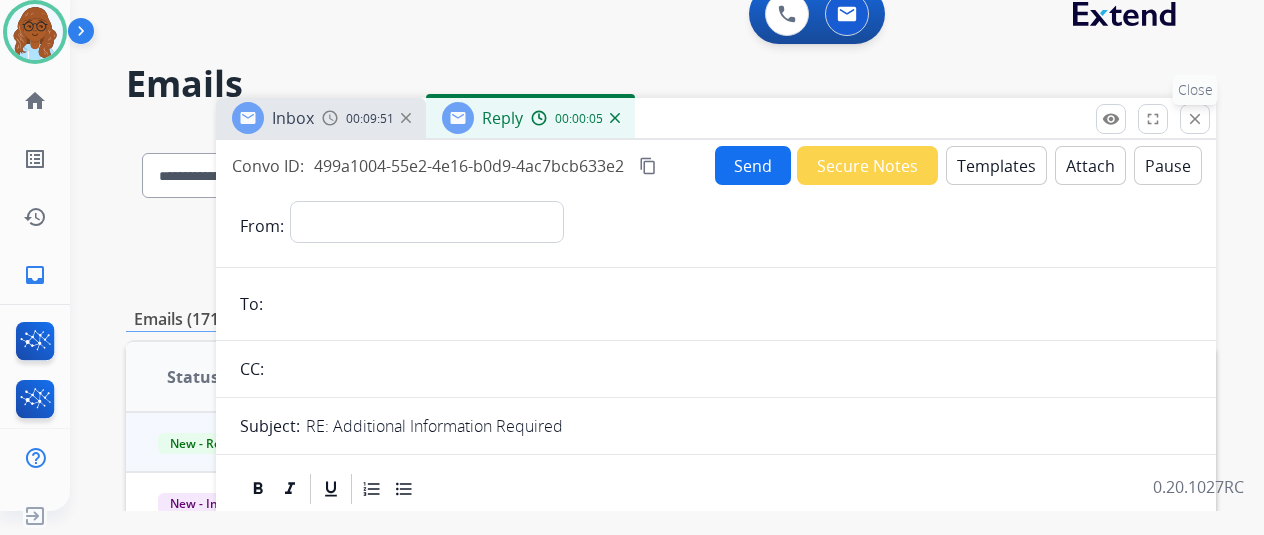 click on "close" at bounding box center (1195, 119) 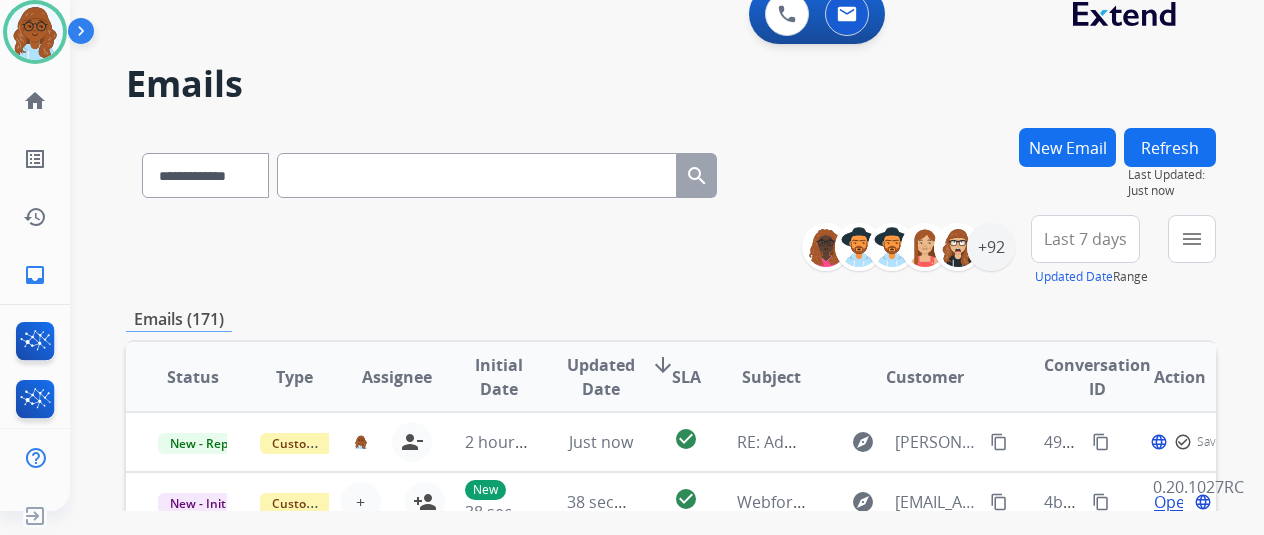 click on "New Email" at bounding box center (1067, 147) 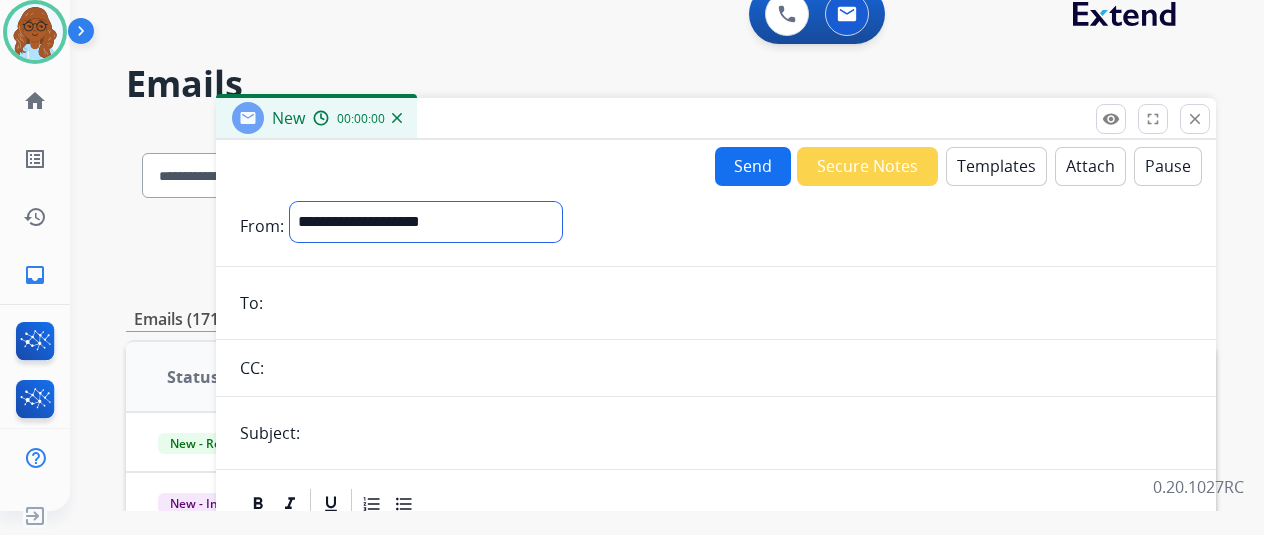click on "**********" at bounding box center [426, 222] 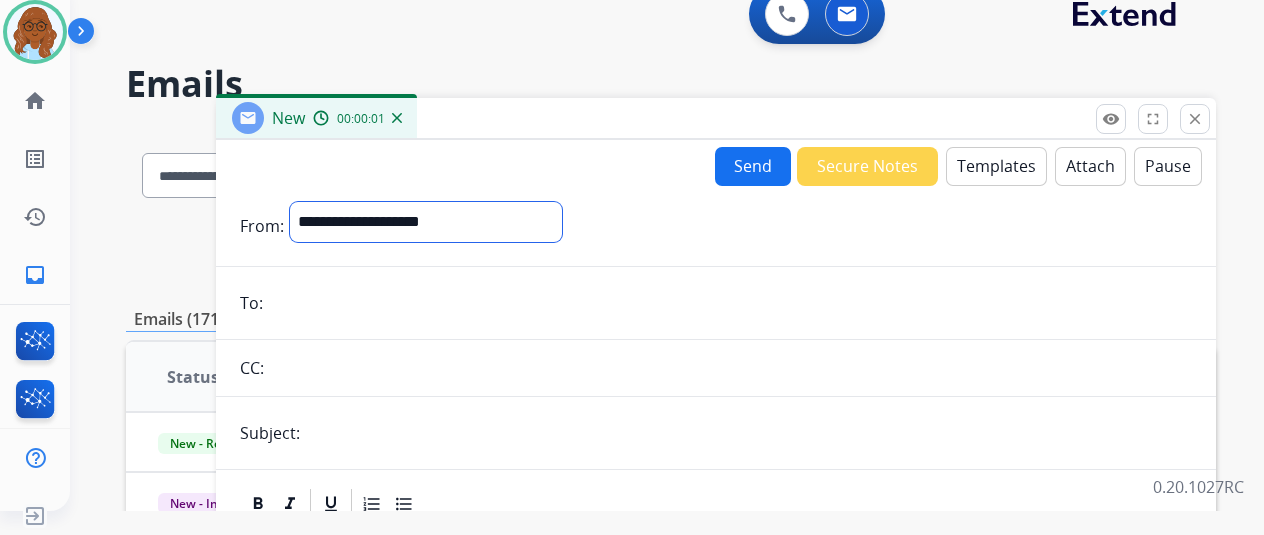 select on "**********" 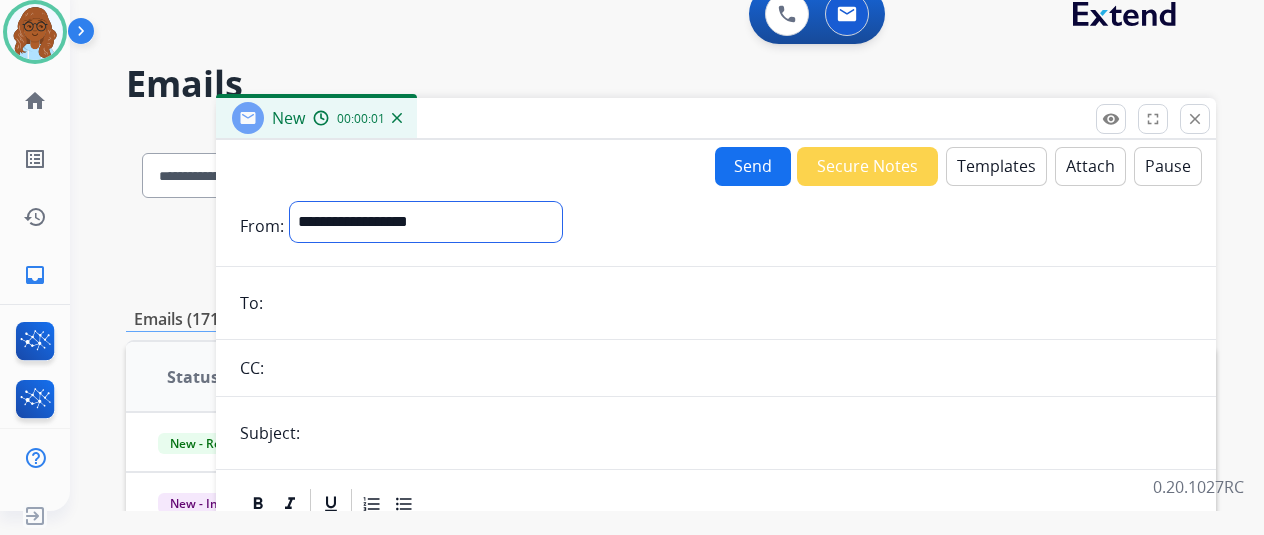 click on "**********" at bounding box center (426, 222) 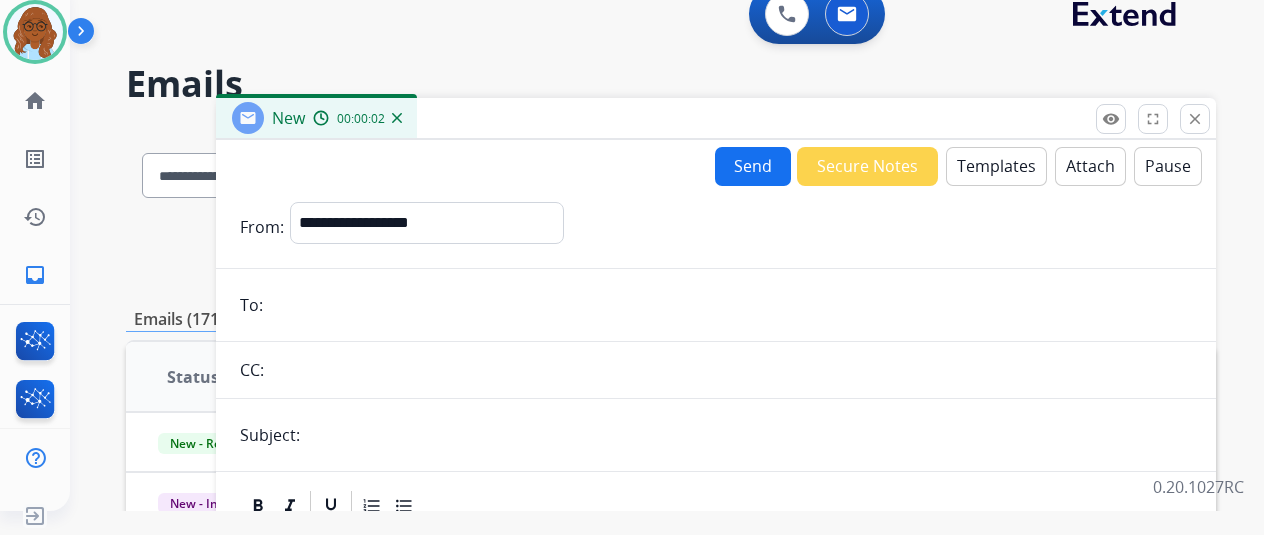 drag, startPoint x: 354, startPoint y: 370, endPoint x: 414, endPoint y: 367, distance: 60.074955 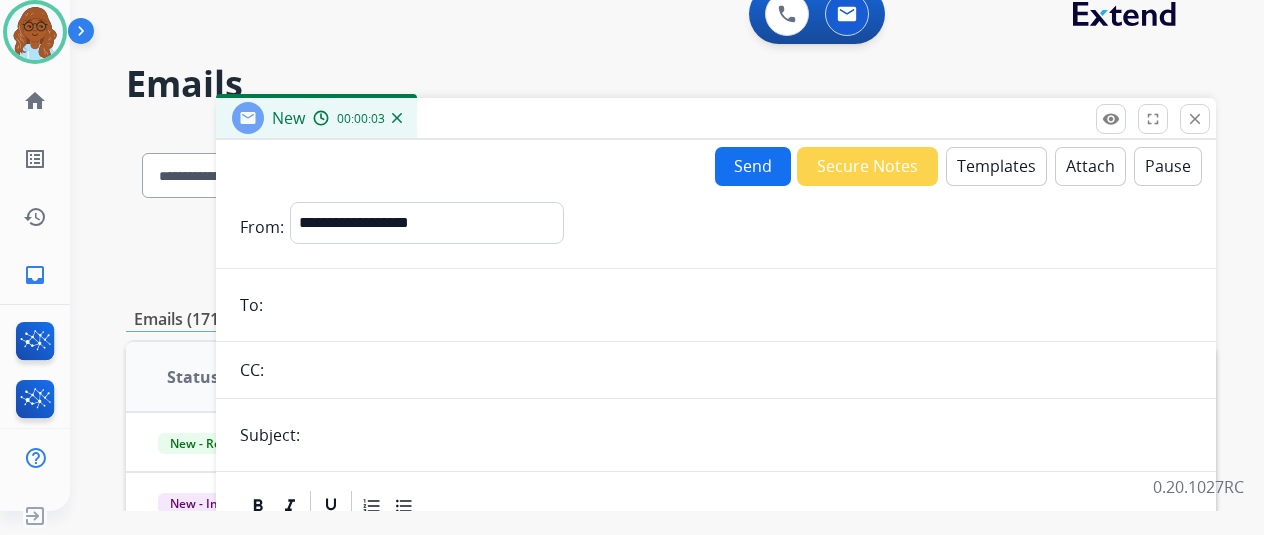 drag, startPoint x: 599, startPoint y: 323, endPoint x: 588, endPoint y: 313, distance: 14.866069 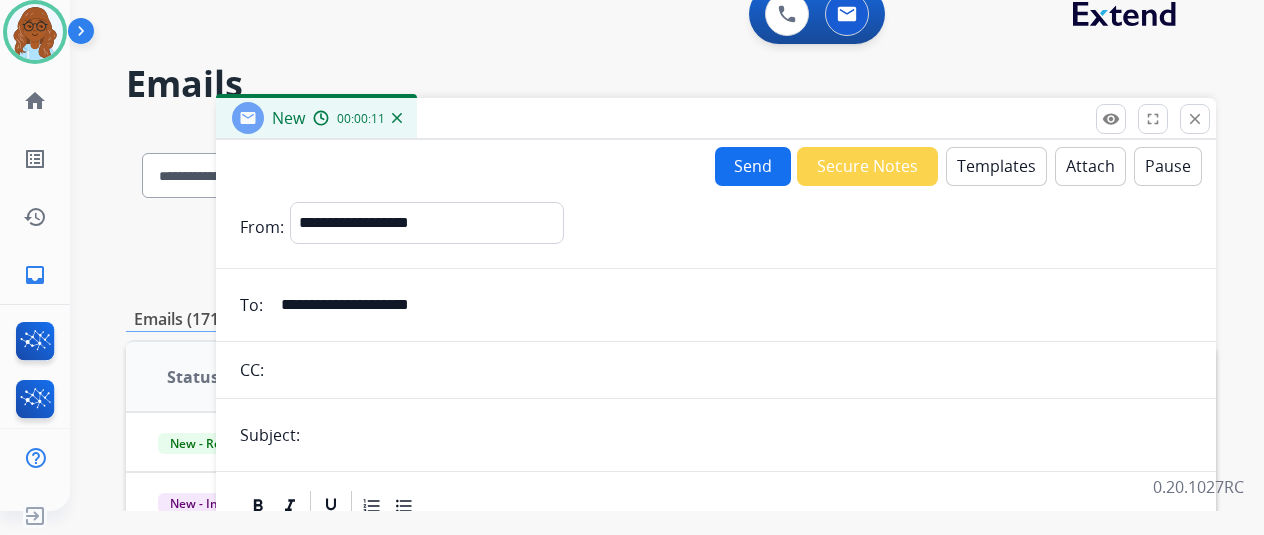 type on "**********" 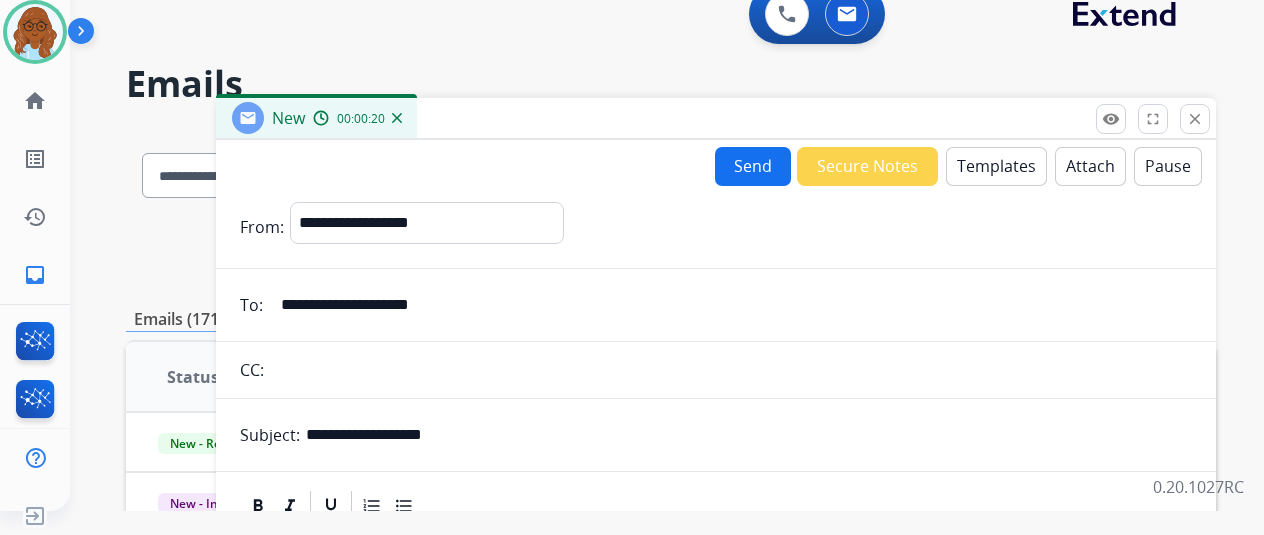type on "**********" 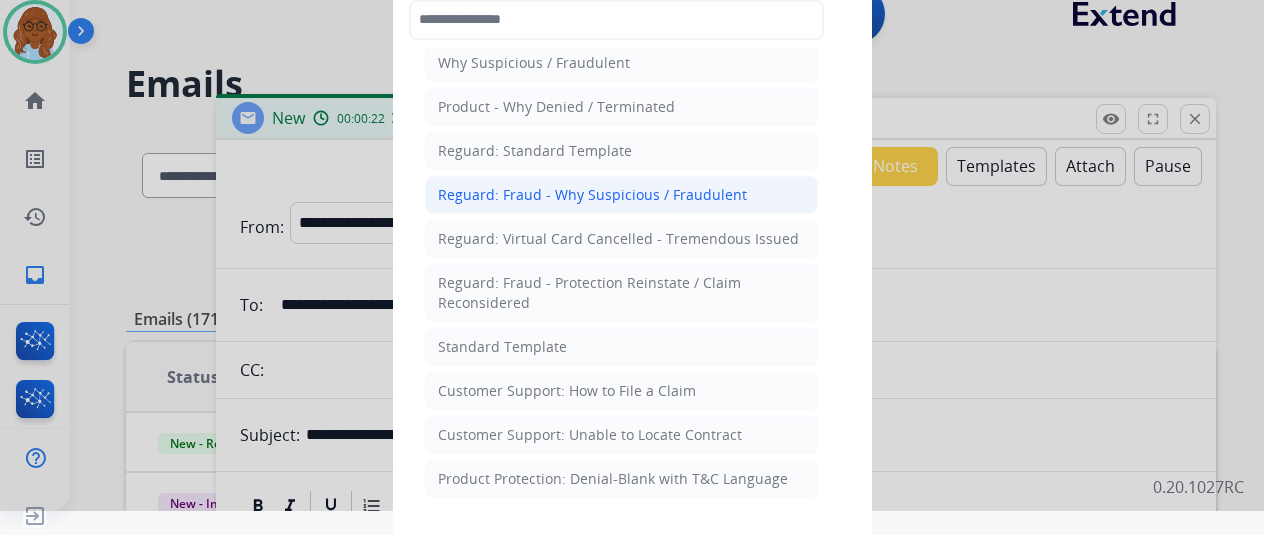 scroll, scrollTop: 100, scrollLeft: 0, axis: vertical 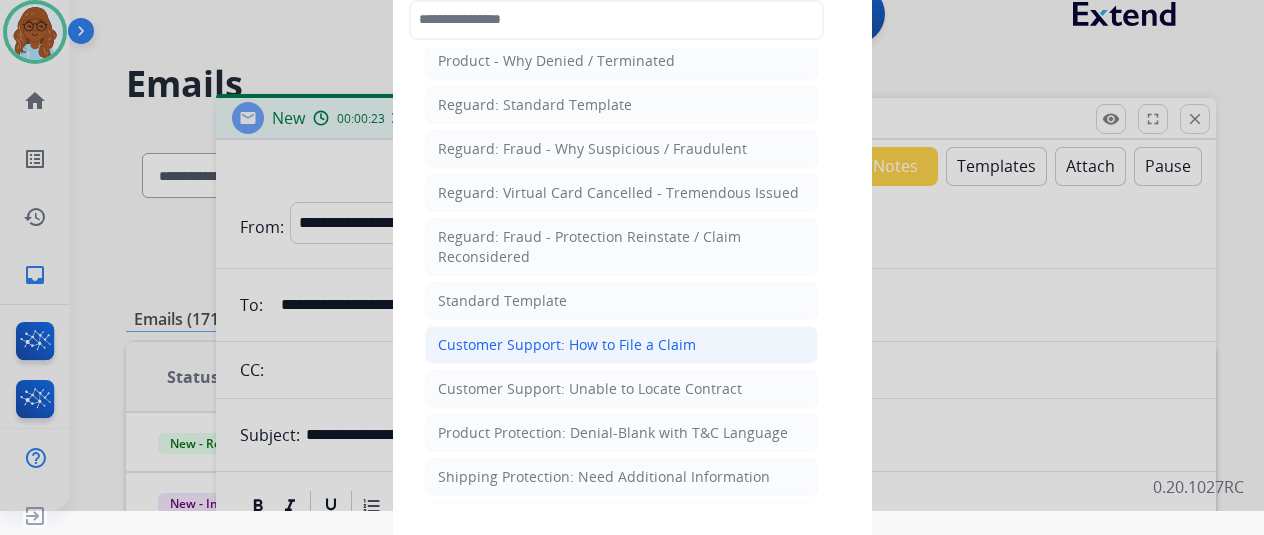 click on "Customer Support: How to File a Claim" 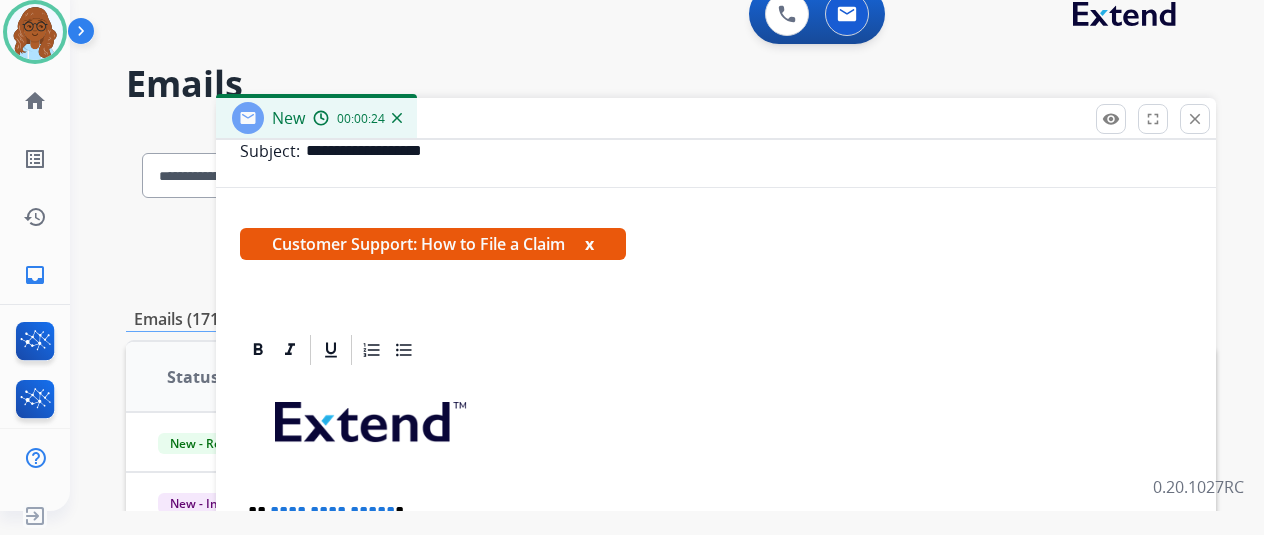 click on "x" at bounding box center (589, 244) 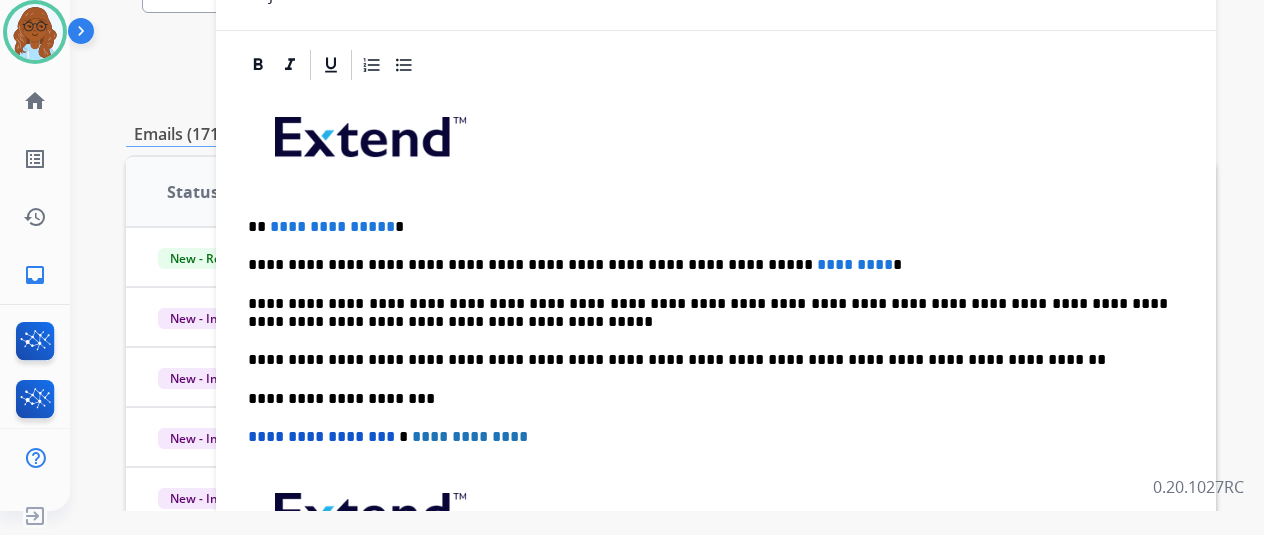 scroll, scrollTop: 200, scrollLeft: 0, axis: vertical 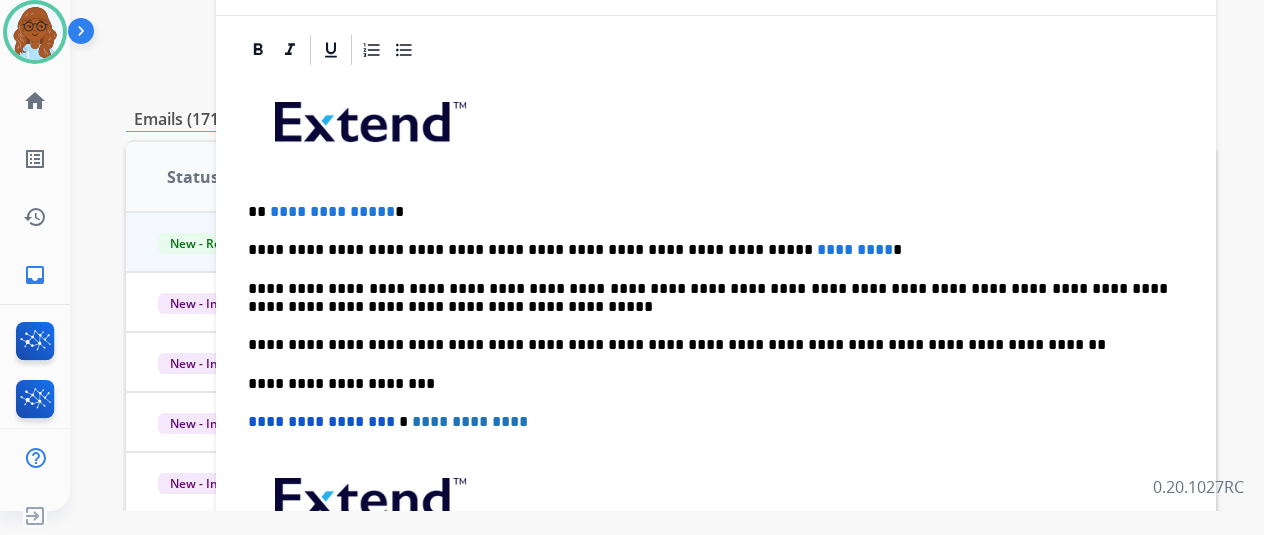 drag, startPoint x: 423, startPoint y: 204, endPoint x: 139, endPoint y: 221, distance: 284.50836 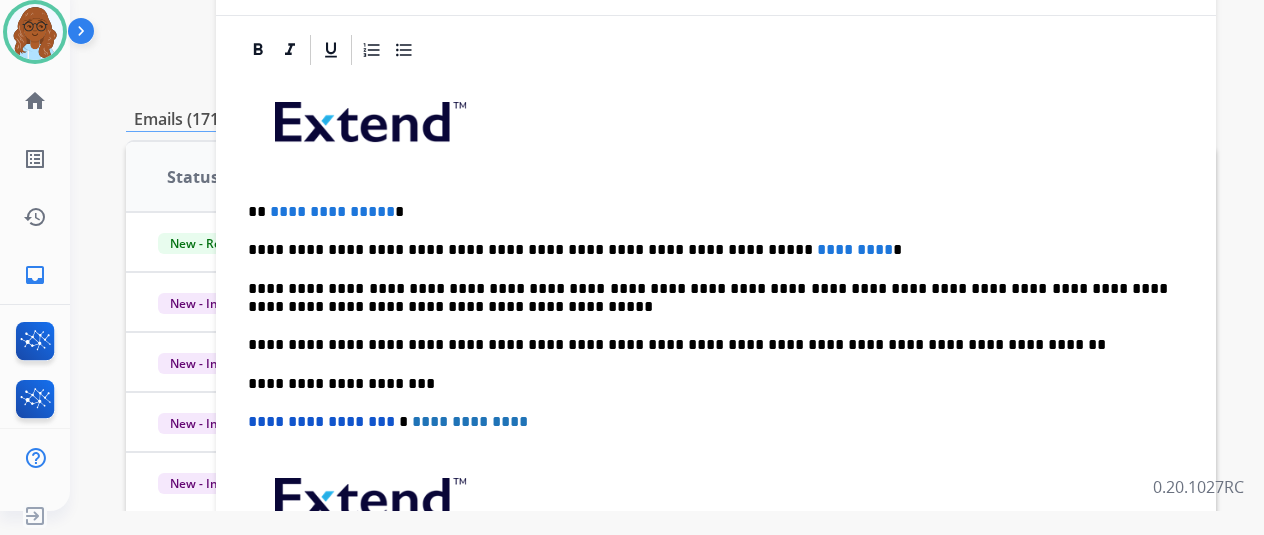 drag, startPoint x: 424, startPoint y: 185, endPoint x: 423, endPoint y: 207, distance: 22.022715 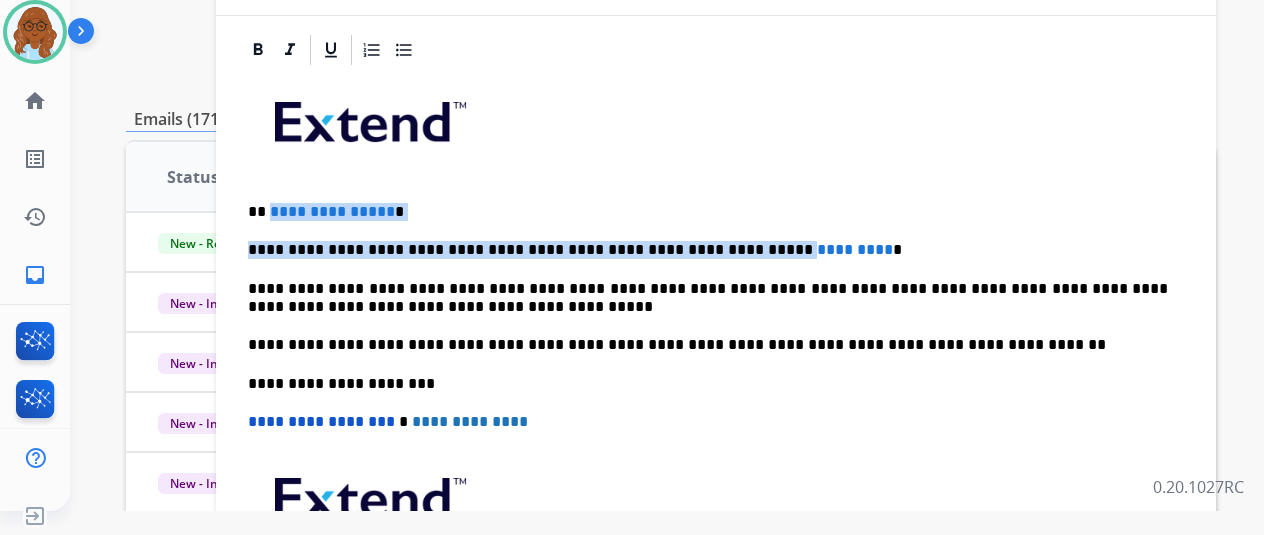 click on "**********" at bounding box center (716, 373) 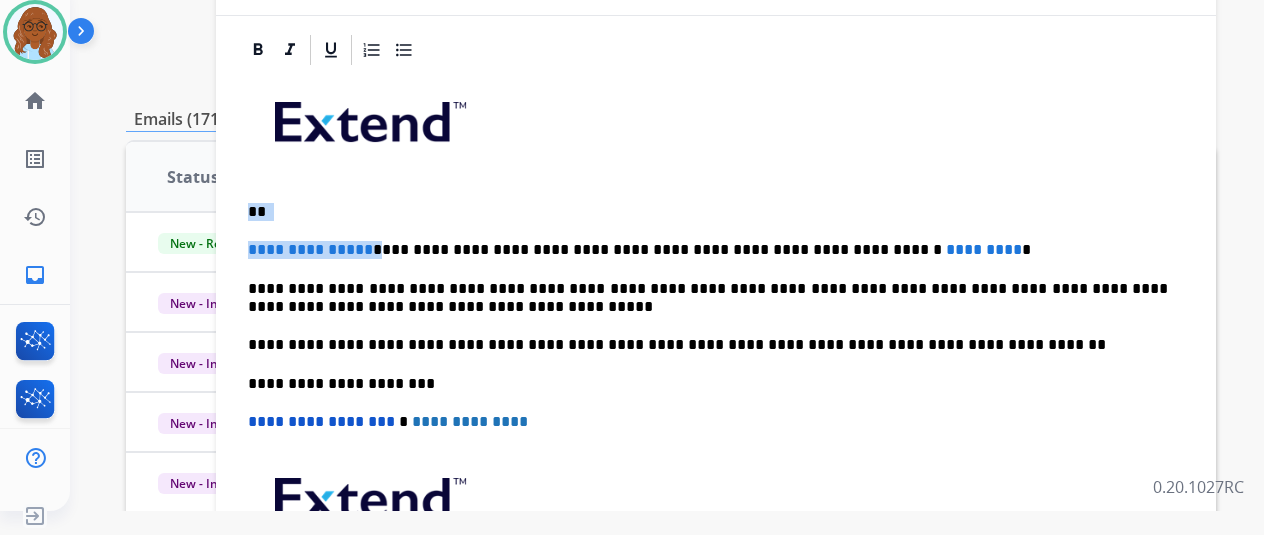 drag, startPoint x: 383, startPoint y: 250, endPoint x: 257, endPoint y: 209, distance: 132.50282 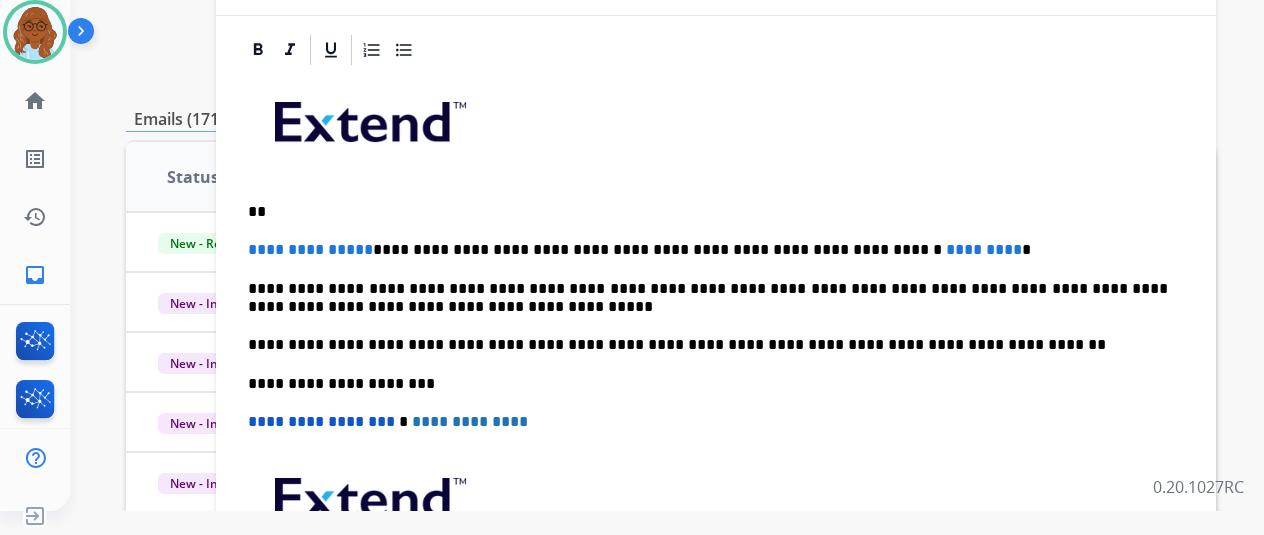 scroll, scrollTop: 217, scrollLeft: 0, axis: vertical 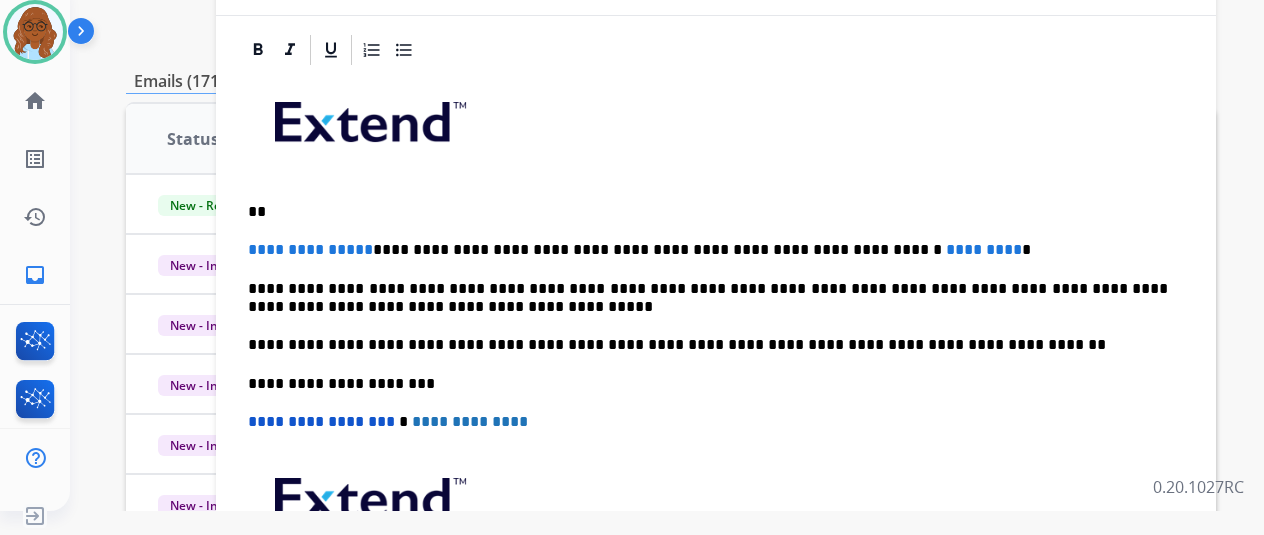 type 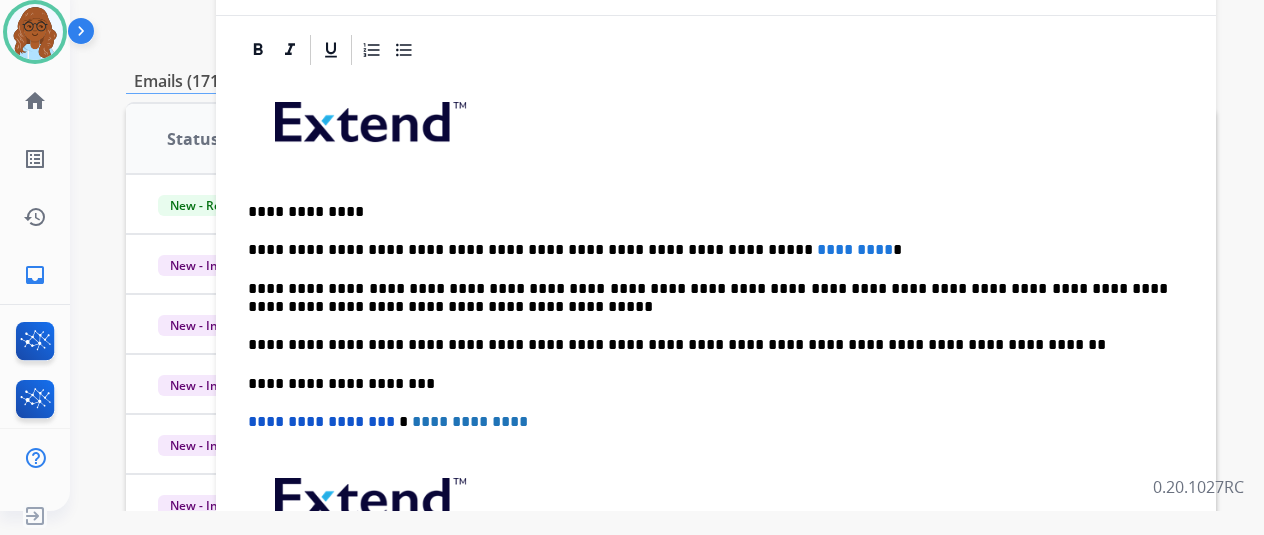 scroll, scrollTop: 255, scrollLeft: 0, axis: vertical 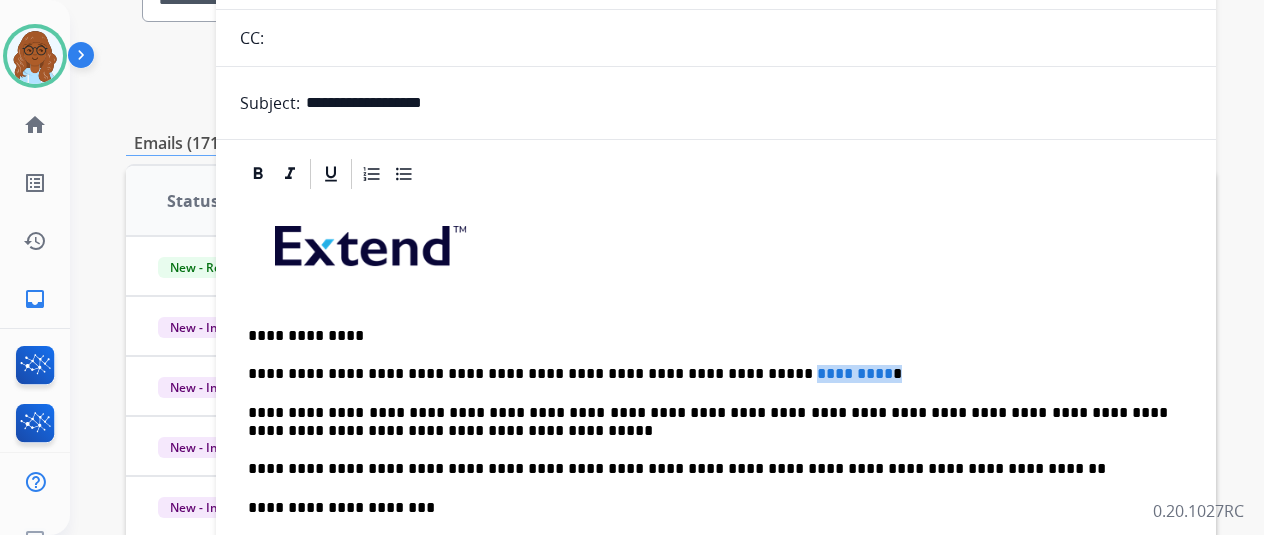 drag, startPoint x: 822, startPoint y: 372, endPoint x: 723, endPoint y: 373, distance: 99.00505 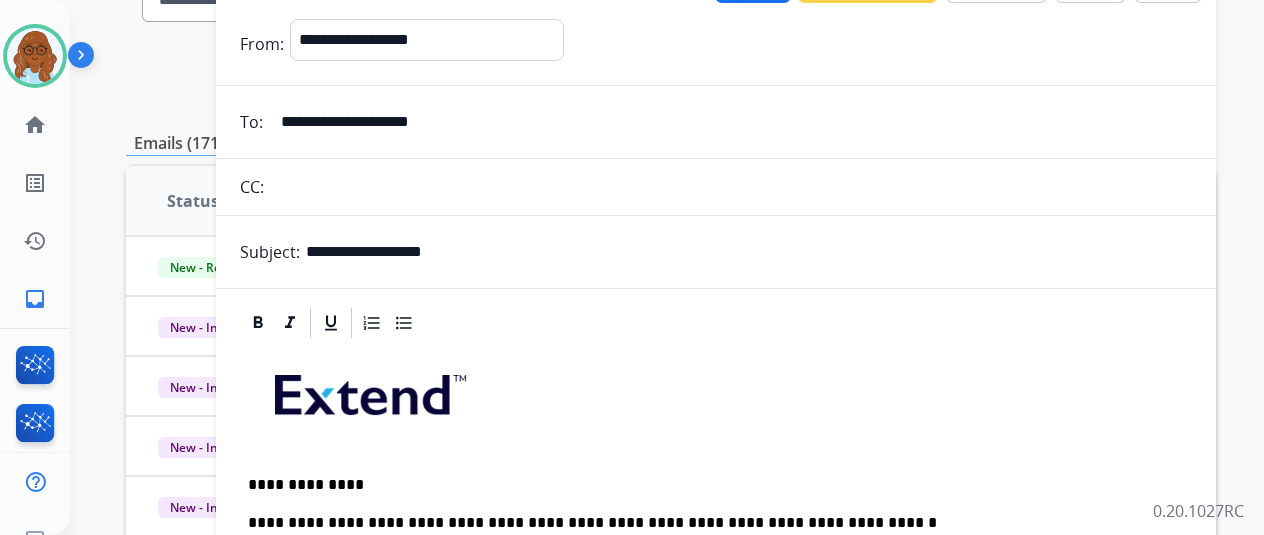 scroll, scrollTop: 0, scrollLeft: 0, axis: both 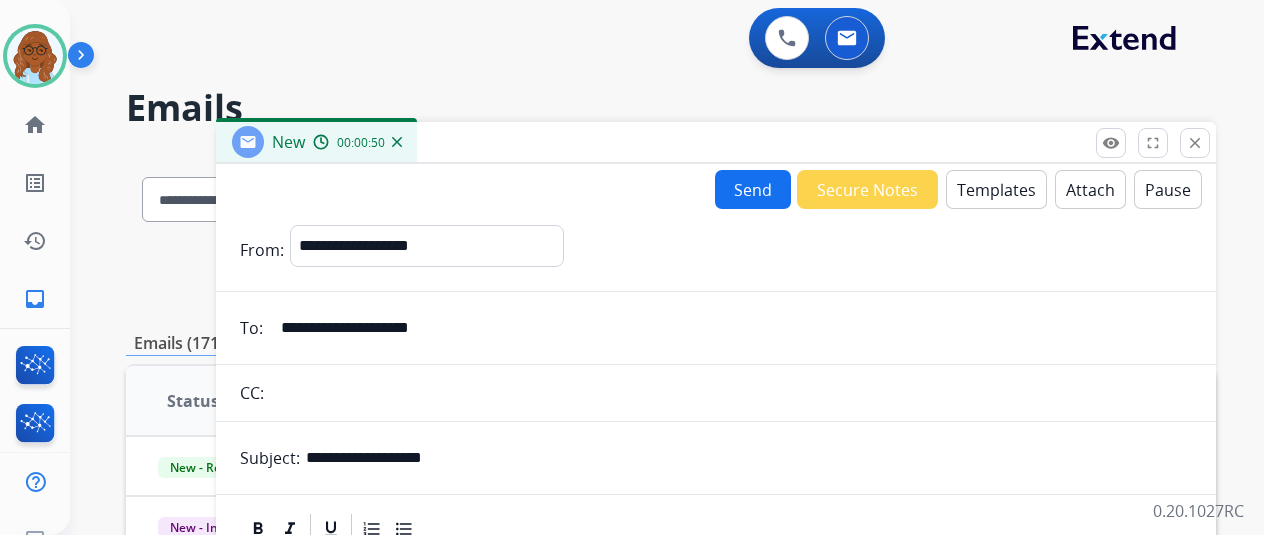 click on "Send" at bounding box center (753, 189) 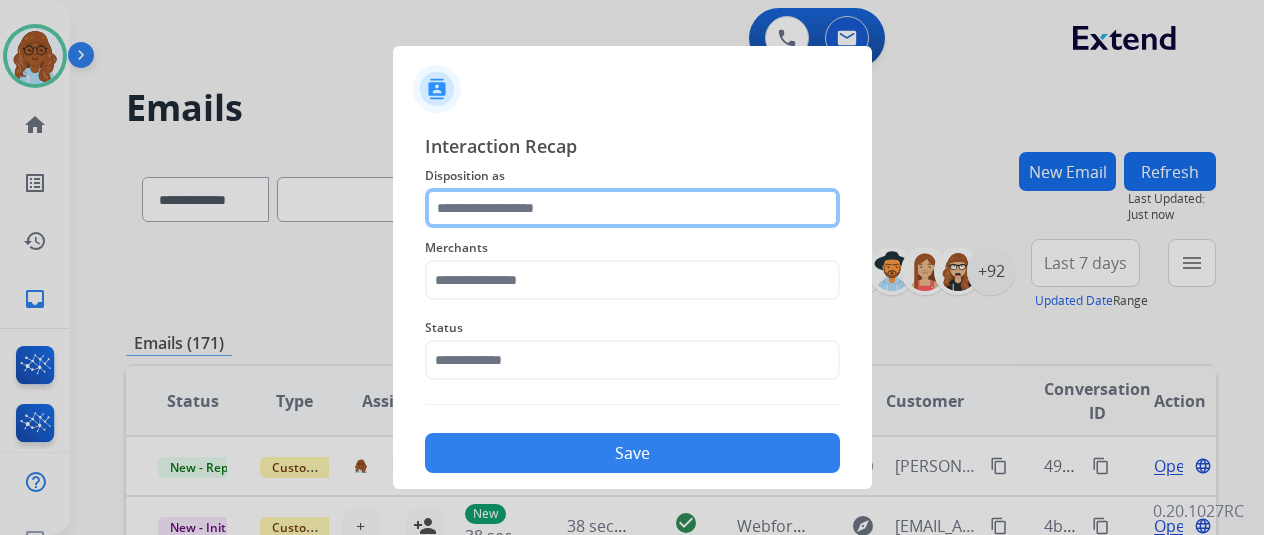 click 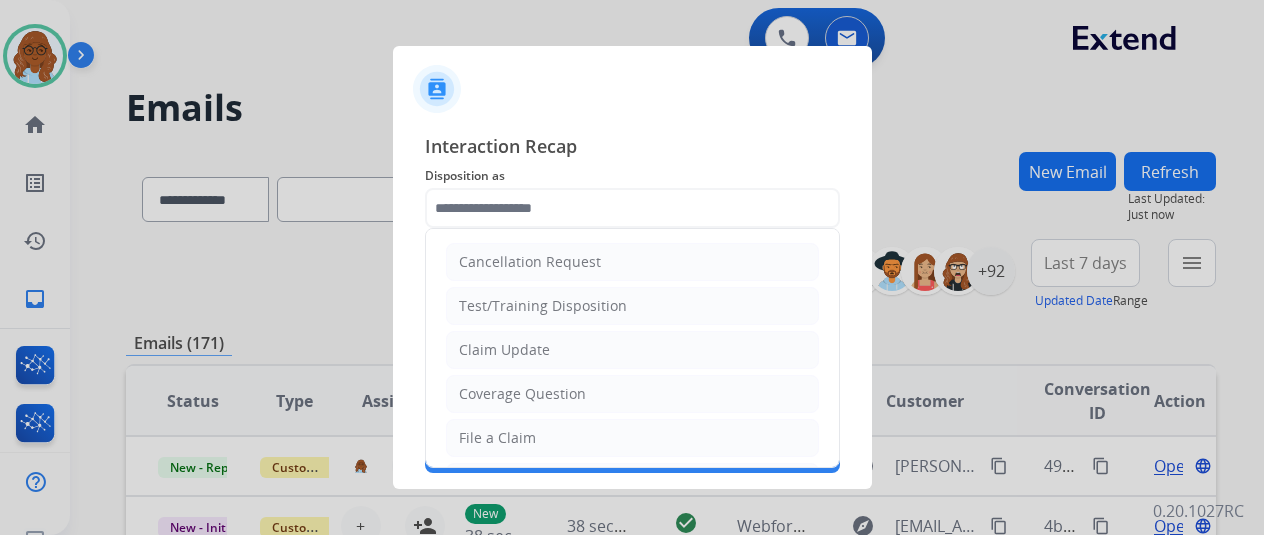click on "File a Claim" 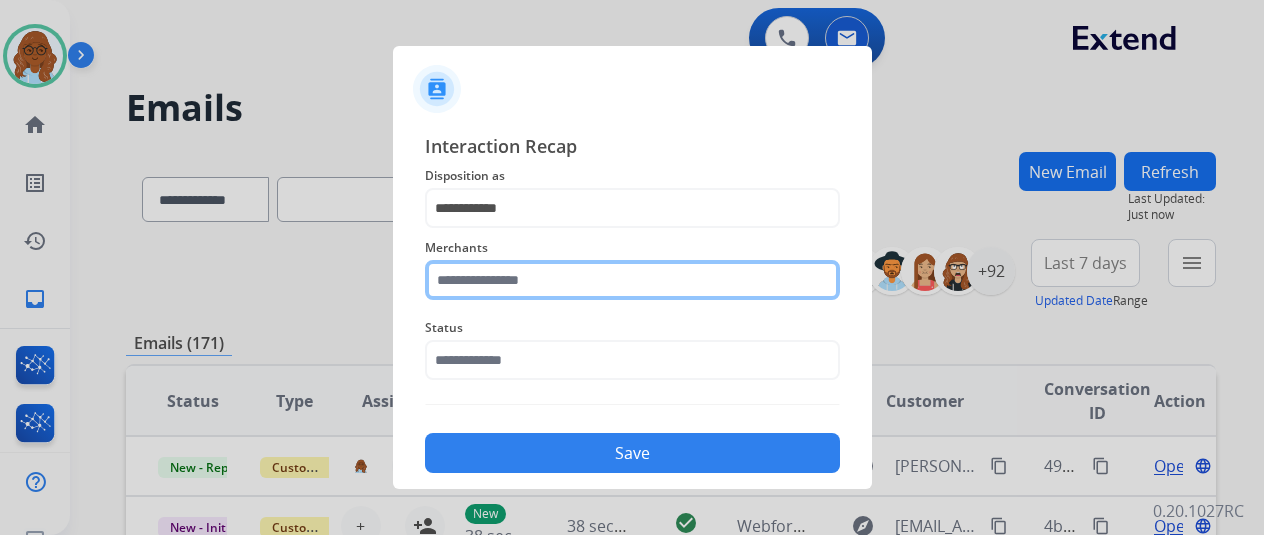 click 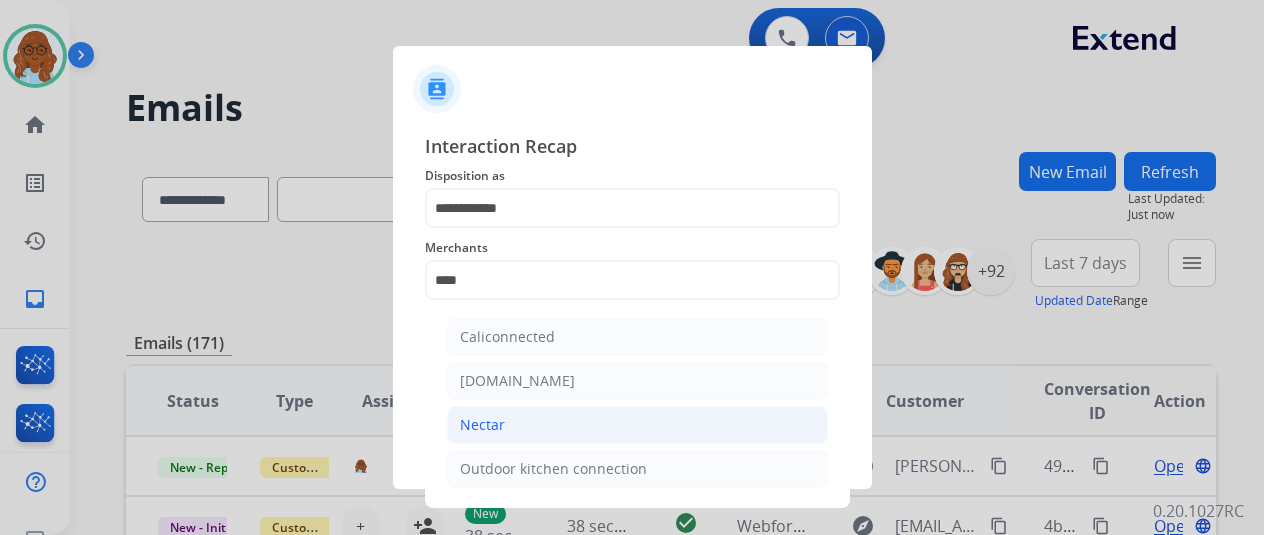 click on "Nectar" 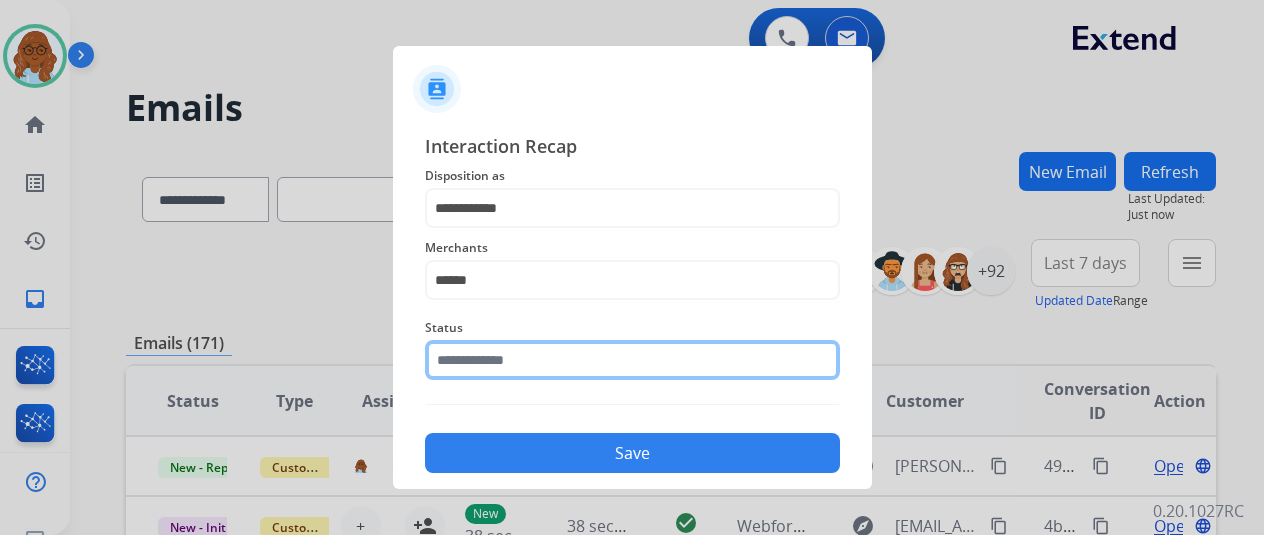 click 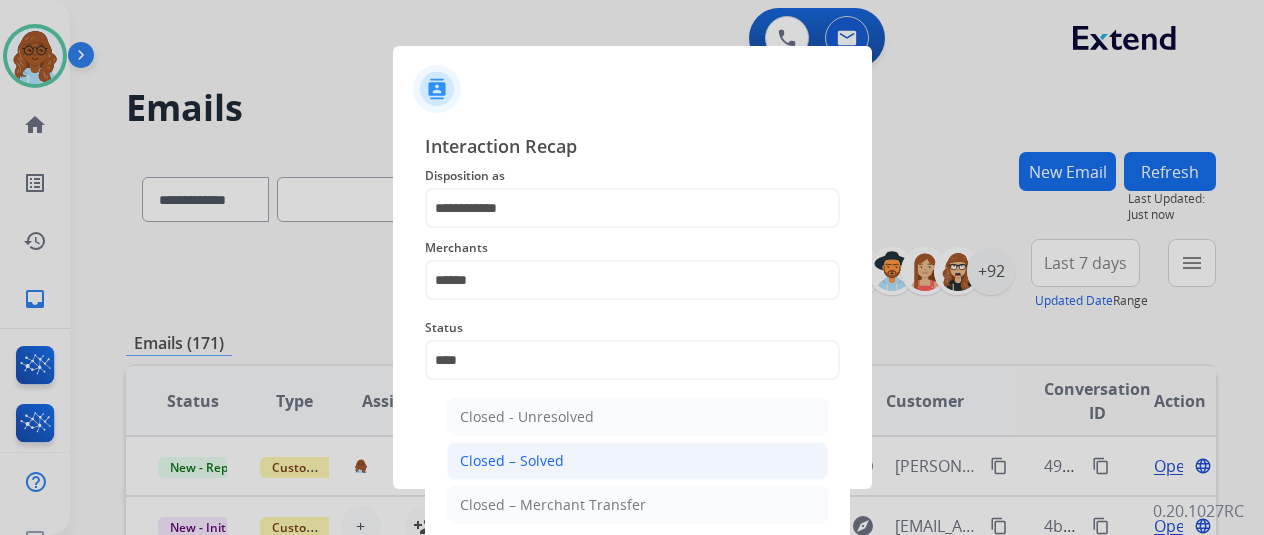 click on "Closed – Solved" 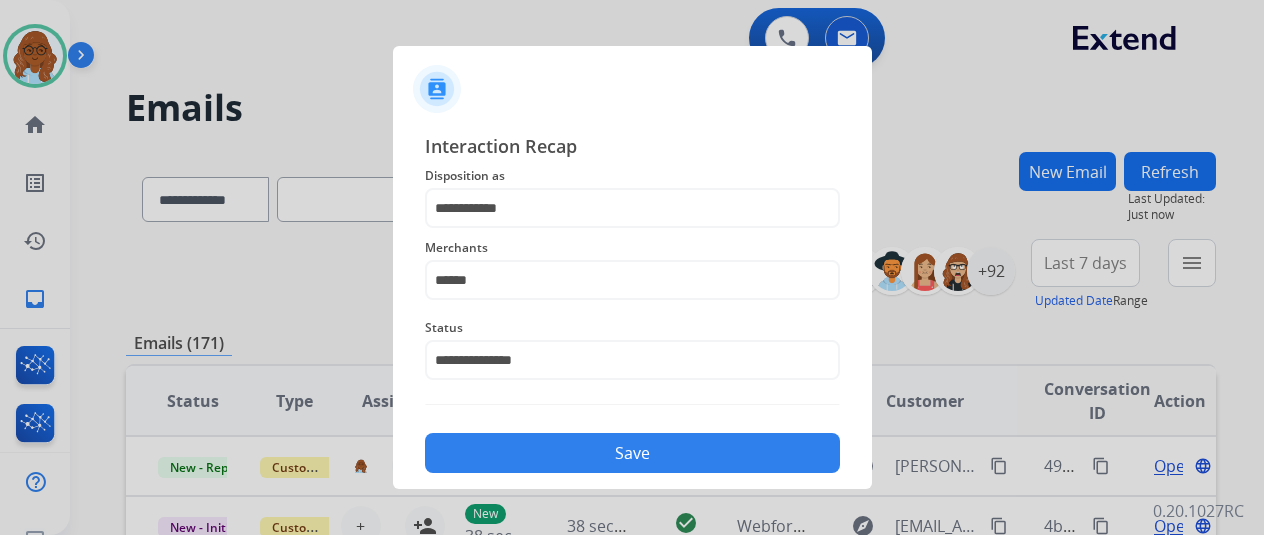 click on "Save" 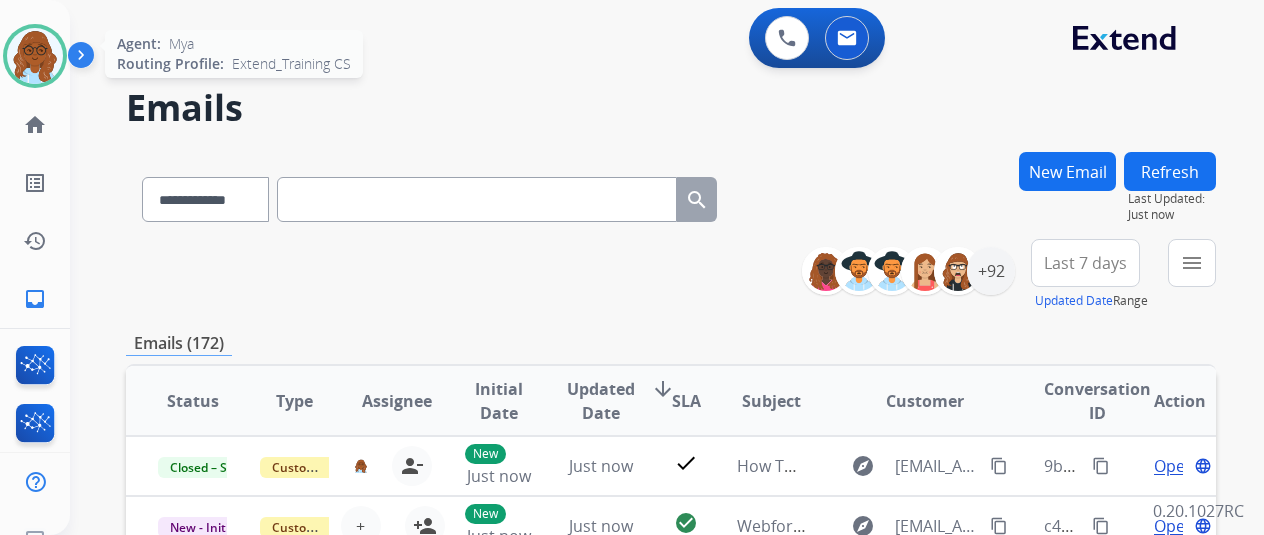 click at bounding box center (35, 56) 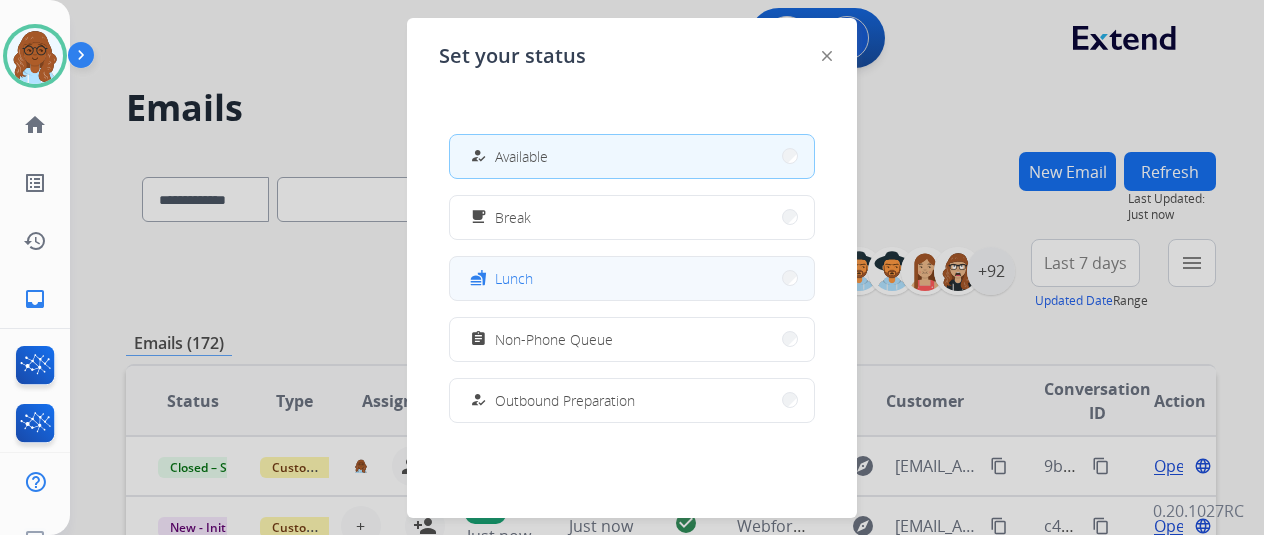 click on "fastfood Lunch" at bounding box center (632, 278) 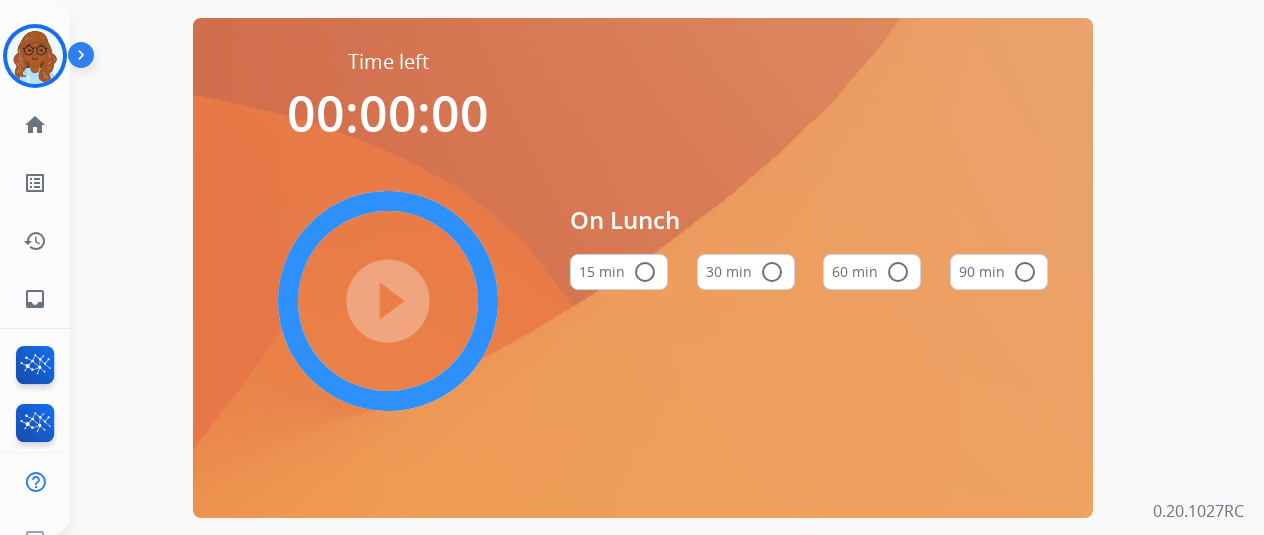 drag, startPoint x: 900, startPoint y: 289, endPoint x: 762, endPoint y: 265, distance: 140.07141 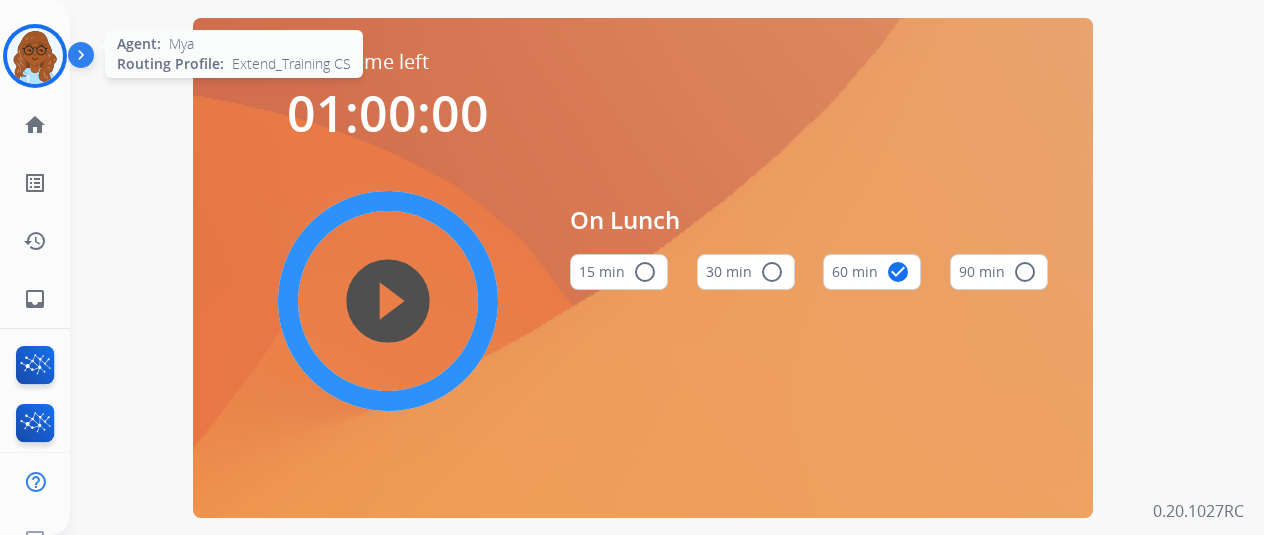 click at bounding box center [35, 56] 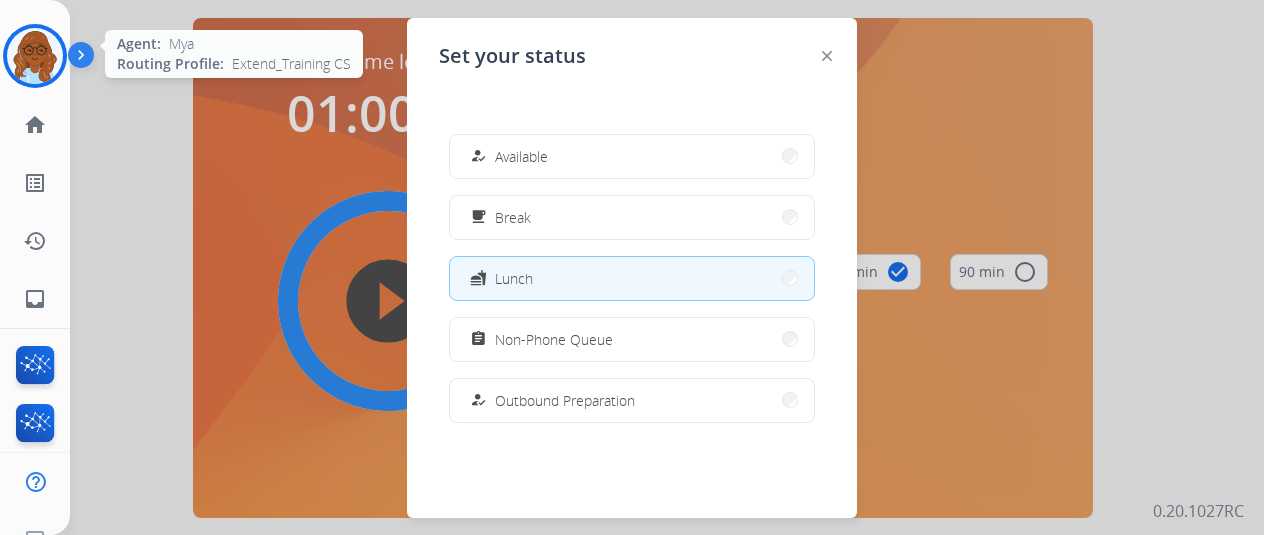 click at bounding box center (35, 56) 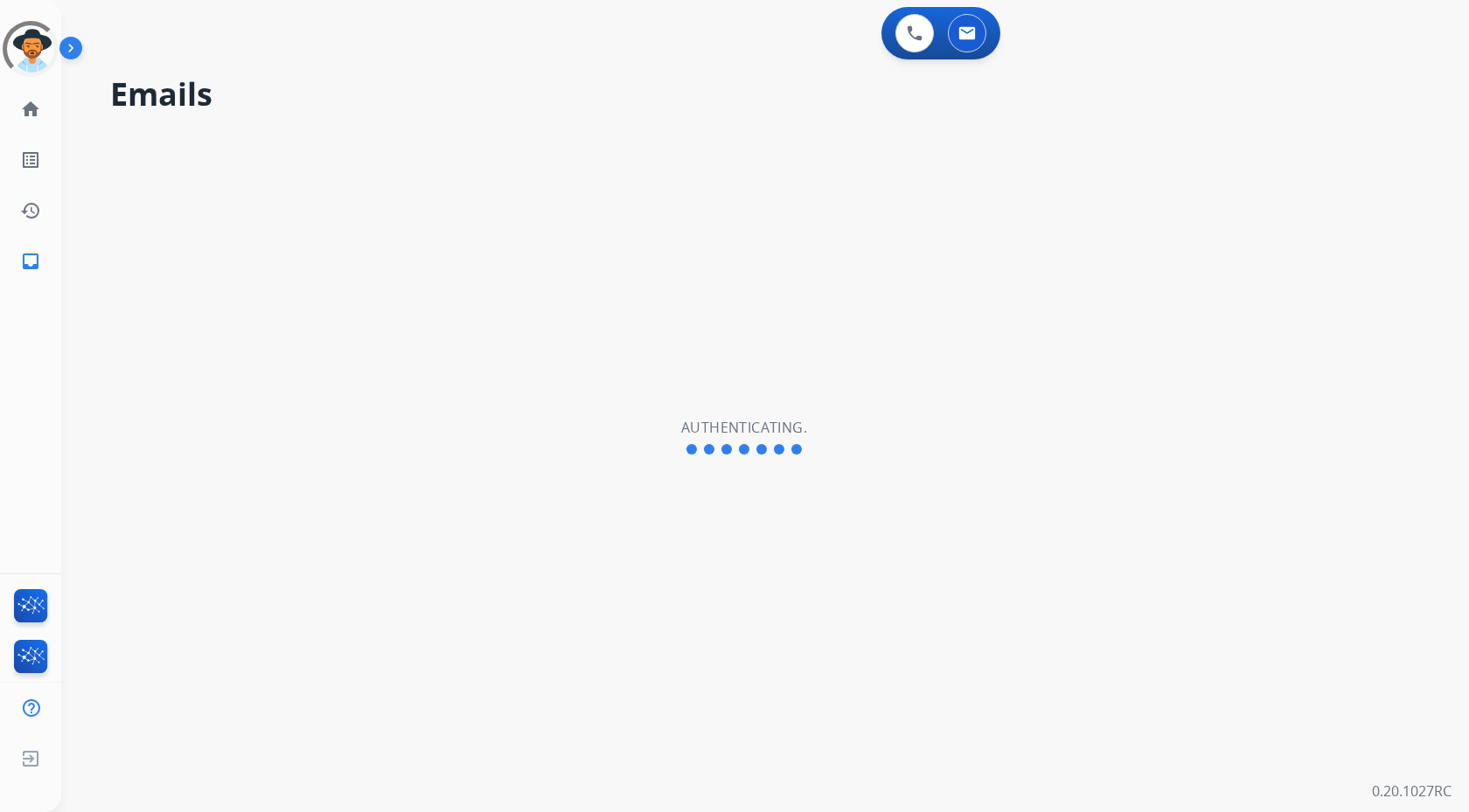 scroll, scrollTop: 0, scrollLeft: 0, axis: both 